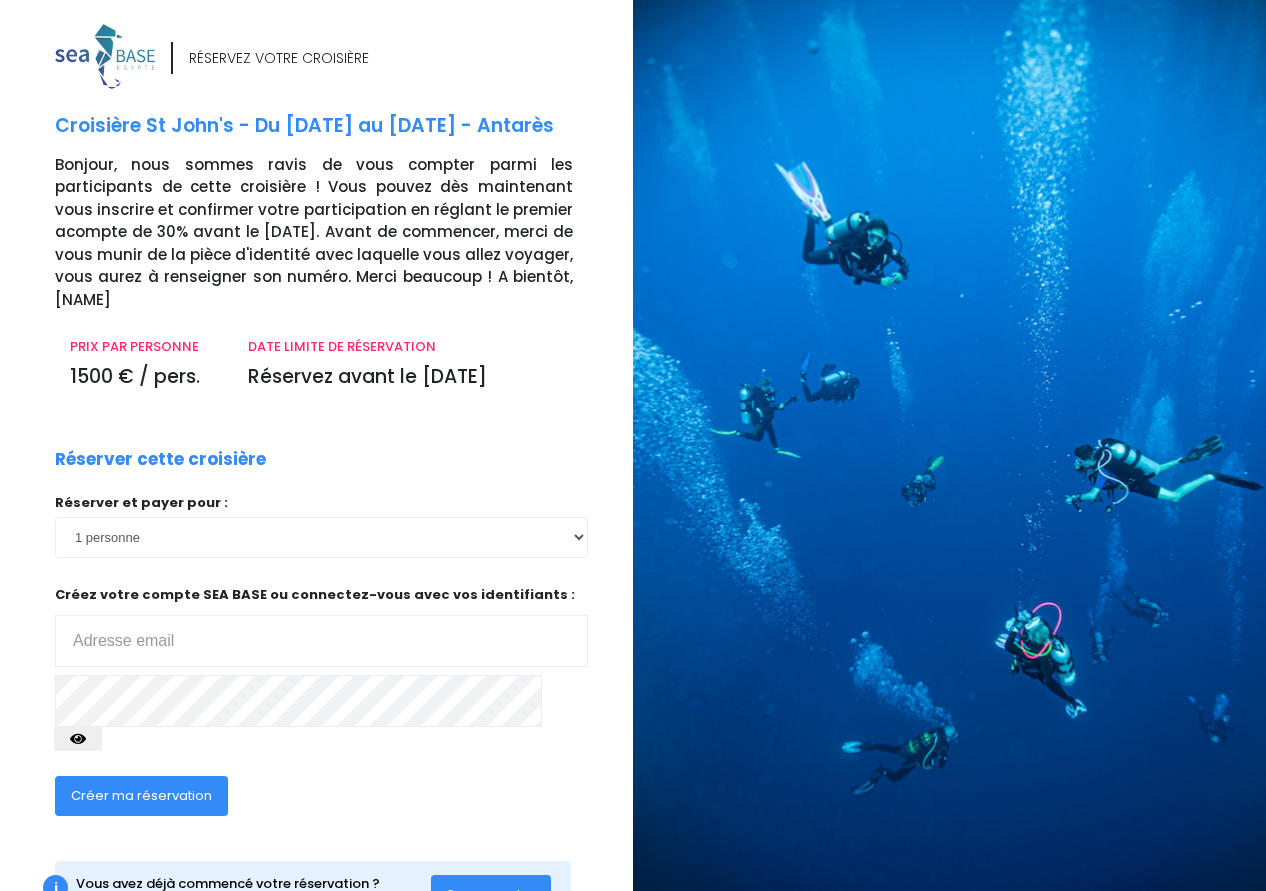 scroll, scrollTop: 0, scrollLeft: 0, axis: both 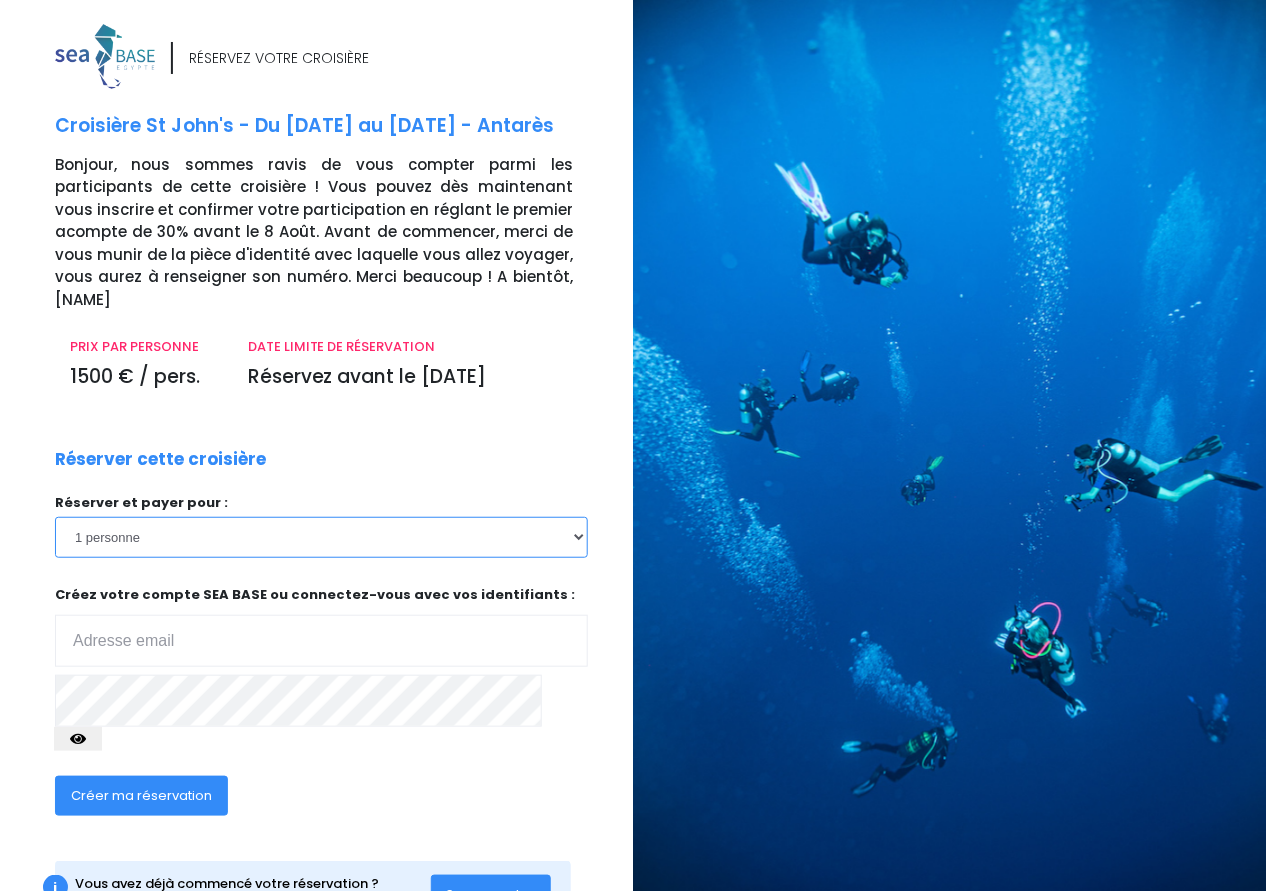 click on "1 personne
2 personnes
3 personnes
4 personnes
5 personnes" at bounding box center (321, 537) 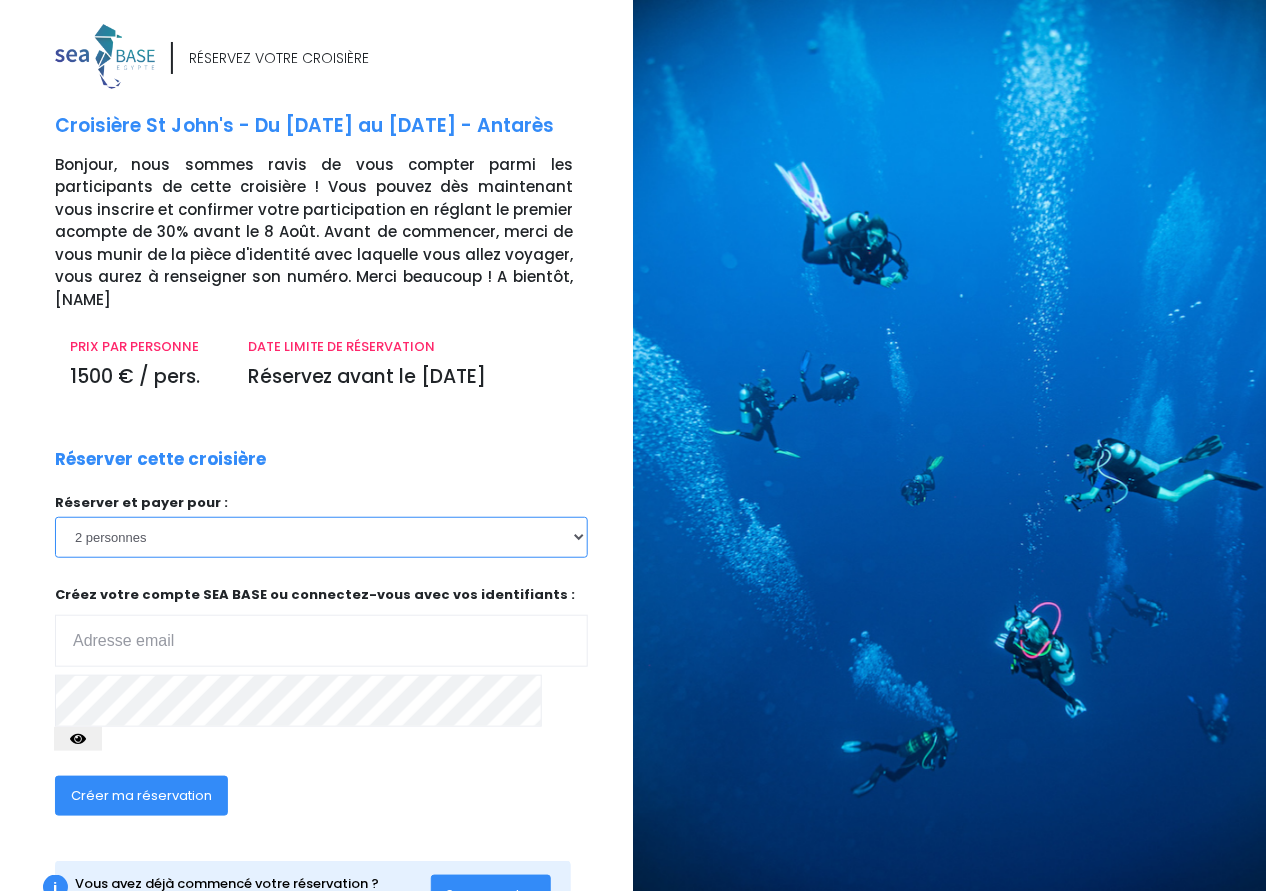click on "1 personne
2 personnes
3 personnes
4 personnes
5 personnes" at bounding box center [321, 537] 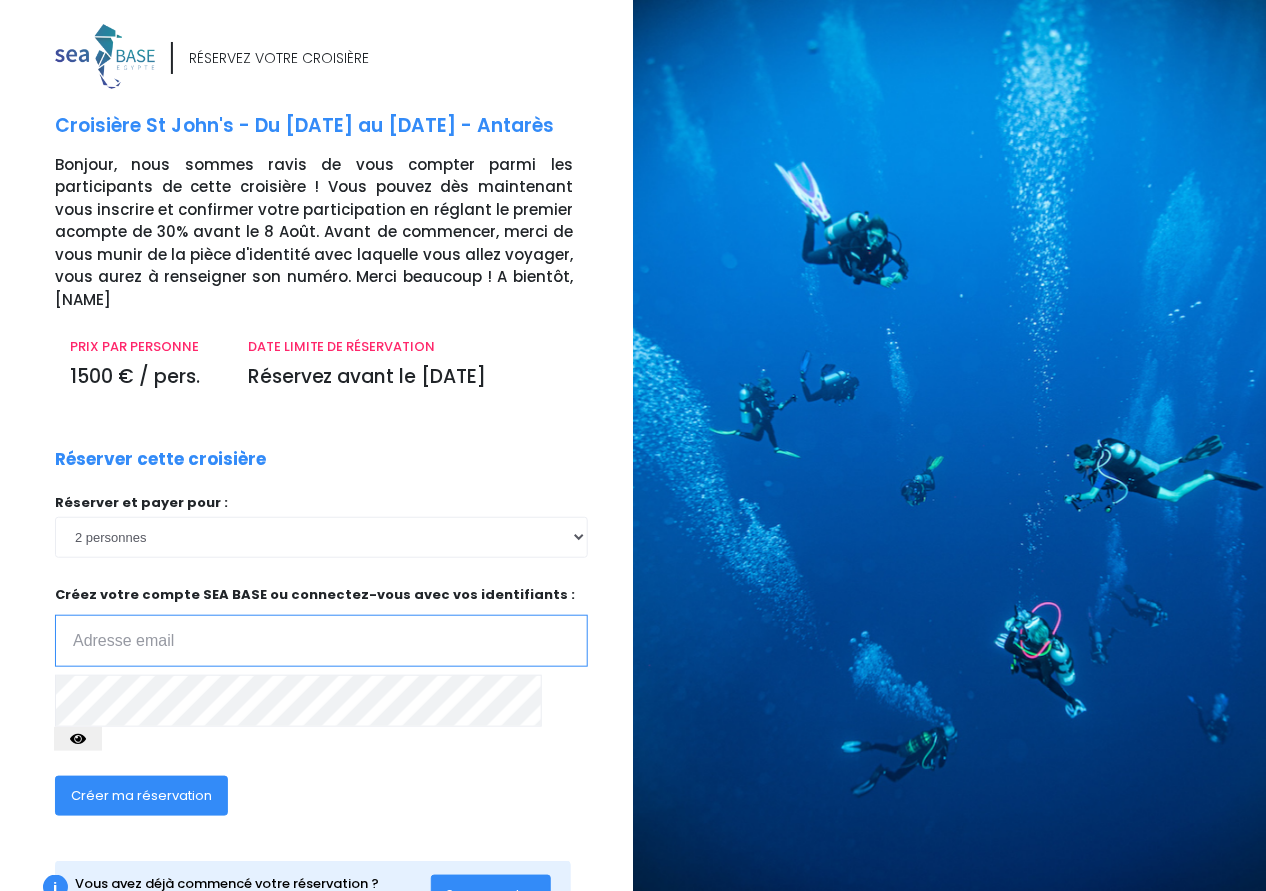 click at bounding box center (321, 641) 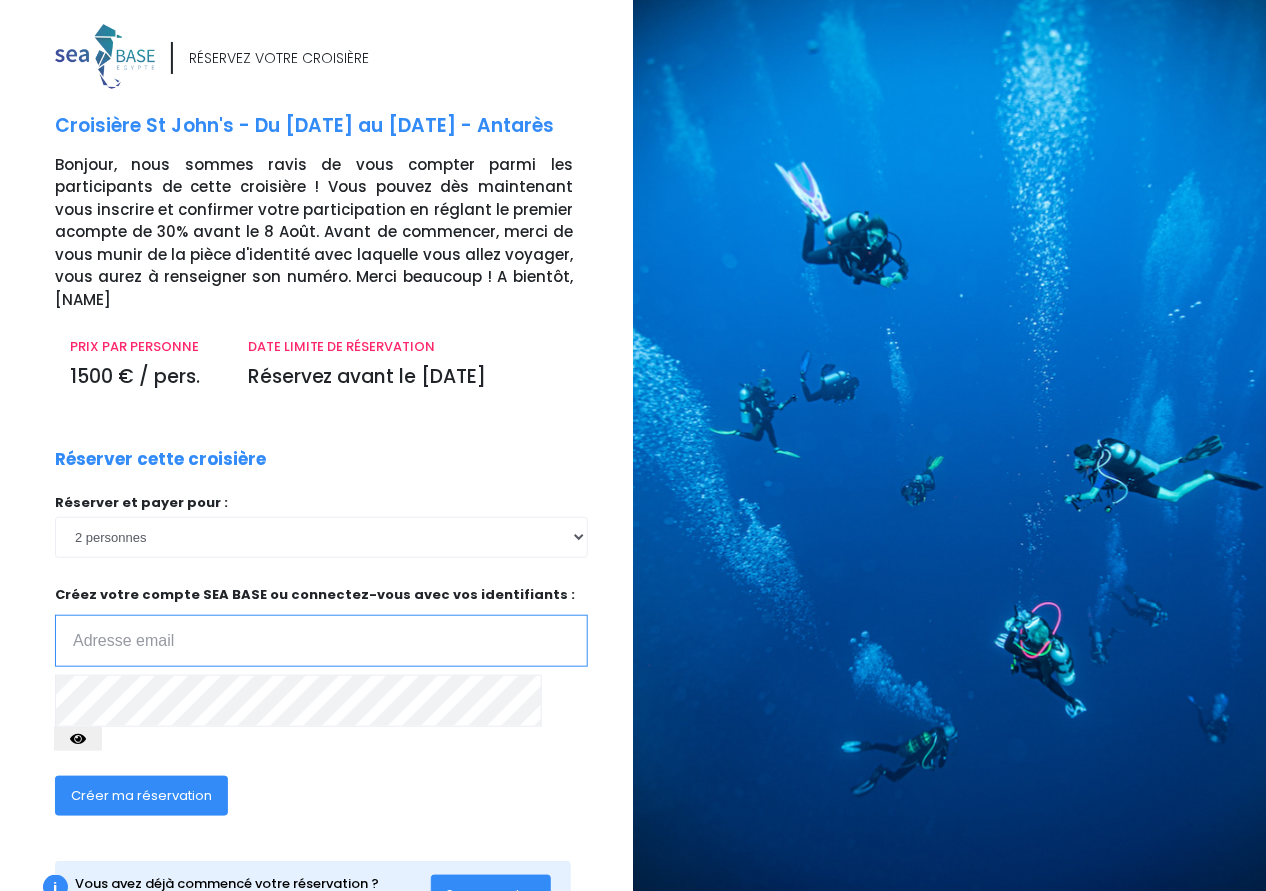 type on "[EMAIL]" 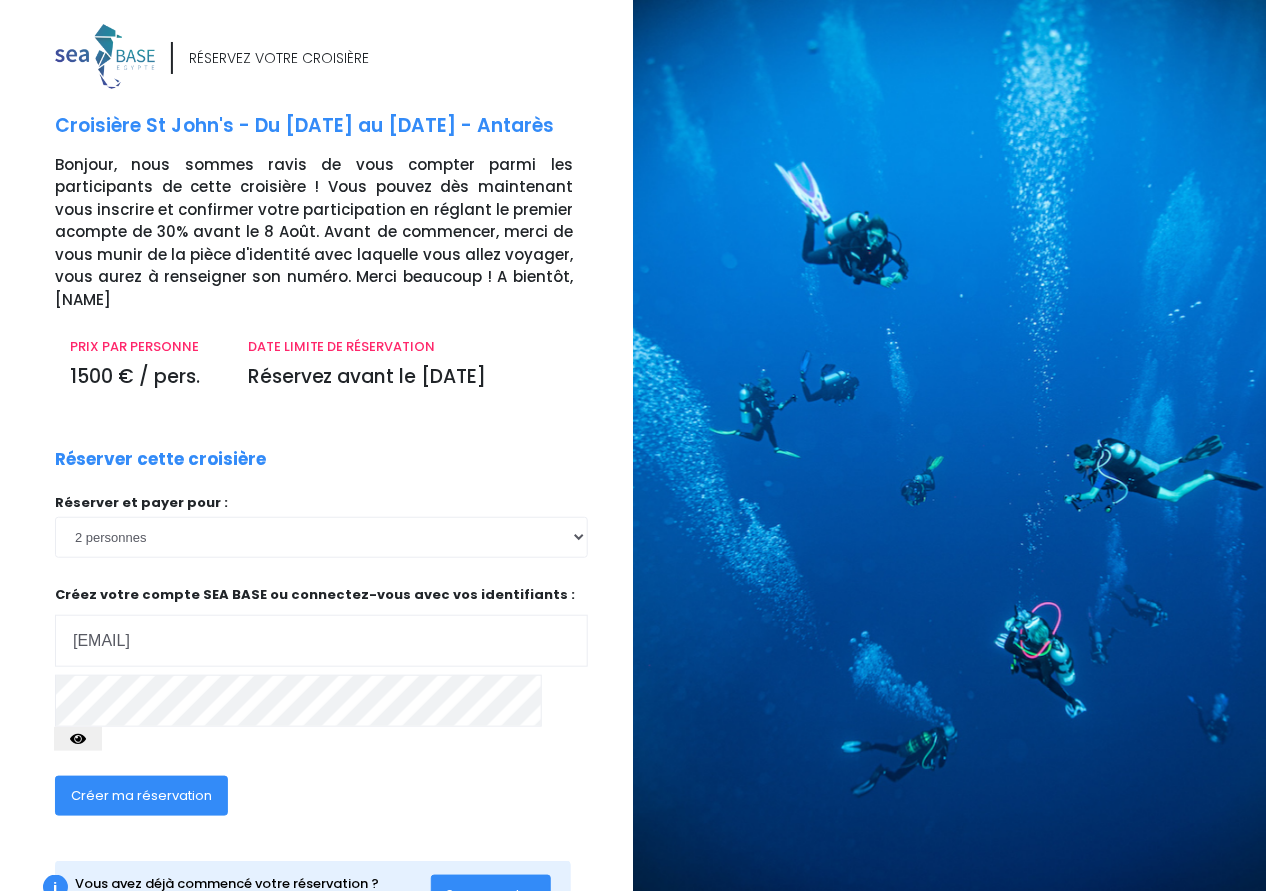 click at bounding box center [78, 739] 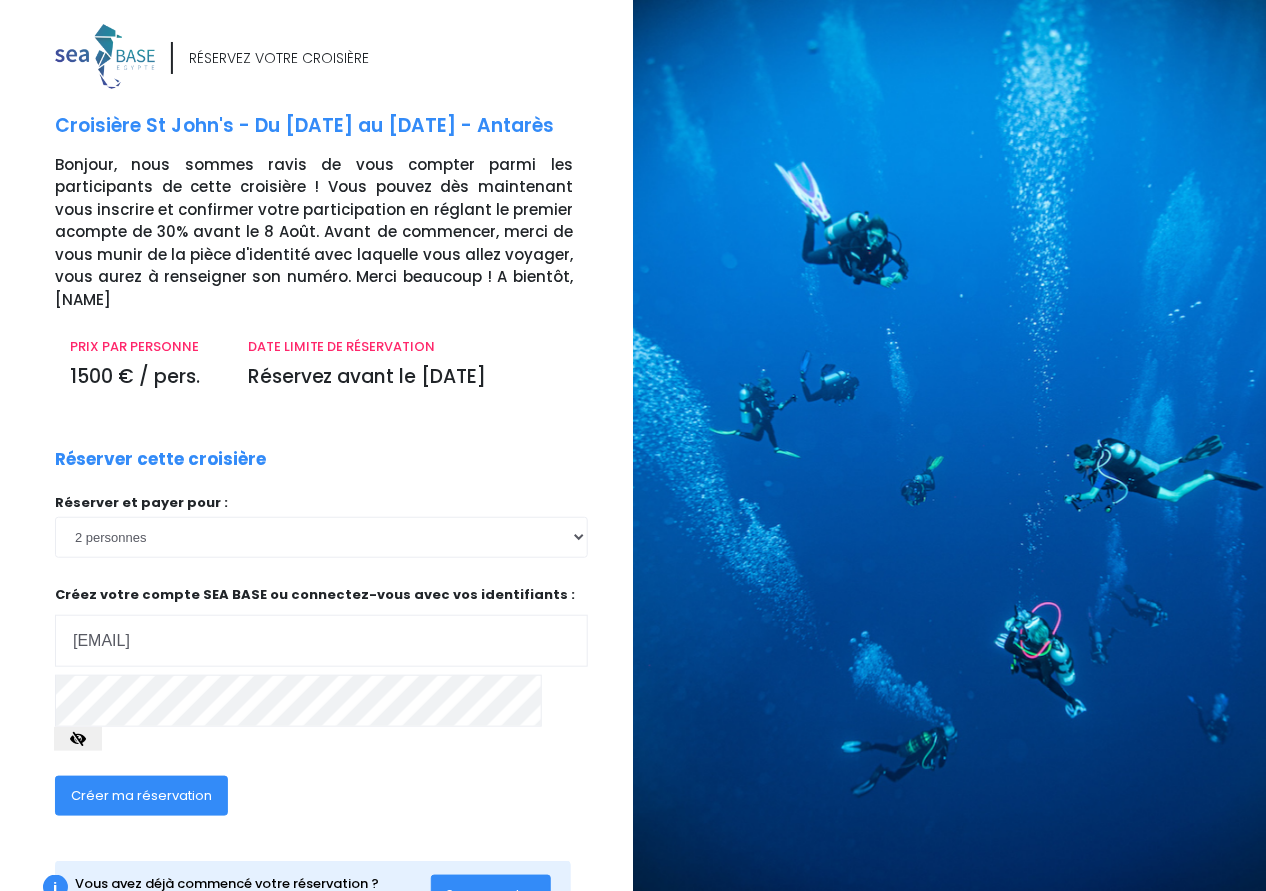 click on "Créer ma réservation" at bounding box center (141, 795) 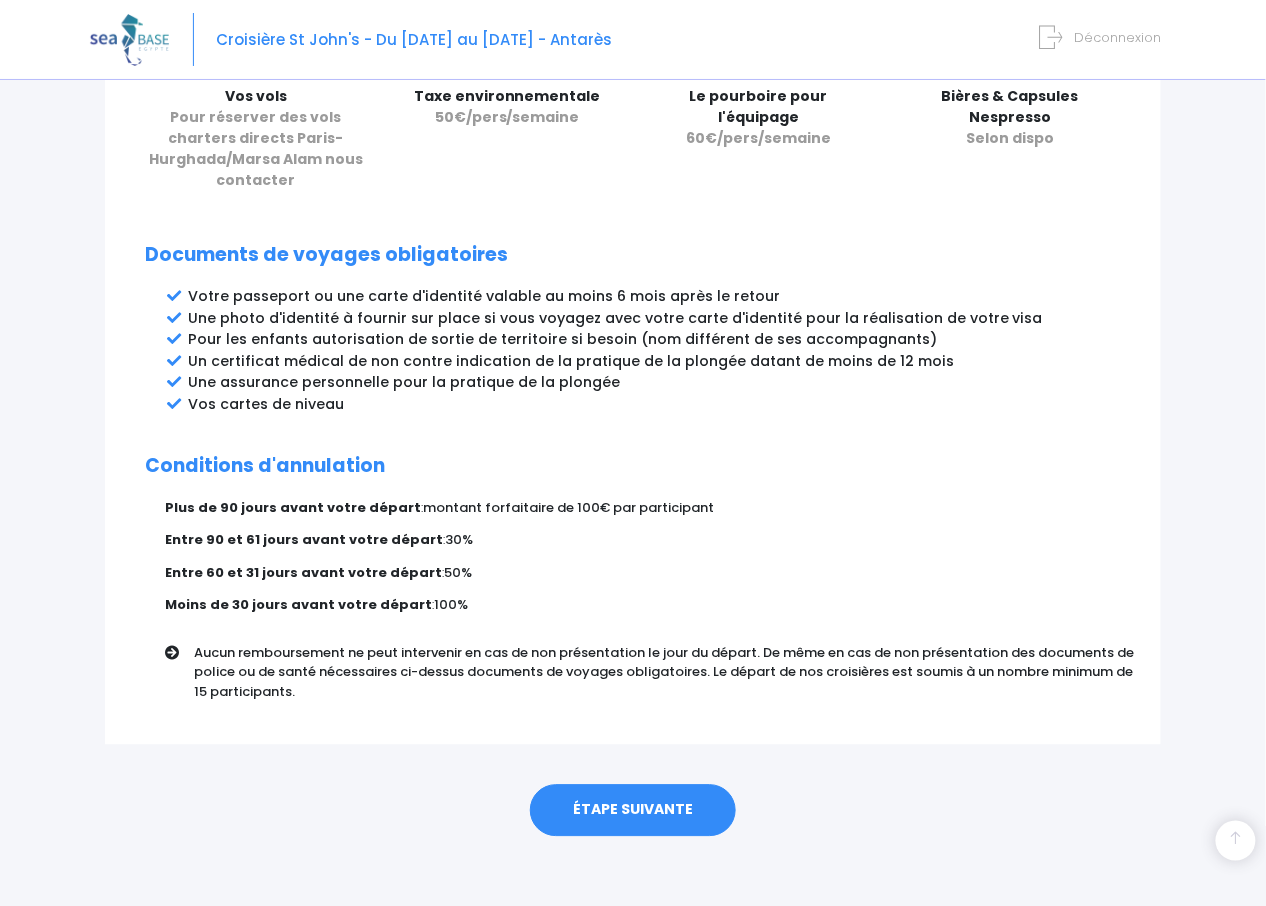scroll, scrollTop: 962, scrollLeft: 0, axis: vertical 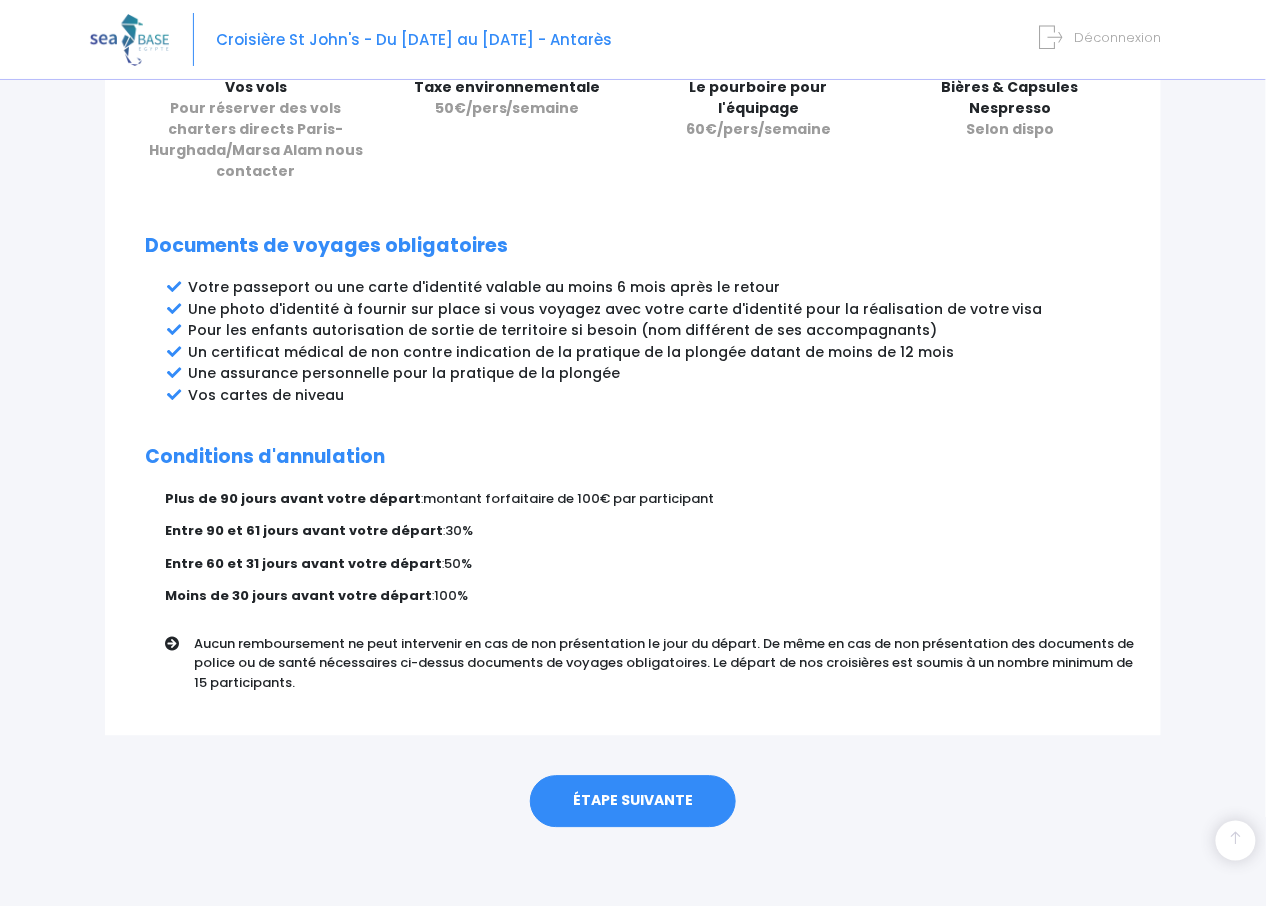 click on "ÉTAPE SUIVANTE" at bounding box center (633, 802) 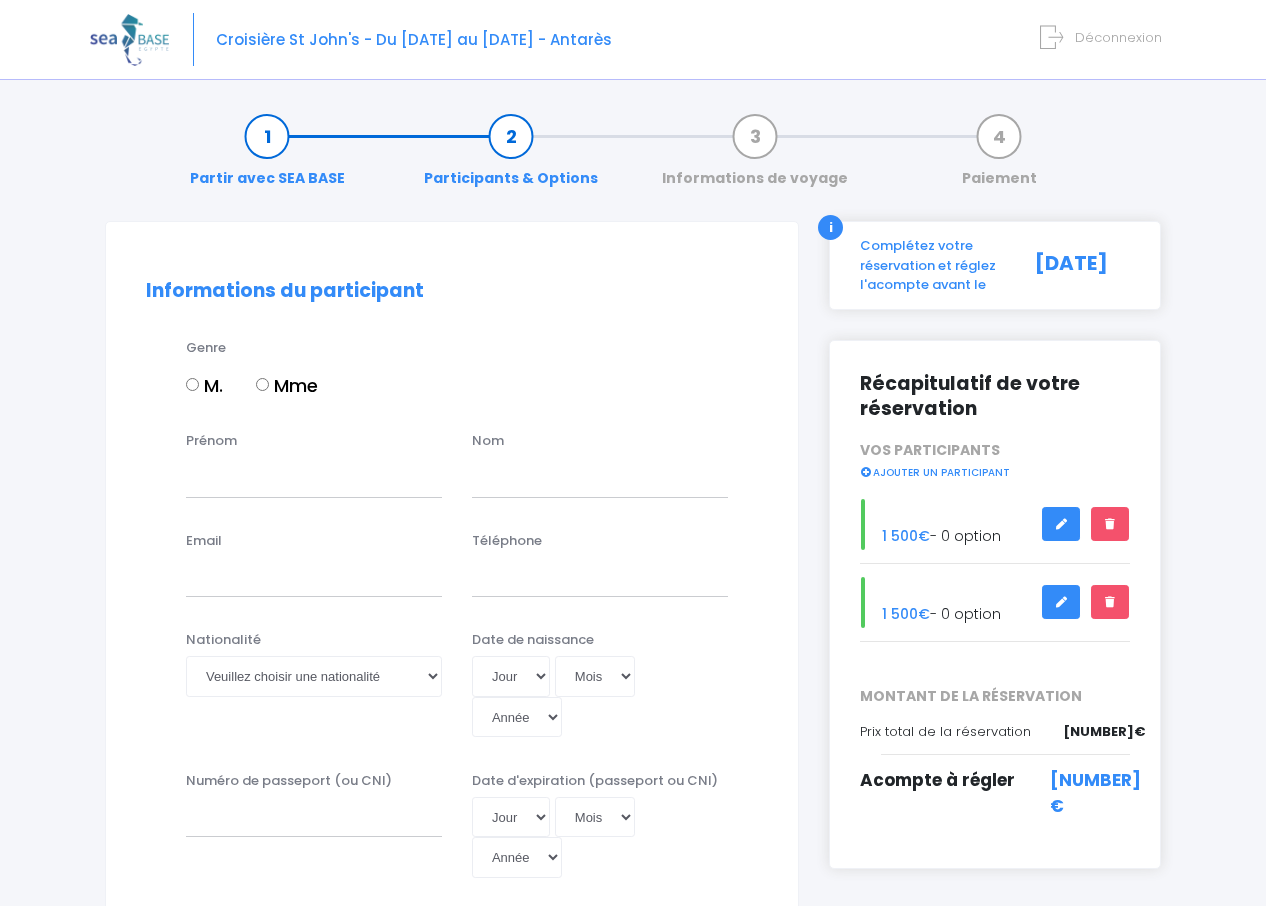 scroll, scrollTop: 0, scrollLeft: 0, axis: both 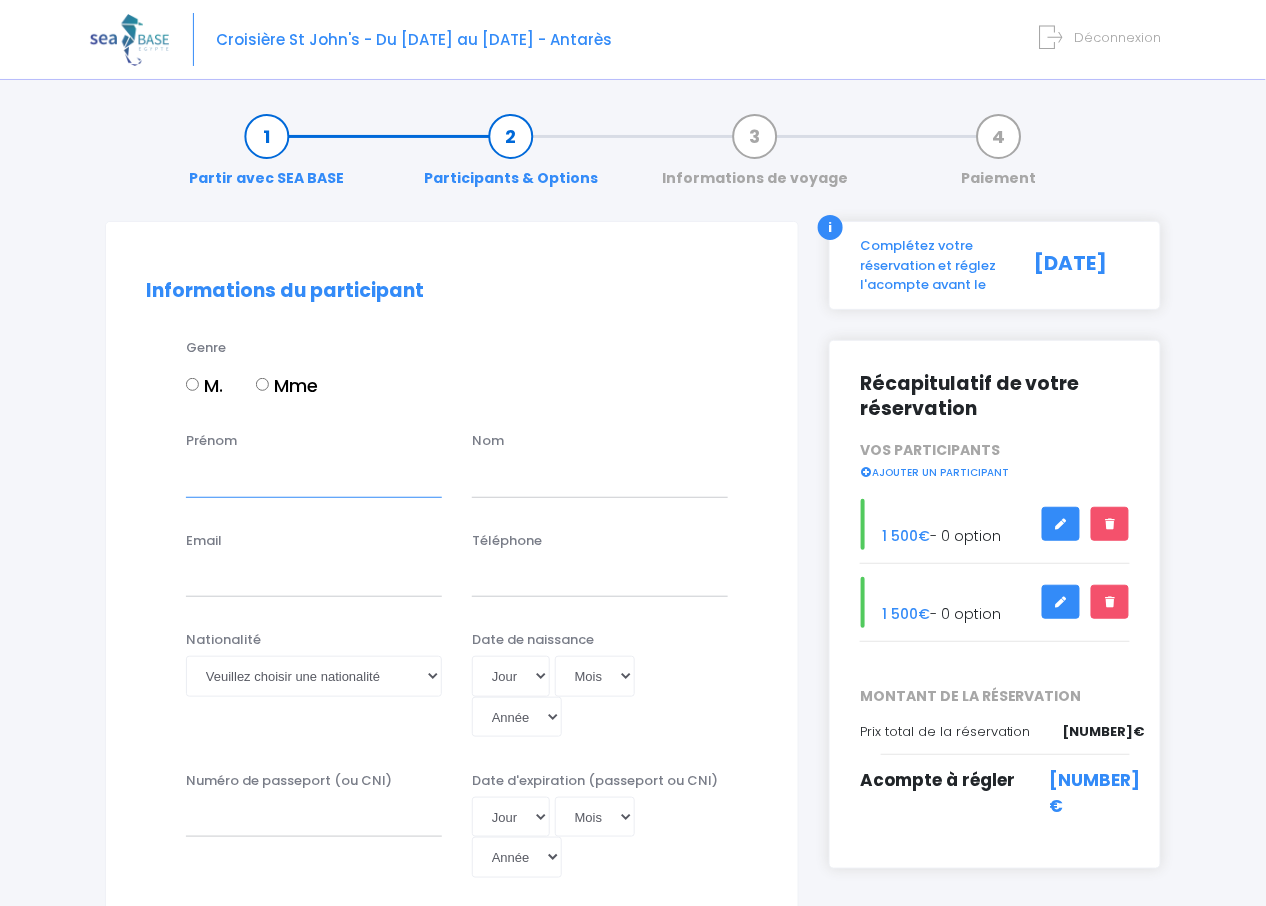 click on "Prénom" at bounding box center [314, 477] 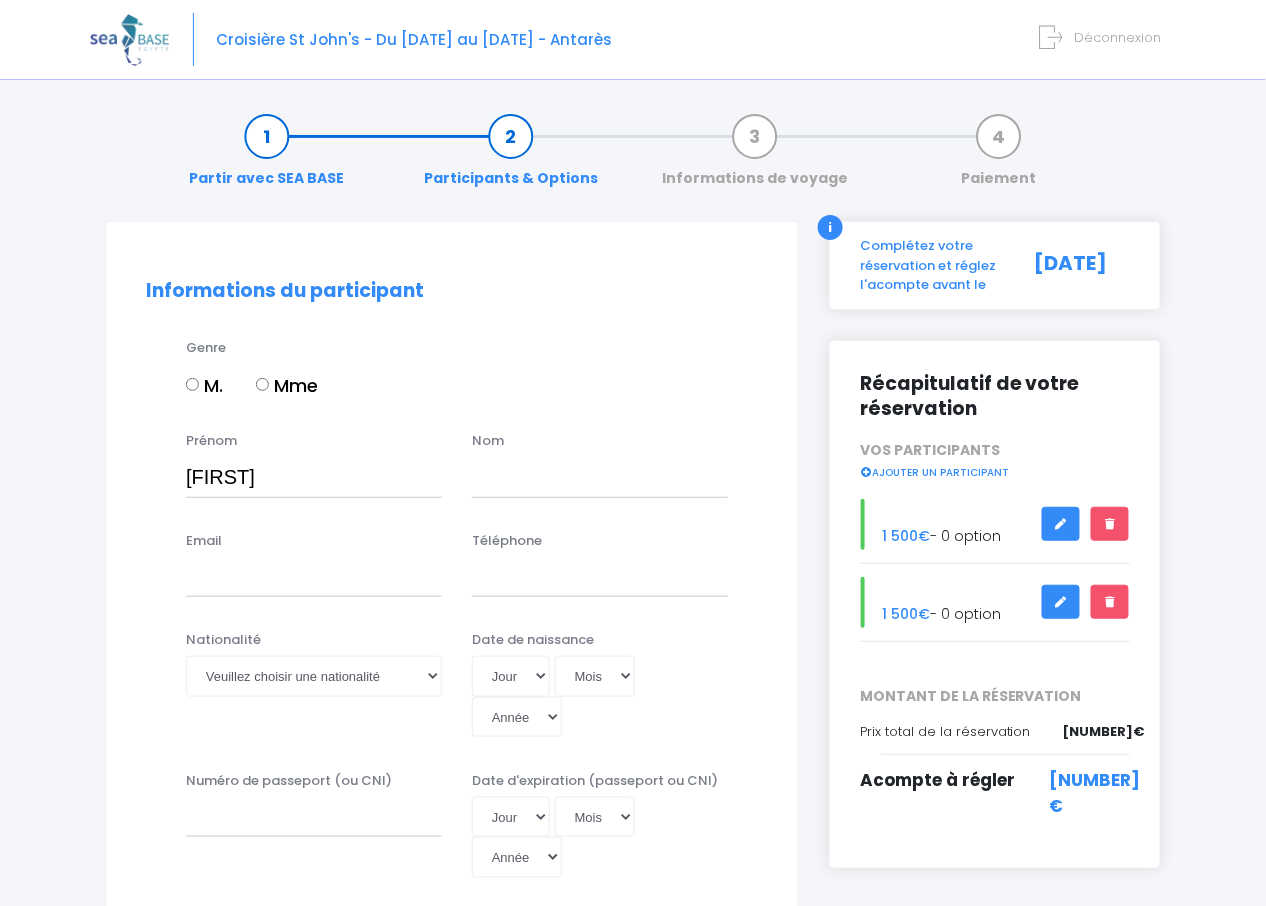 type on "Herrmann" 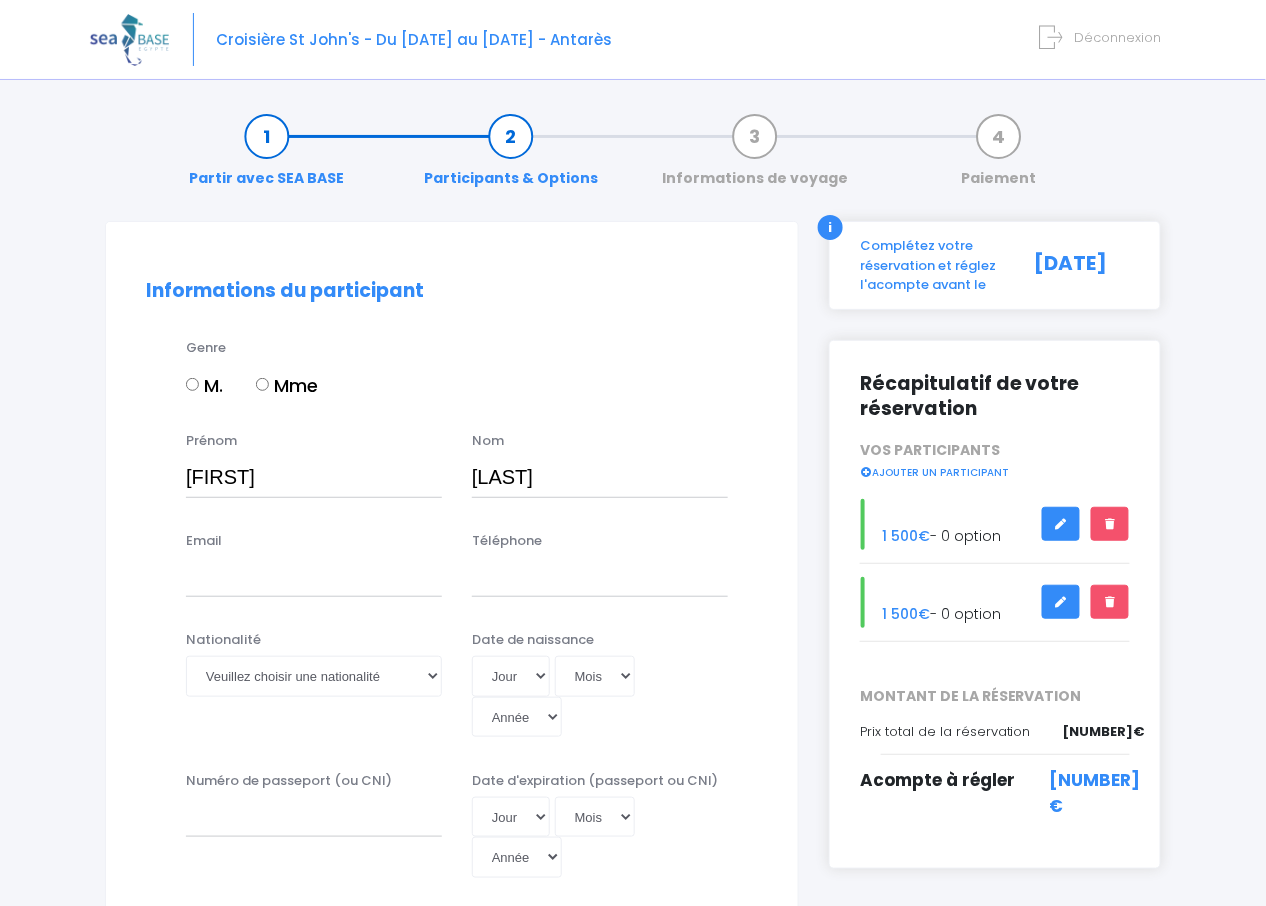type on "aurelie.herrmann.fricker@gmail.com" 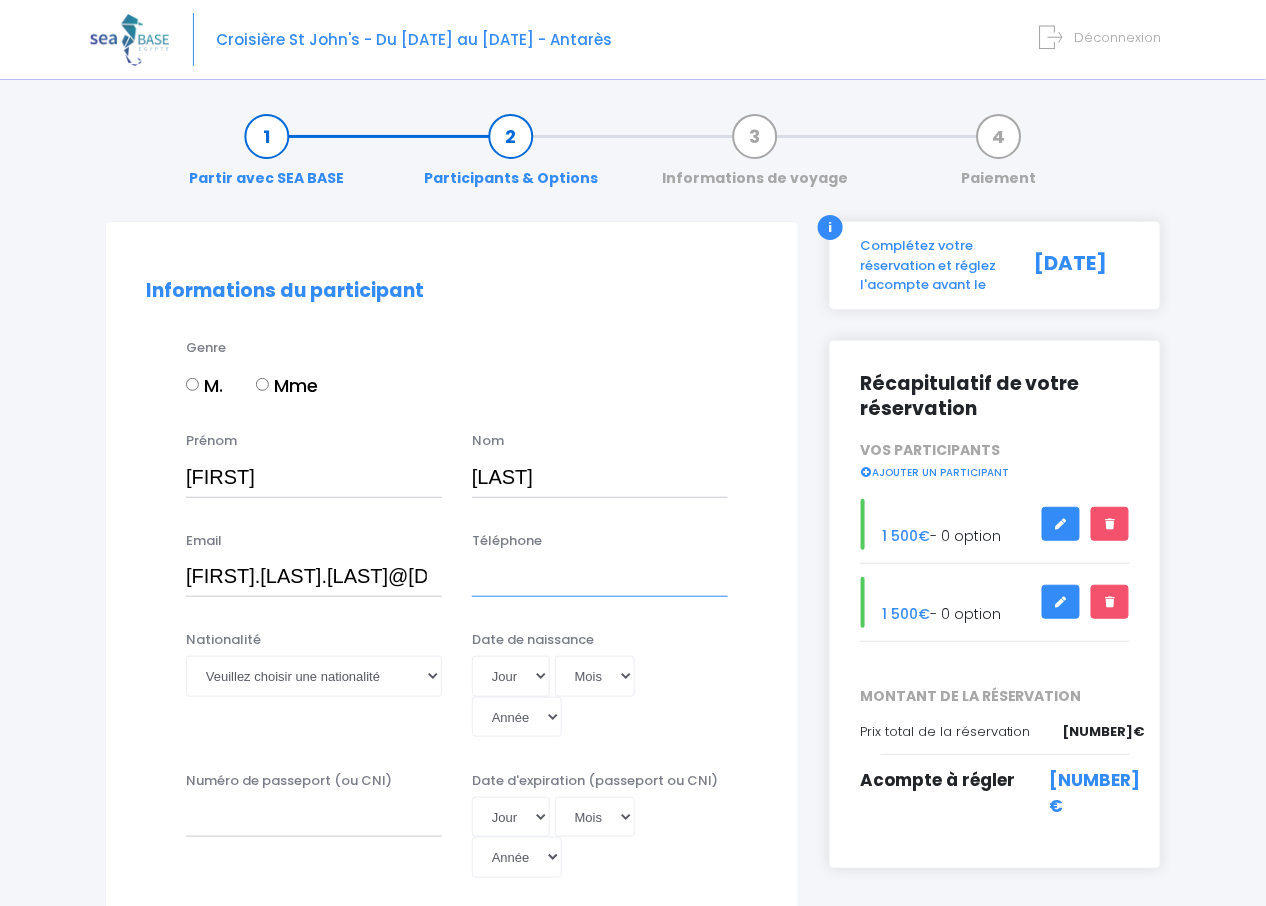 type on "0612881059" 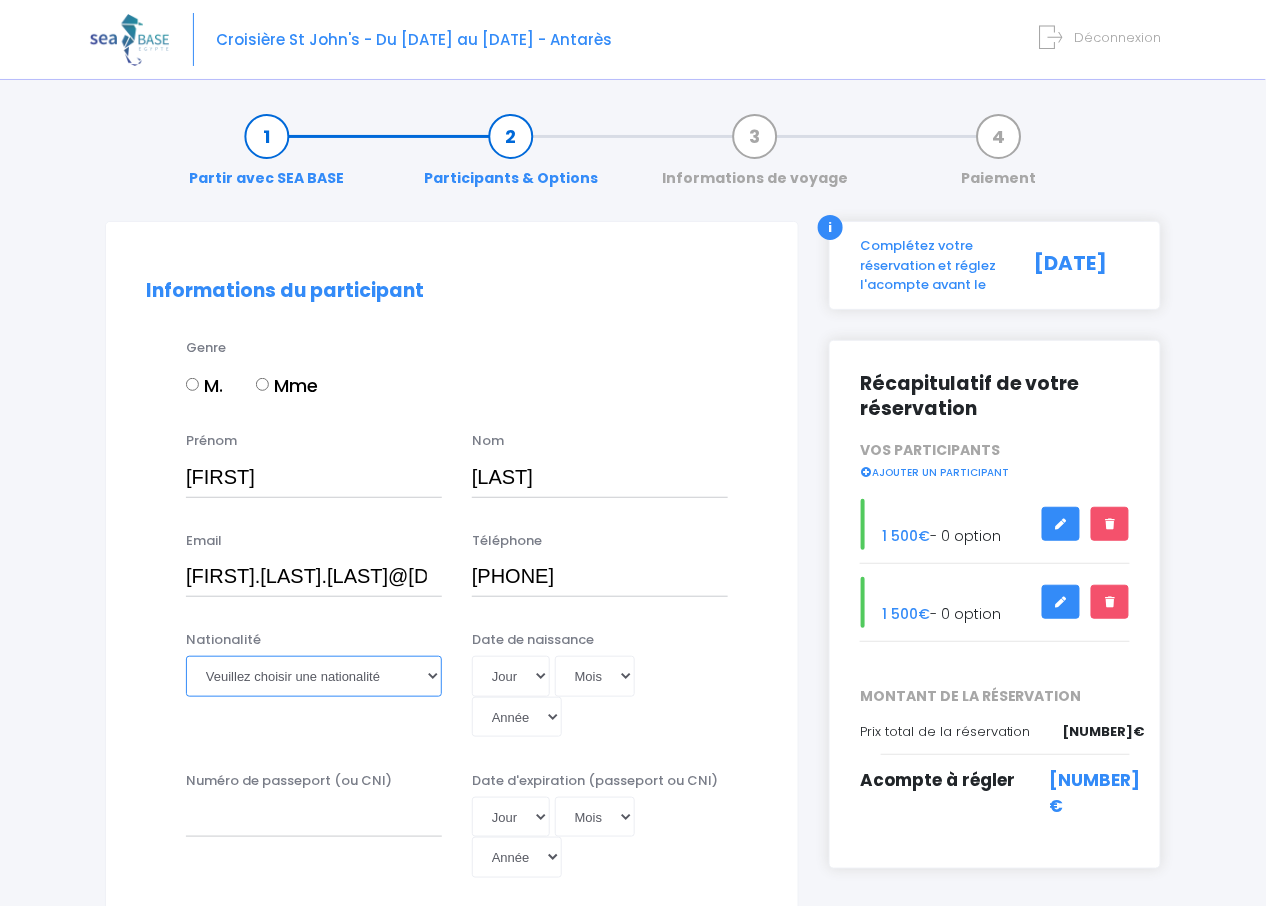 click on "Veuillez choisir une nationalité
Afghane
Albanaise
Algerienne
Allemande
Americaine
Andorrane
Angolaise
Antiguaise et barbudienne
Argentine Armenienne Australienne Autrichienne Azerbaïdjanaise Bahamienne" at bounding box center [314, 676] 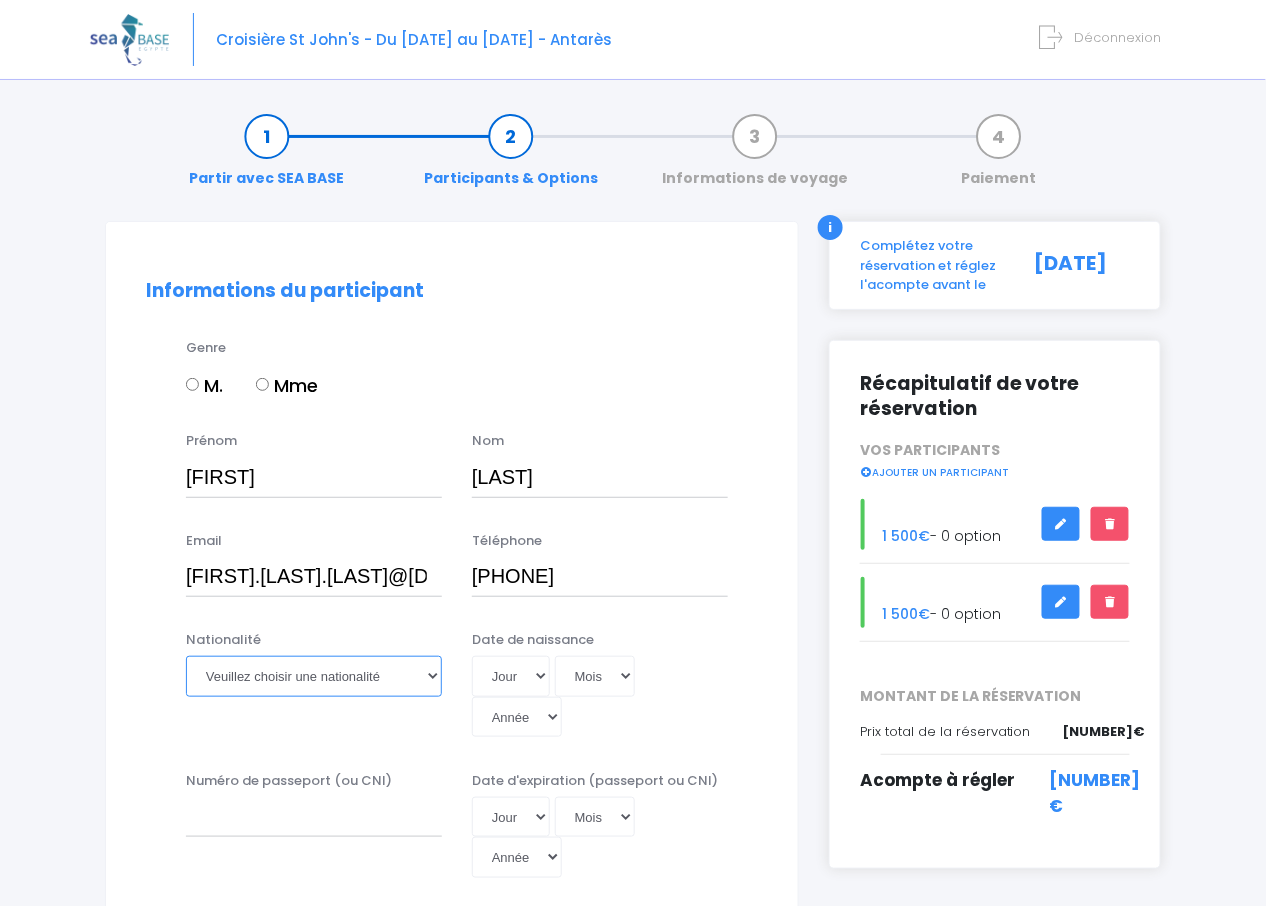 select on "Française" 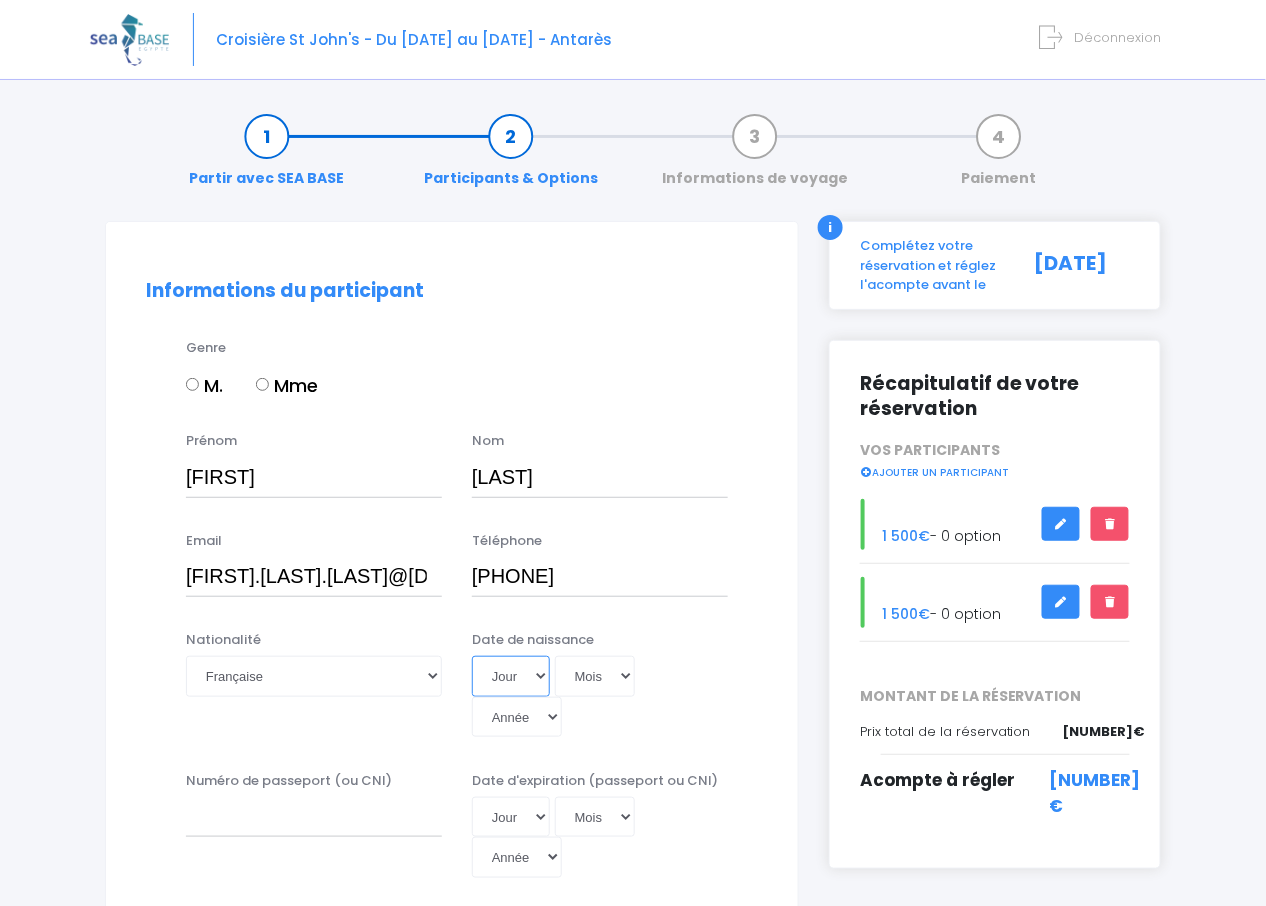 click on "Jour 01 02 03 04 05 06 07 08 09 10 11 12 13 14 15 16 17 18 19 20 21 22 23 24 25 26 27 28 29 30 31" at bounding box center [511, 676] 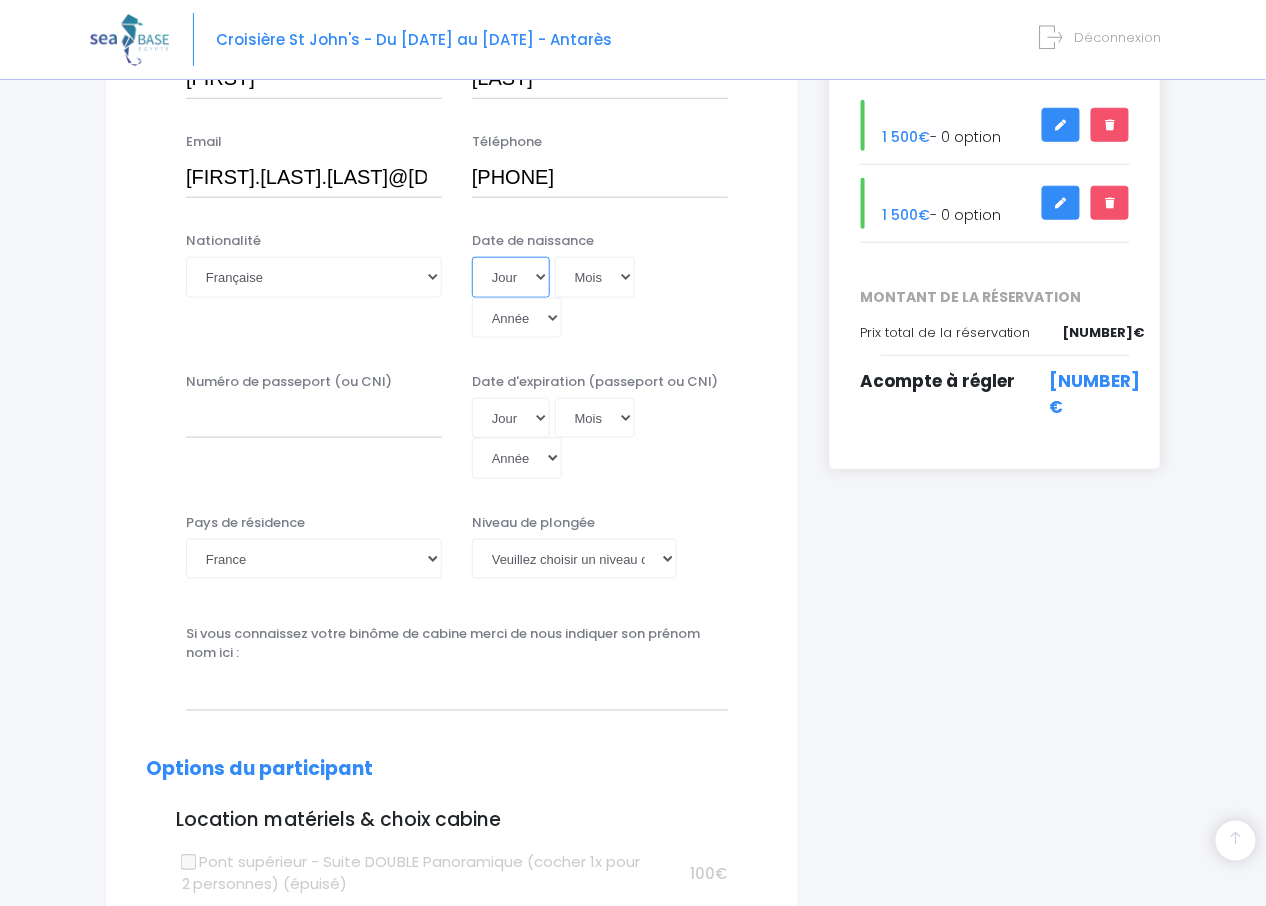scroll, scrollTop: 0, scrollLeft: 0, axis: both 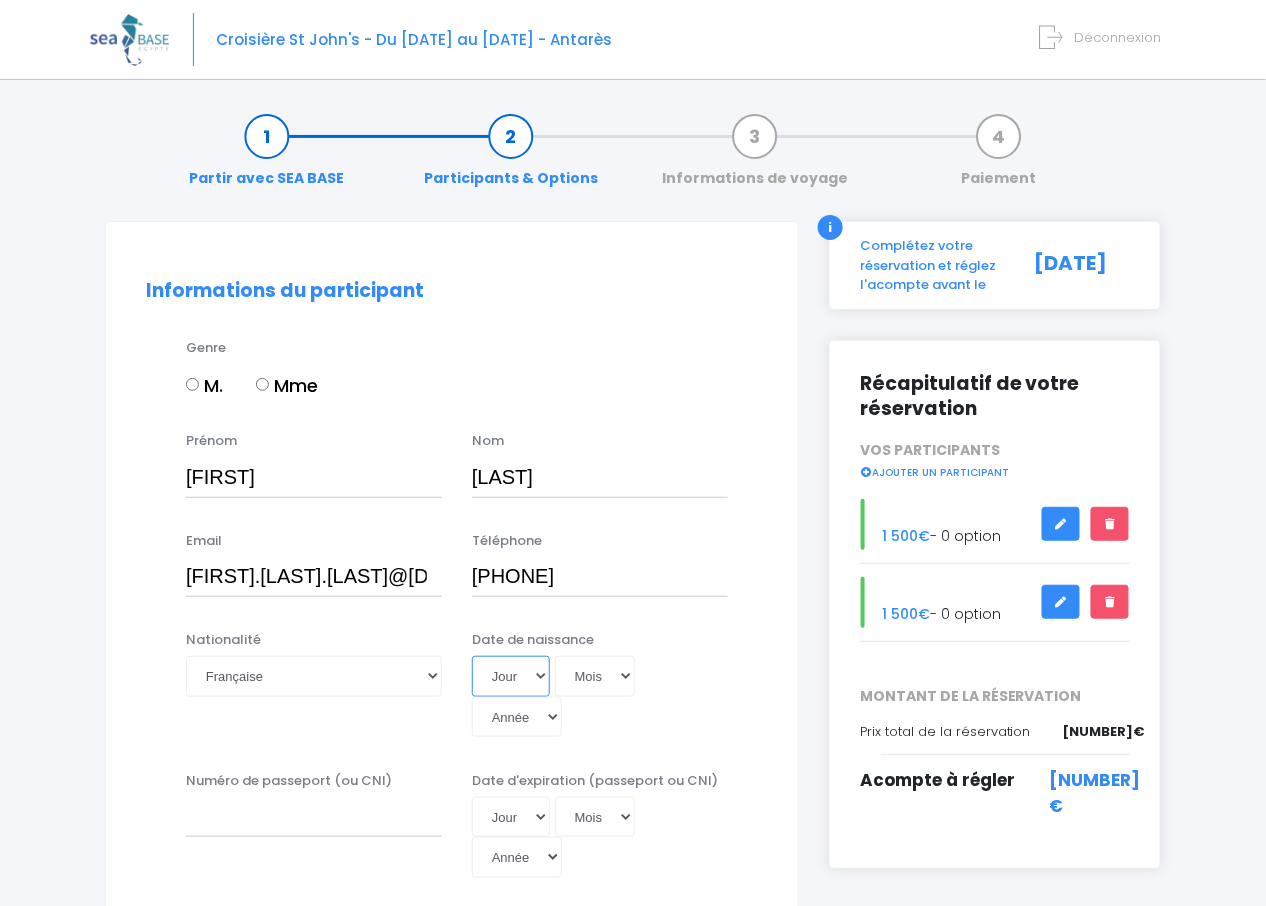 click on "Jour 01 02 03 04 05 06 07 08 09 10 11 12 13 14 15 16 17 18 19 20 21 22 23 24 25 26 27 28 29 30 31" at bounding box center [511, 676] 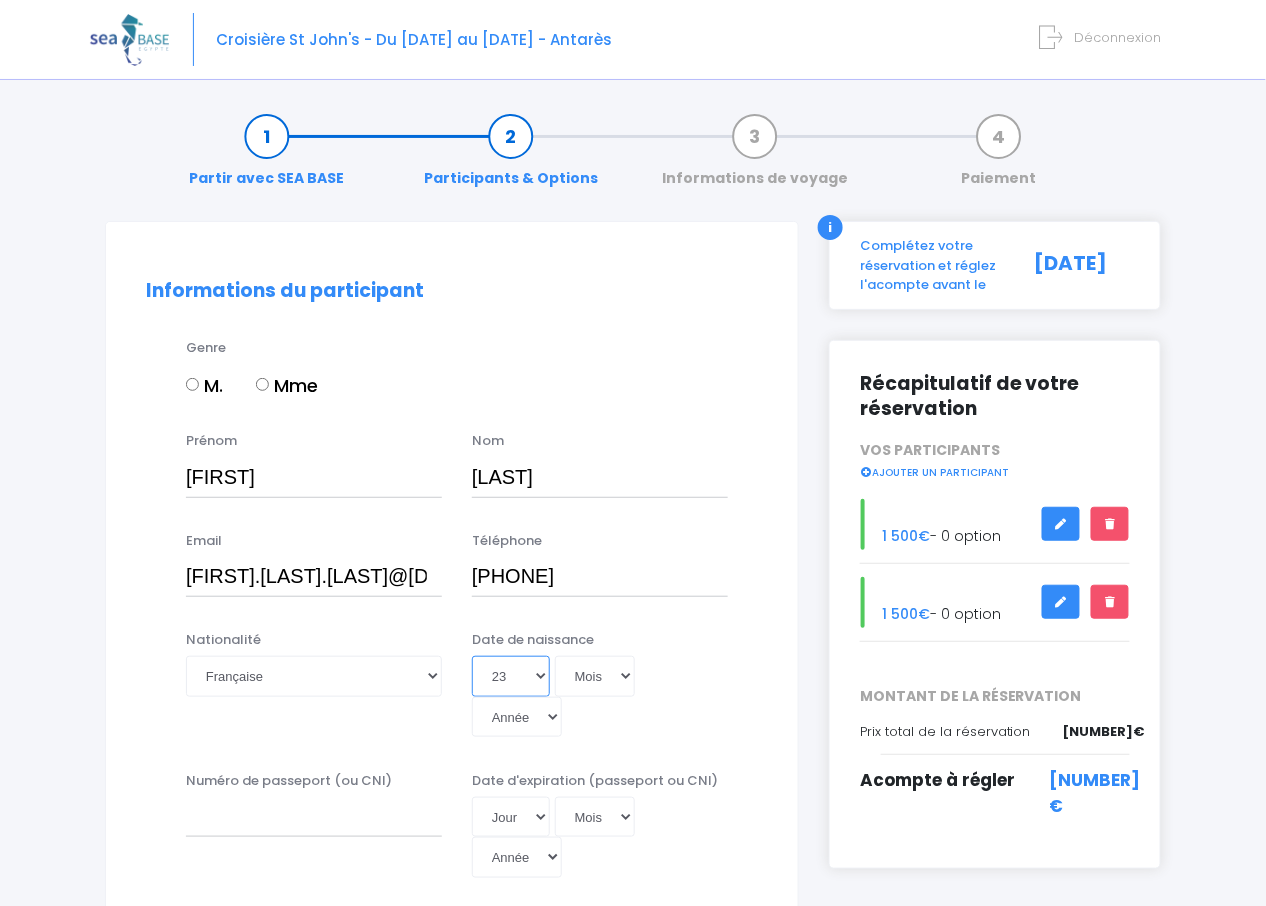click on "Jour 01 02 03 04 05 06 07 08 09 10 11 12 13 14 15 16 17 18 19 20 21 22 23 24 25 26 27 28 29 30 31" at bounding box center (511, 676) 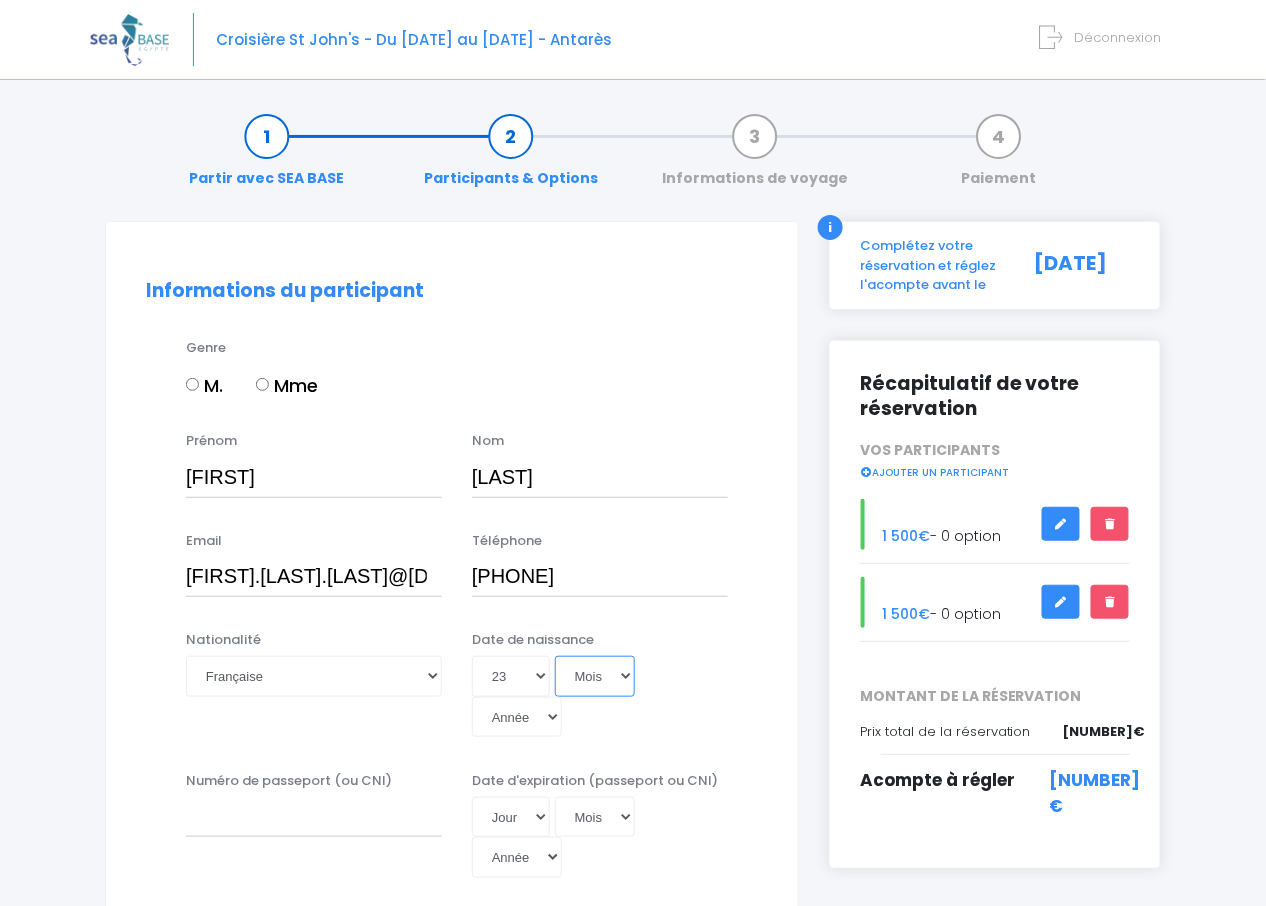 click on "Mois 01 02 03 04 05 06 07 08 09 10 11 12" at bounding box center [595, 676] 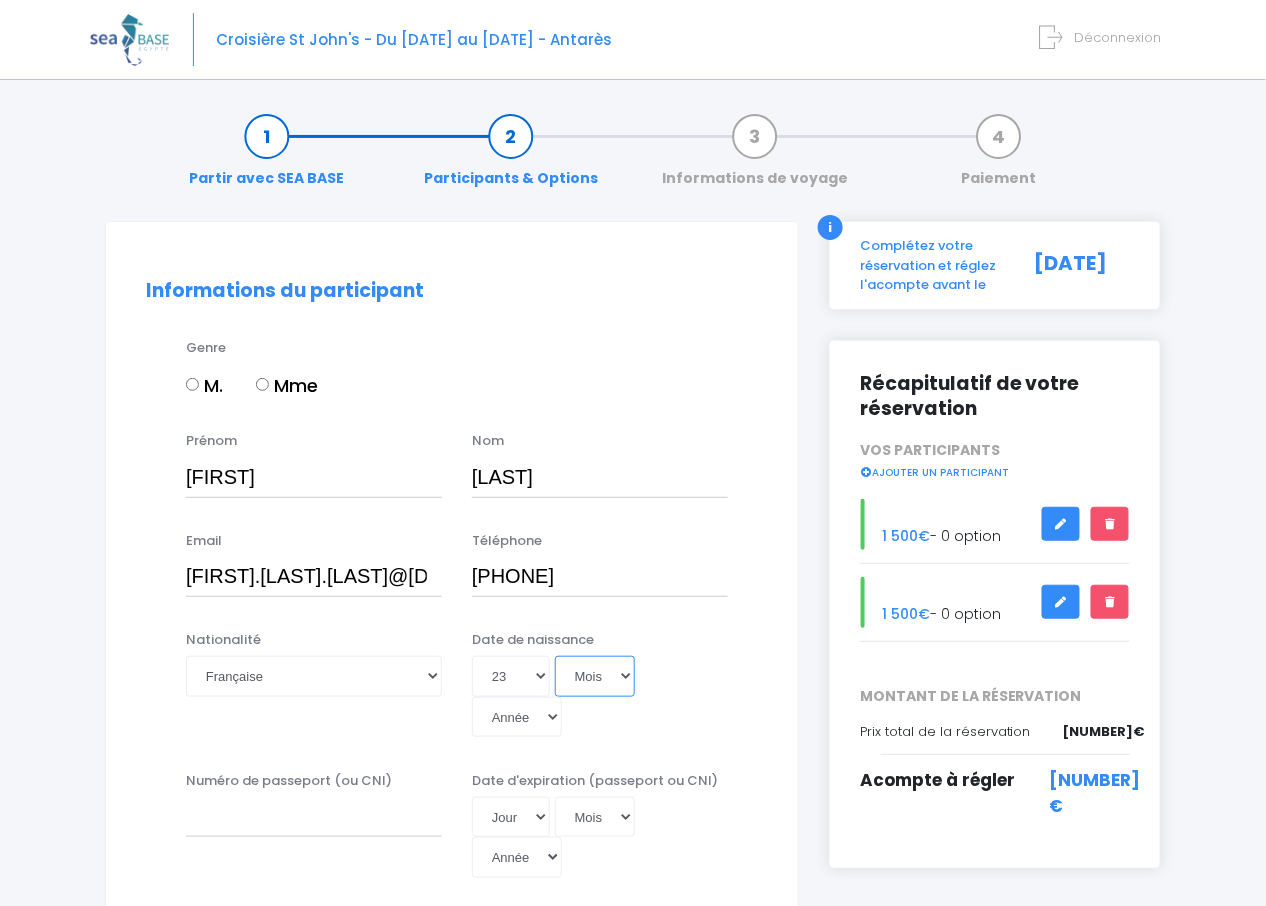 select on "04" 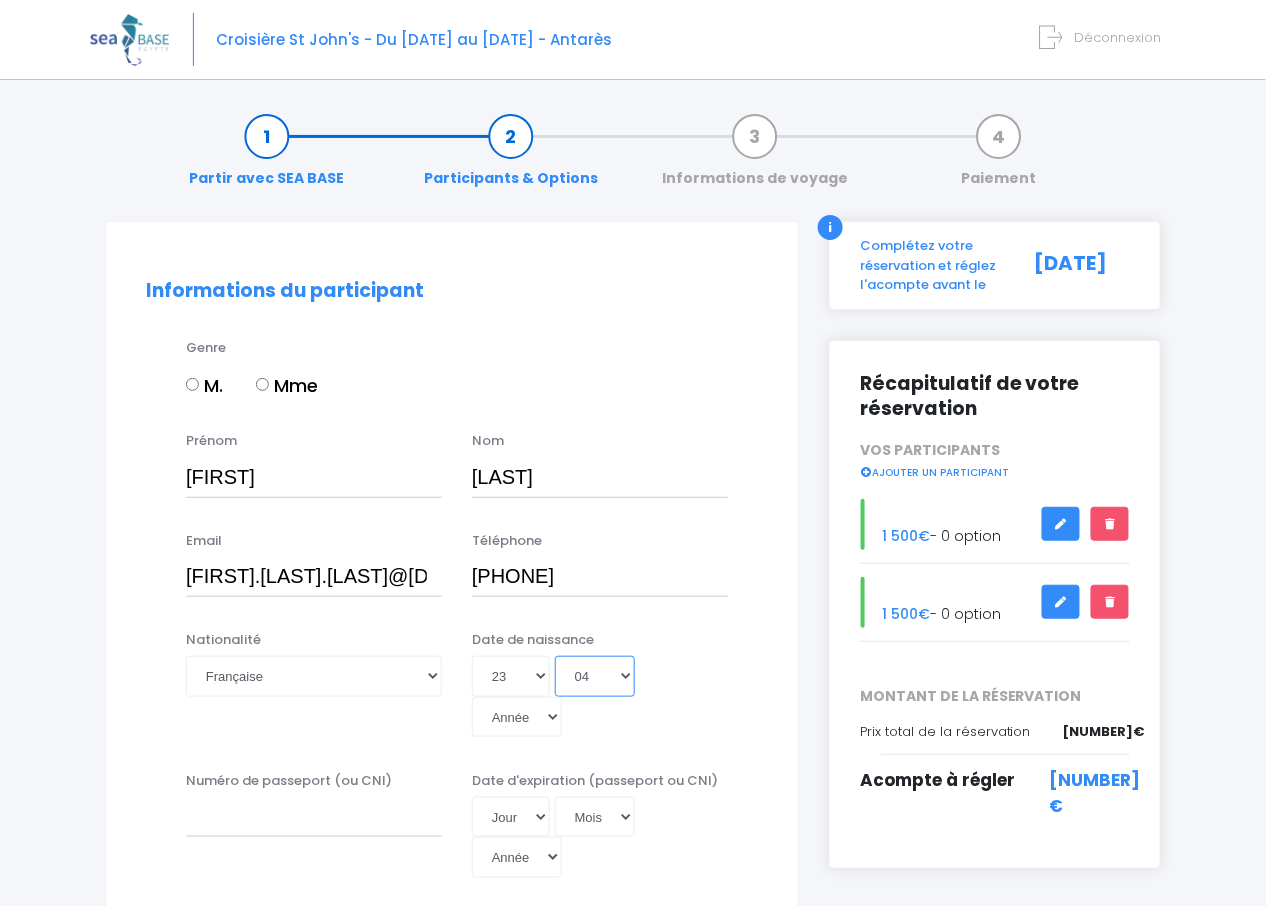 click on "Mois 01 02 03 04 05 06 07 08 09 10 11 12" at bounding box center [595, 676] 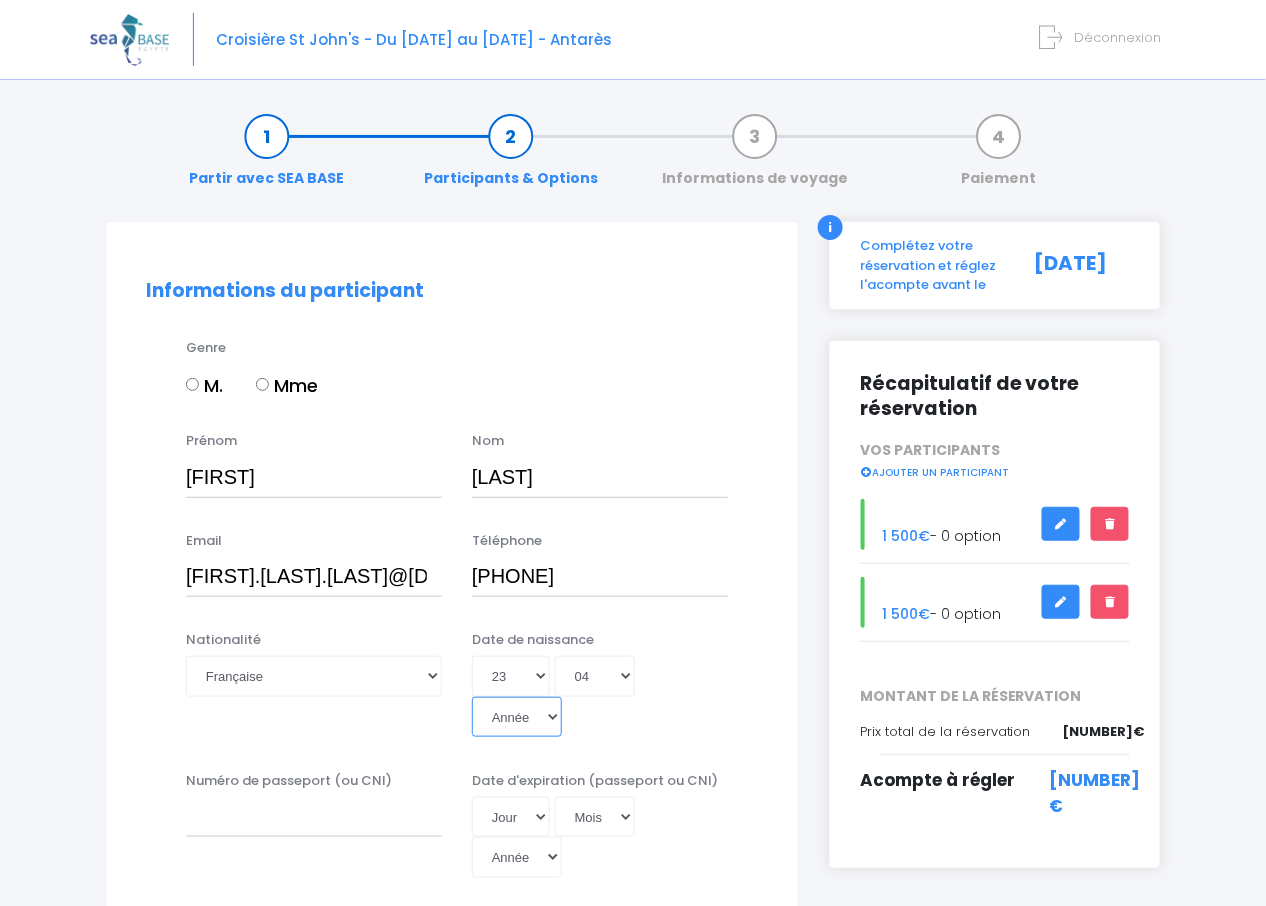 click on "Année 2045 2044 2043 2042 2041 2040 2039 2038 2037 2036 2035 2034 2033 2032 2031 2030 2029 2028 2027 2026 2025 2024 2023 2022 2021 2020 2019 2018 2017 2016 2015 2014 2013 2012 2011 2010 2009 2008 2007 2006 2005 2004 2003 2002 2001 2000 1999 1998 1997 1996 1995 1994 1993 1992 1991 1990 1989 1988 1987 1986 1985 1984 1983 1982 1981 1980 1979 1978 1977 1976 1975 1974 1973 1972 1971 1970 1969 1968 1967 1966 1965 1964 1963 1962 1961 1960 1959 1958 1957 1956 1955 1954 1953 1952 1951 1950 1949 1948 1947 1946 1945 1944 1943 1942 1941 1940 1939 1938 1937 1936 1935 1934 1933 1932 1931 1930 1929 1928 1927 1926 1925 1924 1923 1922 1921 1920 1919 1918 1917 1916 1915 1914 1913 1912 1911 1910 1909 1908 1907 1906 1905 1904 1903 1902 1901 1900" at bounding box center (517, 717) 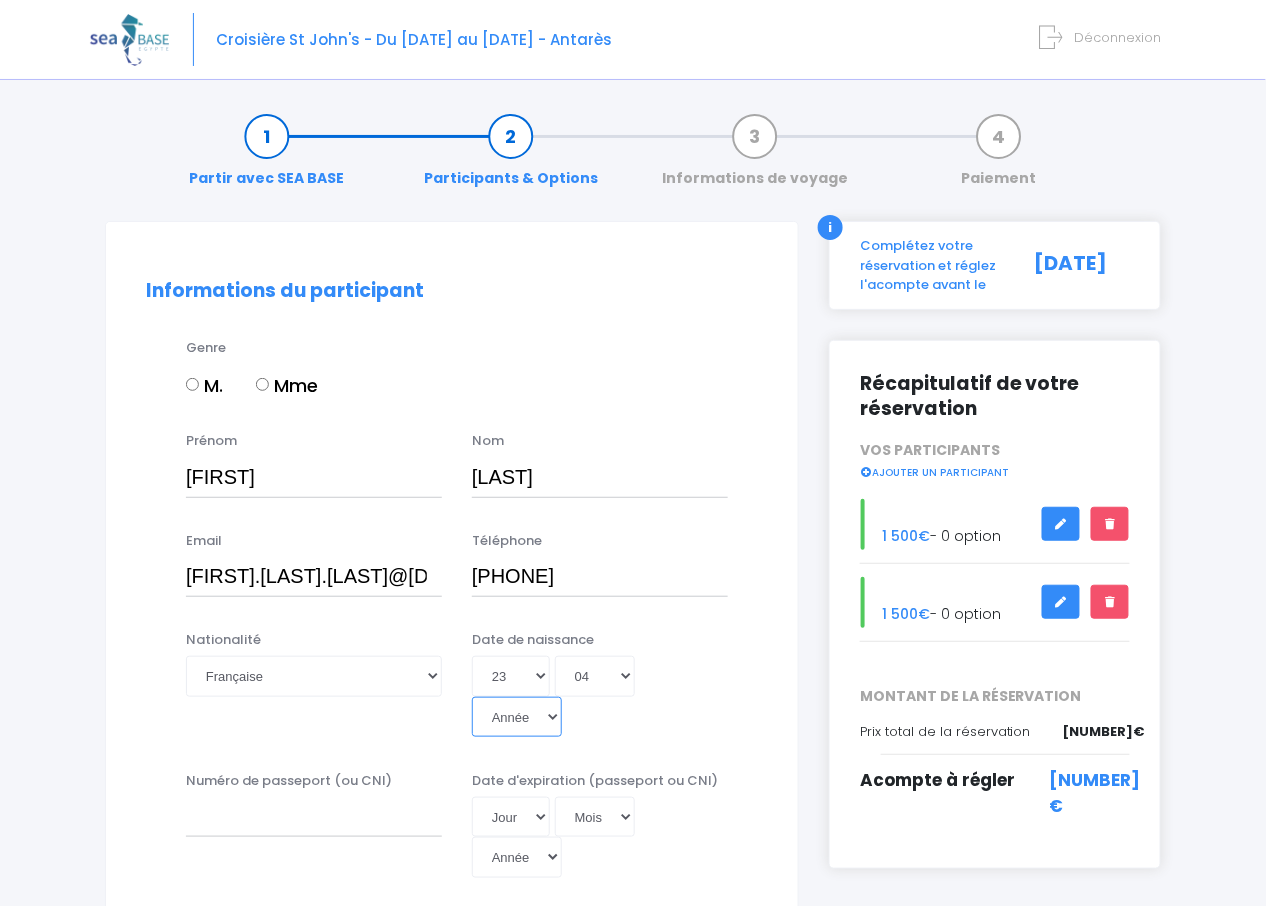 select on "1980" 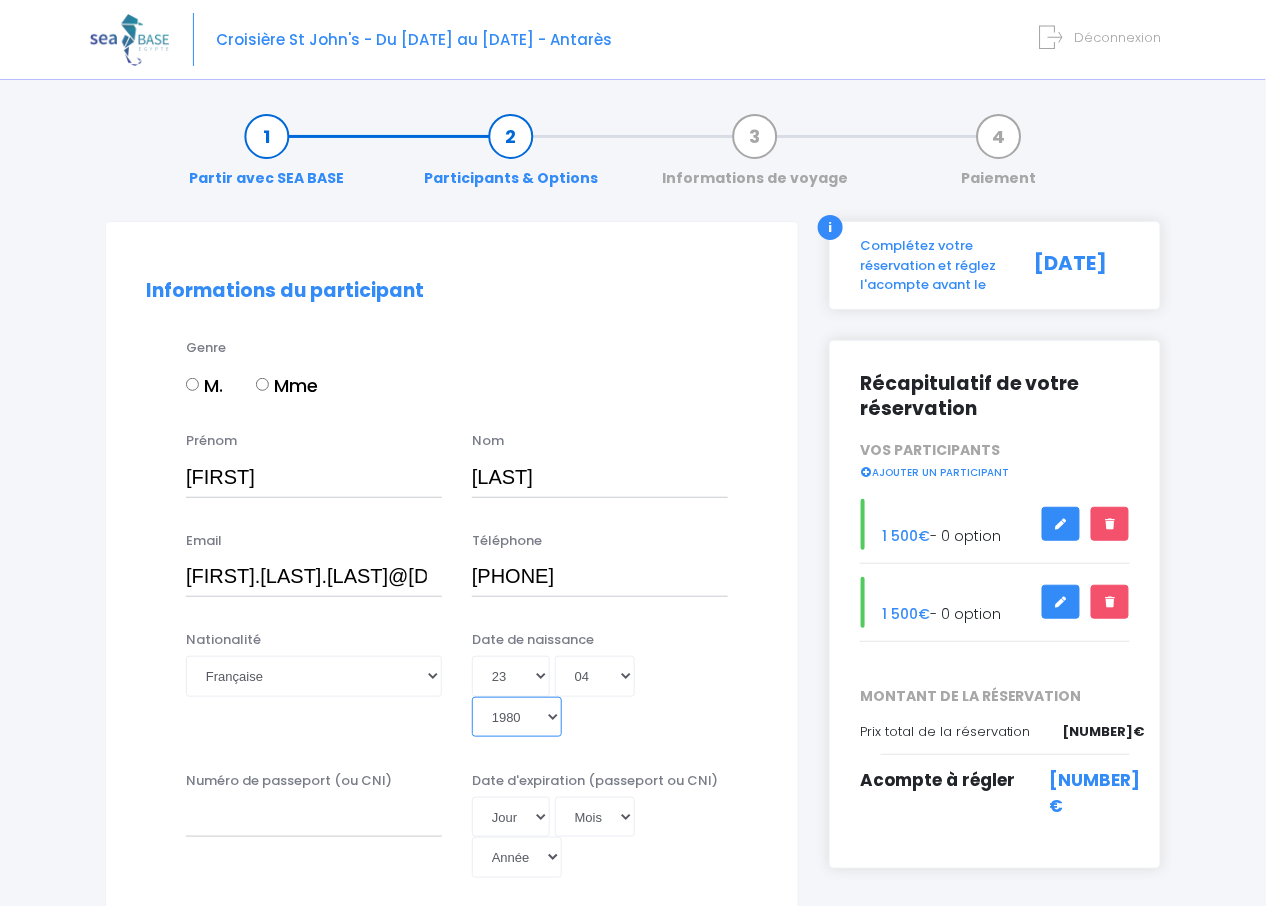 click on "Année 2045 2044 2043 2042 2041 2040 2039 2038 2037 2036 2035 2034 2033 2032 2031 2030 2029 2028 2027 2026 2025 2024 2023 2022 2021 2020 2019 2018 2017 2016 2015 2014 2013 2012 2011 2010 2009 2008 2007 2006 2005 2004 2003 2002 2001 2000 1999 1998 1997 1996 1995 1994 1993 1992 1991 1990 1989 1988 1987 1986 1985 1984 1983 1982 1981 1980 1979 1978 1977 1976 1975 1974 1973 1972 1971 1970 1969 1968 1967 1966 1965 1964 1963 1962 1961 1960 1959 1958 1957 1956 1955 1954 1953 1952 1951 1950 1949 1948 1947 1946 1945 1944 1943 1942 1941 1940 1939 1938 1937 1936 1935 1934 1933 1932 1931 1930 1929 1928 1927 1926 1925 1924 1923 1922 1921 1920 1919 1918 1917 1916 1915 1914 1913 1912 1911 1910 1909 1908 1907 1906 1905 1904 1903 1902 1901 1900" at bounding box center (517, 717) 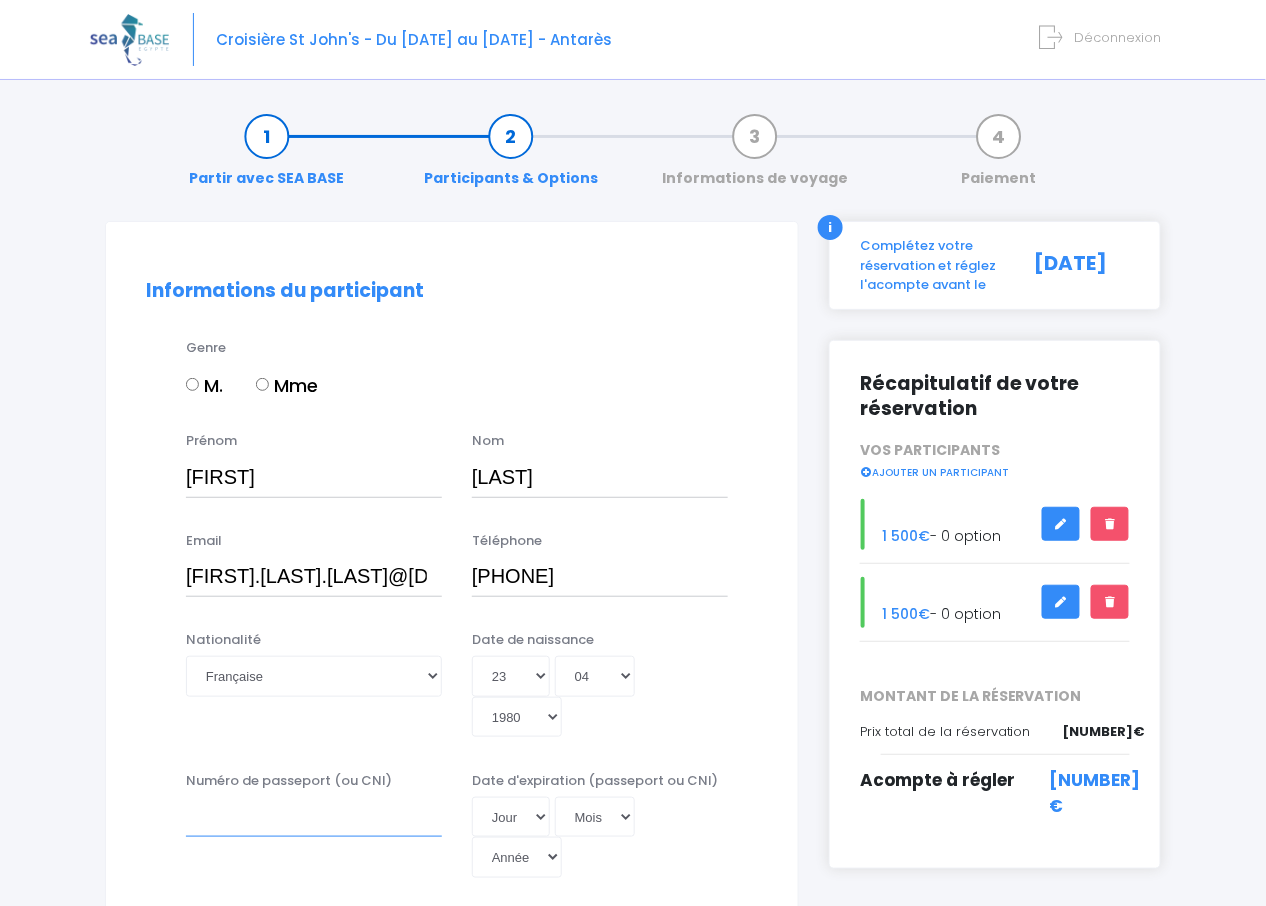 click on "Numéro de passeport (ou CNI)" at bounding box center (314, 817) 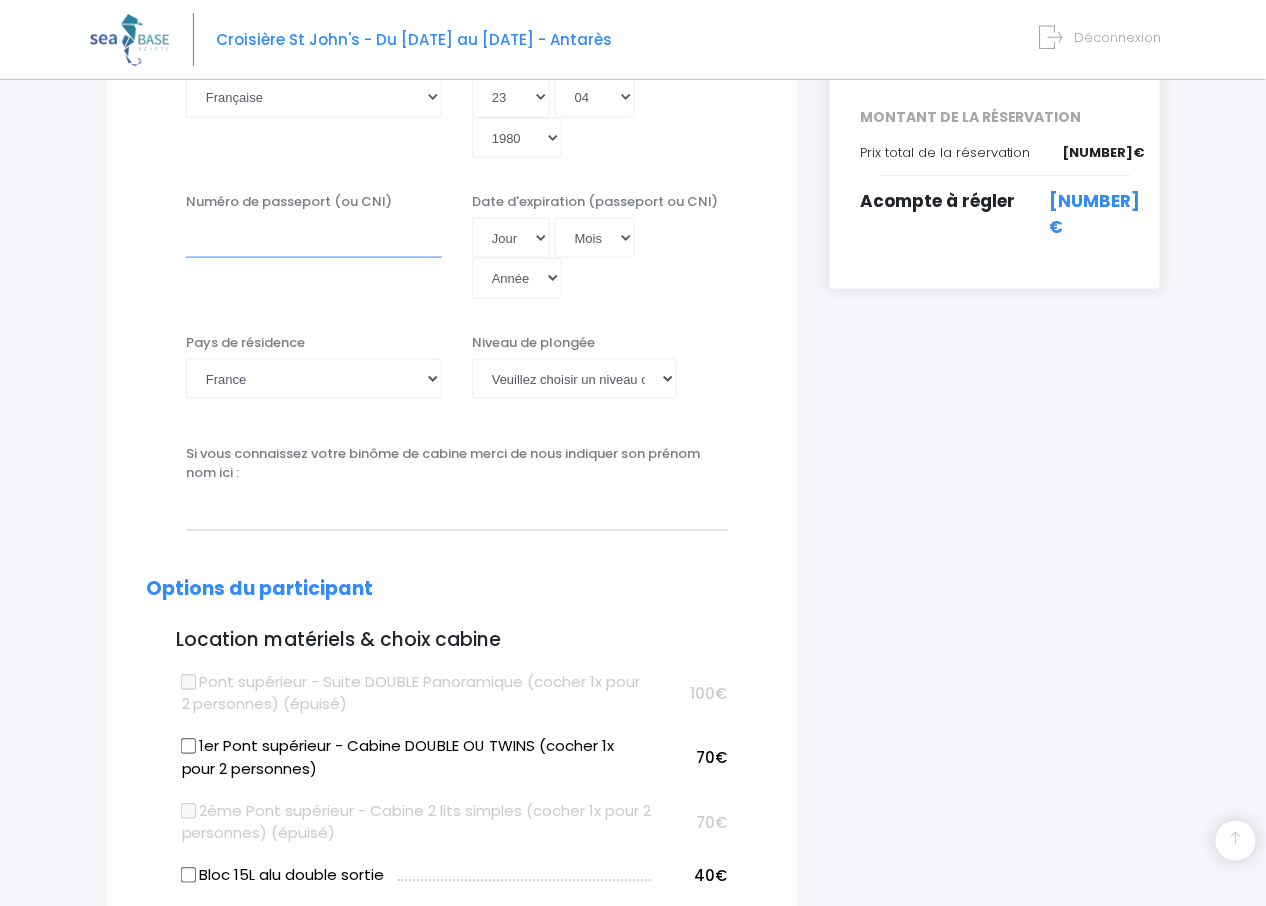 scroll, scrollTop: 800, scrollLeft: 0, axis: vertical 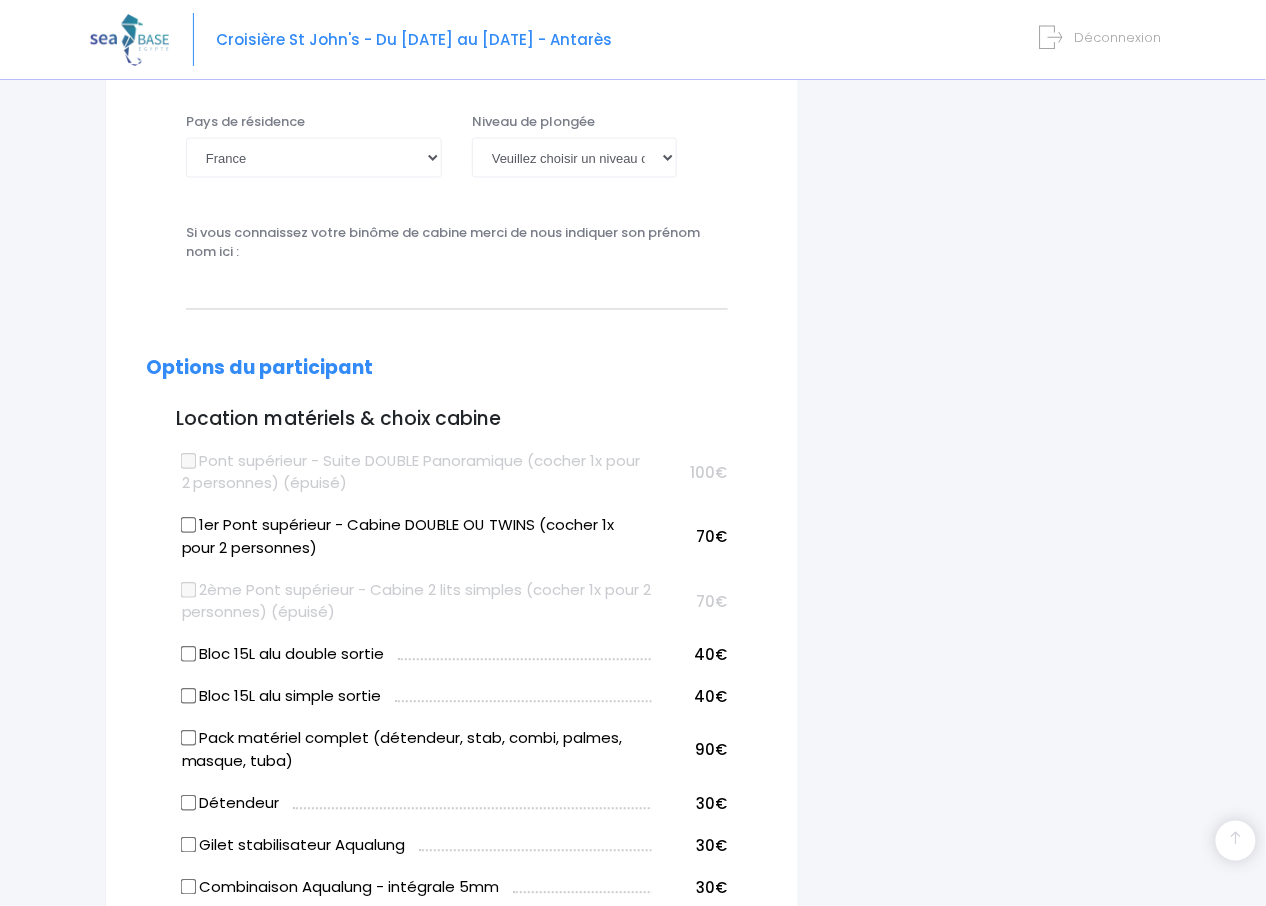 click on "1er Pont supérieur - Cabine DOUBLE OU TWINS (cocher 1x pour 2 personnes)" at bounding box center (188, 526) 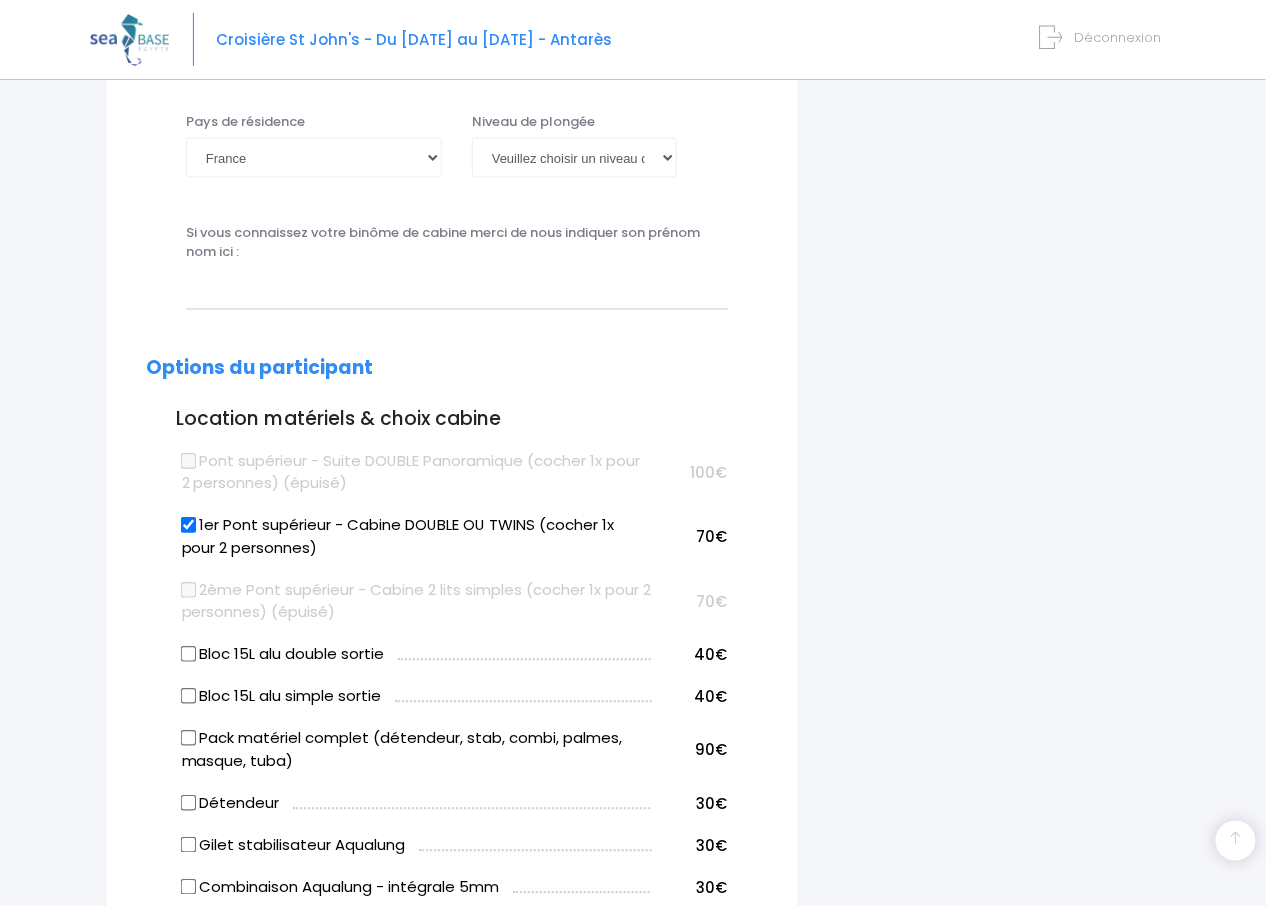 click on "Pack matériel complet (détendeur, stab, combi, palmes, masque, tuba)" at bounding box center (188, 739) 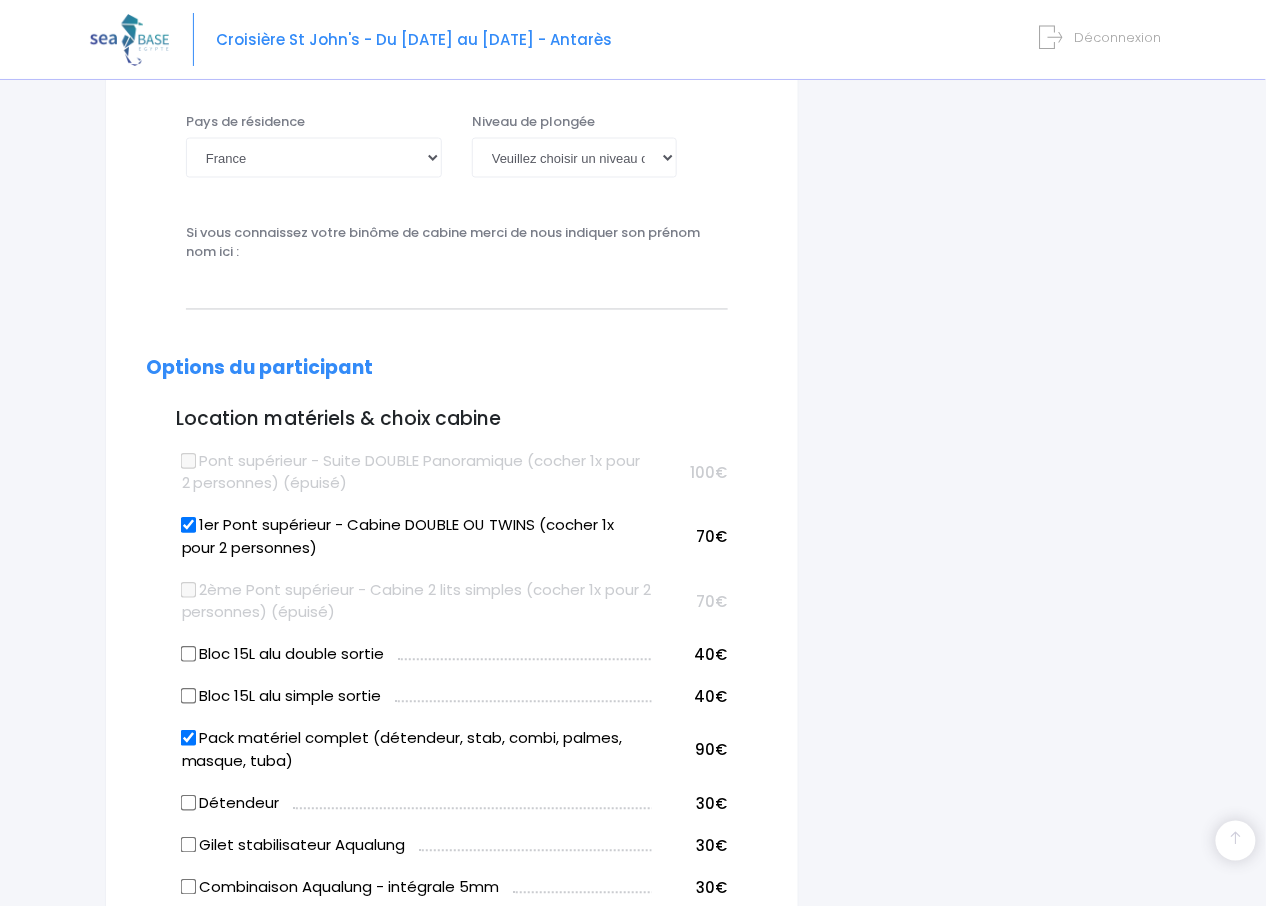 click on "Pack matériel complet (détendeur, stab, combi, palmes, masque, tuba)" at bounding box center [188, 739] 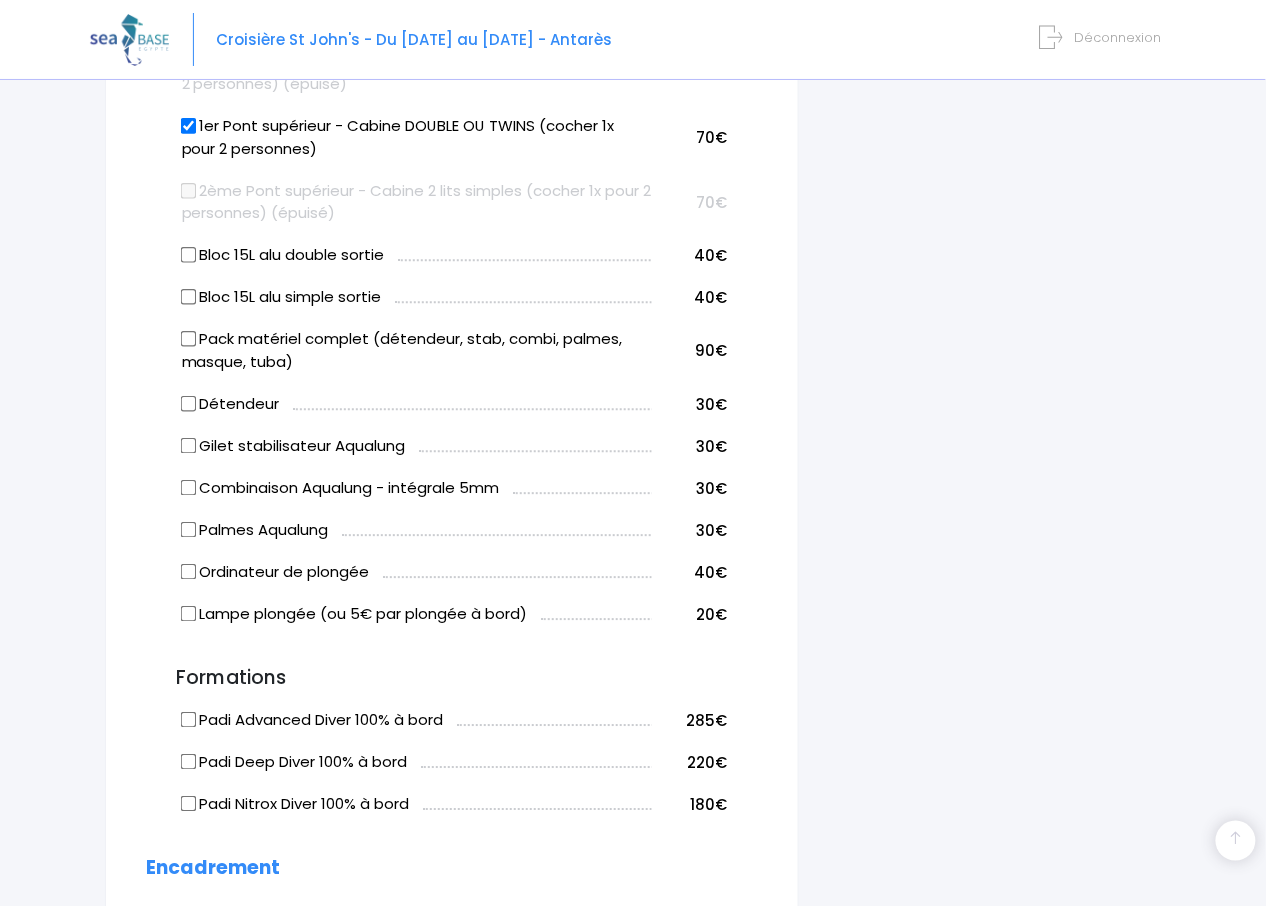 scroll, scrollTop: 800, scrollLeft: 0, axis: vertical 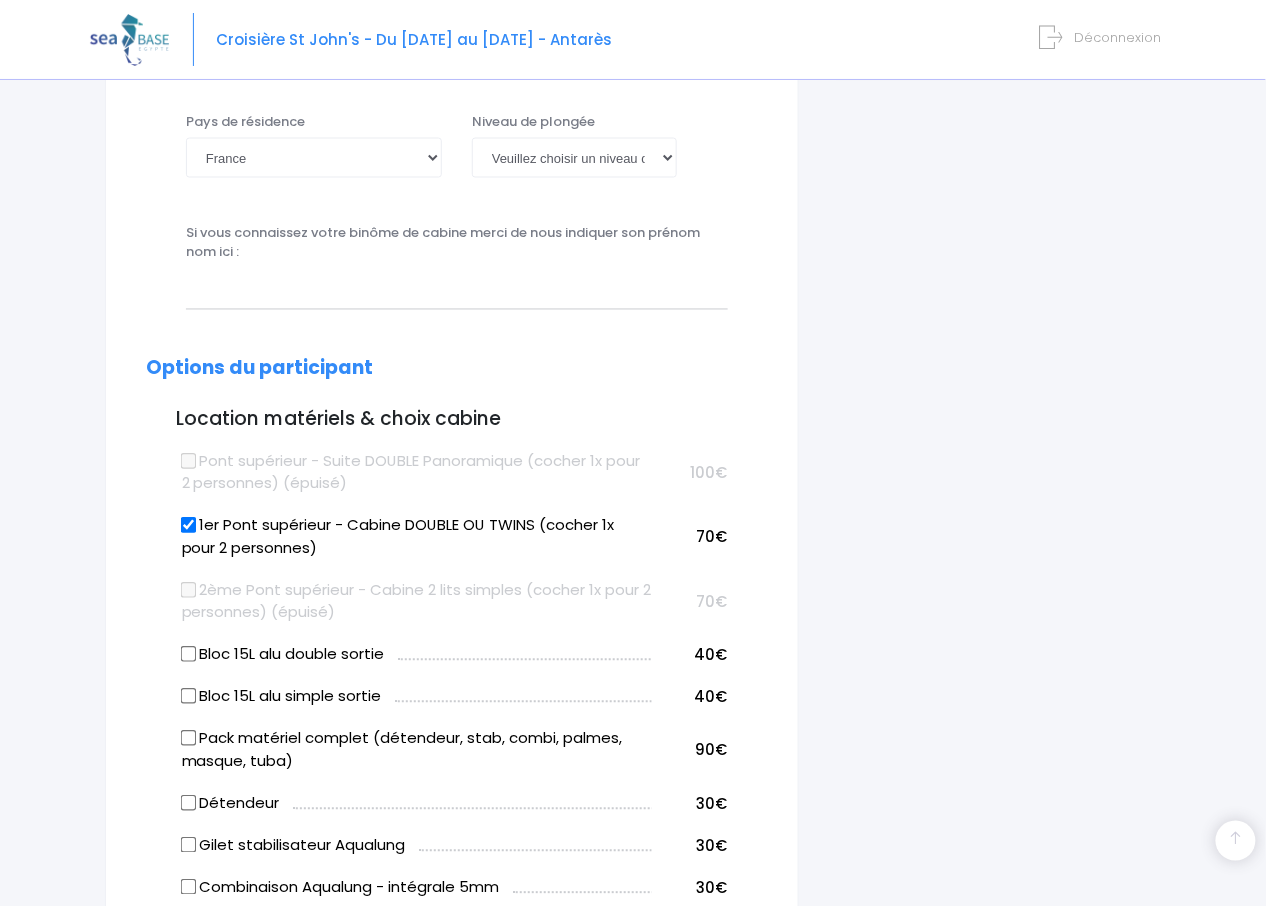 click on "Pack matériel complet (détendeur, stab, combi, palmes, masque, tuba)" at bounding box center (415, 747) 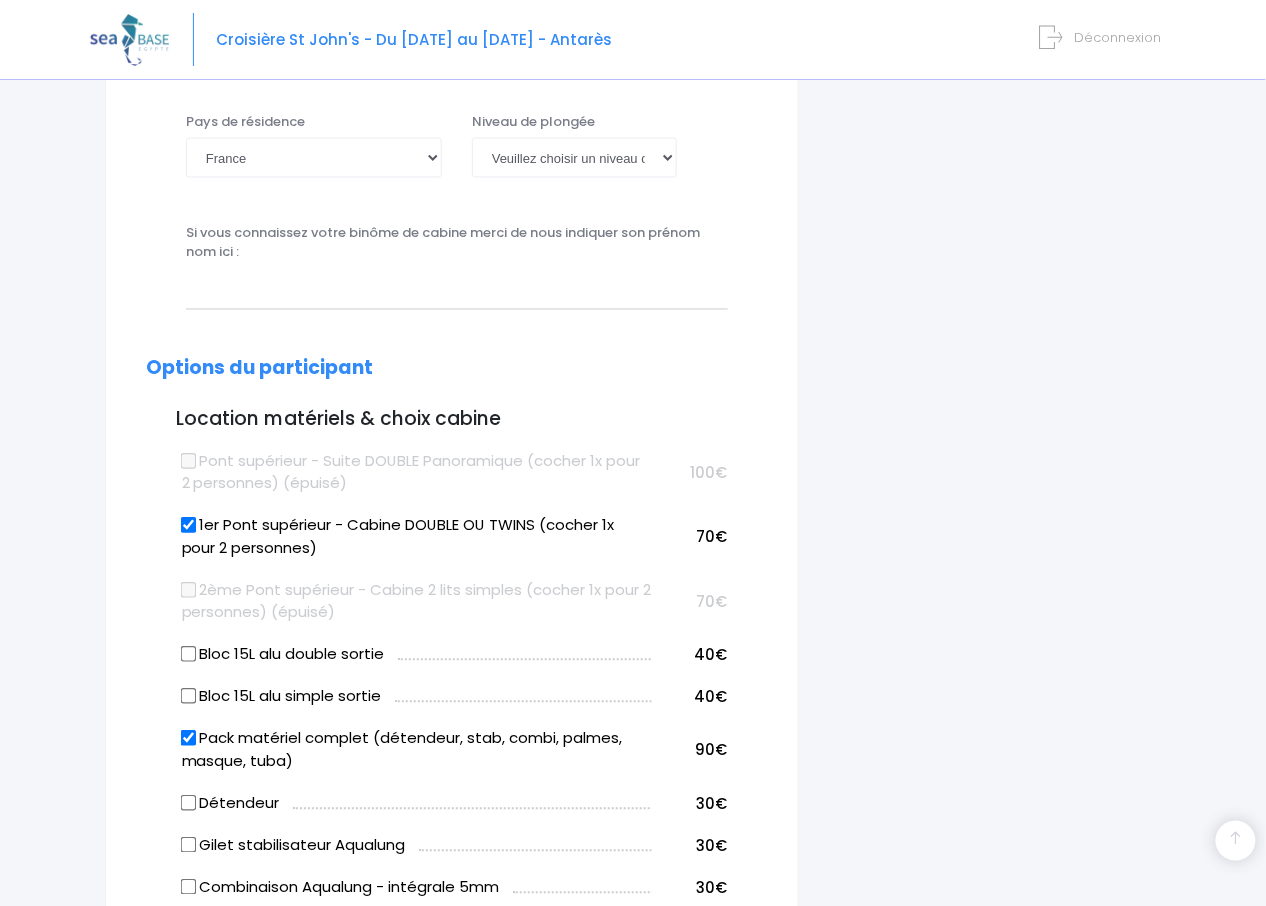 click on "Combinaison Aqualung - intégrale 5mm" at bounding box center (188, 887) 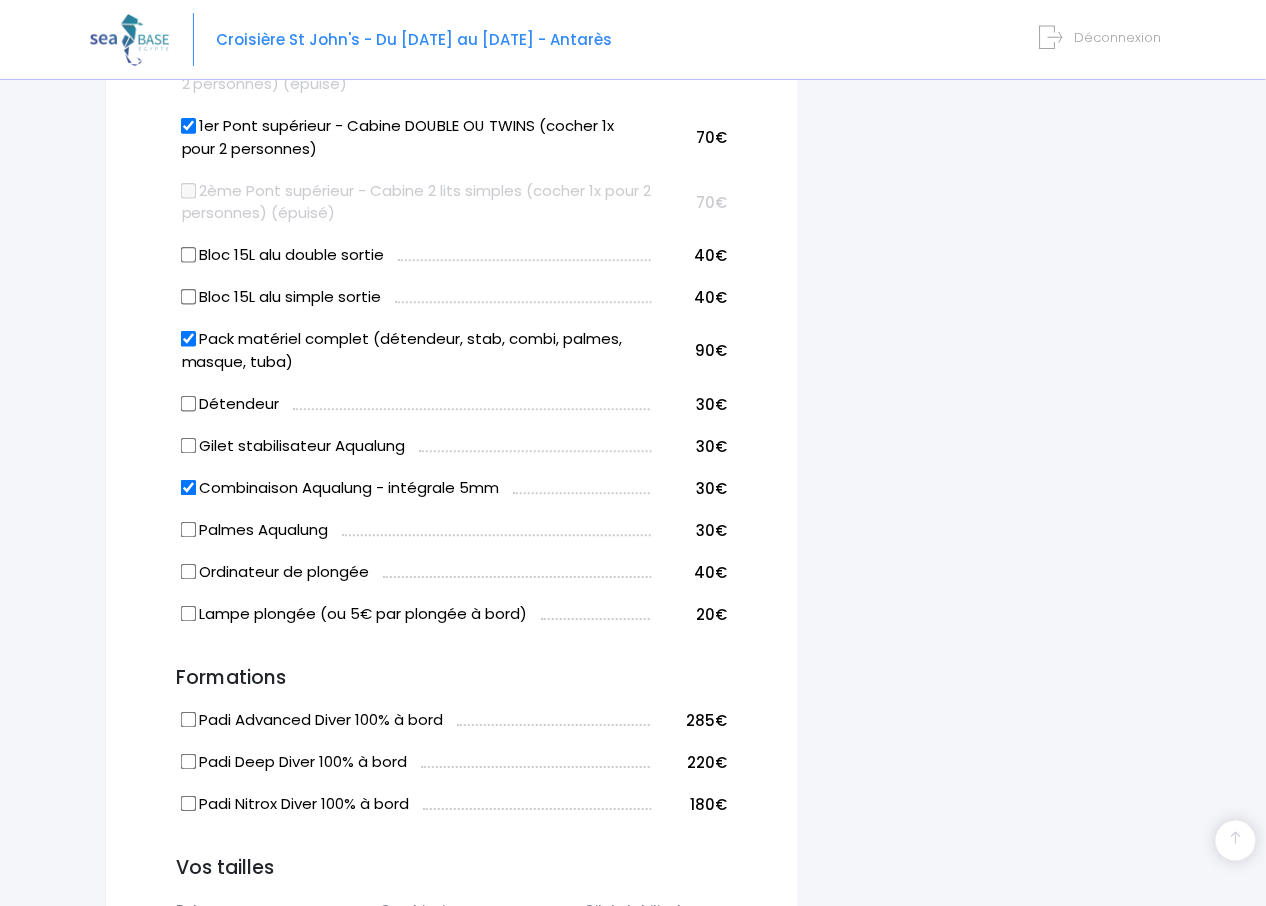 scroll, scrollTop: 1599, scrollLeft: 0, axis: vertical 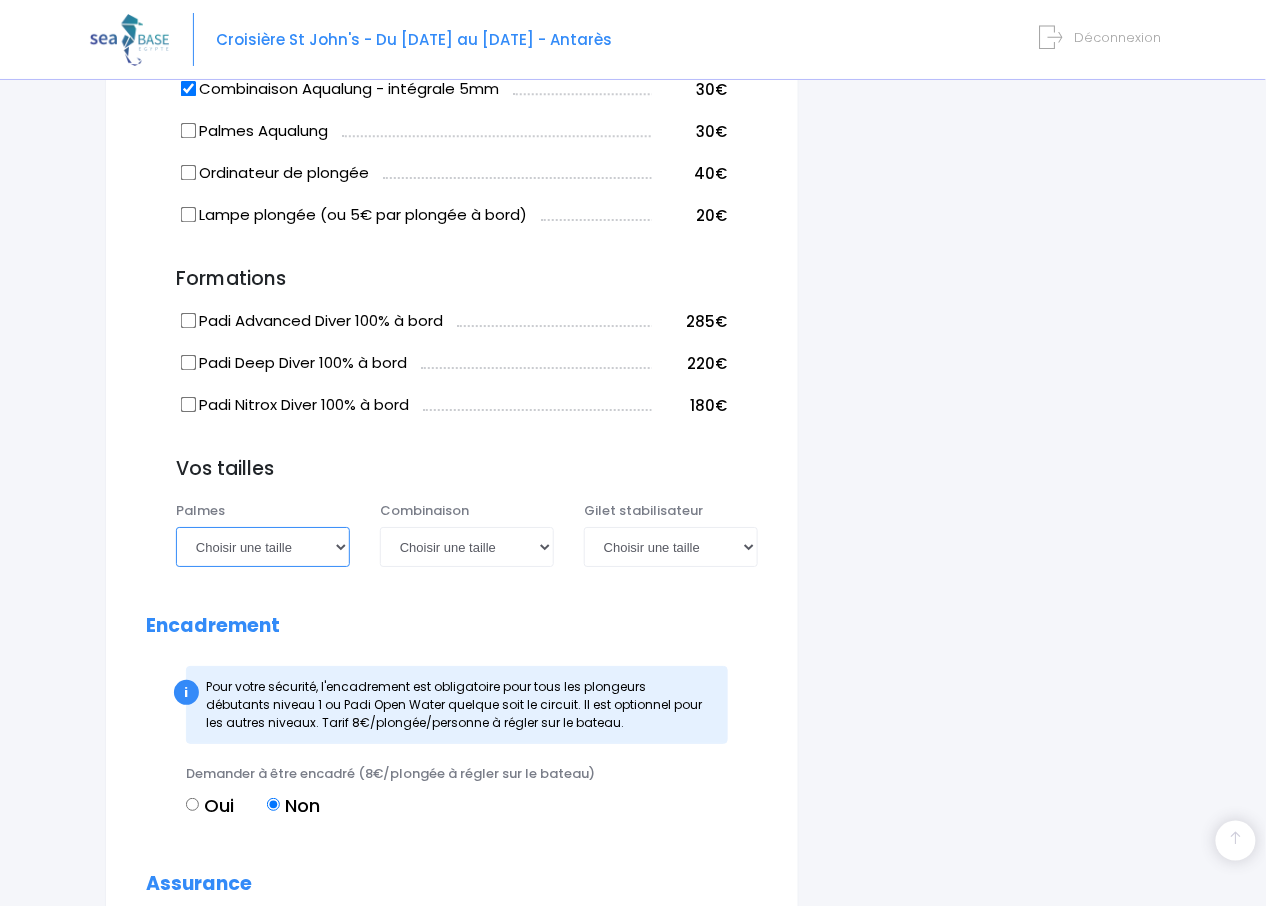 click on "Choisir une taille
36/37
38/39
40/41
42/43
44/45
46/47" at bounding box center (263, 547) 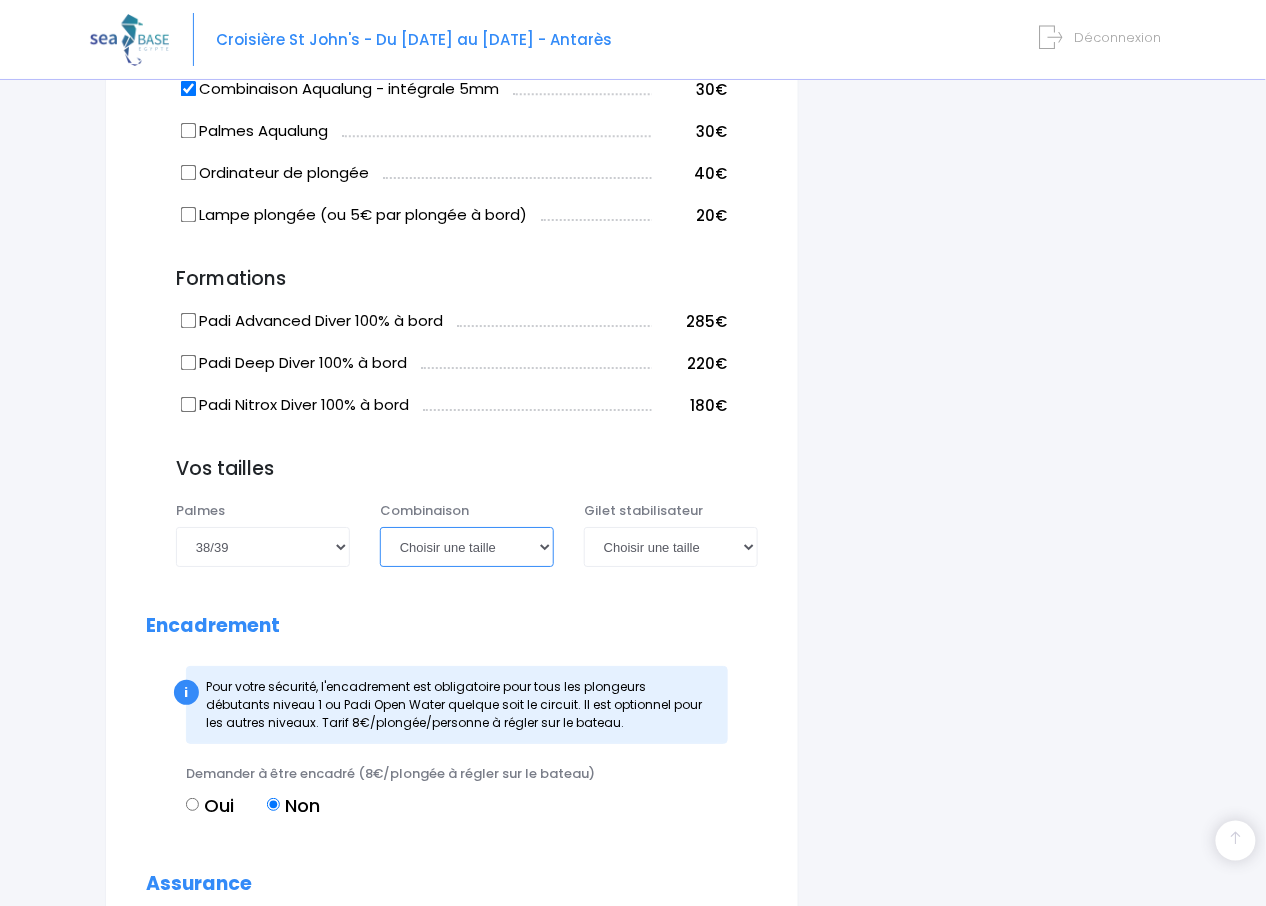 drag, startPoint x: 530, startPoint y: 471, endPoint x: 520, endPoint y: 476, distance: 11.18034 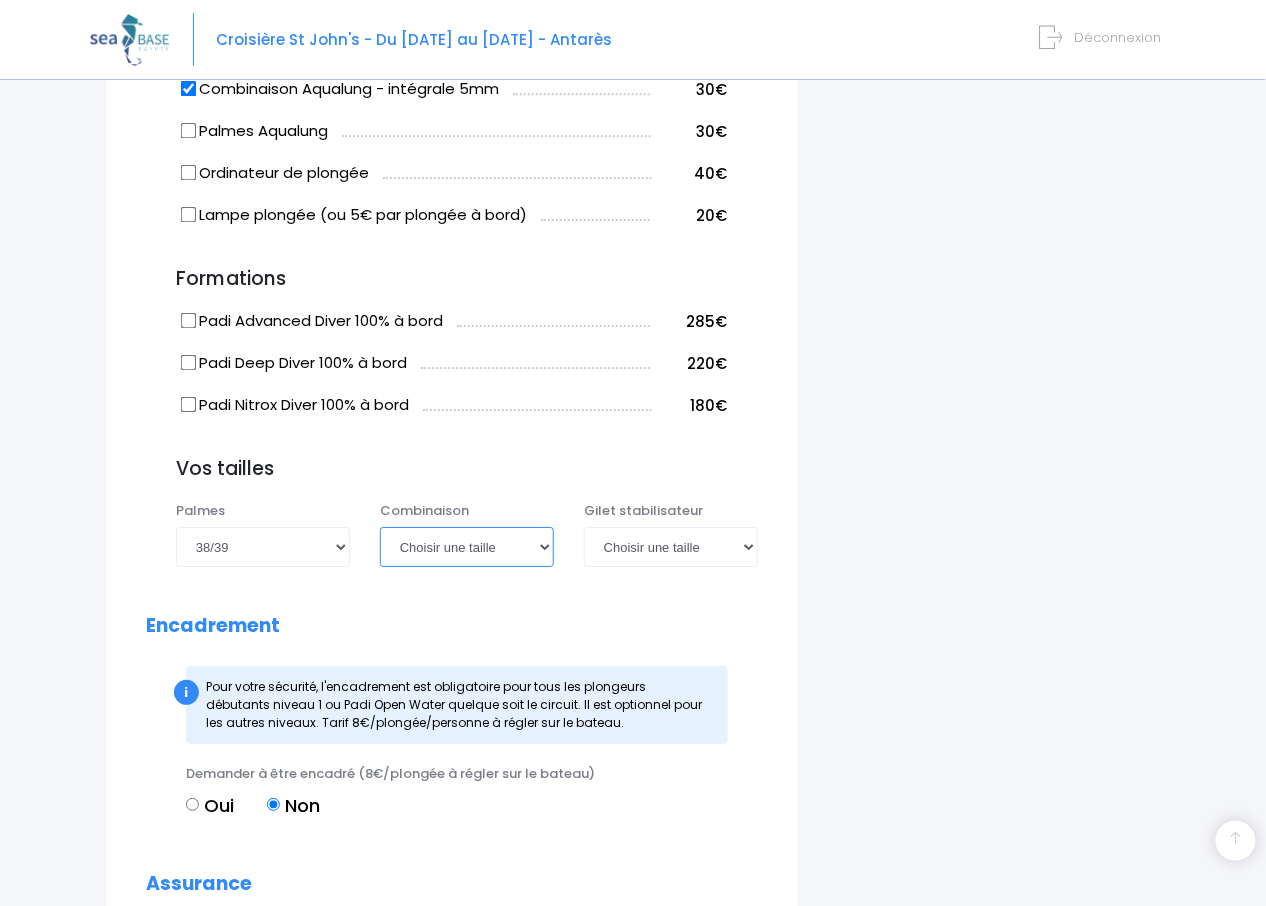 select on "S" 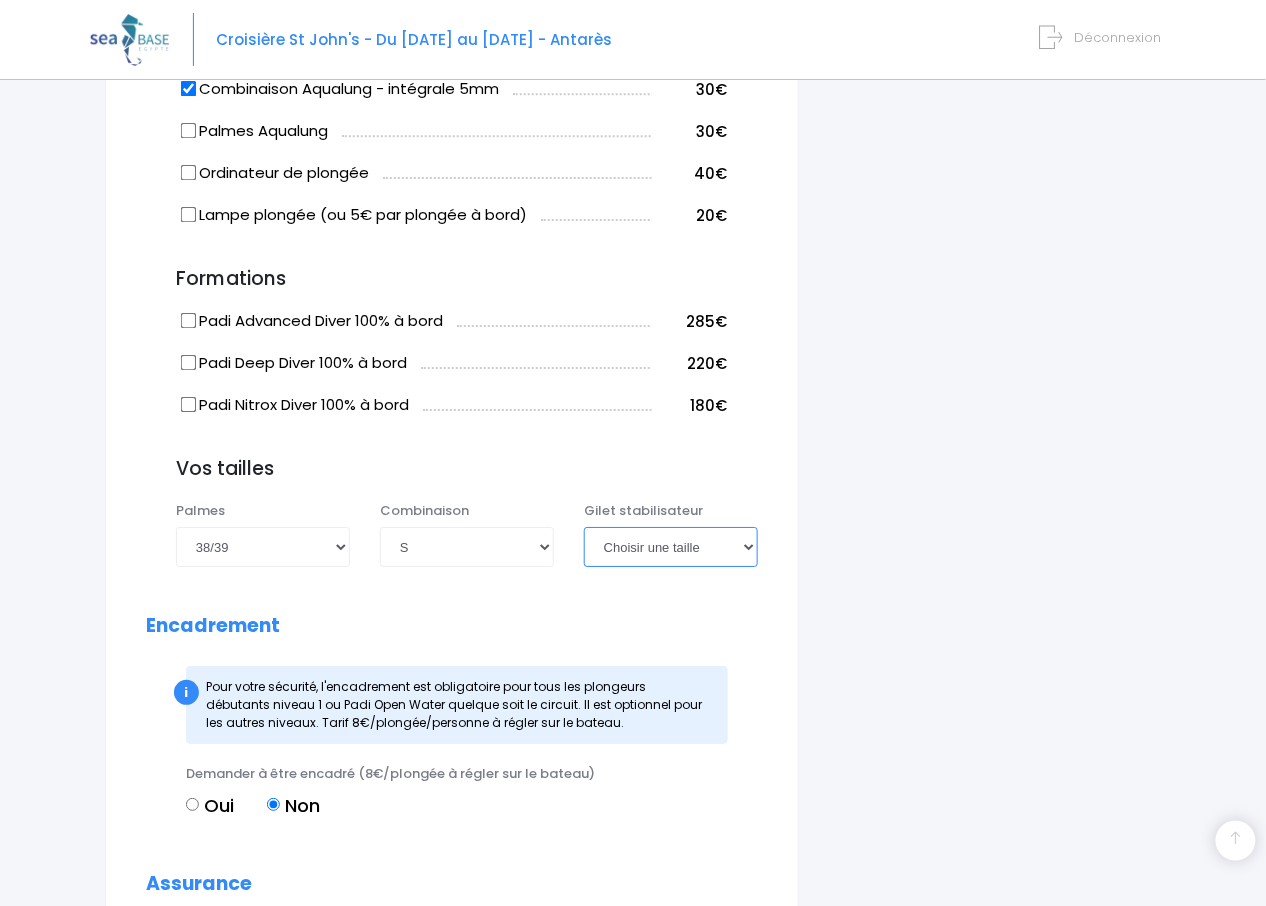 click on "Choisir une taille
XXS
XS
S
M
ML
L
XL
XXL" at bounding box center [671, 547] 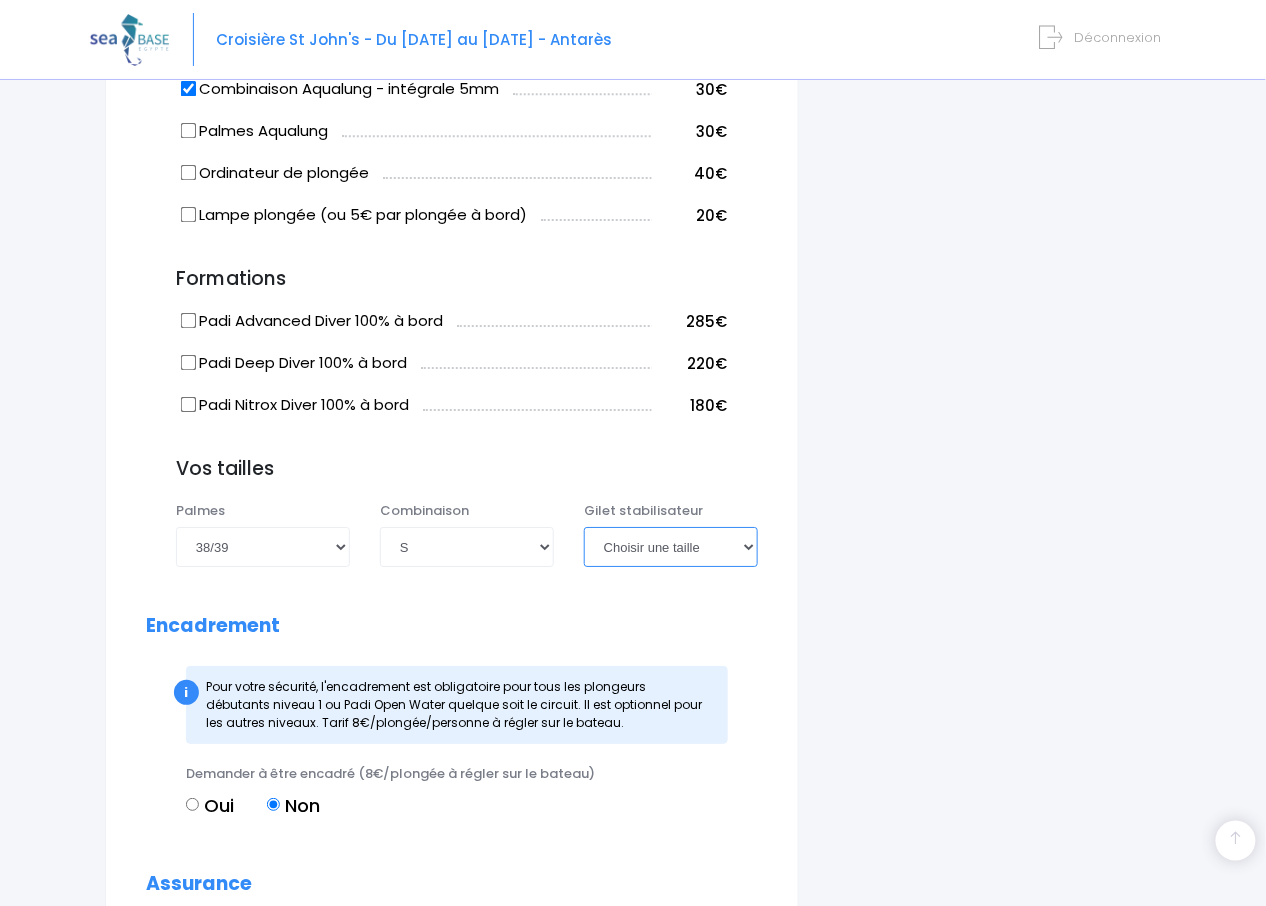select on "S" 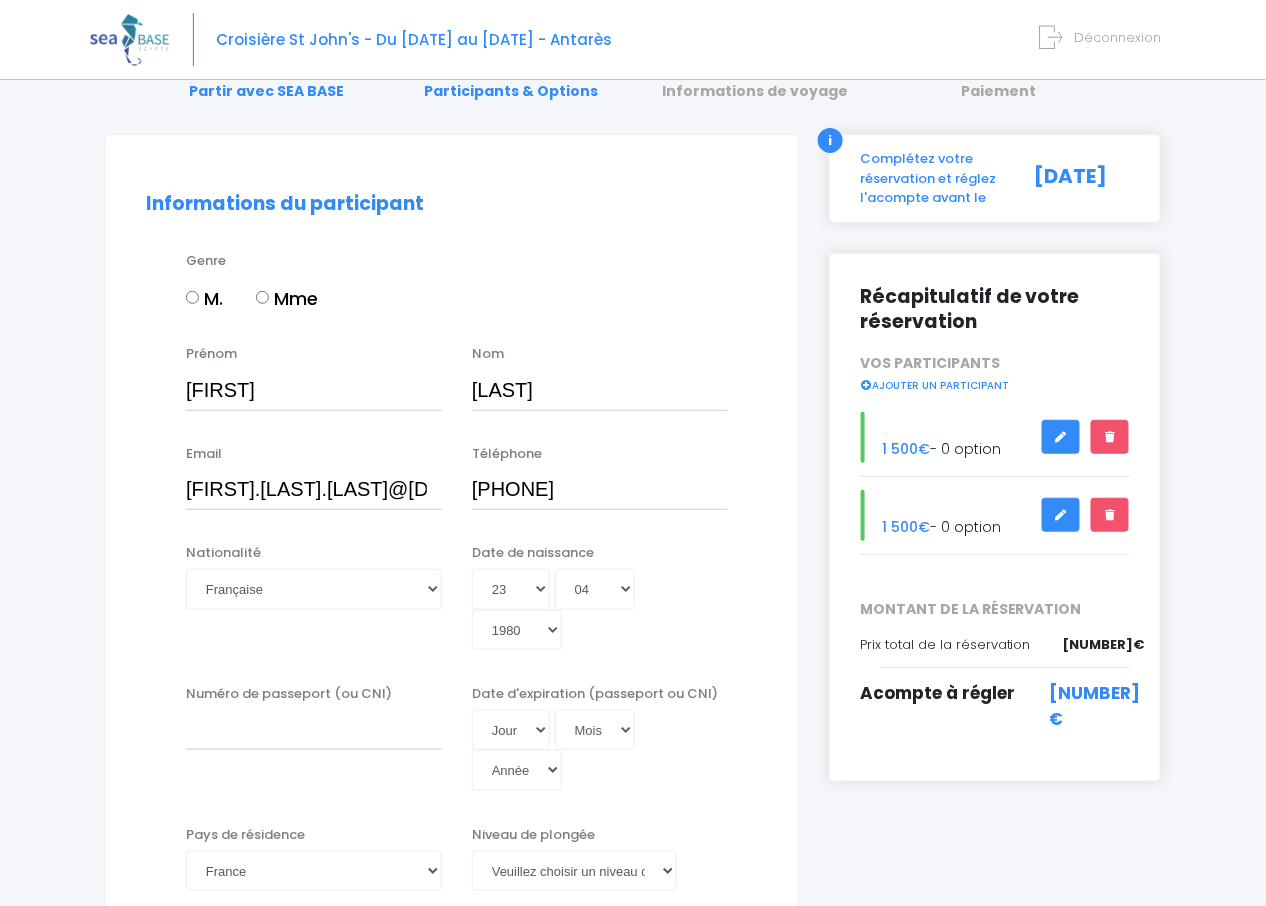 scroll, scrollTop: 0, scrollLeft: 0, axis: both 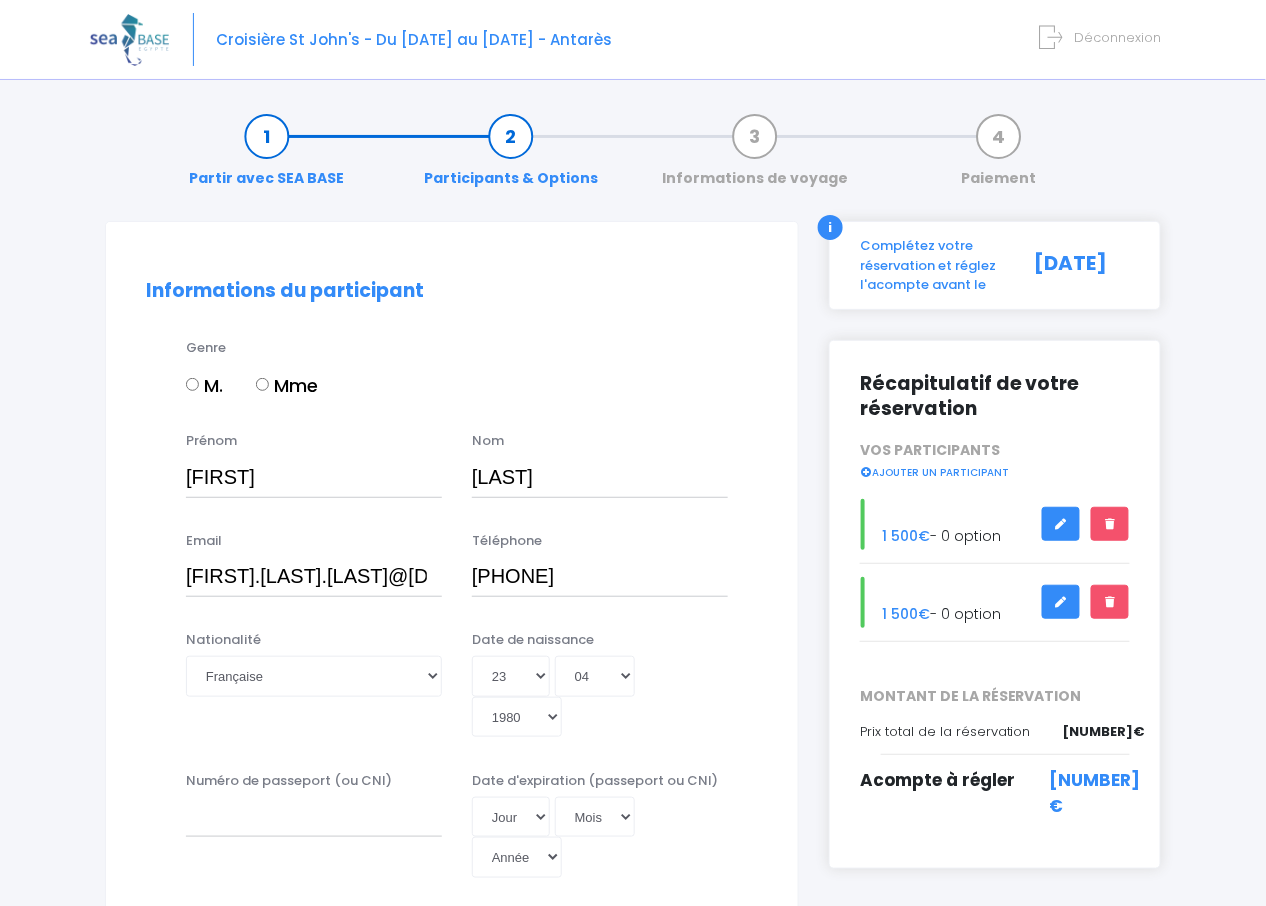 click on "Mme" at bounding box center (262, 384) 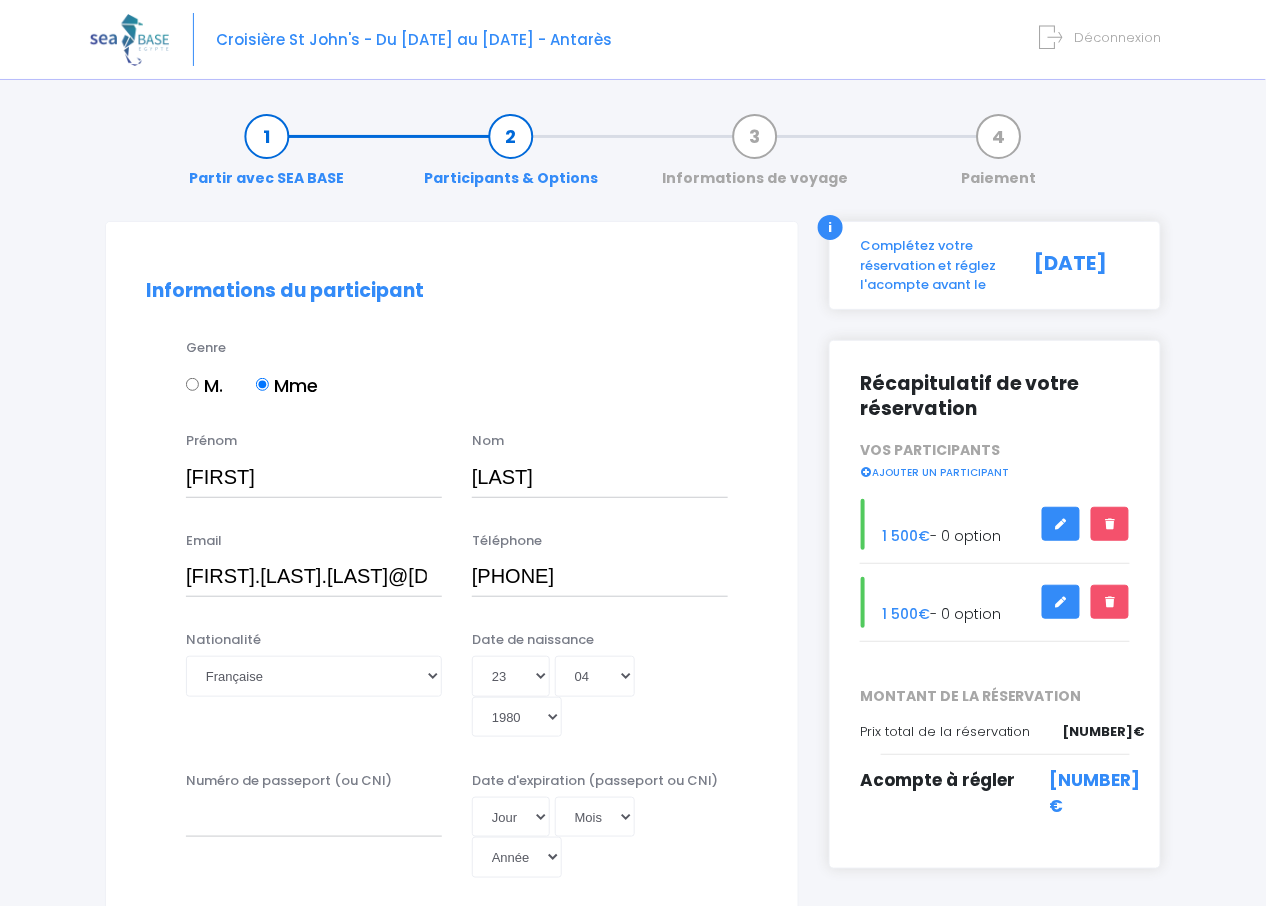 scroll, scrollTop: 399, scrollLeft: 0, axis: vertical 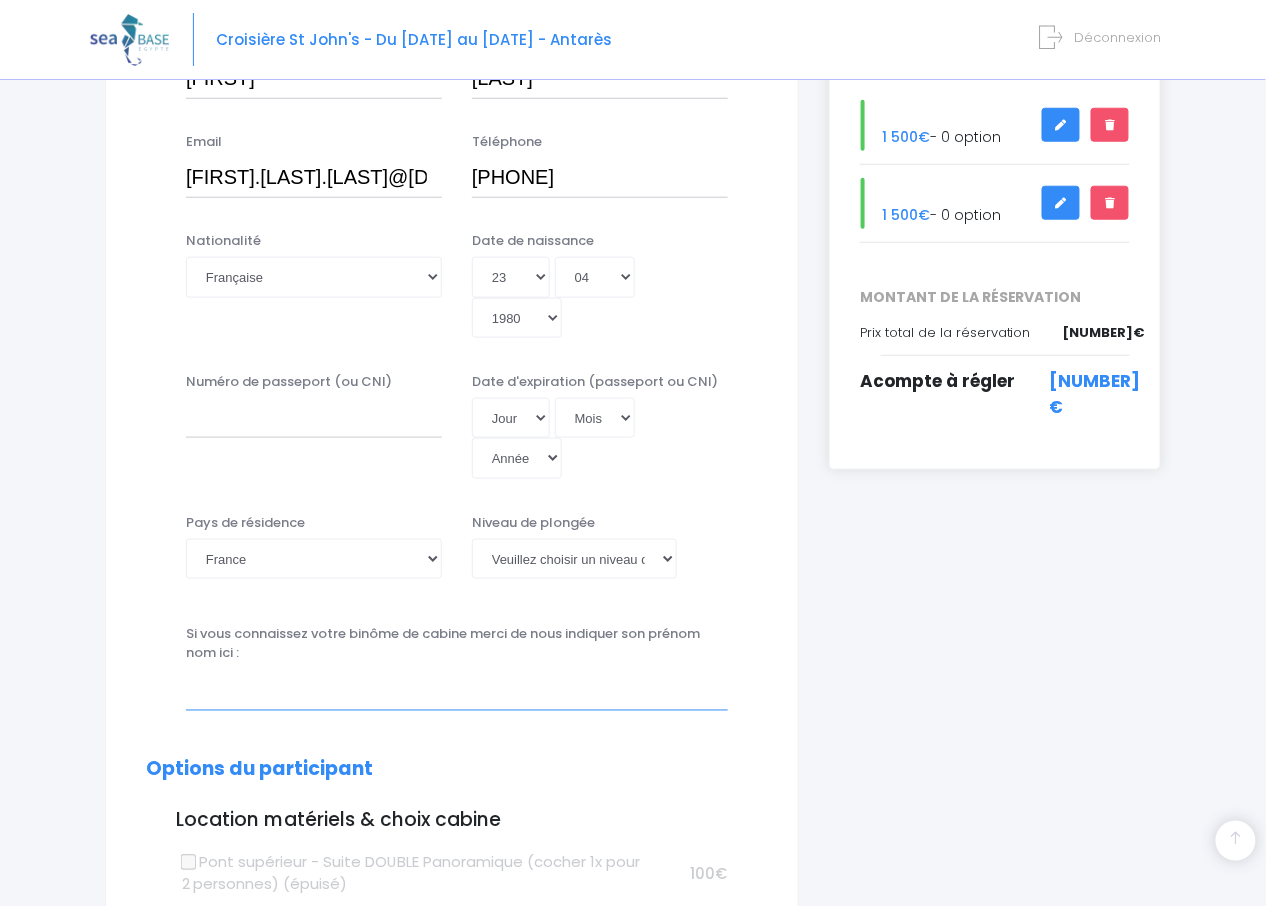 click at bounding box center [457, 690] 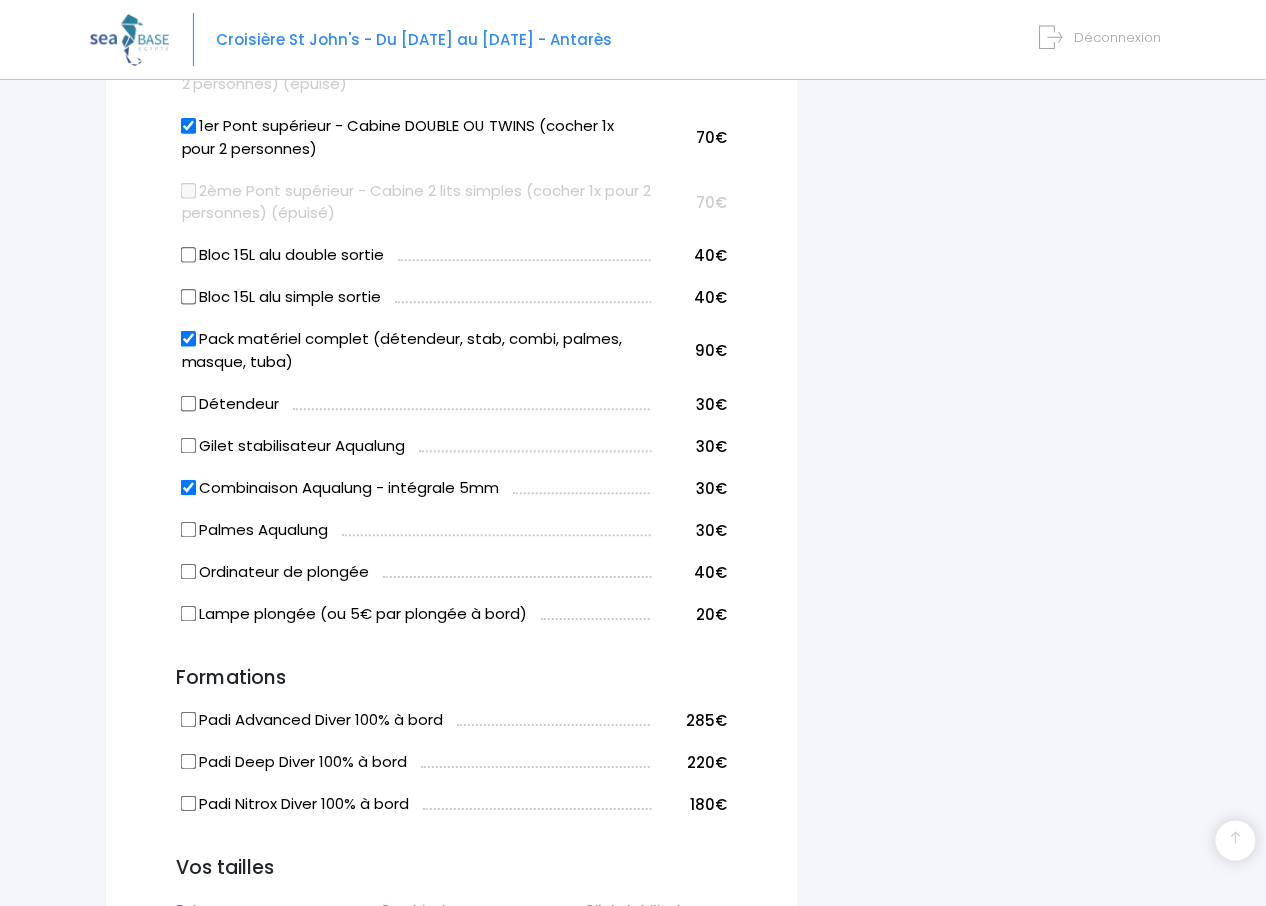 scroll, scrollTop: 1599, scrollLeft: 0, axis: vertical 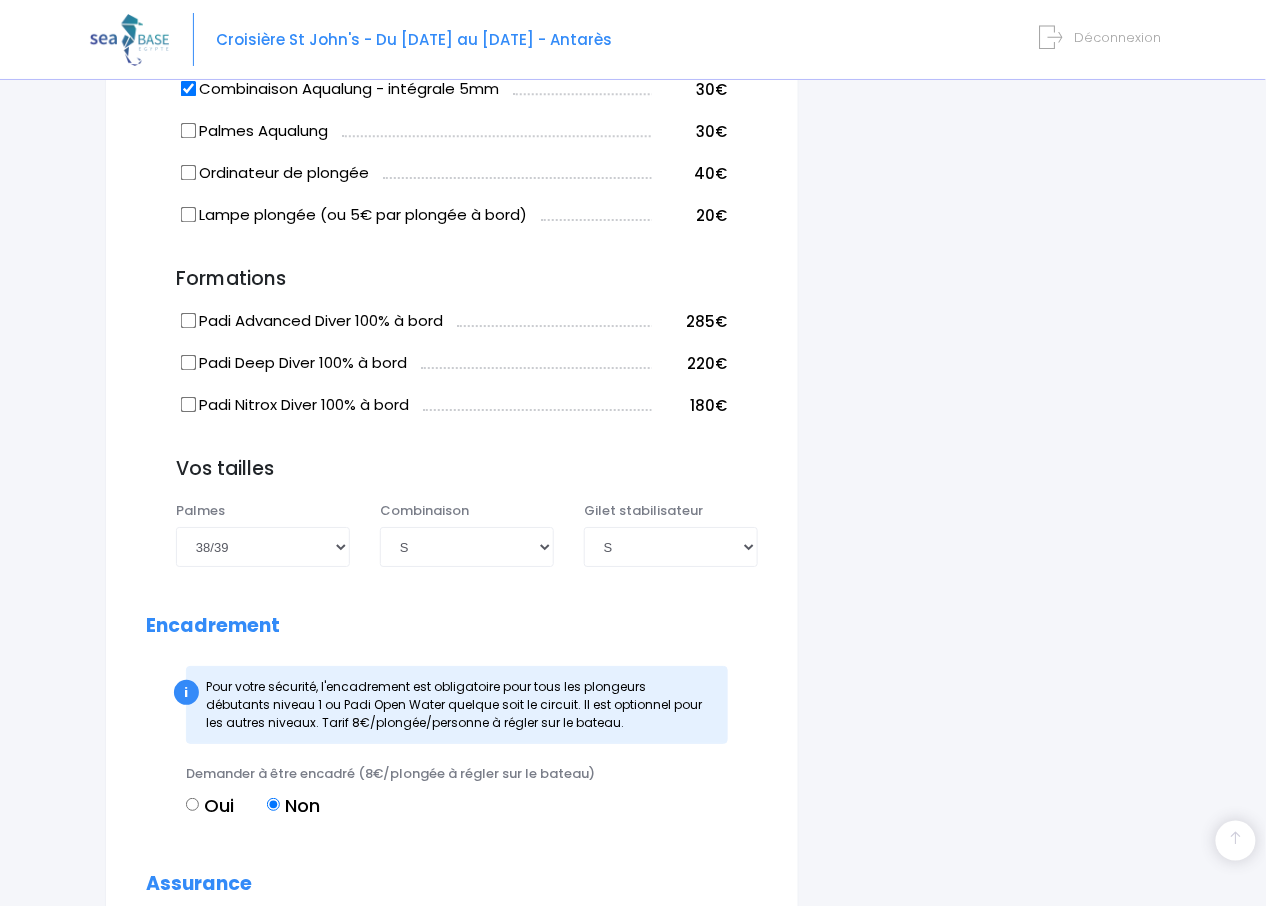type on "Fricker Bastien" 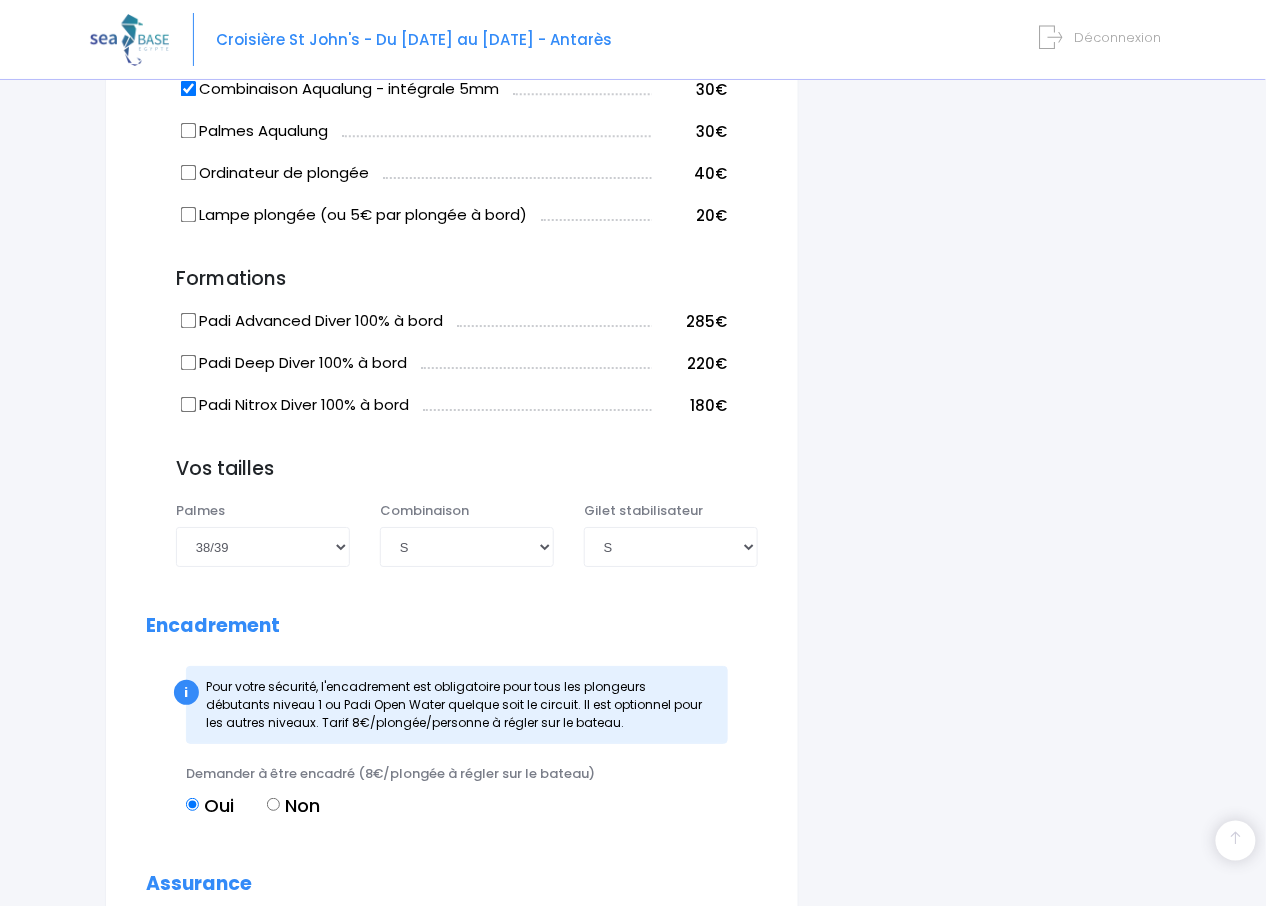 scroll, scrollTop: 2000, scrollLeft: 0, axis: vertical 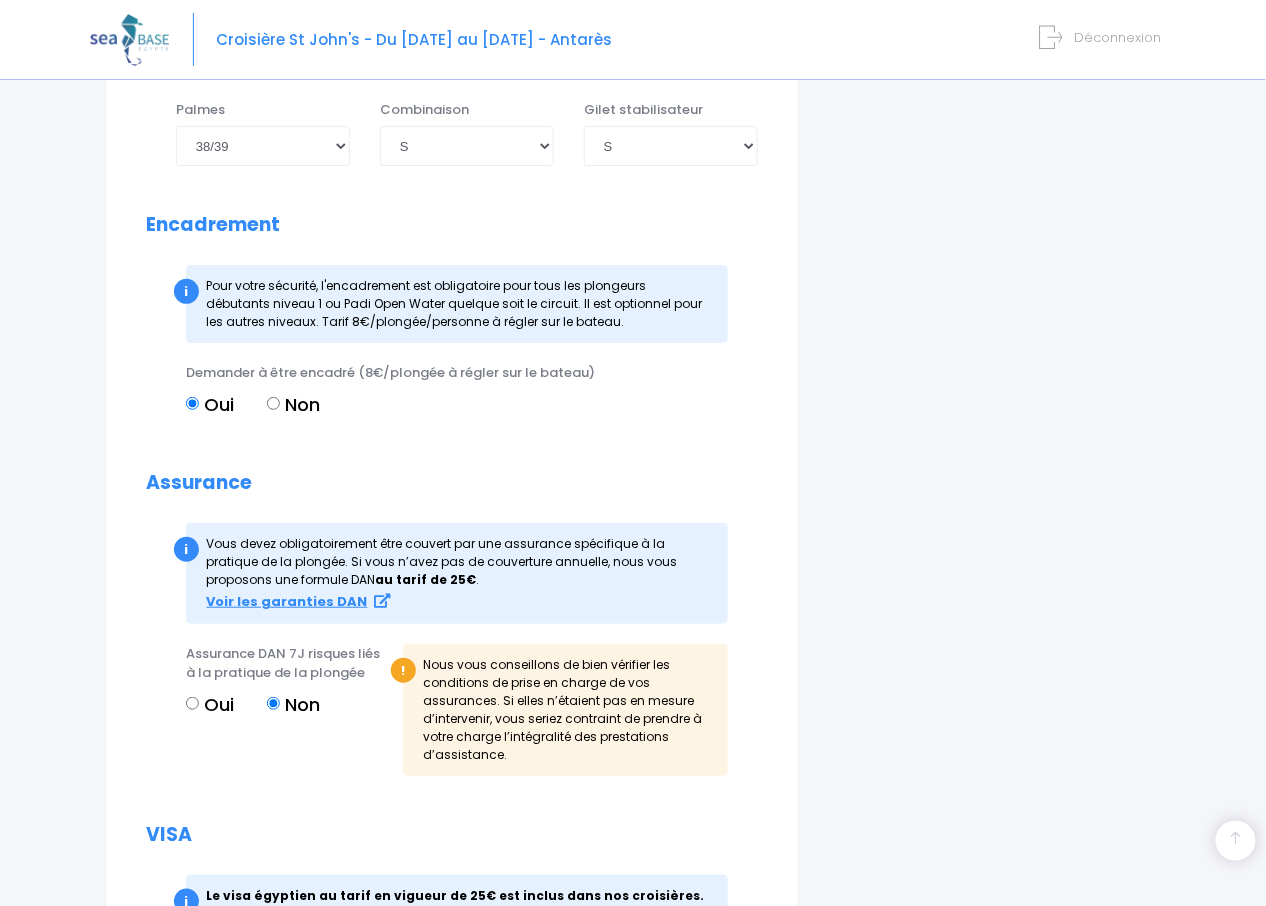 click on "Oui" at bounding box center [192, 703] 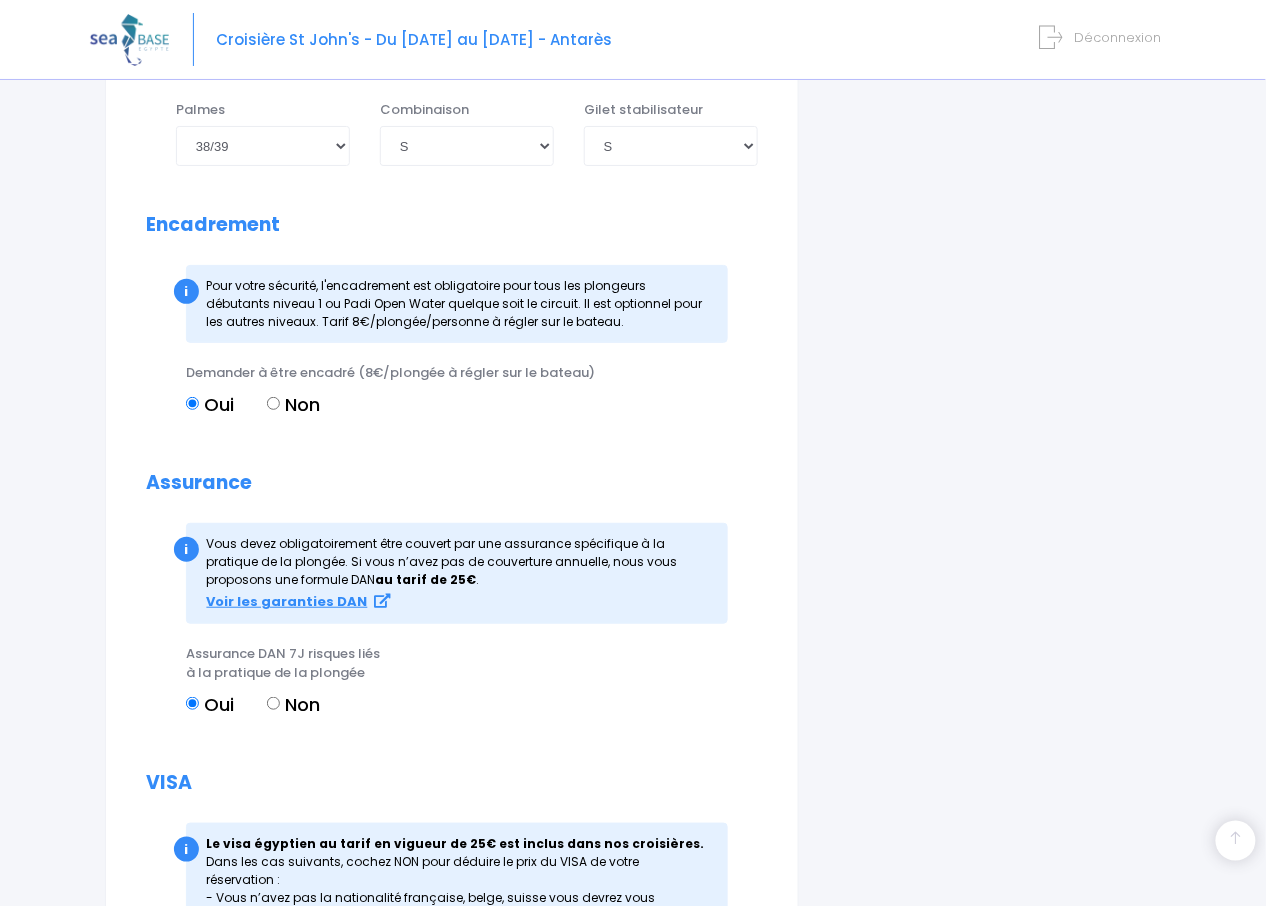 scroll, scrollTop: 2310, scrollLeft: 0, axis: vertical 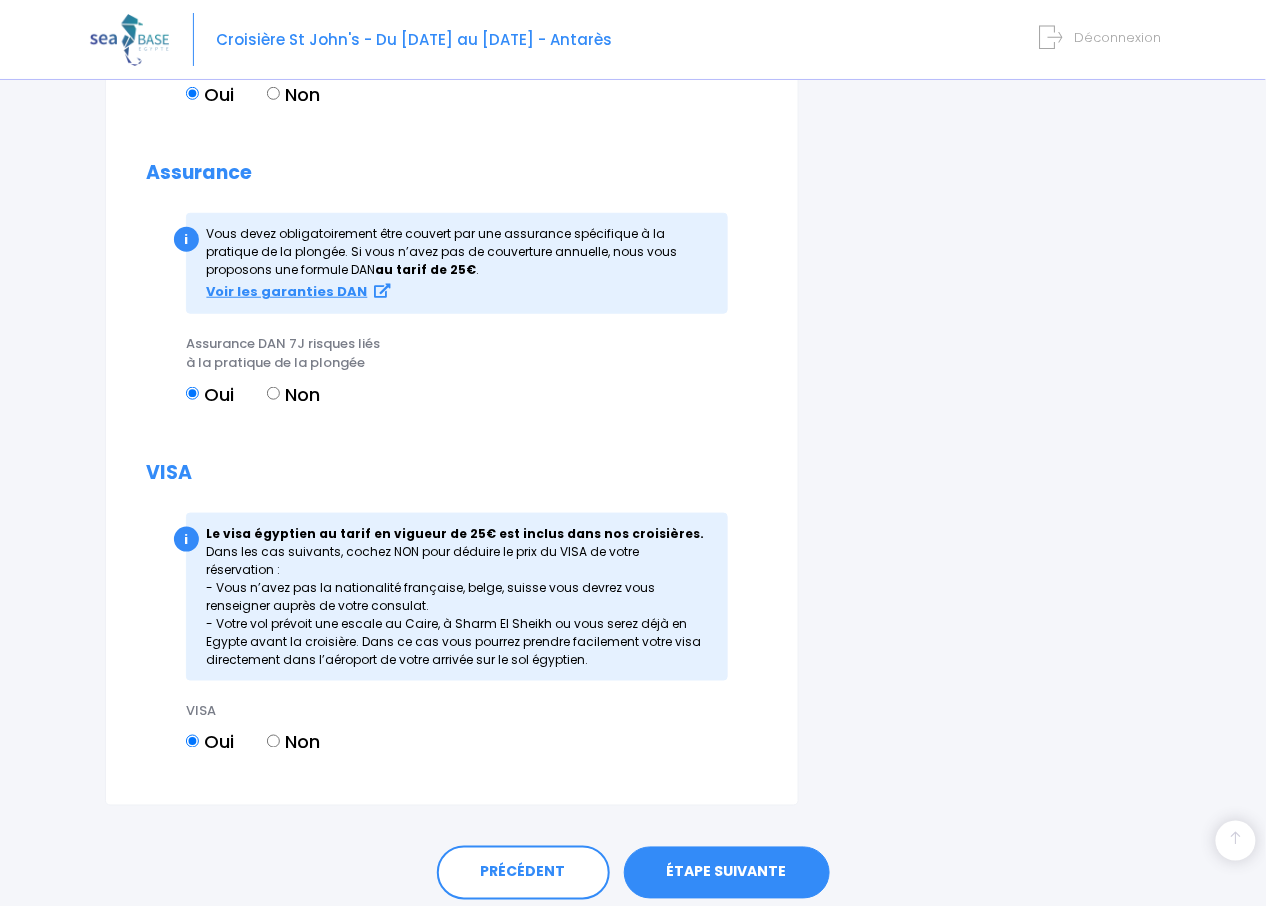 click on "ÉTAPE SUIVANTE" at bounding box center [727, 873] 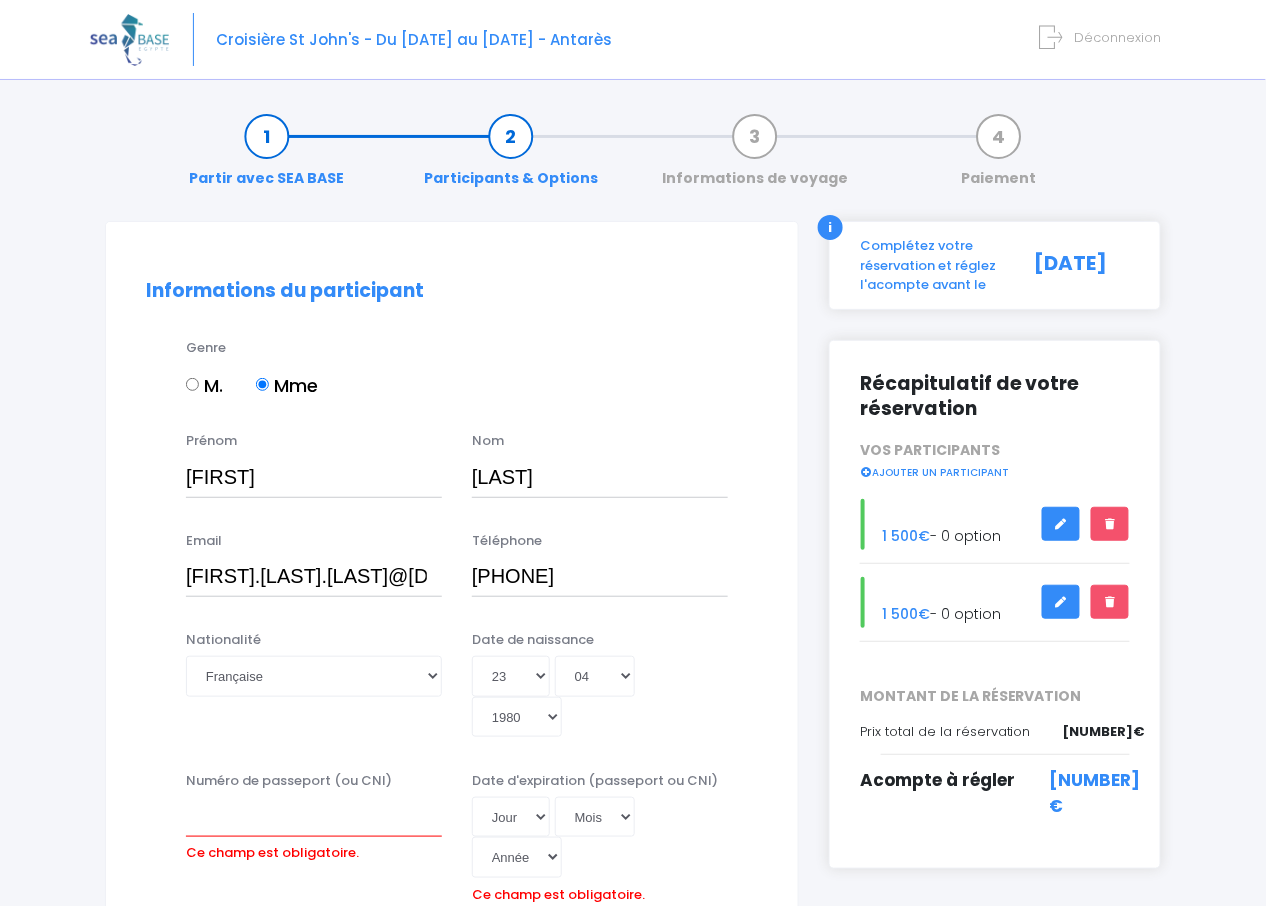 scroll, scrollTop: 399, scrollLeft: 0, axis: vertical 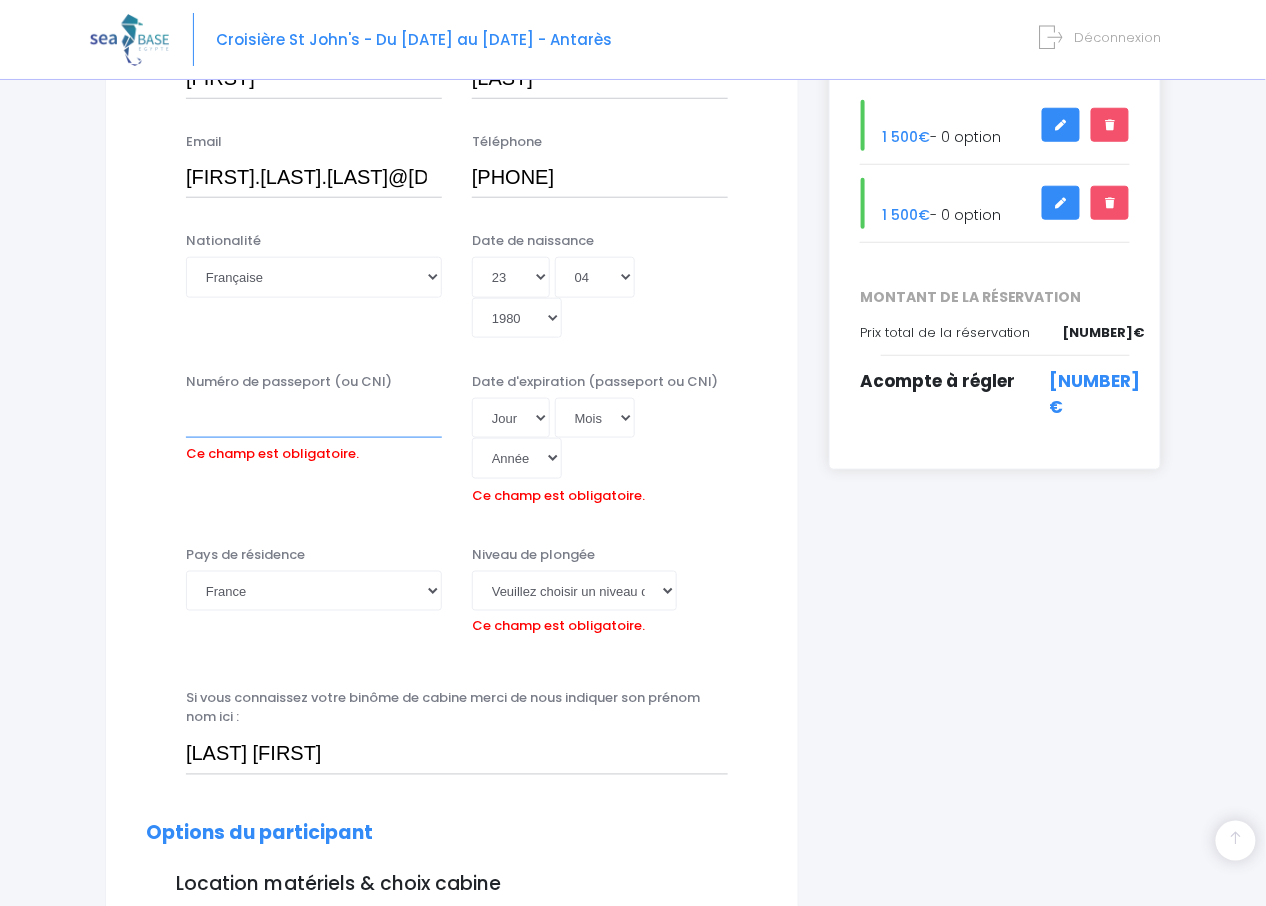 click on "Numéro de passeport (ou CNI)" at bounding box center (314, 418) 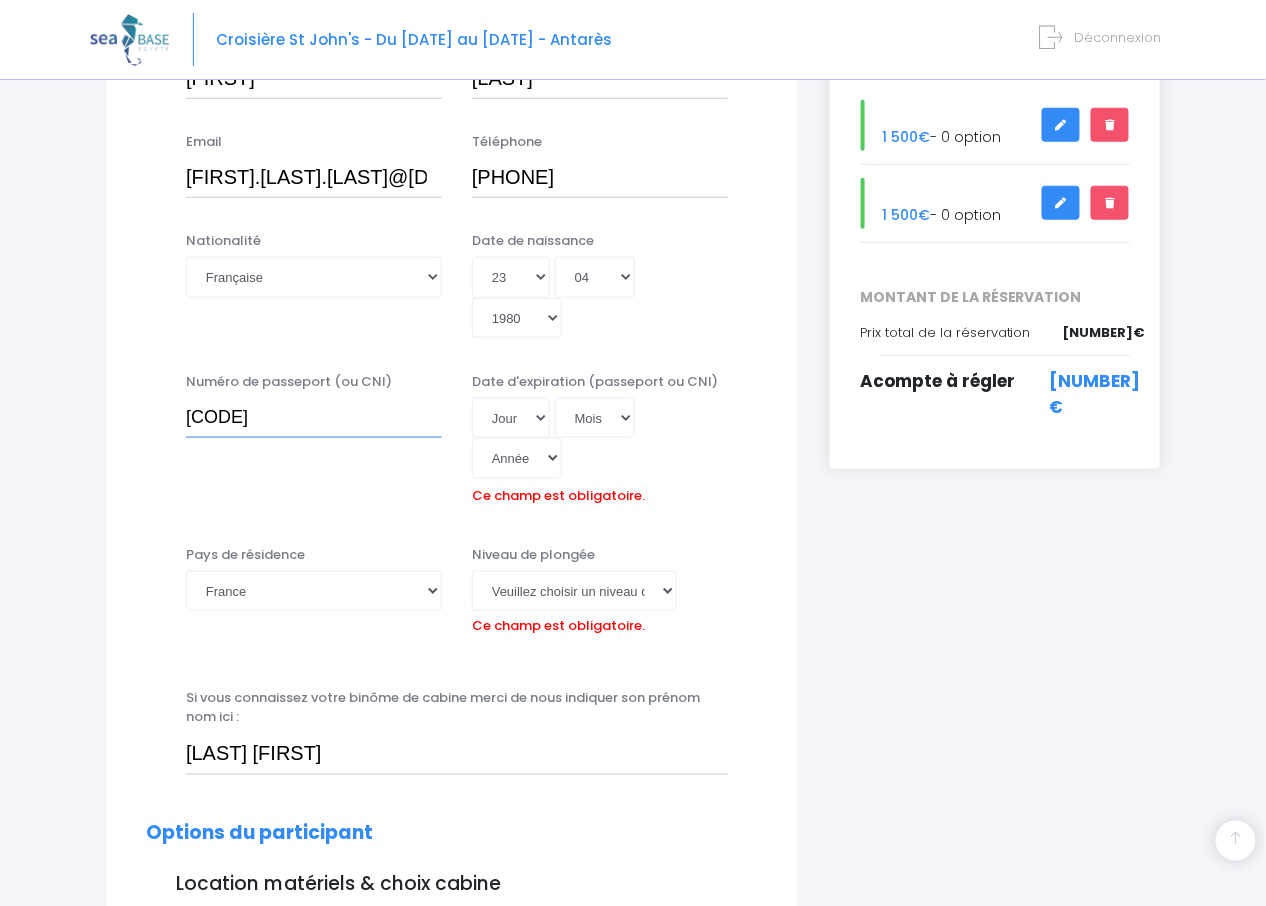 type on "20EC14034" 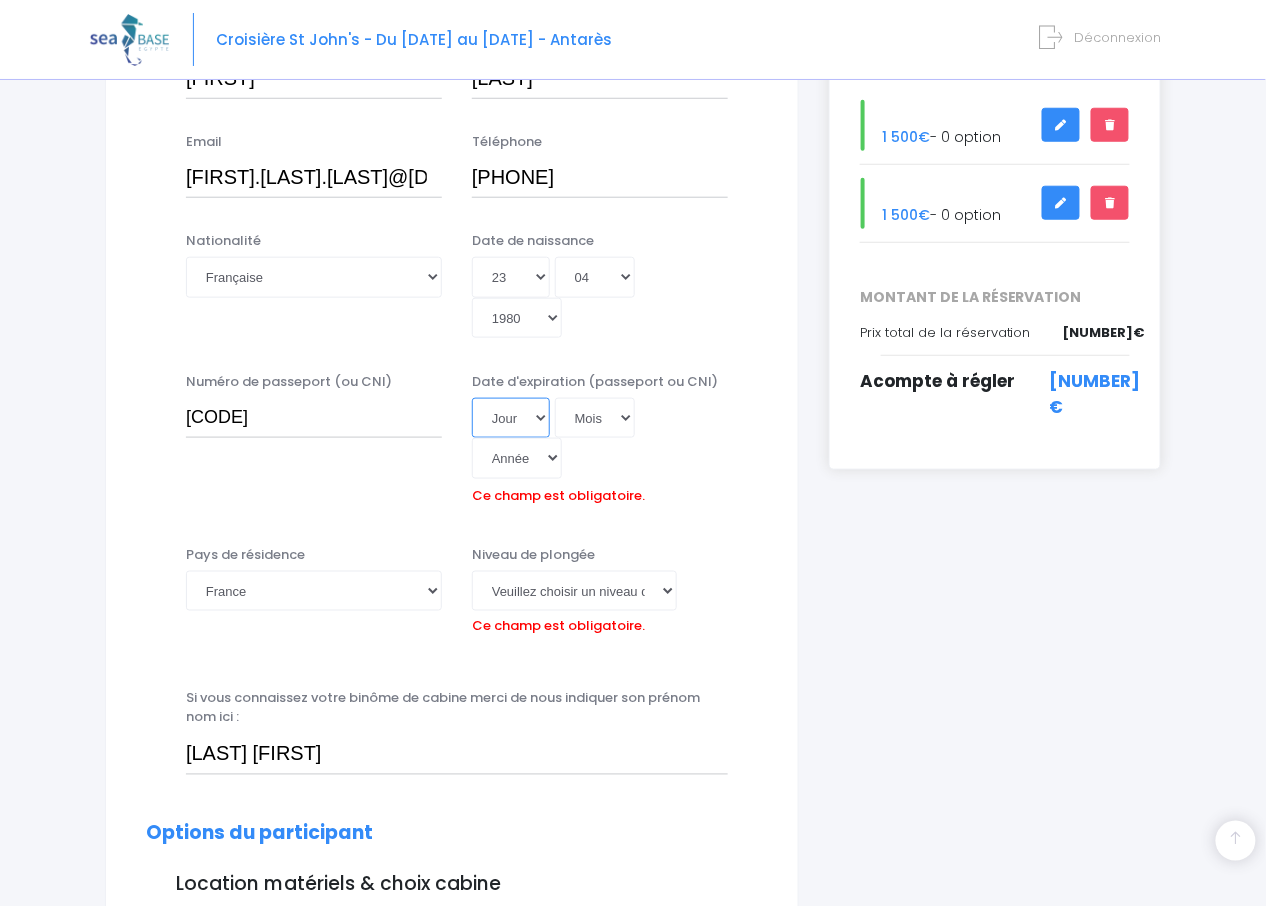 click on "Jour 01 02 03 04 05 06 07 08 09 10 11 12 13 14 15 16 17 18 19 20 21 22 23 24 25 26 27 28 29 30 31" at bounding box center [511, 418] 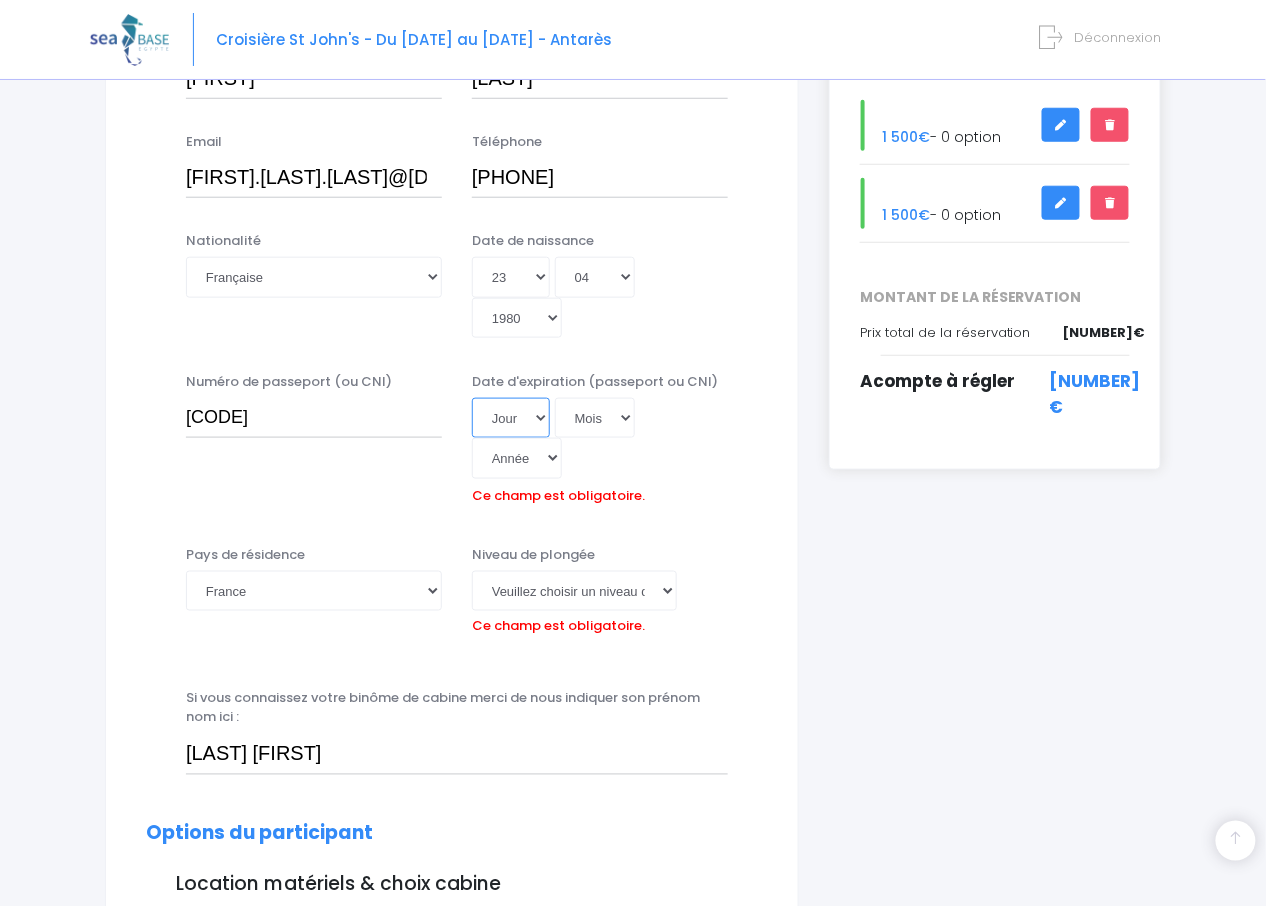 select on "04" 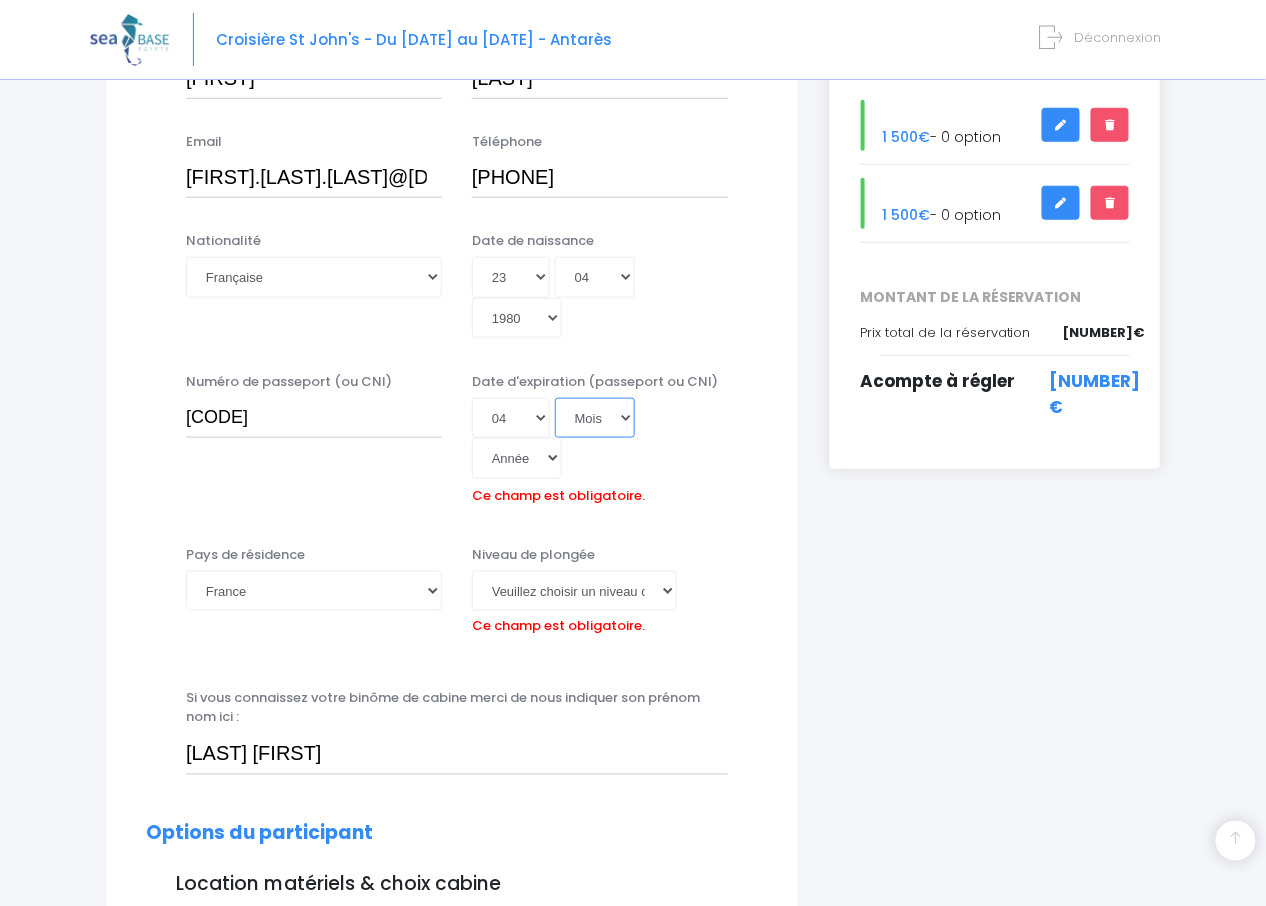 click on "Mois 01 02 03 04 05 06 07 08 09 10 11 12" at bounding box center (595, 418) 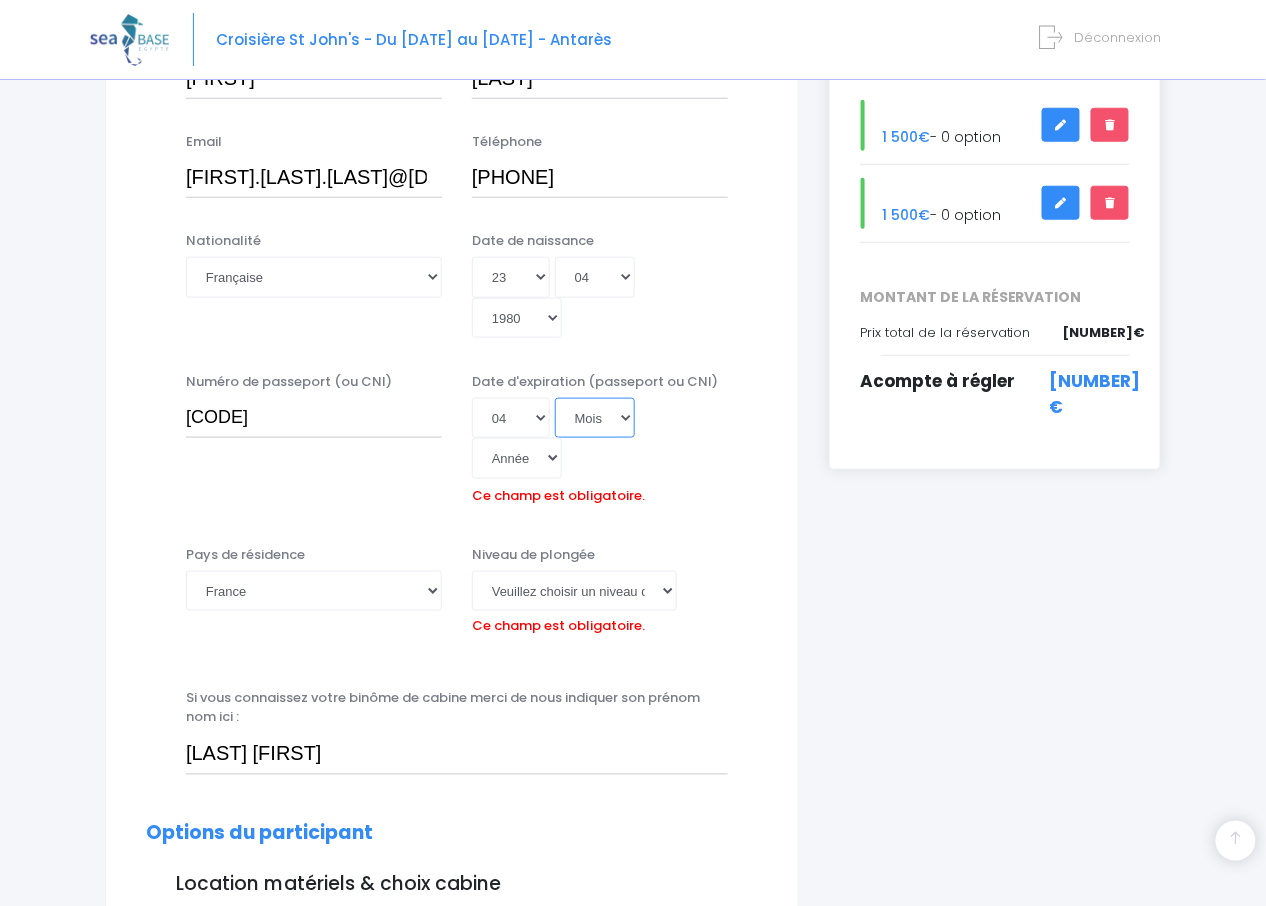 select on "11" 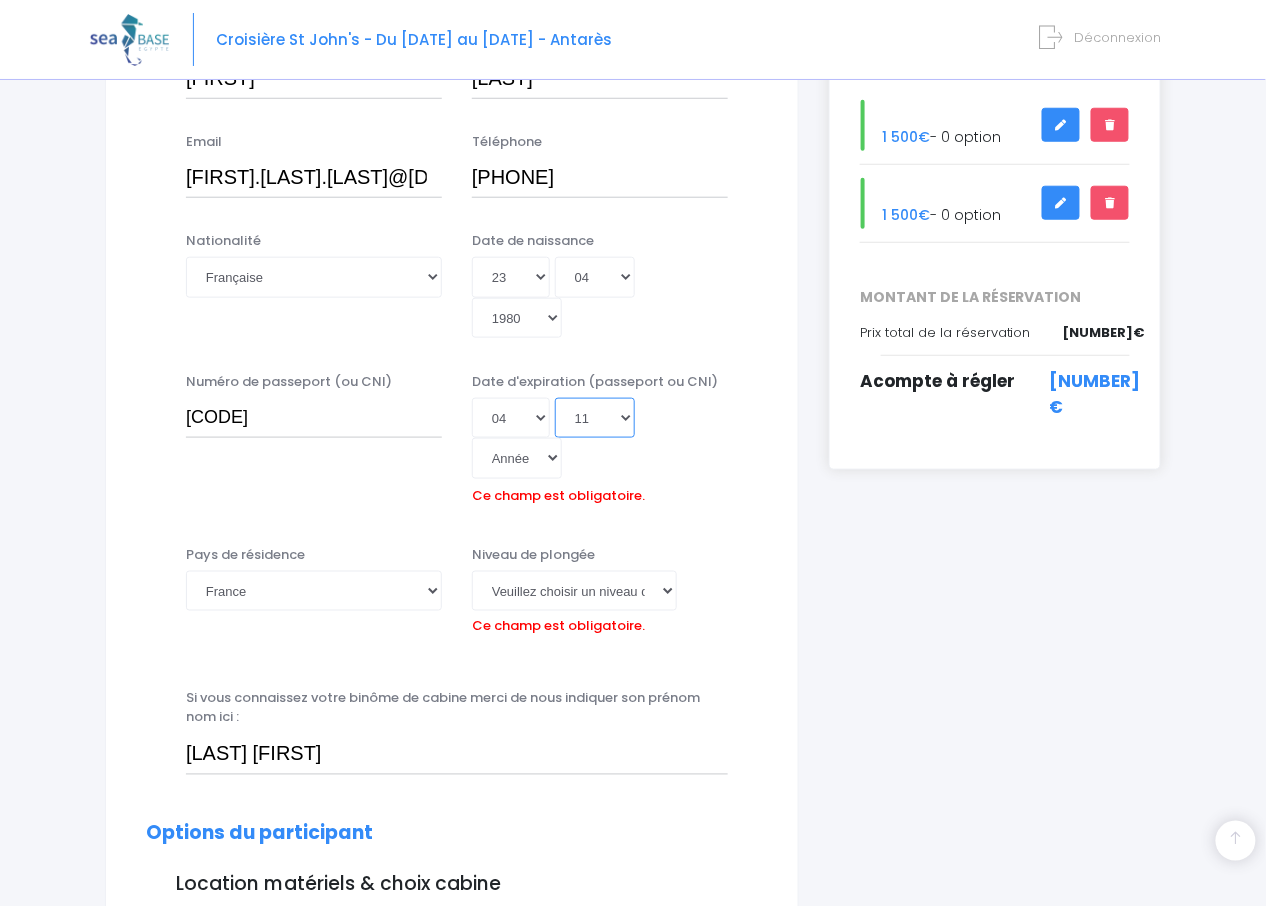 click on "Mois 01 02 03 04 05 06 07 08 09 10 11 12" at bounding box center [595, 418] 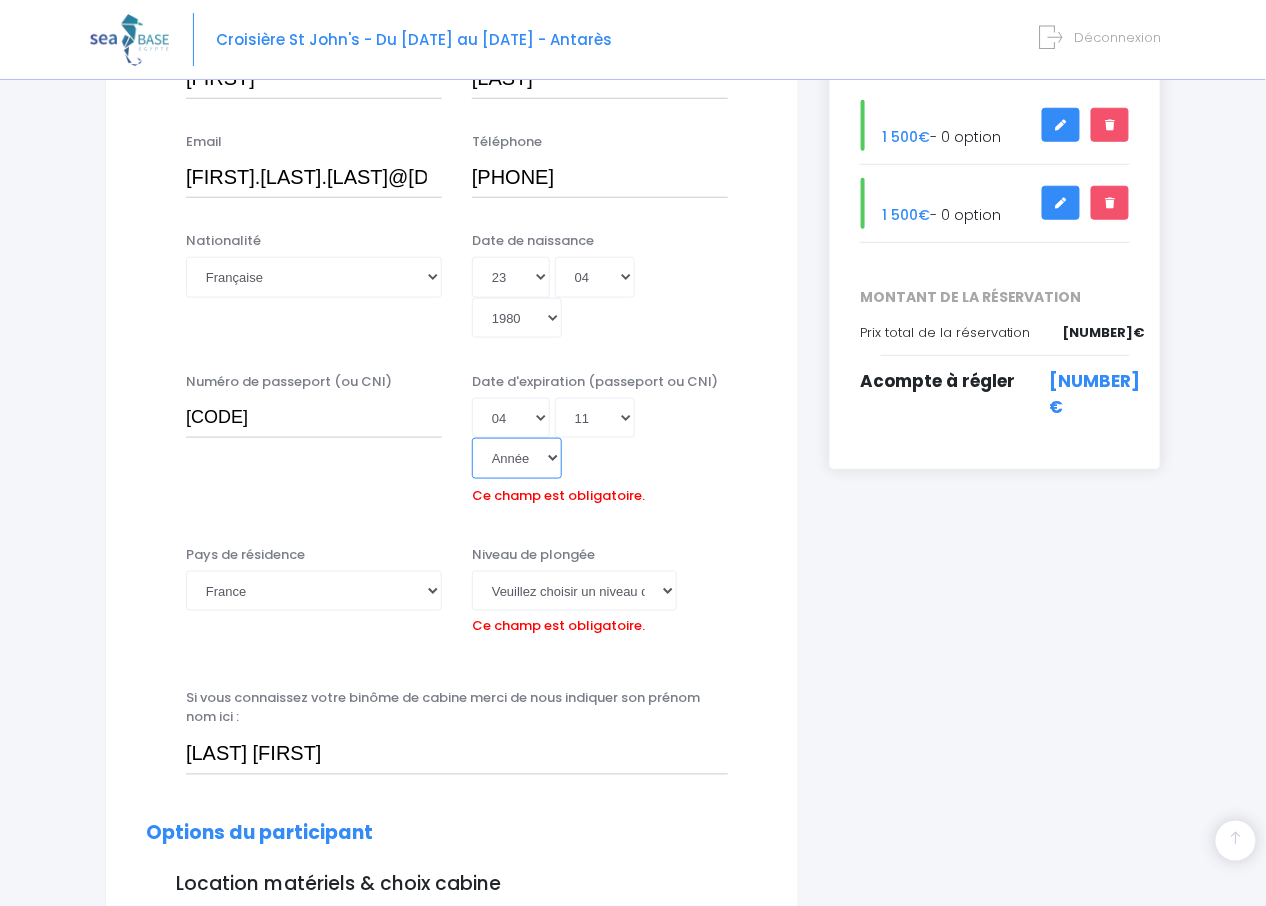 click on "Année 2045 2044 2043 2042 2041 2040 2039 2038 2037 2036 2035 2034 2033 2032 2031 2030 2029 2028 2027 2026 2025 2024 2023 2022 2021 2020 2019 2018 2017 2016 2015 2014 2013 2012 2011 2010 2009 2008 2007 2006 2005 2004 2003 2002 2001 2000 1999 1998 1997 1996 1995 1994 1993 1992 1991 1990 1989 1988 1987 1986 1985 1984 1983 1982 1981 1980 1979 1978 1977 1976 1975 1974 1973 1972 1971 1970 1969 1968 1967 1966 1965 1964 1963 1962 1961 1960 1959 1958 1957 1956 1955 1954 1953 1952 1951 1950 1949 1948 1947 1946 1945 1944 1943 1942 1941 1940 1939 1938 1937 1936 1935 1934 1933 1932 1931 1930 1929 1928 1927 1926 1925 1924 1923 1922 1921 1920 1919 1918 1917 1916 1915 1914 1913 1912 1911 1910 1909 1908 1907 1906 1905 1904 1903 1902 1901 1900" at bounding box center [517, 458] 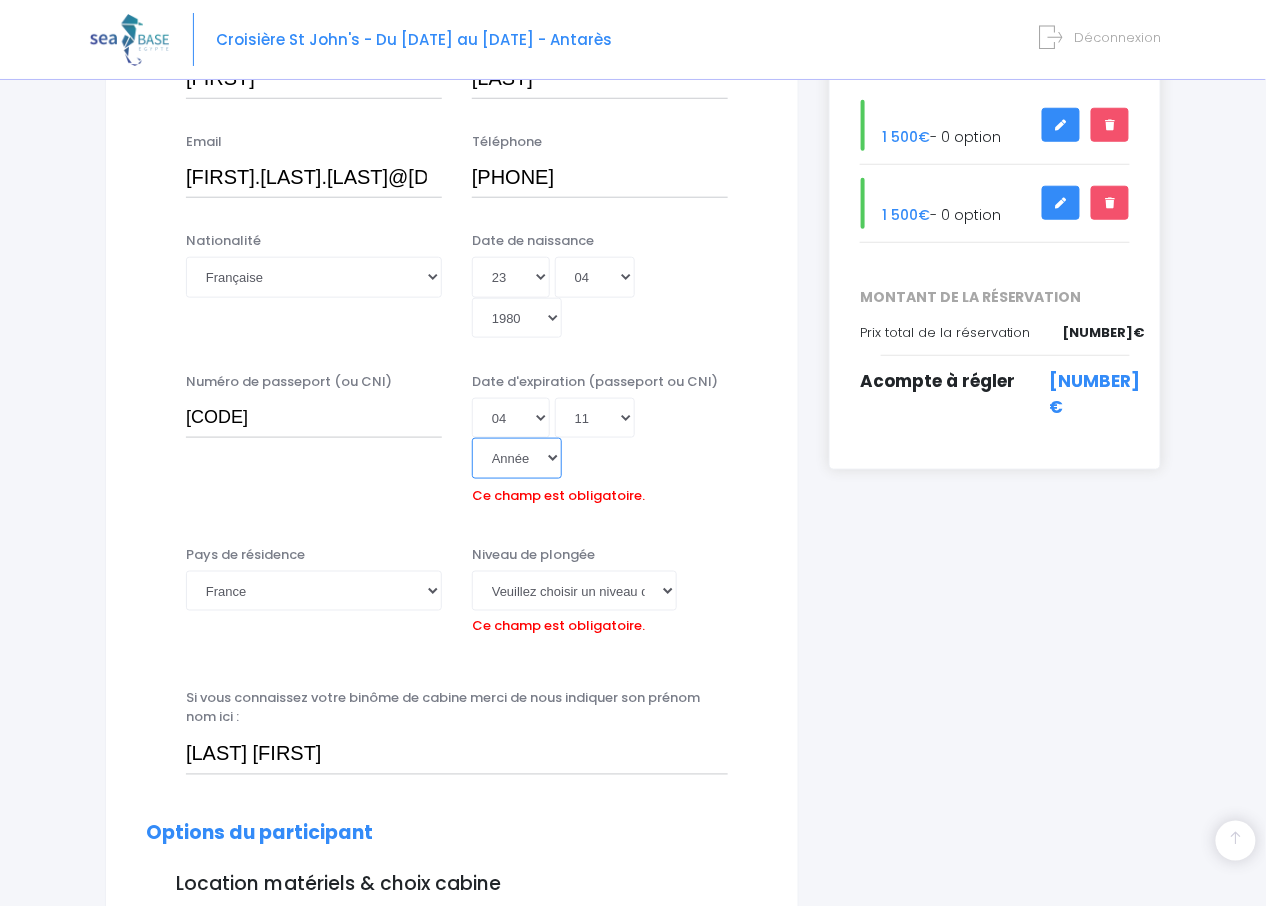 select on "2030" 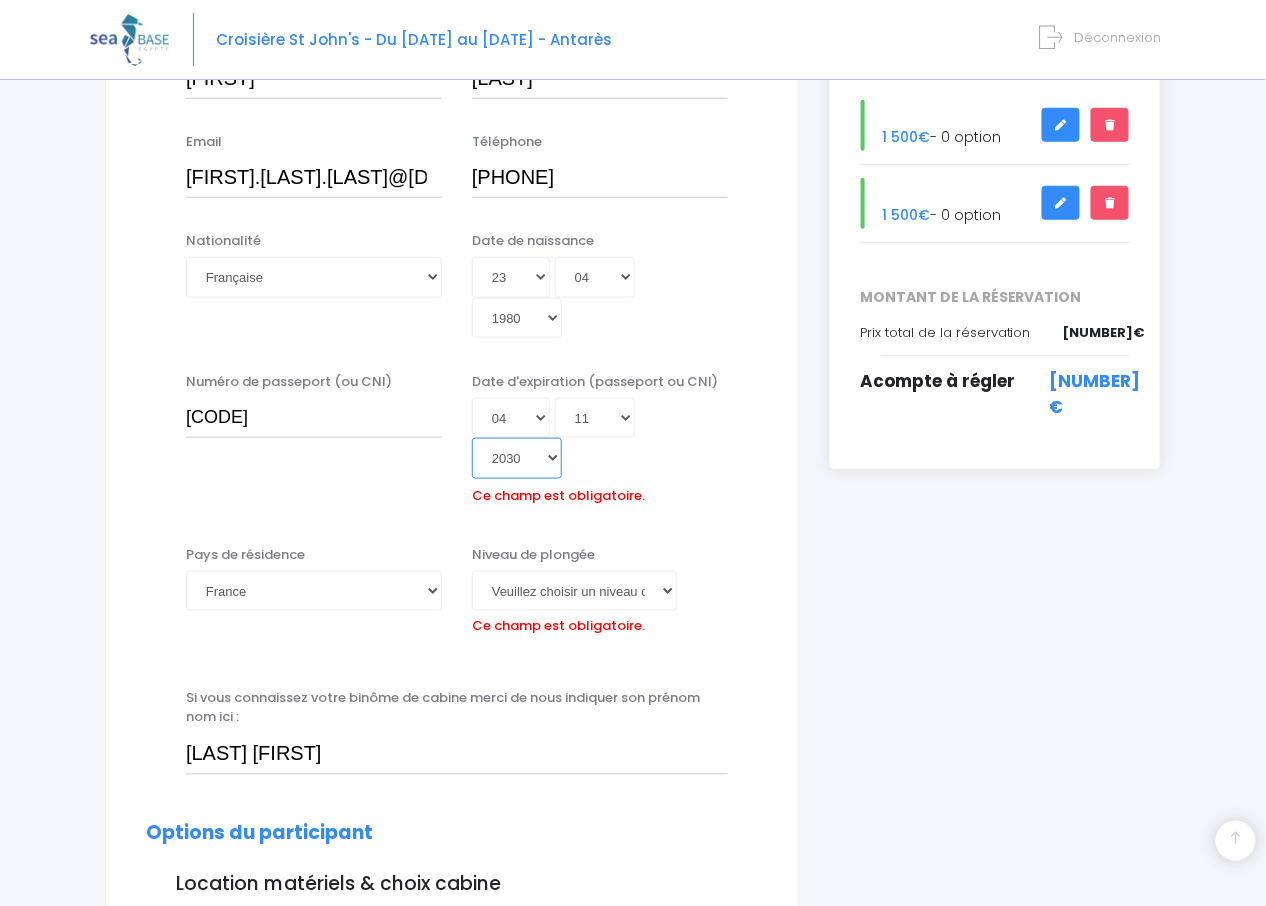 click on "Année 2045 2044 2043 2042 2041 2040 2039 2038 2037 2036 2035 2034 2033 2032 2031 2030 2029 2028 2027 2026 2025 2024 2023 2022 2021 2020 2019 2018 2017 2016 2015 2014 2013 2012 2011 2010 2009 2008 2007 2006 2005 2004 2003 2002 2001 2000 1999 1998 1997 1996 1995 1994 1993 1992 1991 1990 1989 1988 1987 1986 1985 1984 1983 1982 1981 1980 1979 1978 1977 1976 1975 1974 1973 1972 1971 1970 1969 1968 1967 1966 1965 1964 1963 1962 1961 1960 1959 1958 1957 1956 1955 1954 1953 1952 1951 1950 1949 1948 1947 1946 1945 1944 1943 1942 1941 1940 1939 1938 1937 1936 1935 1934 1933 1932 1931 1930 1929 1928 1927 1926 1925 1924 1923 1922 1921 1920 1919 1918 1917 1916 1915 1914 1913 1912 1911 1910 1909 1908 1907 1906 1905 1904 1903 1902 1901 1900" at bounding box center [517, 458] 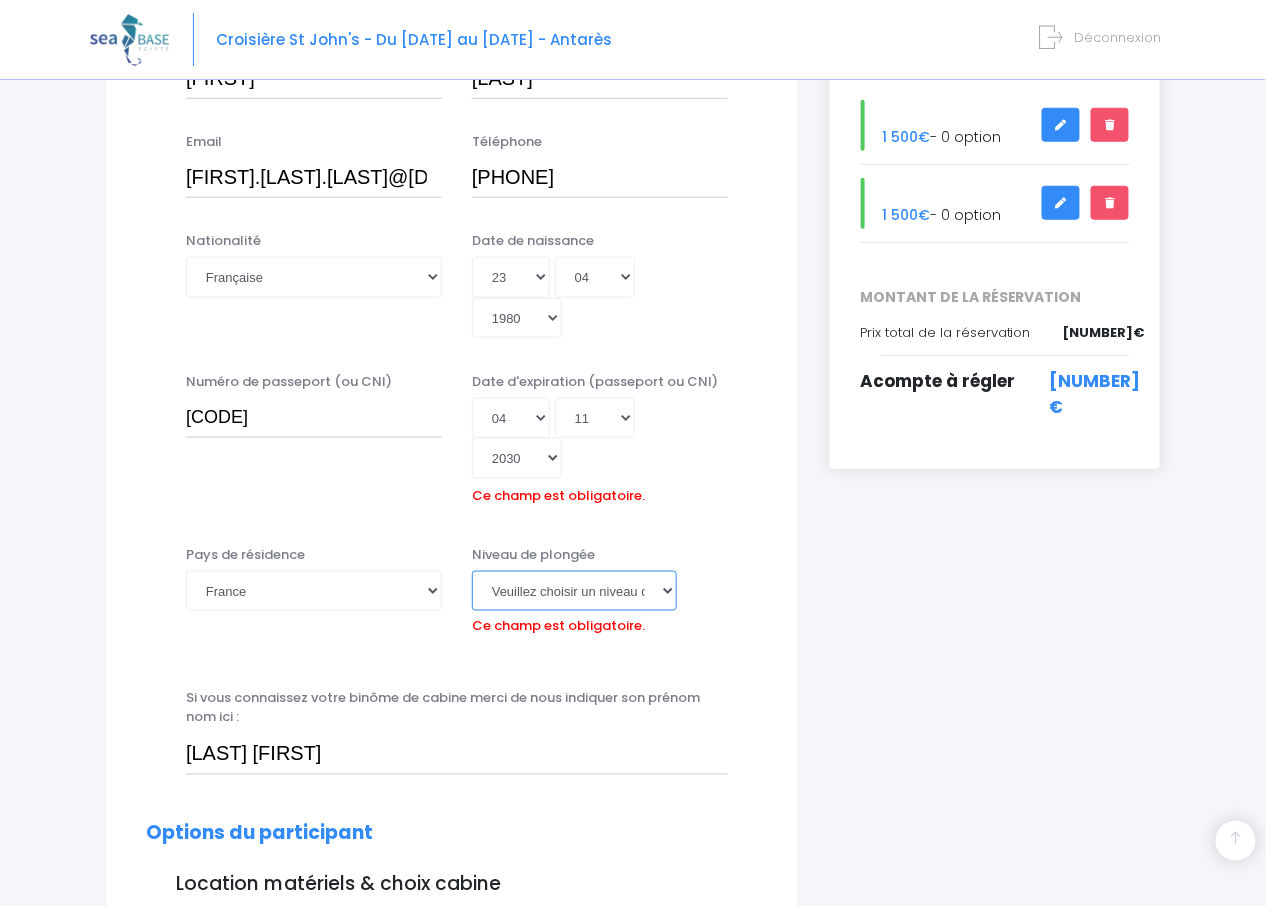 click on "Veuillez choisir un niveau de plongée
Non plongeur
Junior OW diver
Adventure OW diver
Open Water diver
Advanced OW diver
Deep diver
Rescue diver
Dive Master
Instructeur
MSDT
IDC Staff
Master instructeur
Course Director
N1
N2
N3
N4 PA40 MF1 MF2 PE40 Autre" at bounding box center [574, 591] 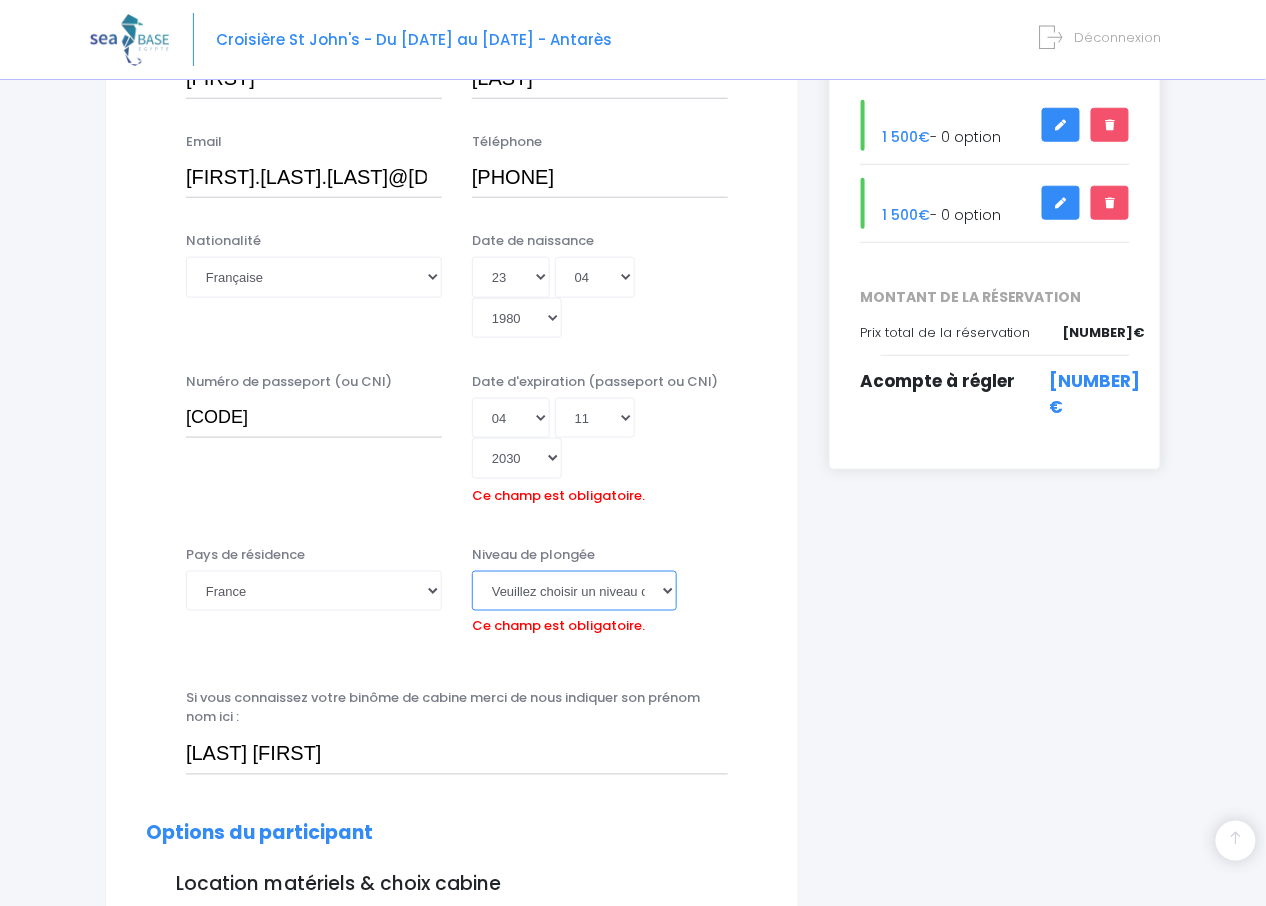 select on "N1" 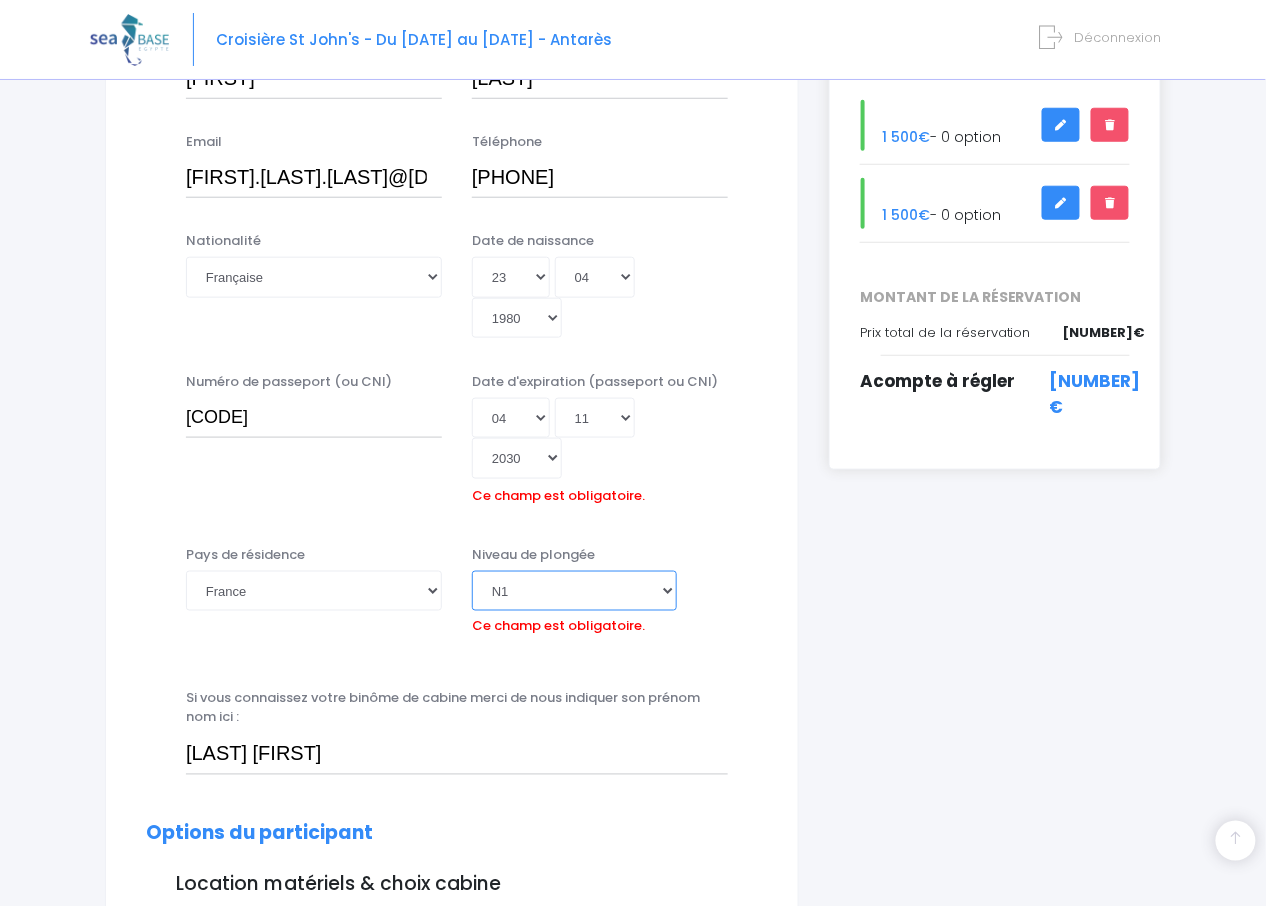 click on "Veuillez choisir un niveau de plongée
Non plongeur
Junior OW diver
Adventure OW diver
Open Water diver
Advanced OW diver
Deep diver
Rescue diver
Dive Master
Instructeur
MSDT
IDC Staff
Master instructeur
Course Director
N1
N2
N3
N4 PA40 MF1 MF2 PE40 Autre" at bounding box center [574, 591] 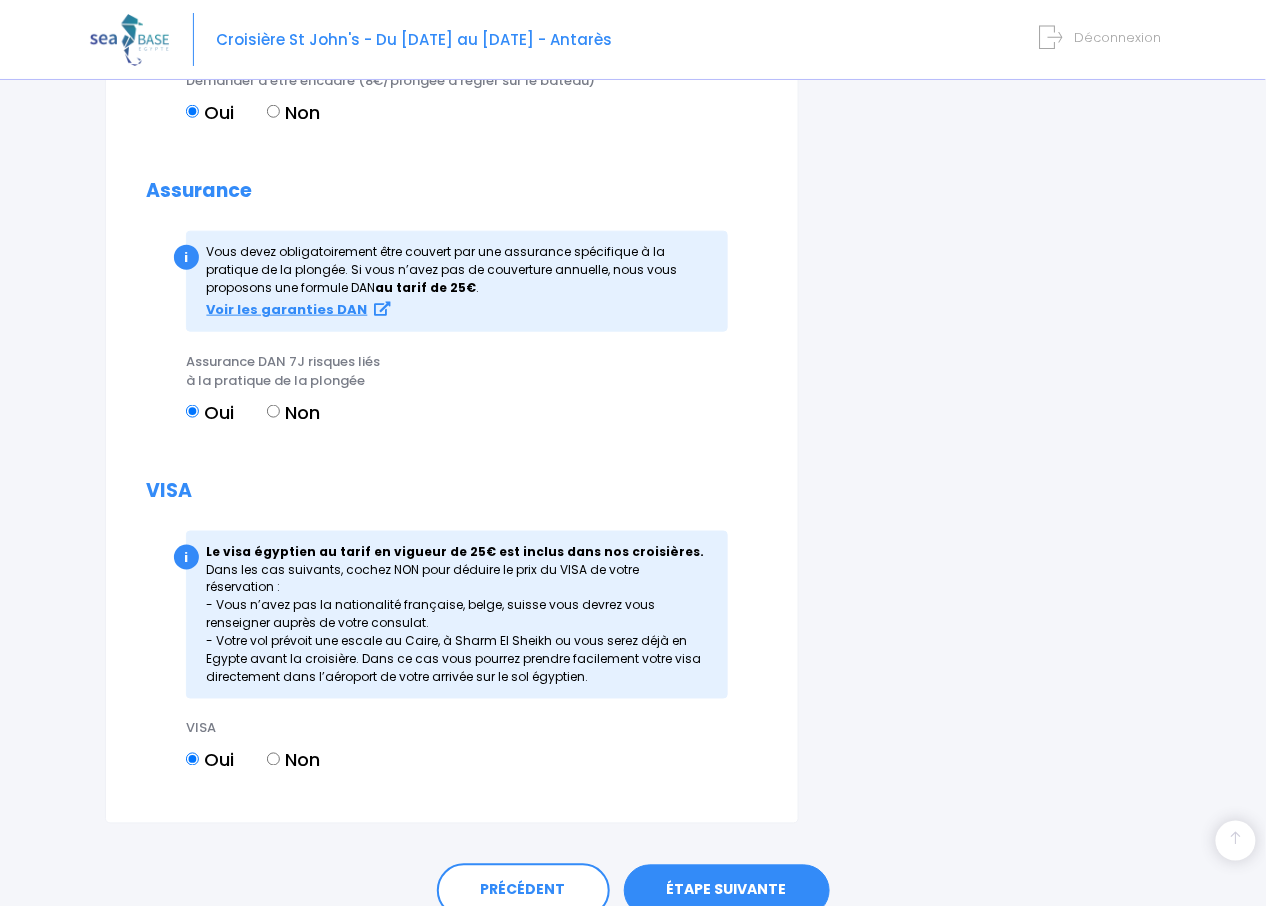 scroll, scrollTop: 2458, scrollLeft: 0, axis: vertical 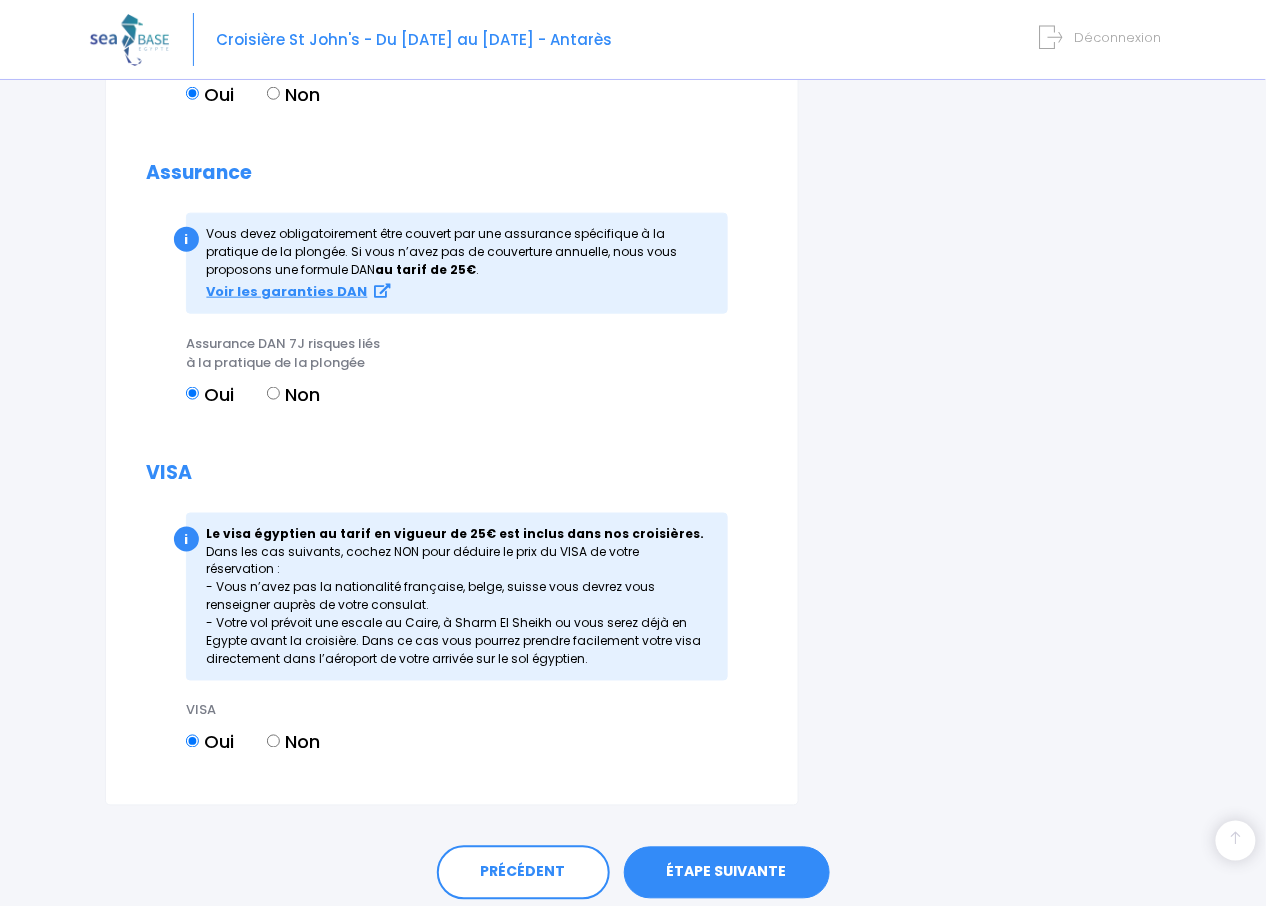 click on "ÉTAPE SUIVANTE" at bounding box center (727, 873) 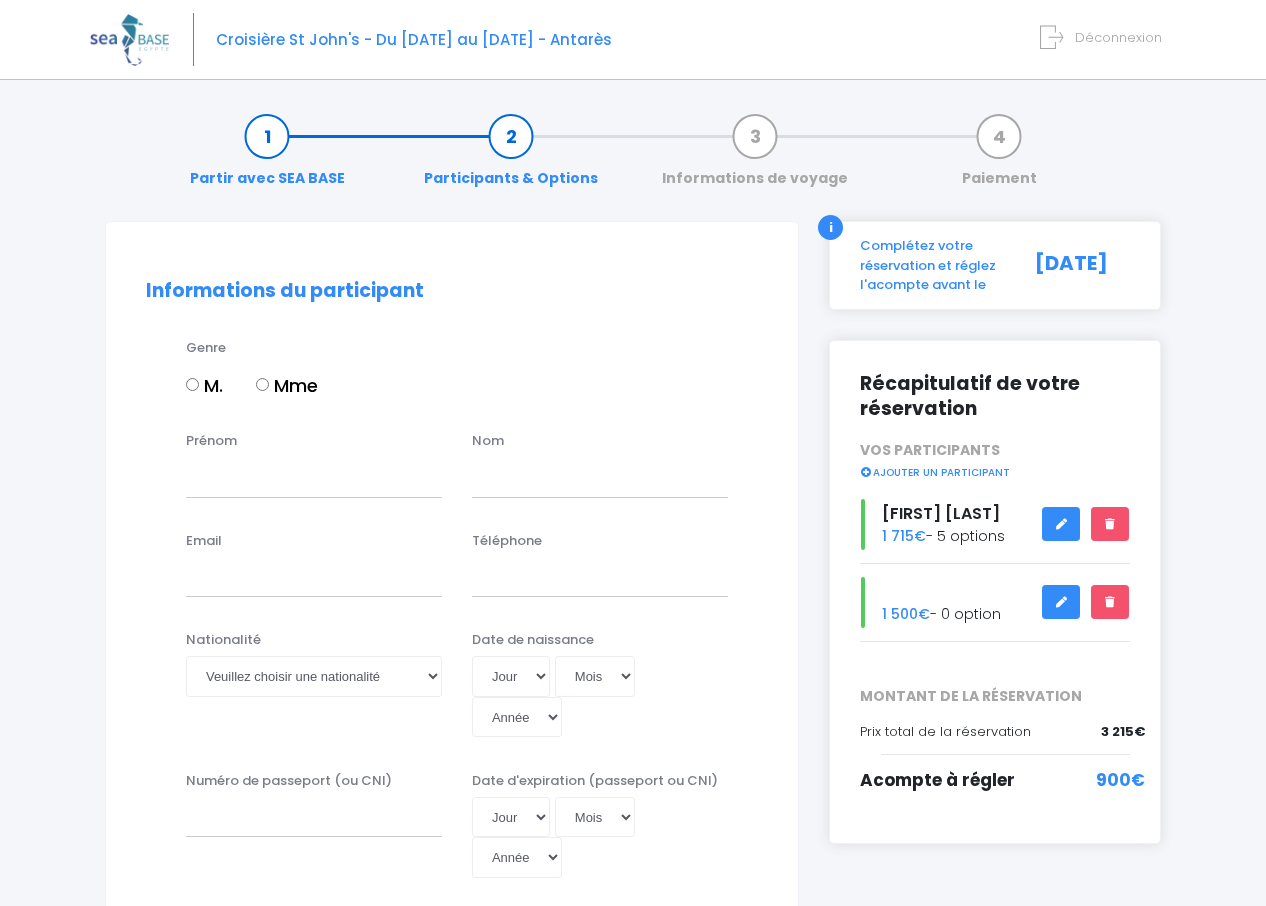 scroll, scrollTop: 0, scrollLeft: 0, axis: both 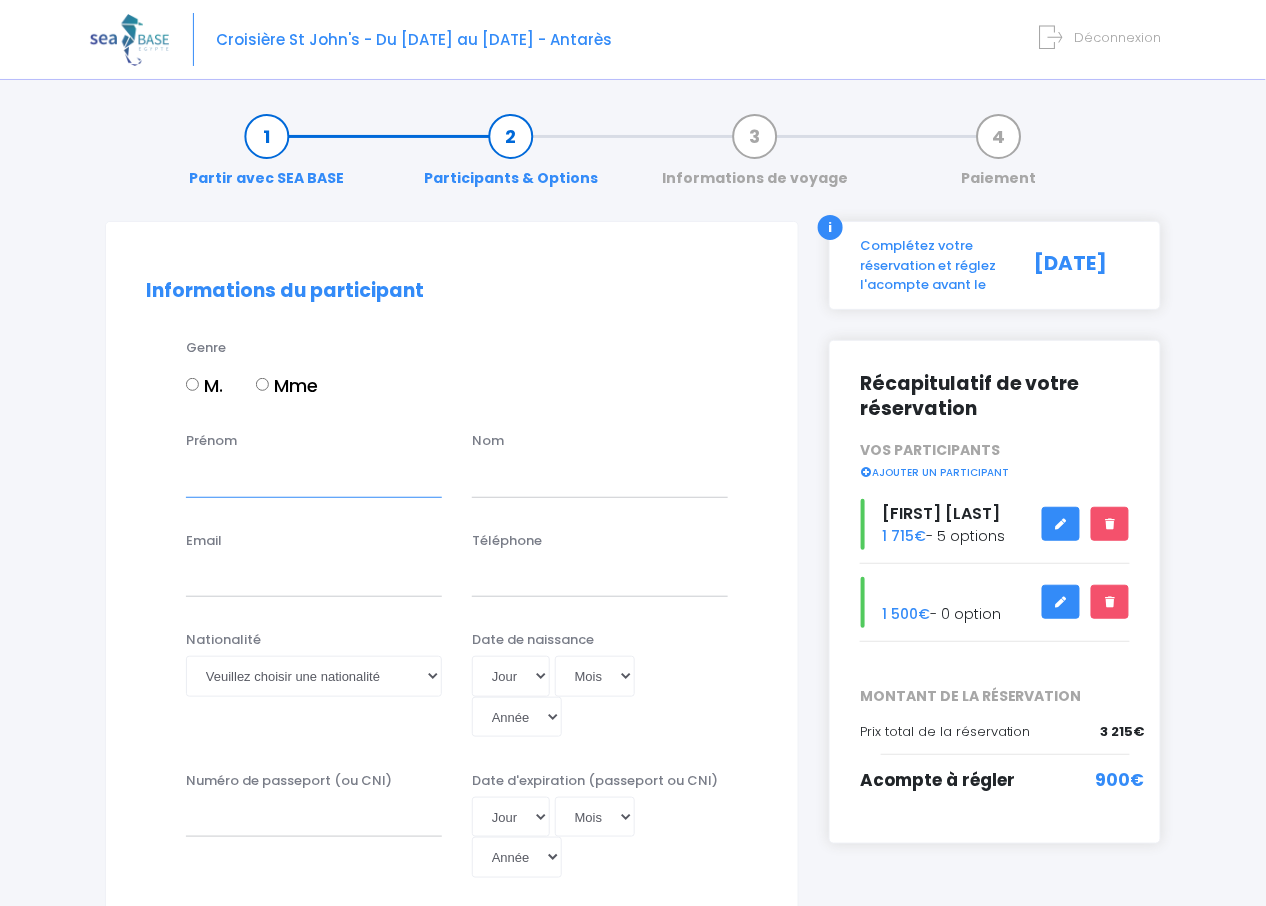 click on "Prénom" at bounding box center [314, 477] 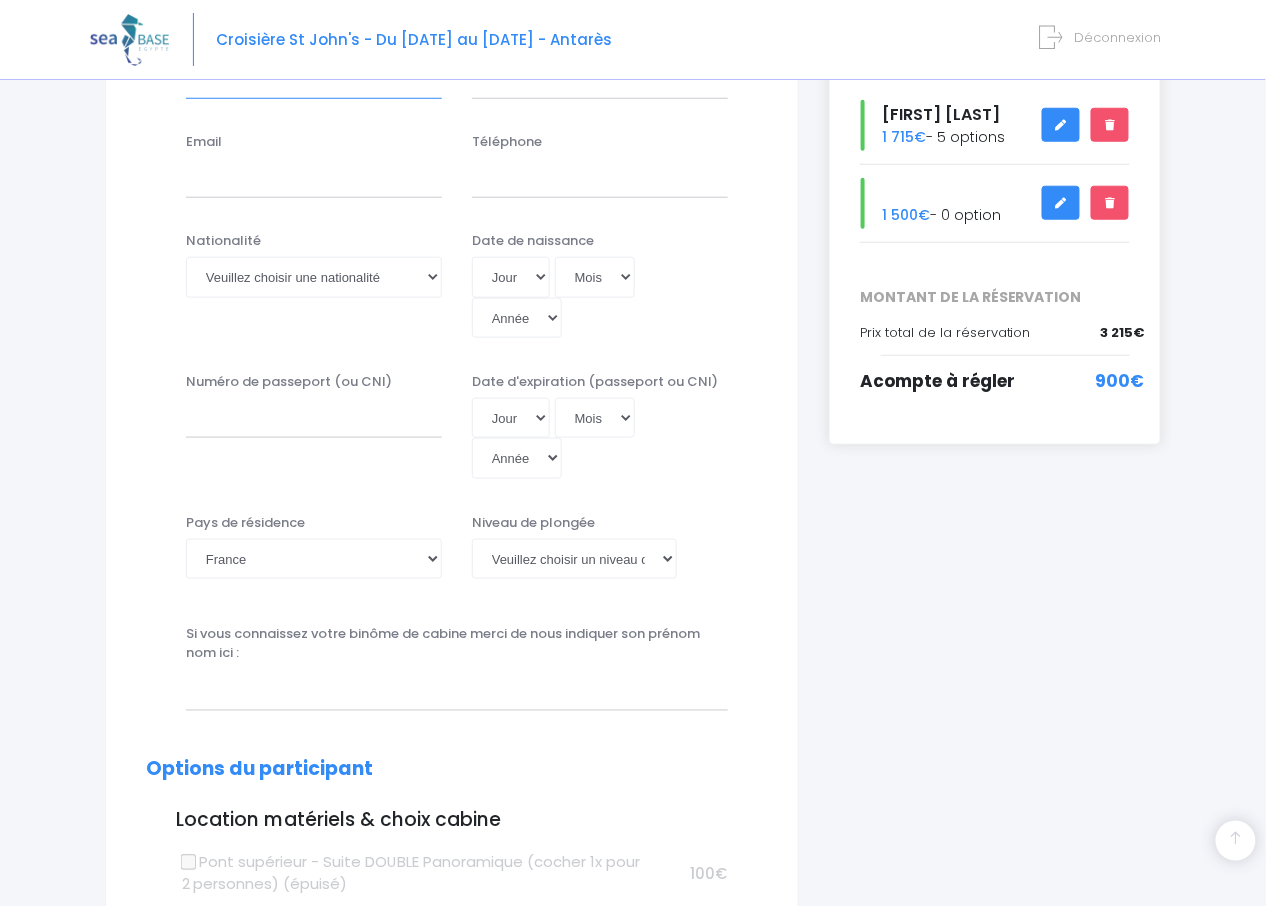 scroll, scrollTop: 800, scrollLeft: 0, axis: vertical 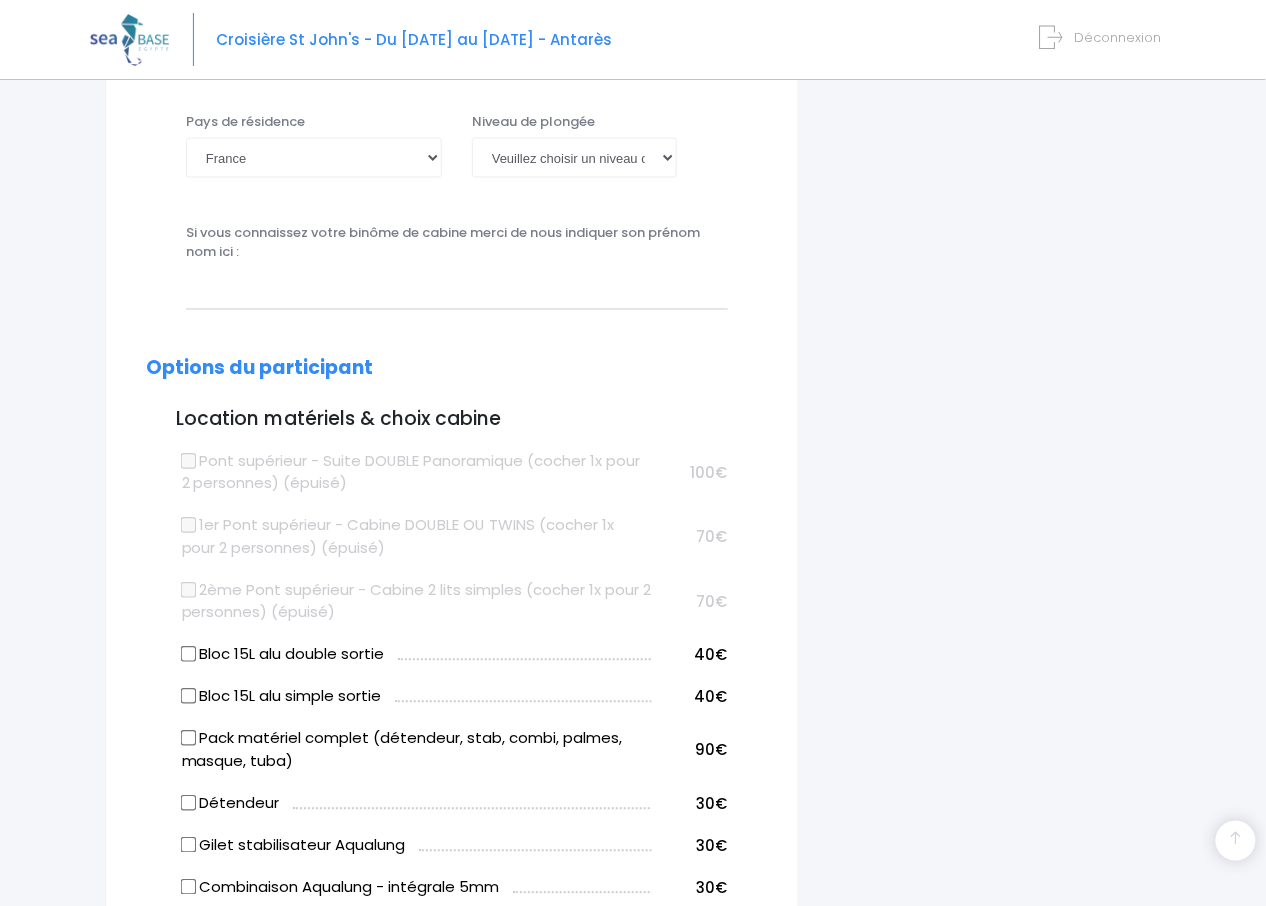 click on "Pack matériel complet (détendeur, stab, combi, palmes, masque, tuba)" at bounding box center (188, 739) 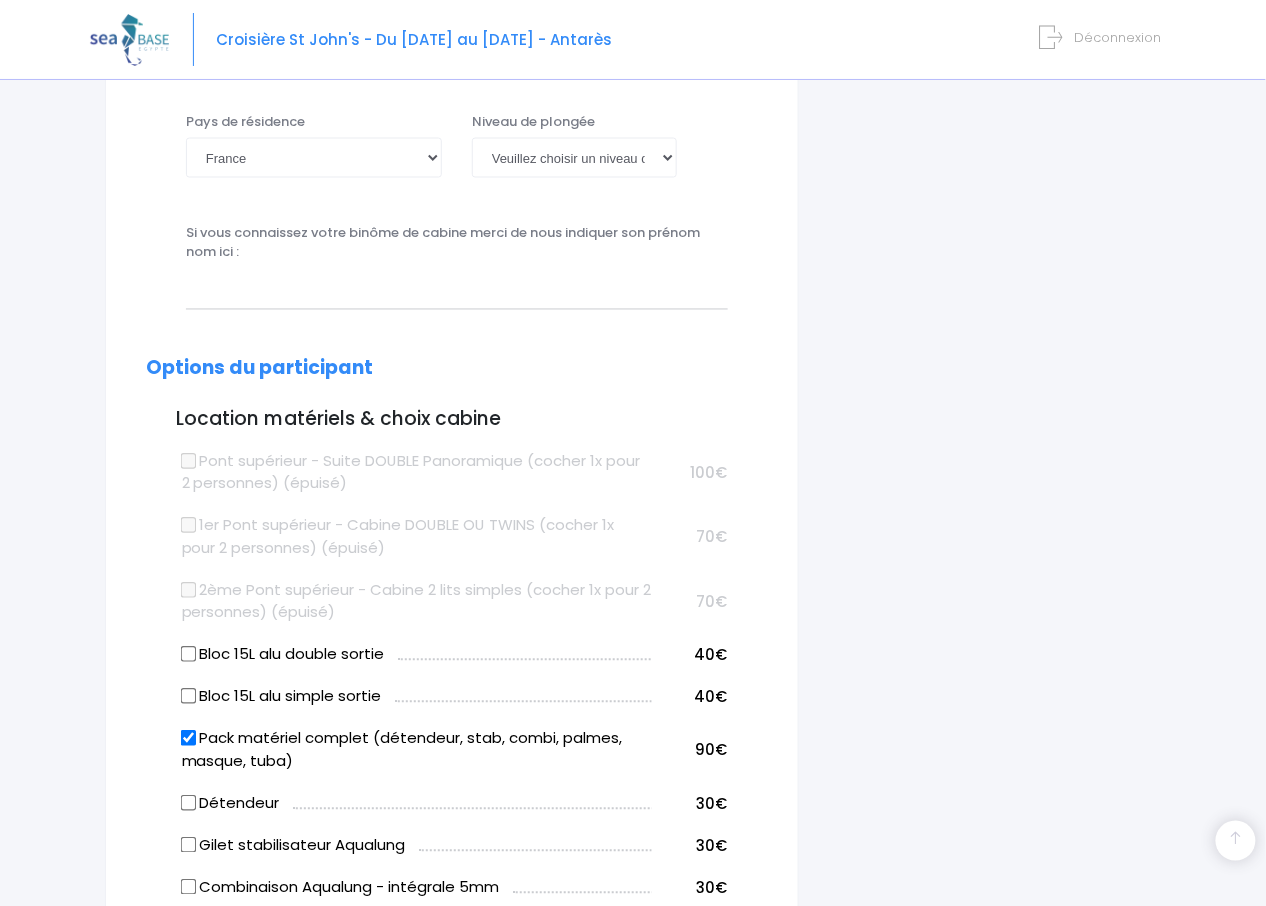 click on "Combinaison Aqualung - intégrale 5mm" at bounding box center (188, 887) 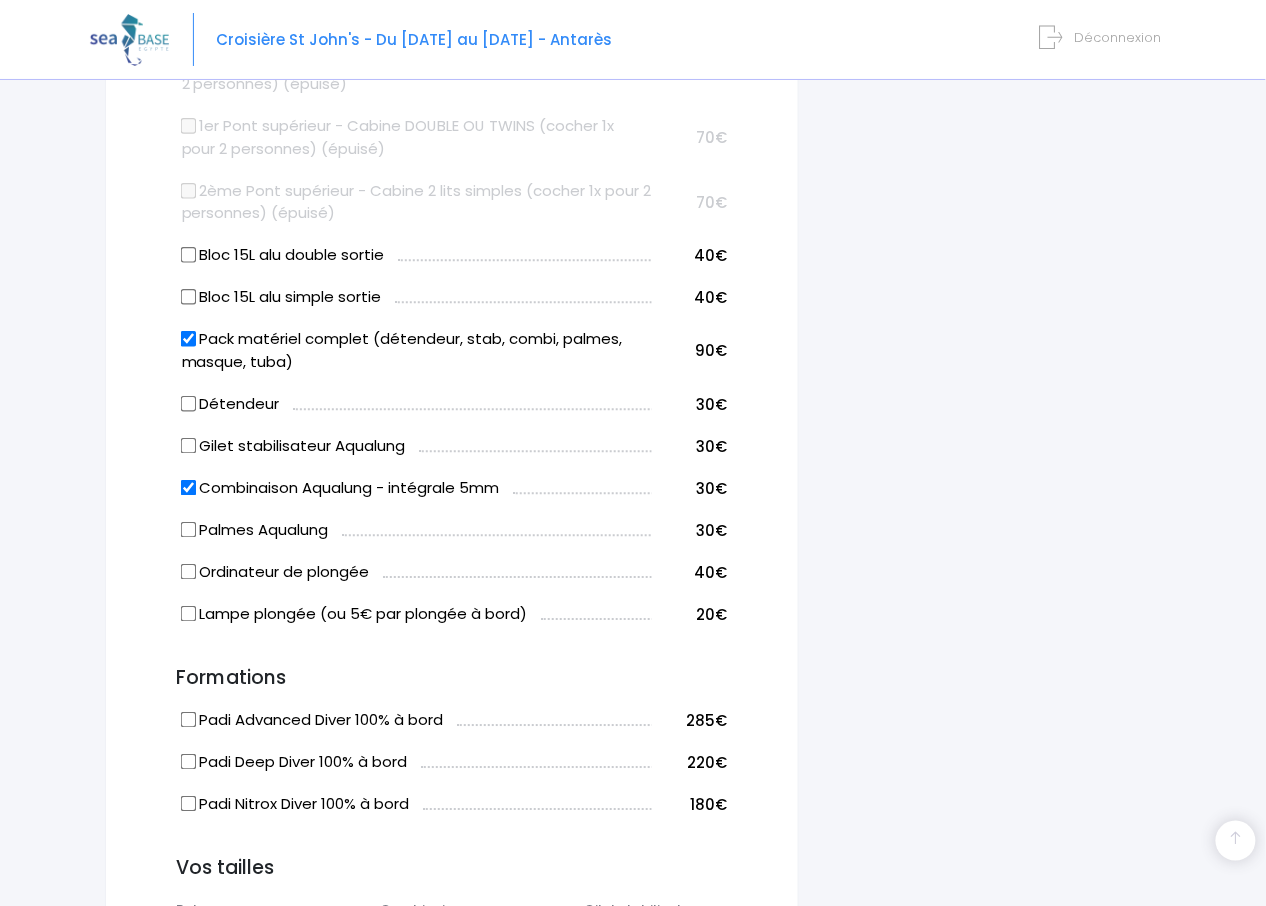 scroll, scrollTop: 1599, scrollLeft: 0, axis: vertical 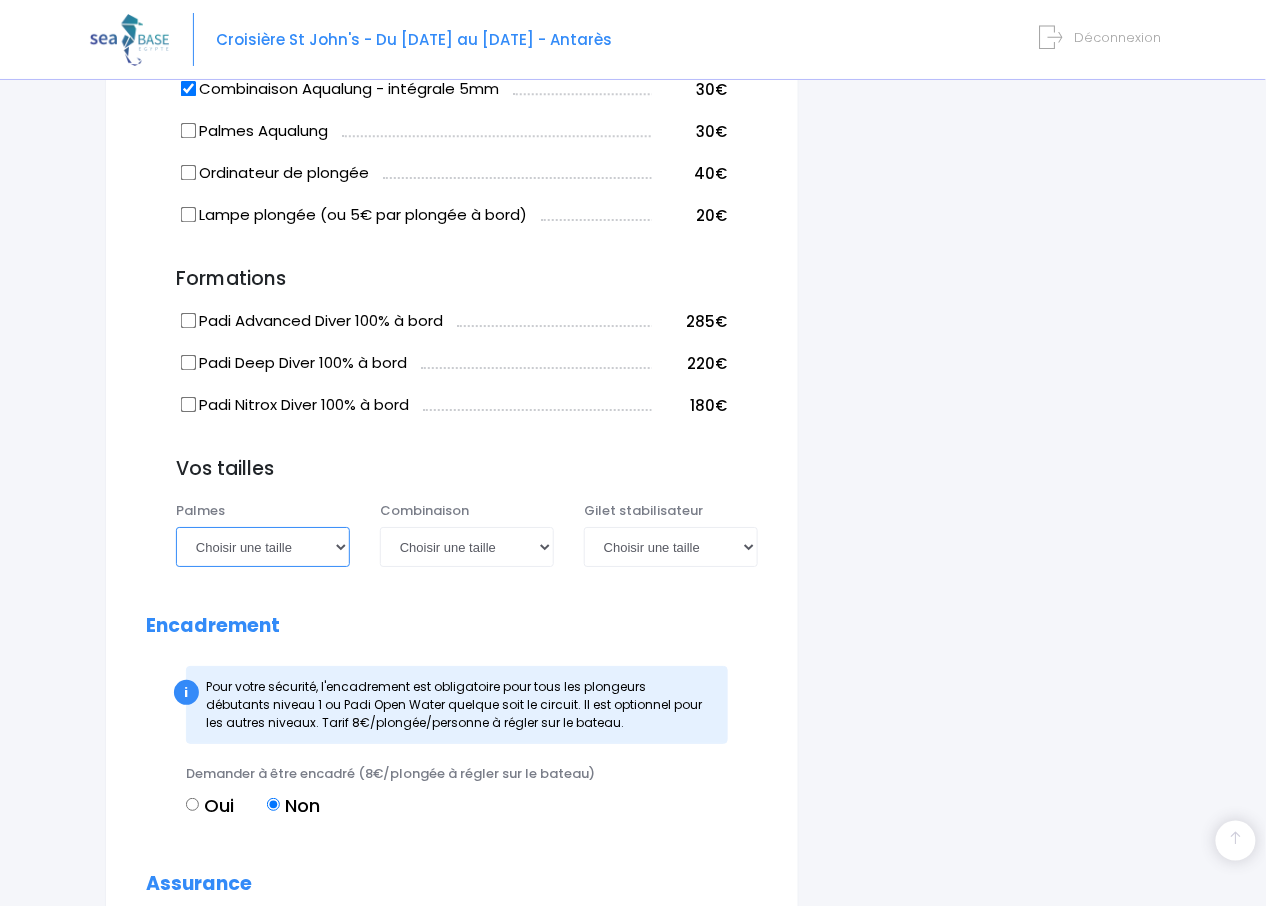 click on "Choisir une taille
36/37
38/39
40/41
42/43
44/45
46/47" at bounding box center [263, 547] 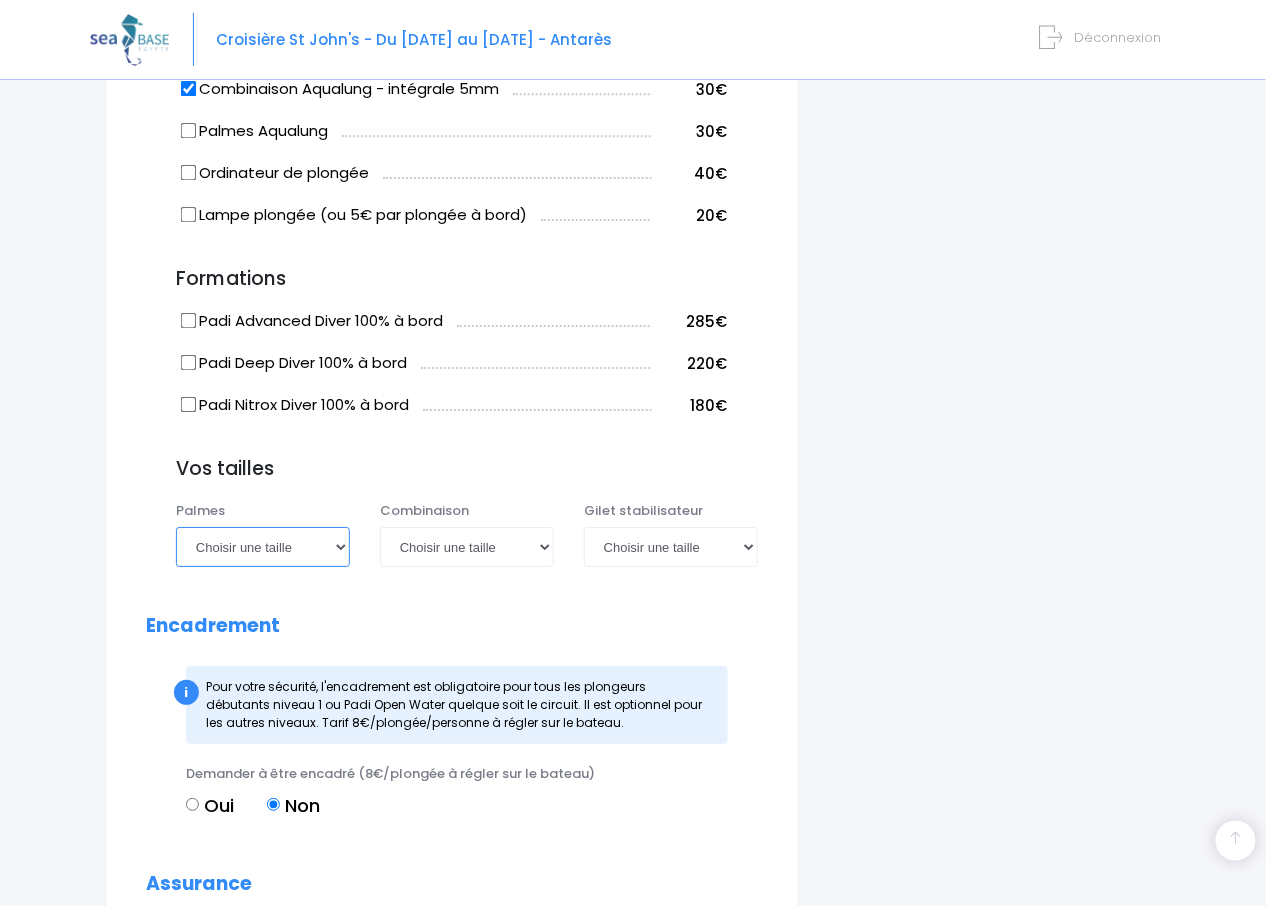 select on "42/43" 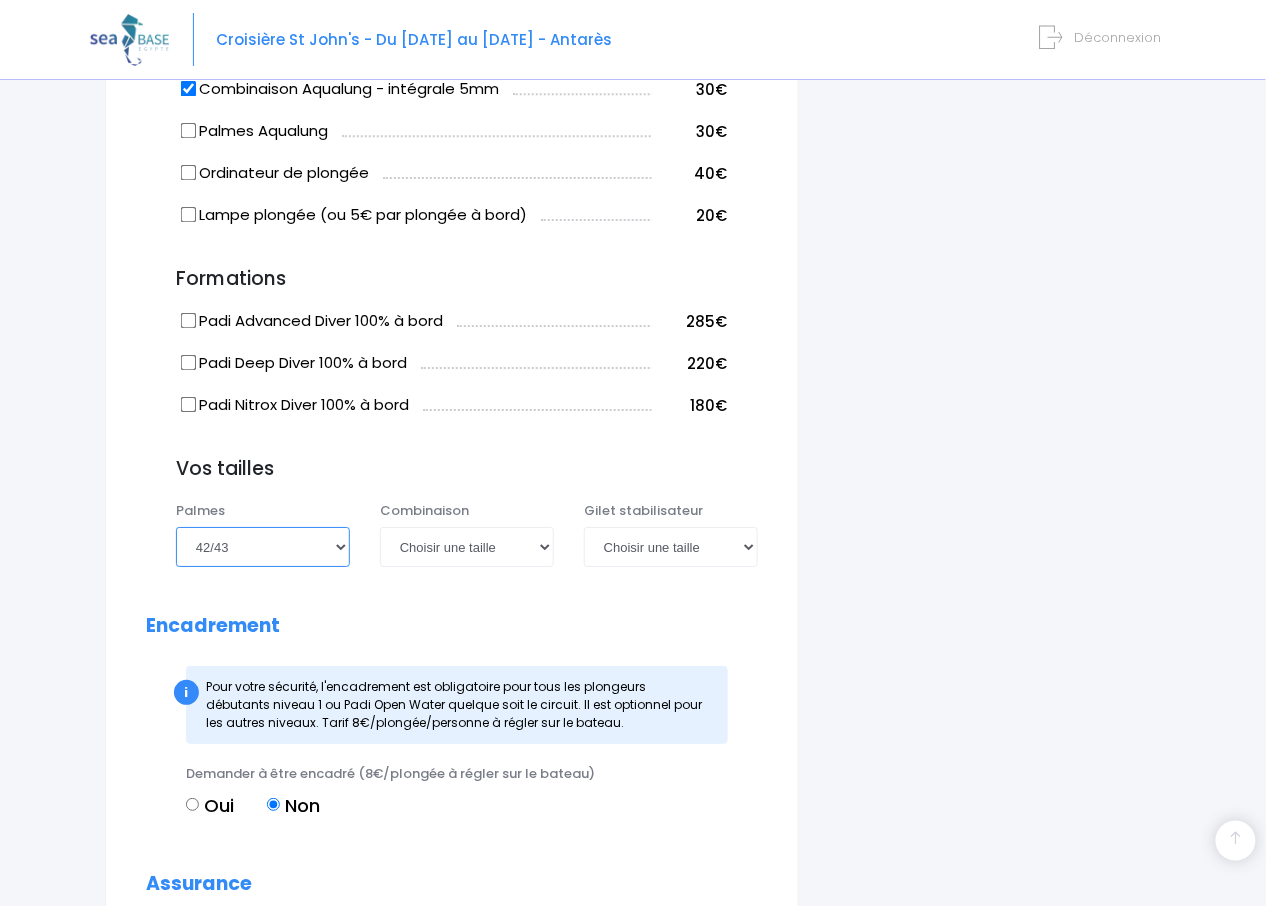 click on "Choisir une taille
36/37
38/39
40/41
42/43
44/45
46/47" at bounding box center [263, 547] 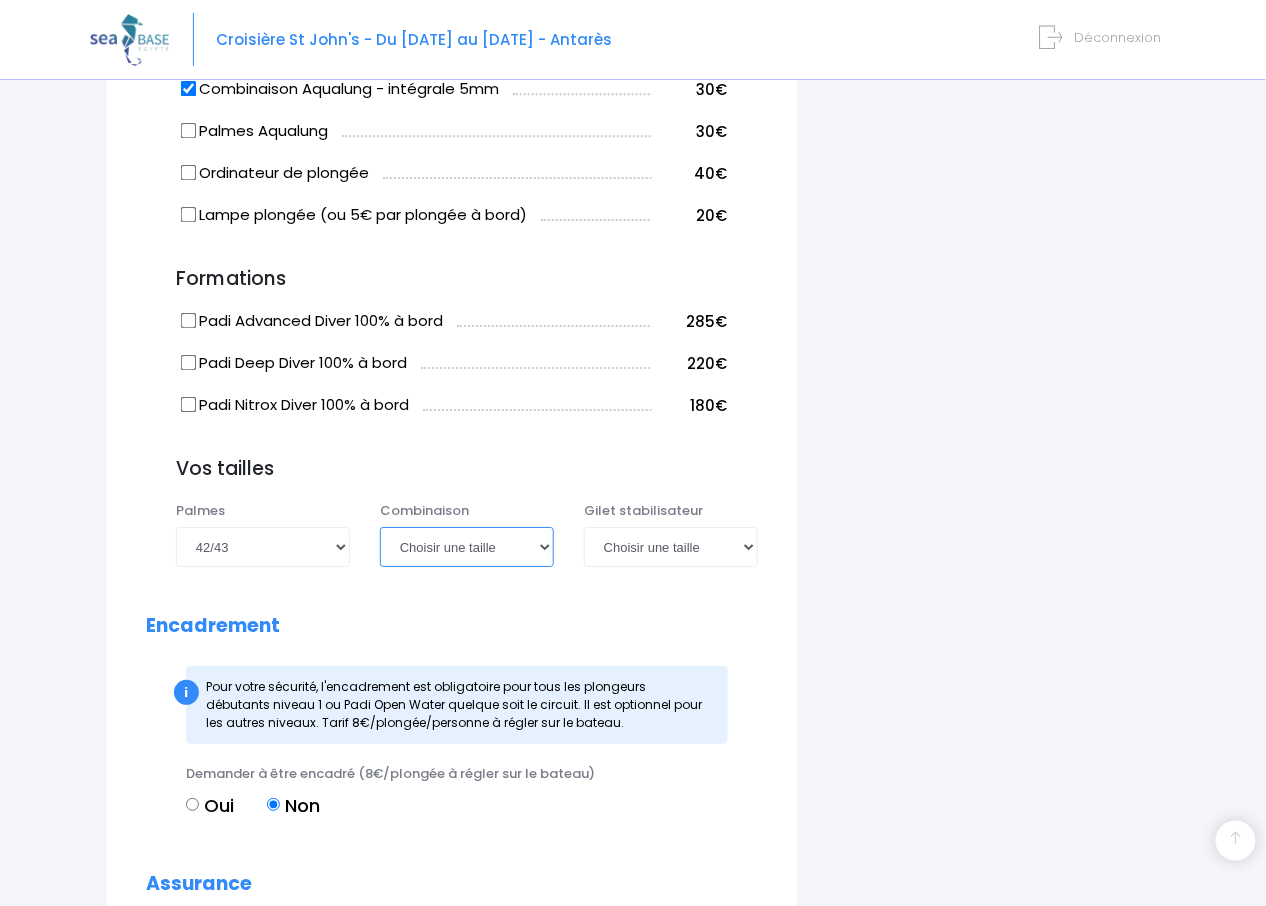 click on "Choisir une taille
XS
S
M
ML
L
XL
XXL" at bounding box center [467, 547] 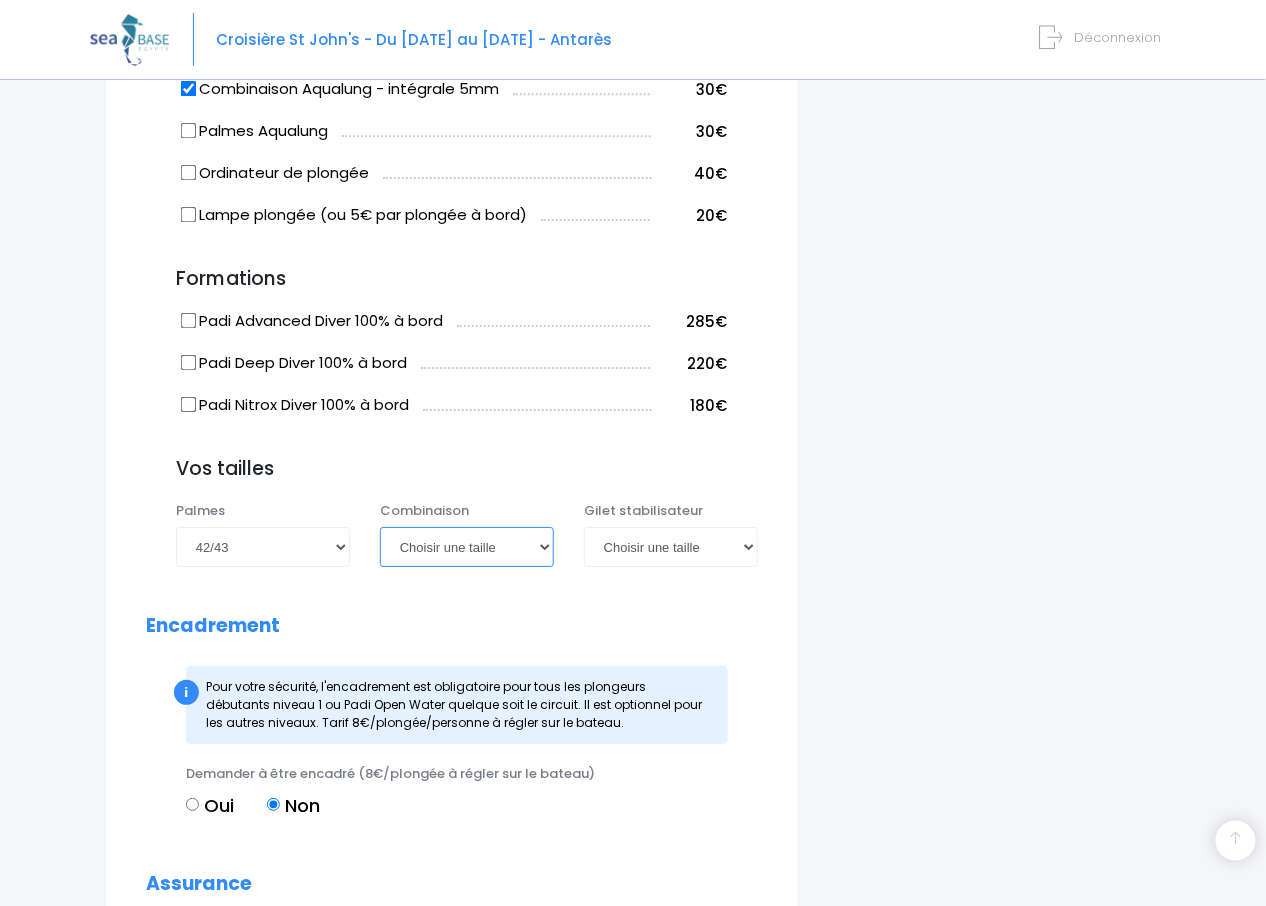 select on "M" 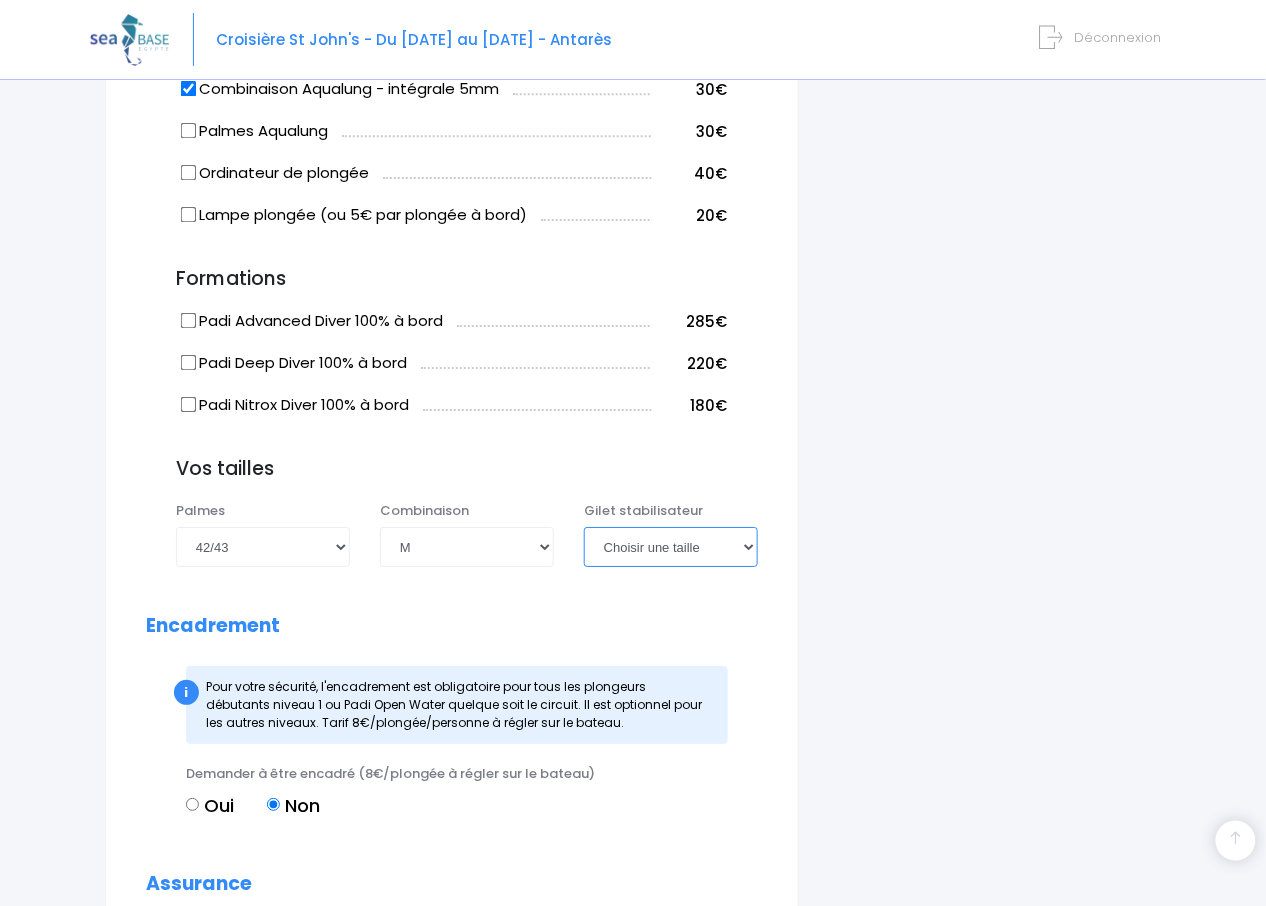 click on "Choisir une taille
XXS
XS
S
M
ML
L
XL
XXL" at bounding box center (671, 547) 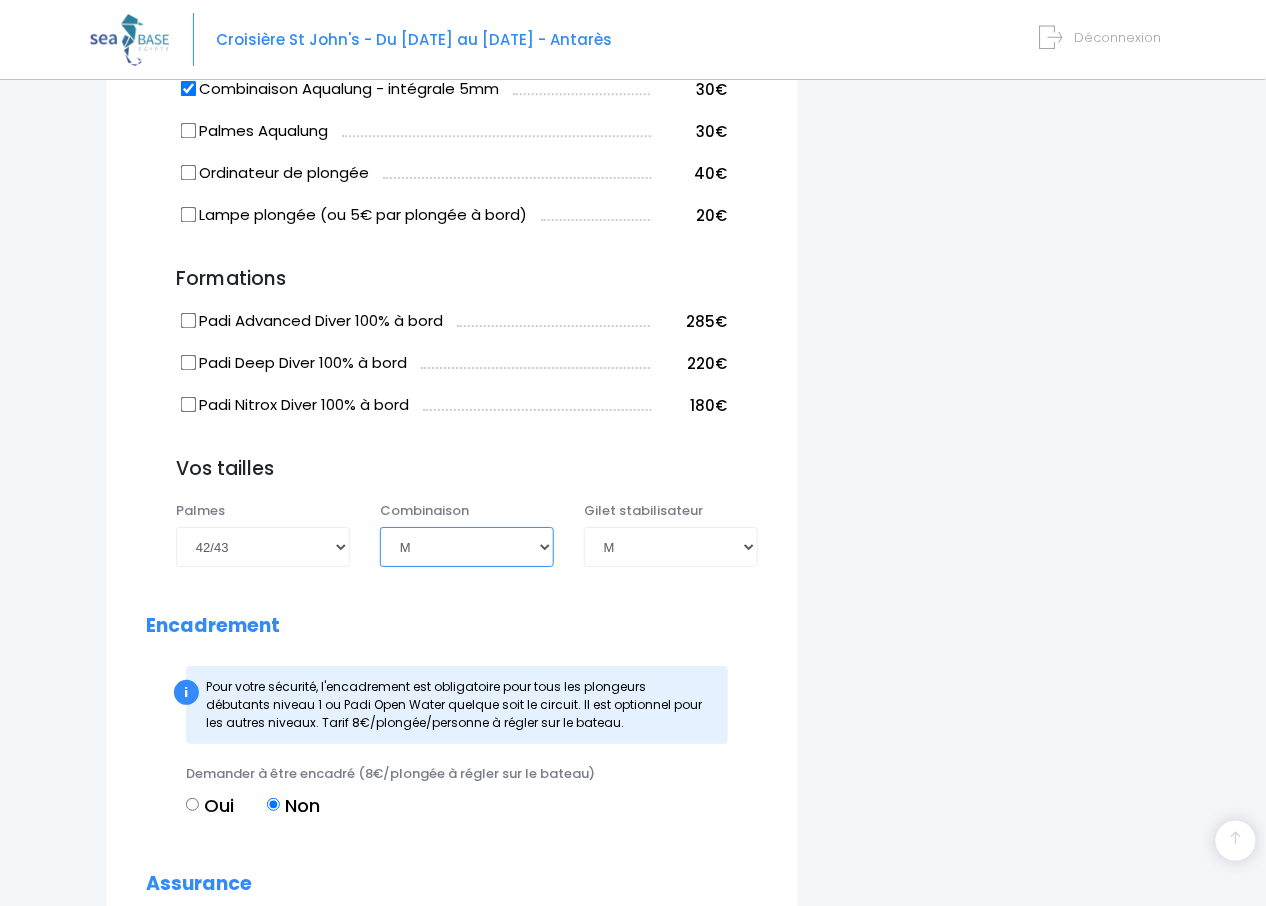 click on "Choisir une taille
XS
S
M
ML
L
XL
XXL" at bounding box center (467, 547) 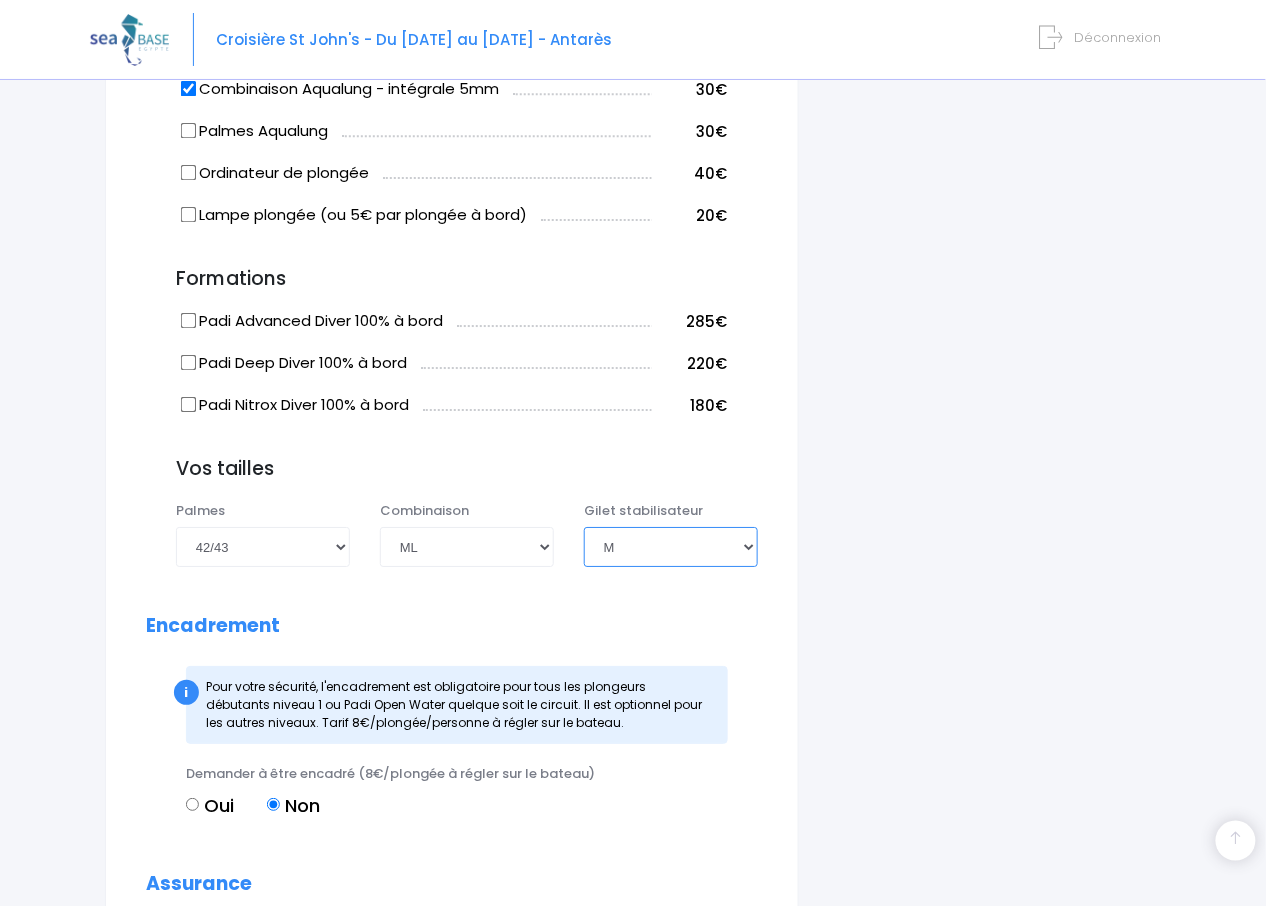 click on "Choisir une taille
XXS
XS
S
M
ML
L
XL
XXL" at bounding box center [671, 547] 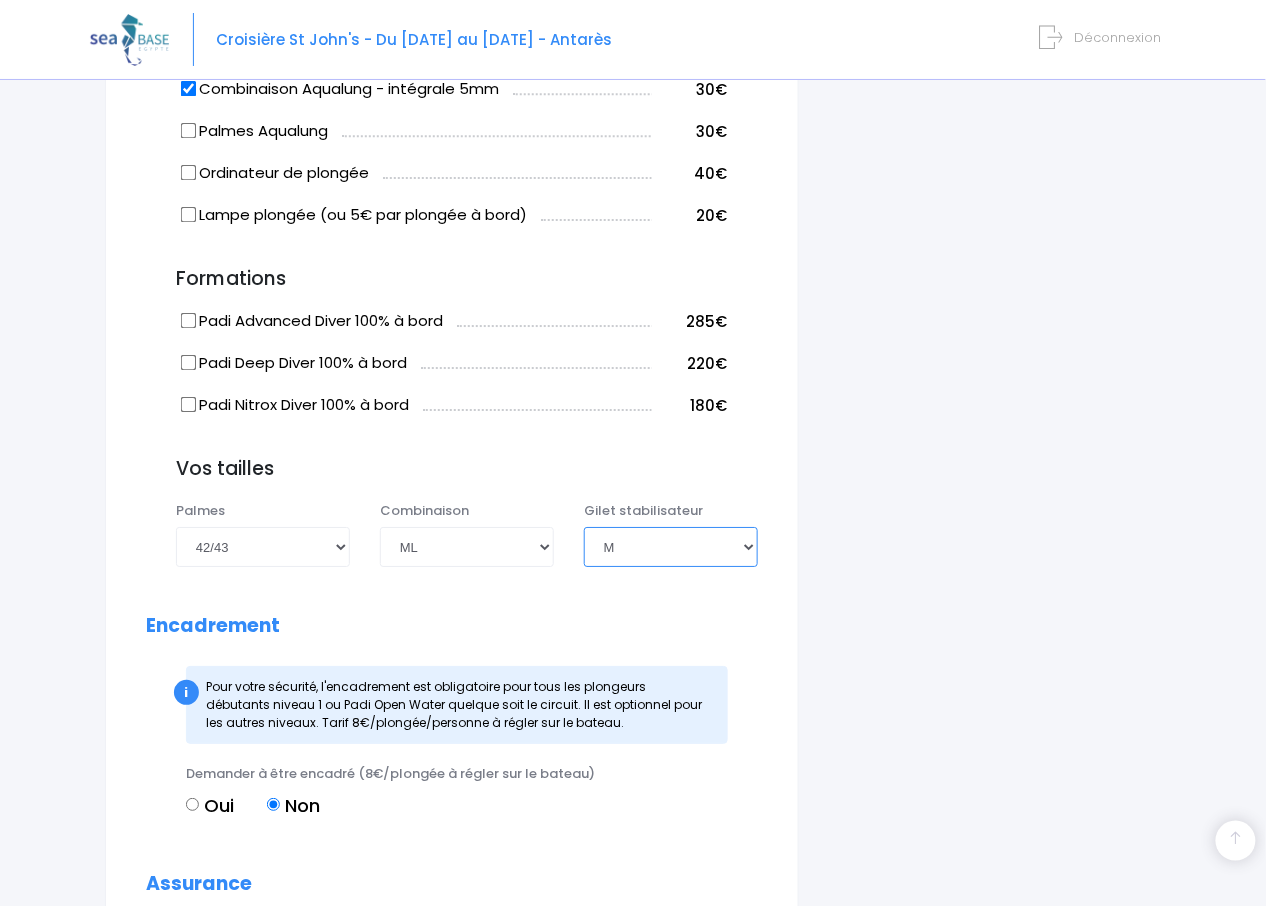 select on "ML" 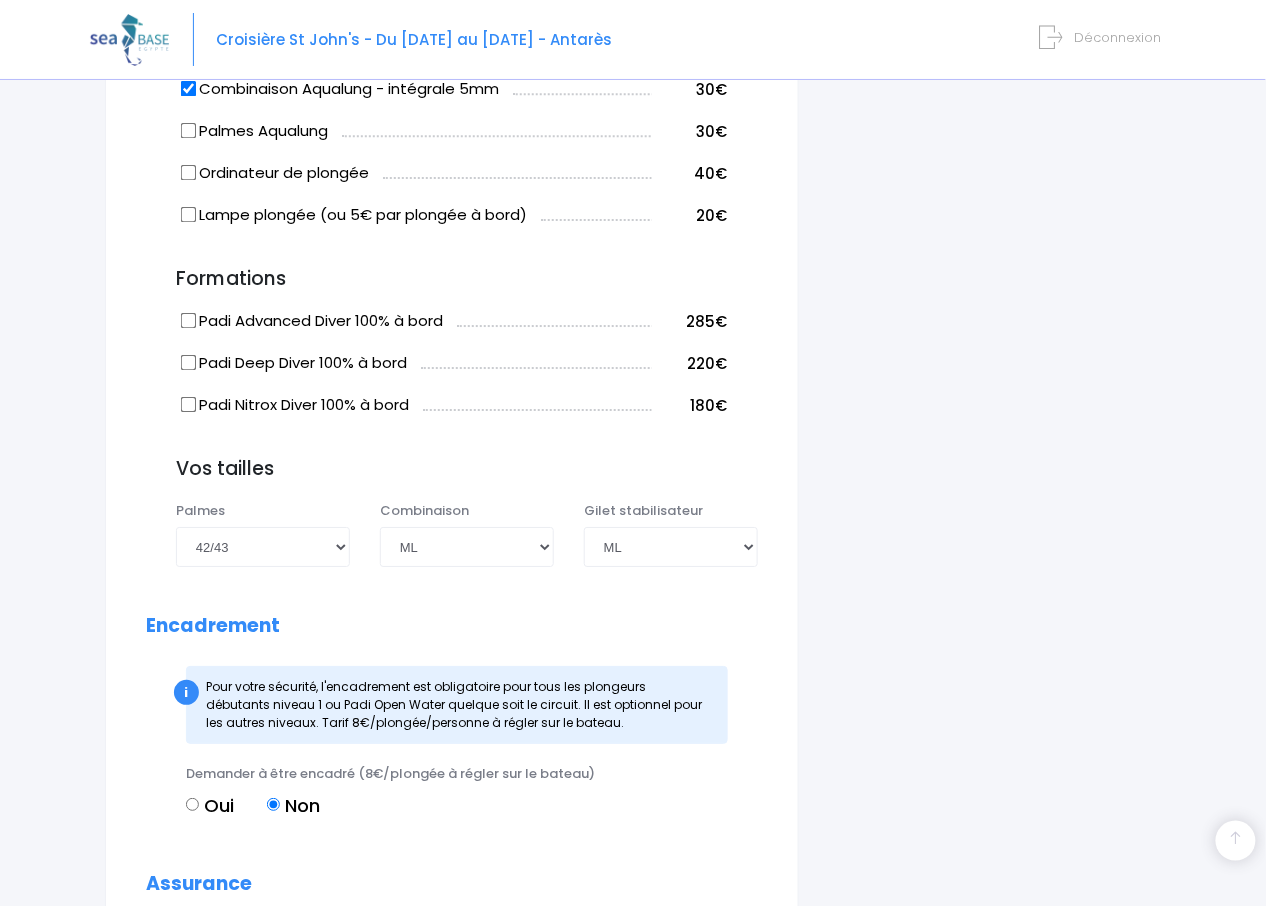 click on "Oui" at bounding box center [192, 804] 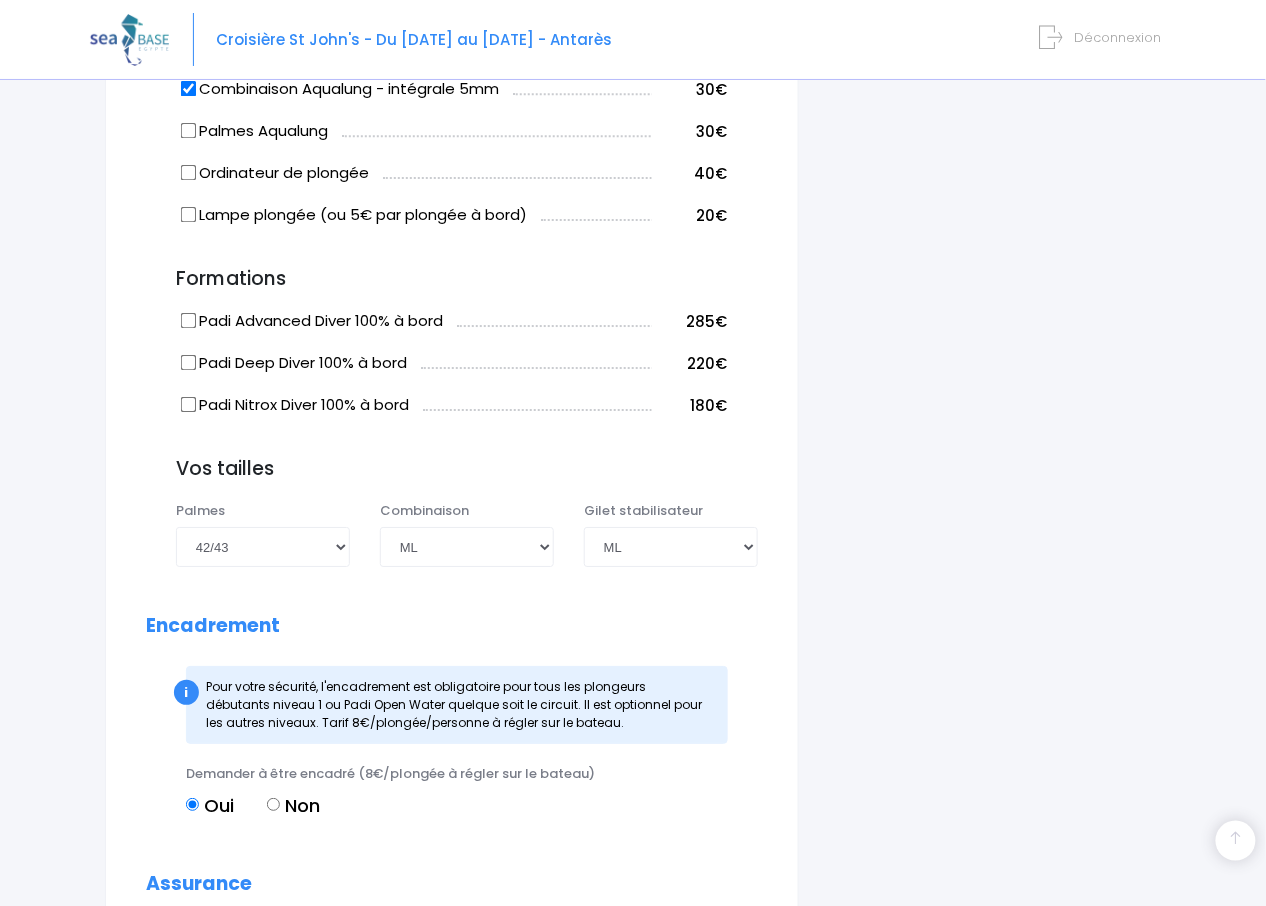 scroll, scrollTop: 1200, scrollLeft: 0, axis: vertical 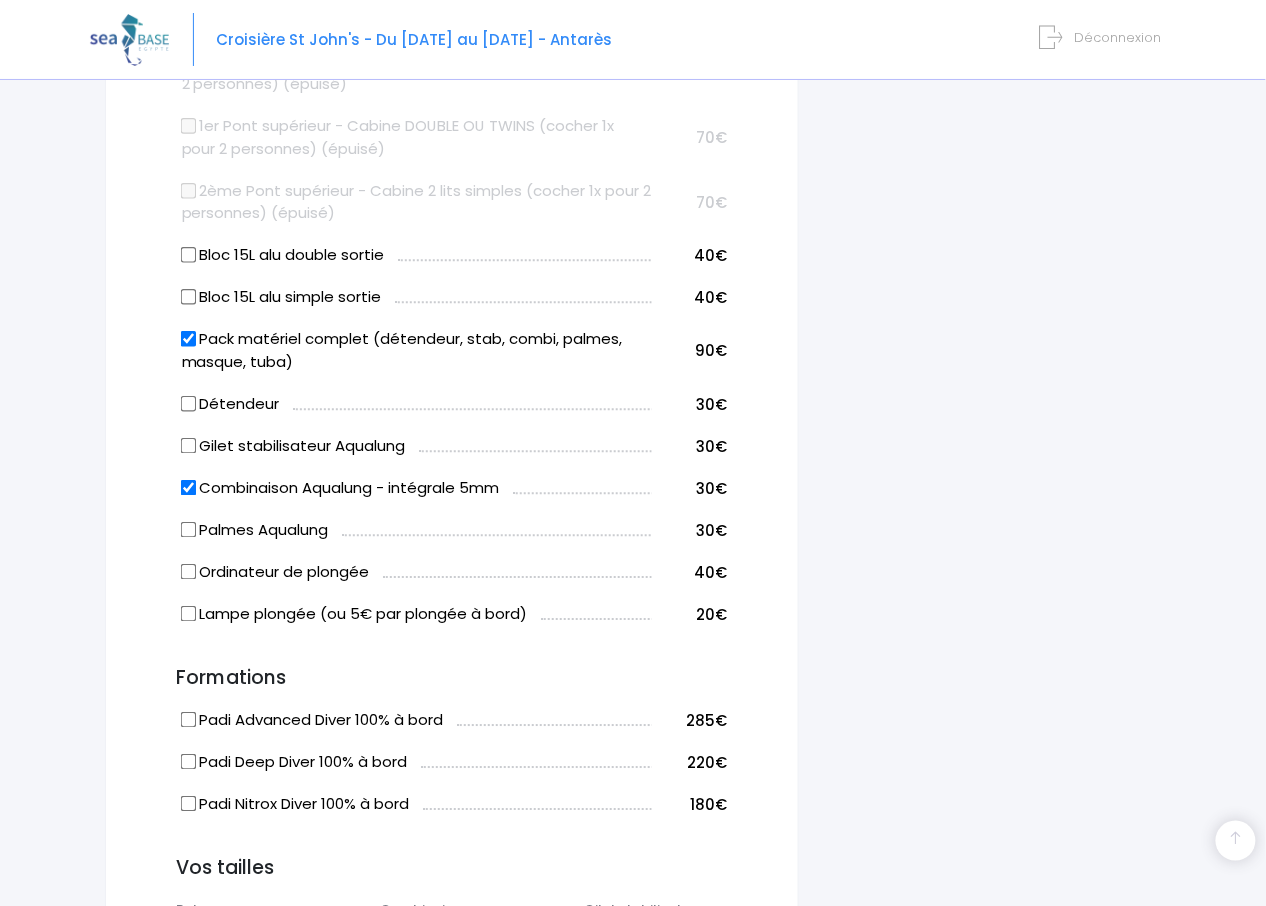 click on "Ordinateur de plongée" at bounding box center (188, 571) 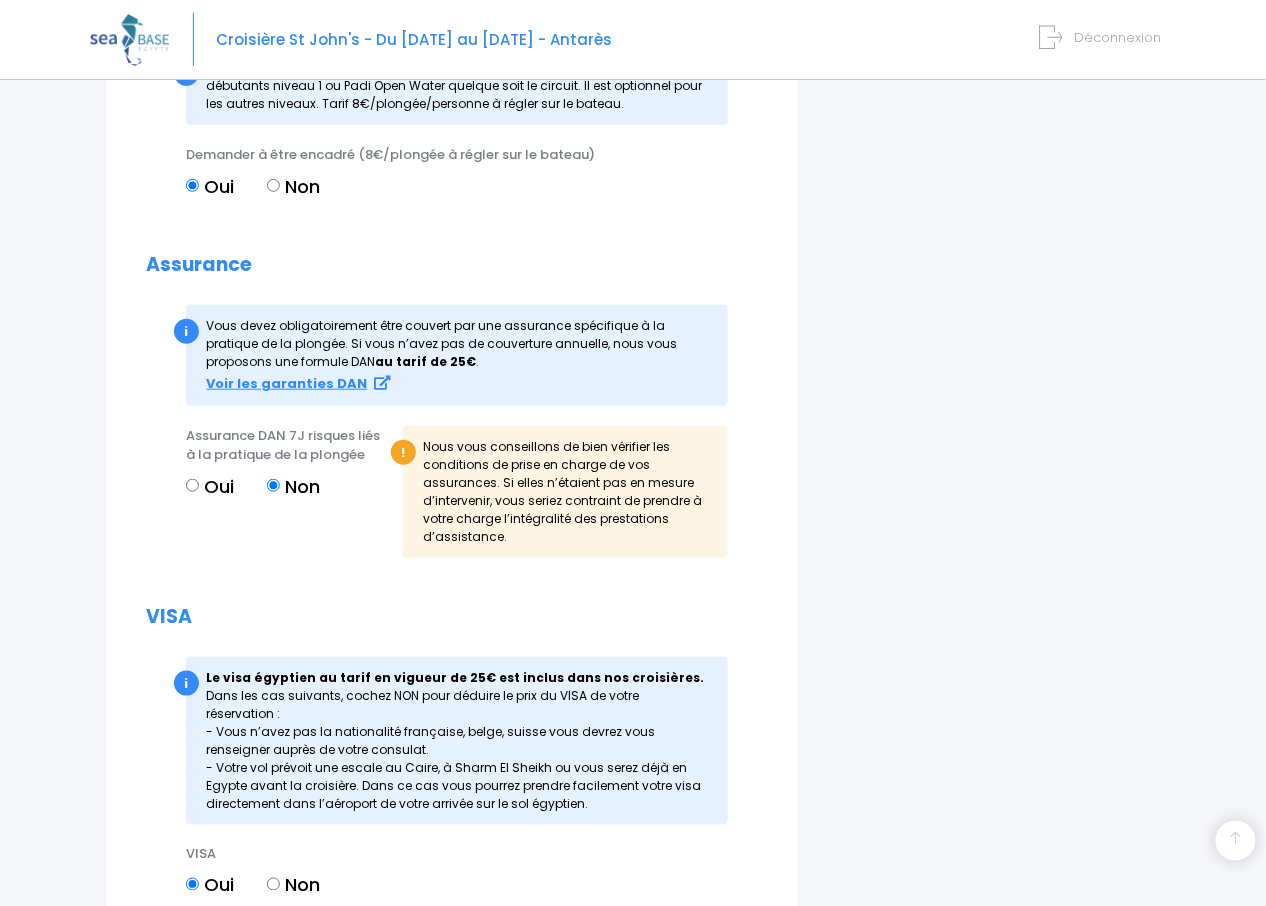 scroll, scrollTop: 2361, scrollLeft: 0, axis: vertical 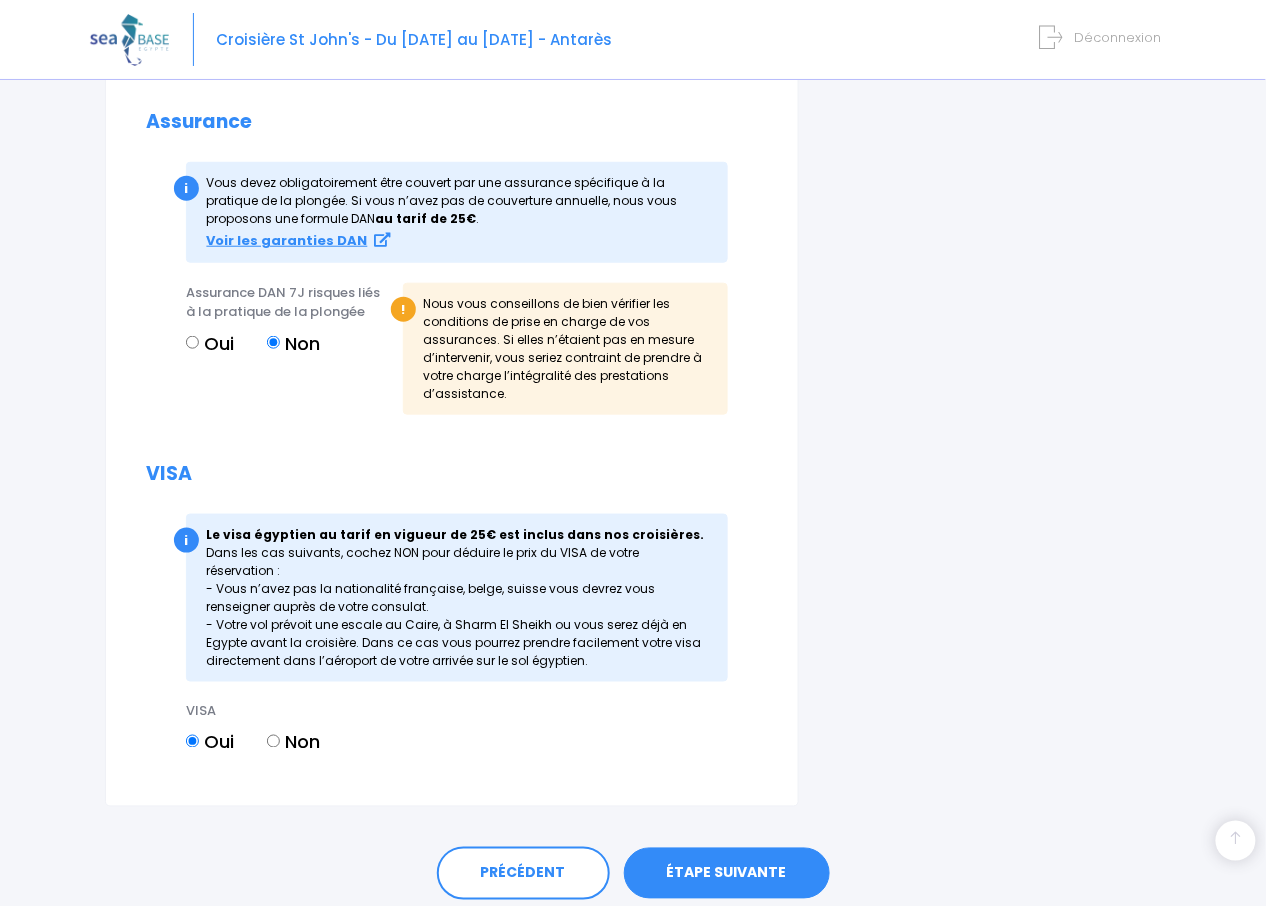 click on "Oui" at bounding box center (192, 342) 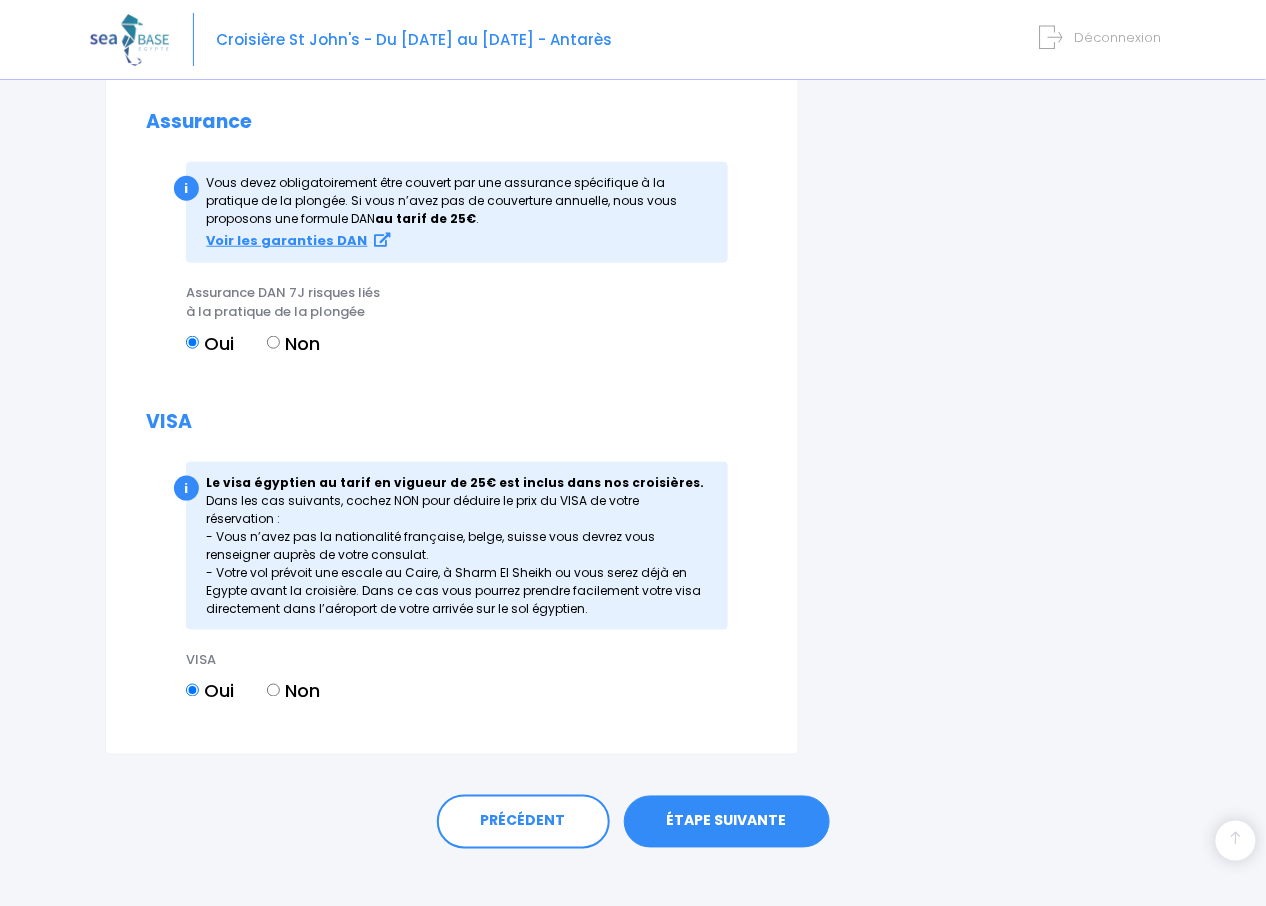 scroll, scrollTop: 2310, scrollLeft: 0, axis: vertical 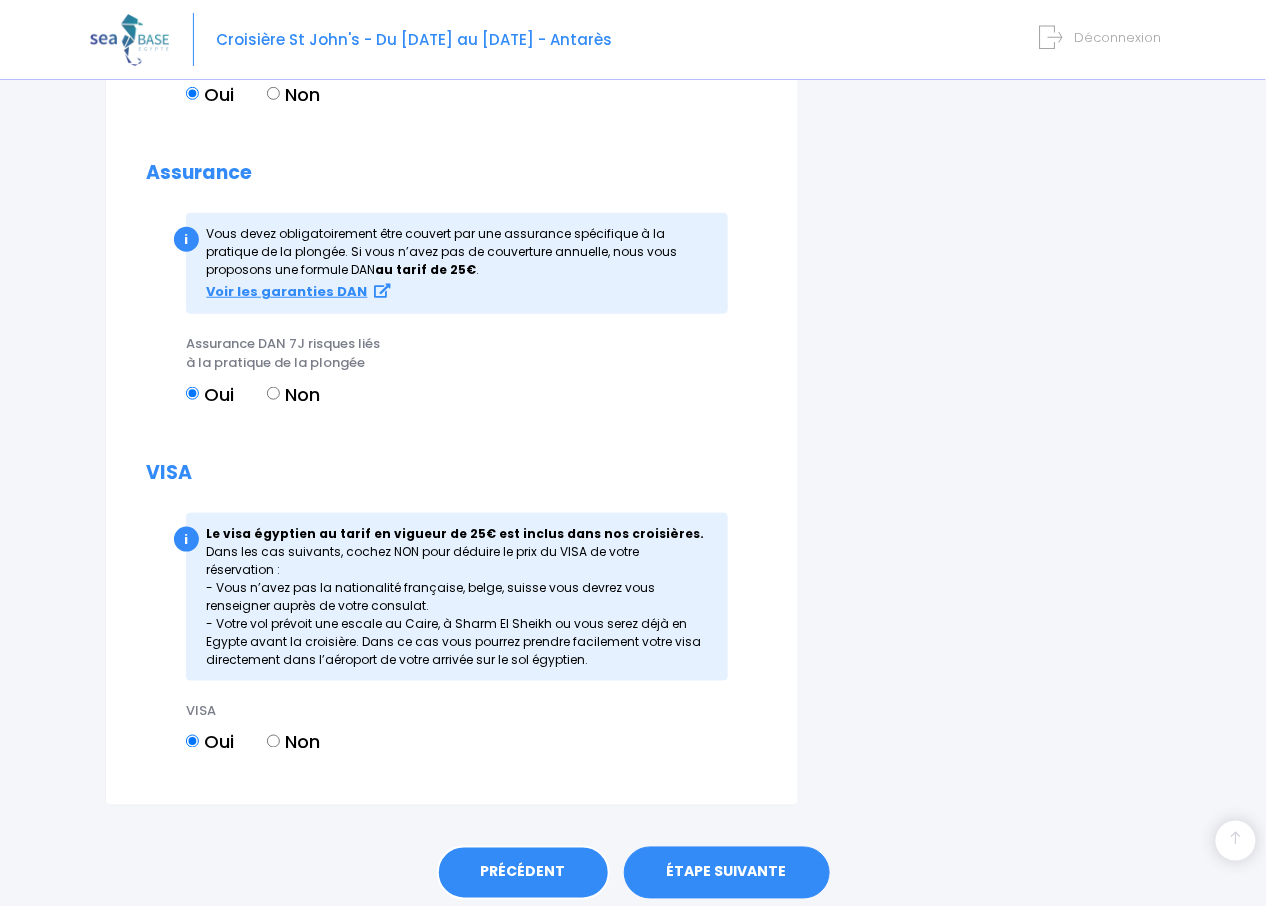 click on "PRÉCÉDENT" at bounding box center (523, 873) 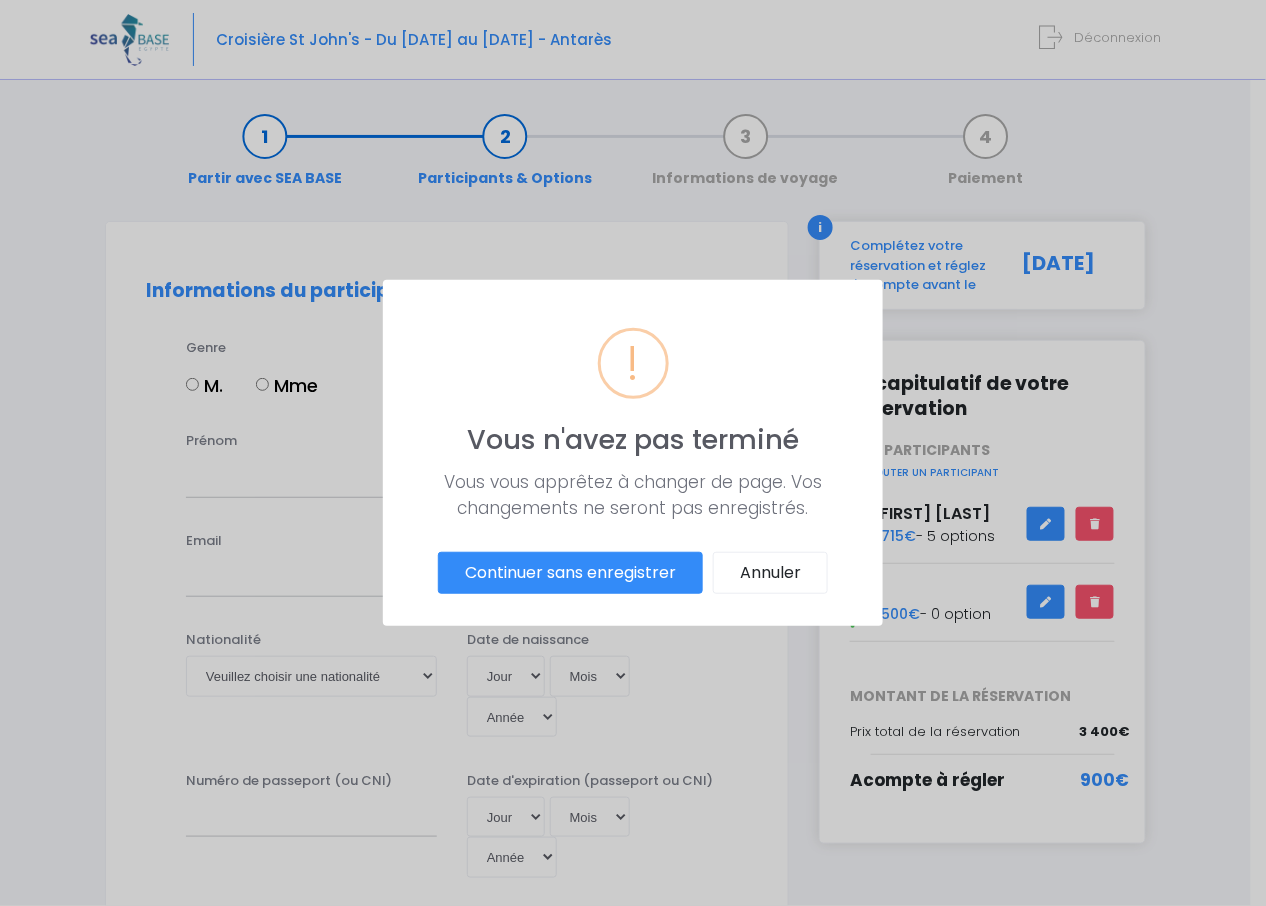 scroll, scrollTop: 0, scrollLeft: 0, axis: both 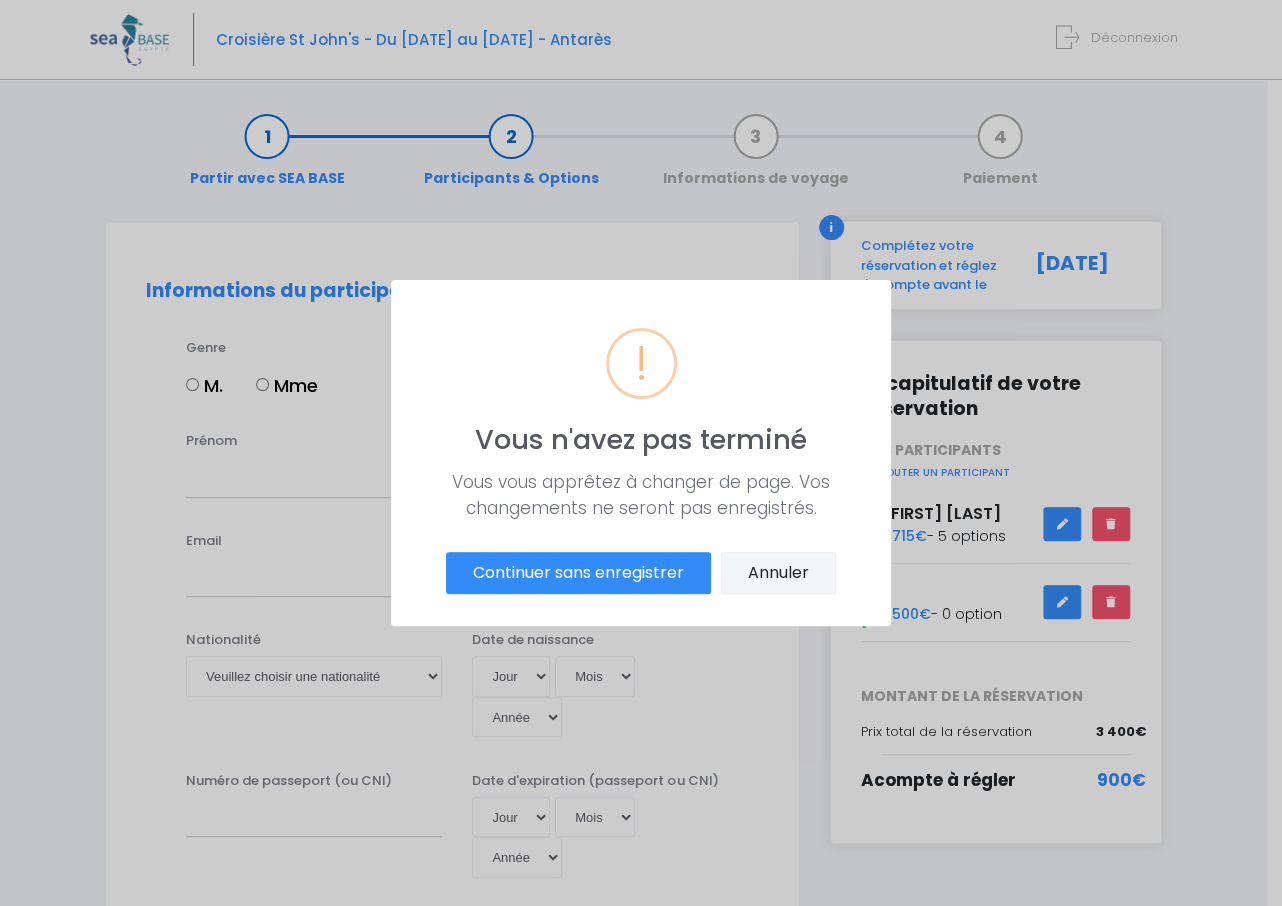 click on "Annuler" at bounding box center [778, 573] 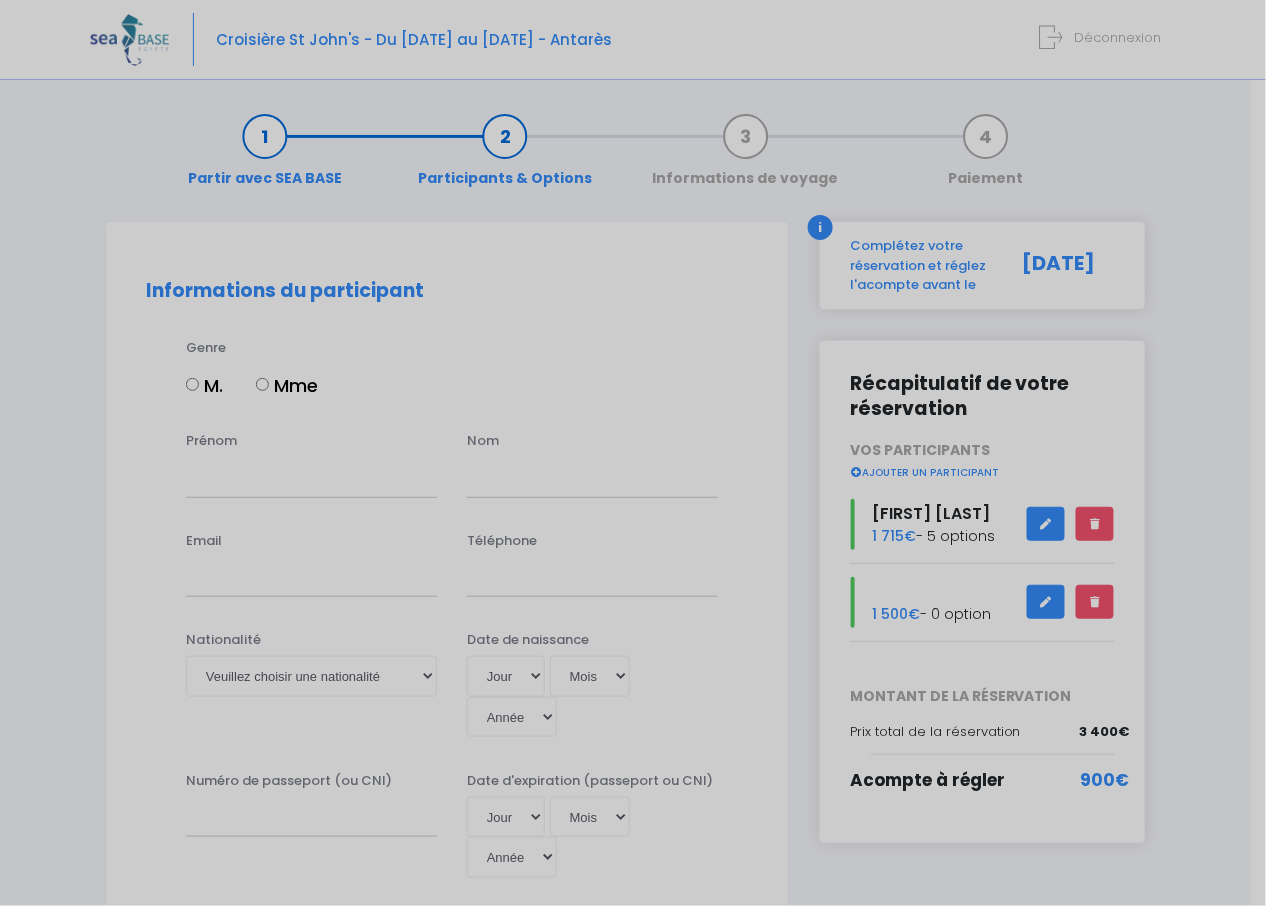 scroll, scrollTop: 2310, scrollLeft: 0, axis: vertical 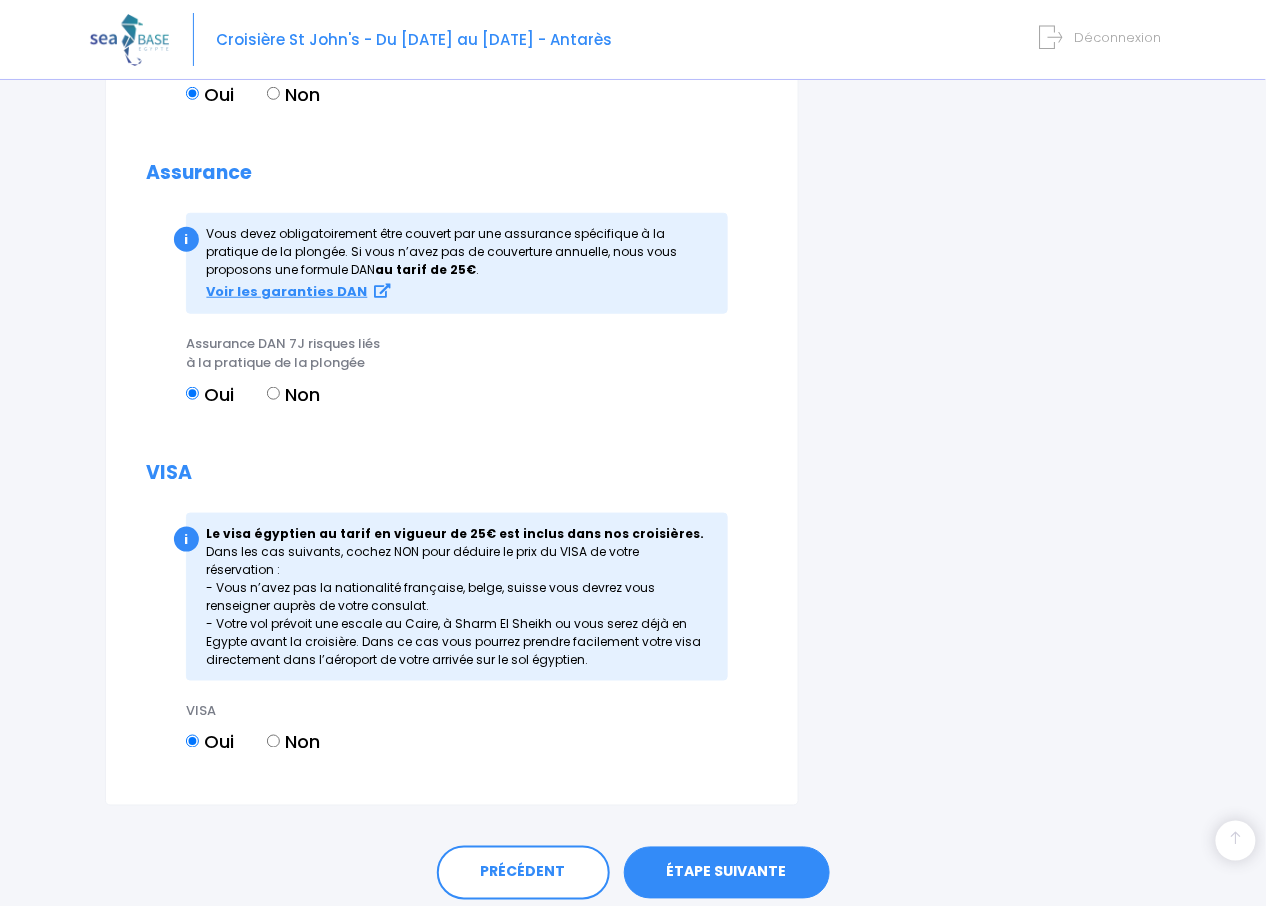 click on "ÉTAPE SUIVANTE" at bounding box center [727, 873] 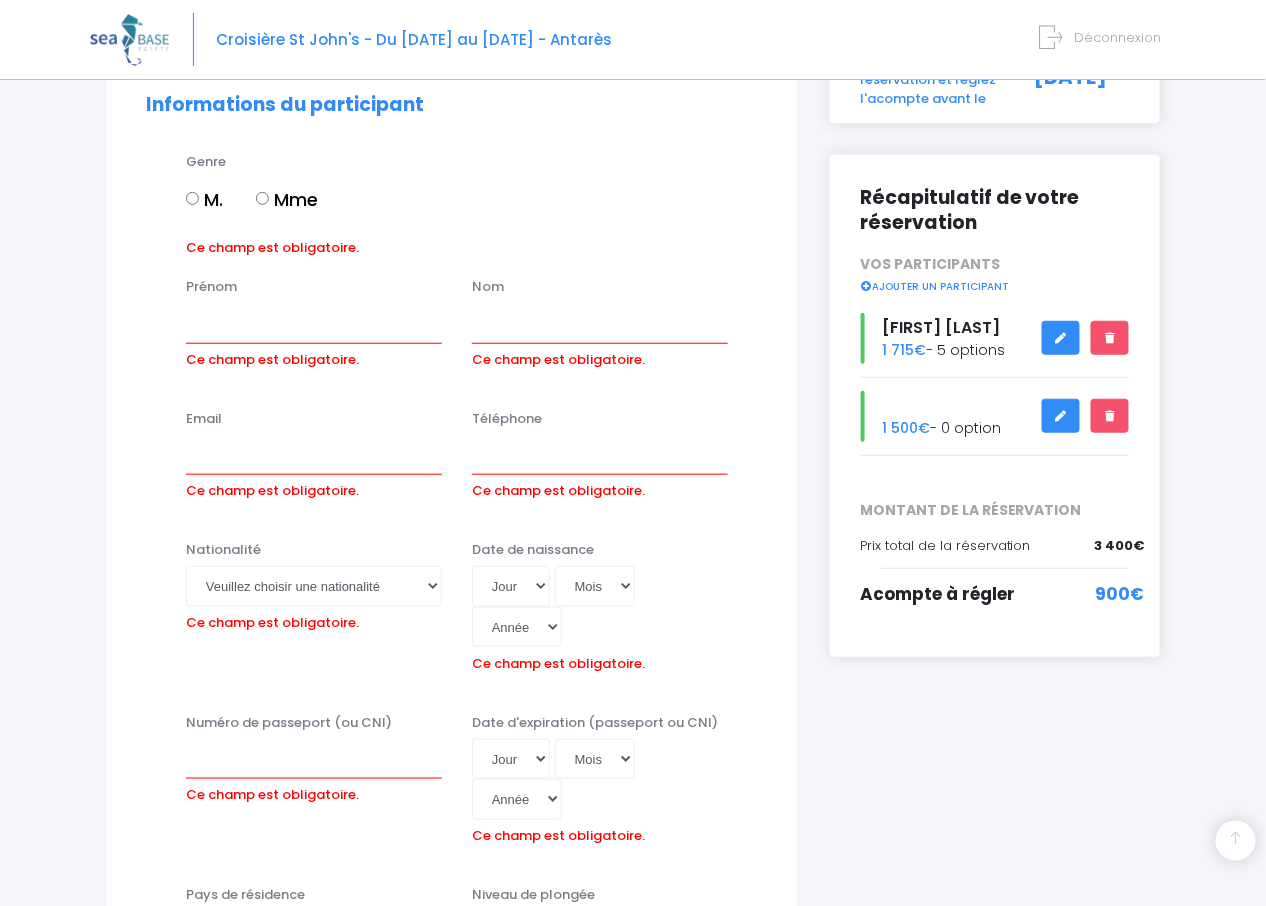 scroll, scrollTop: 176, scrollLeft: 0, axis: vertical 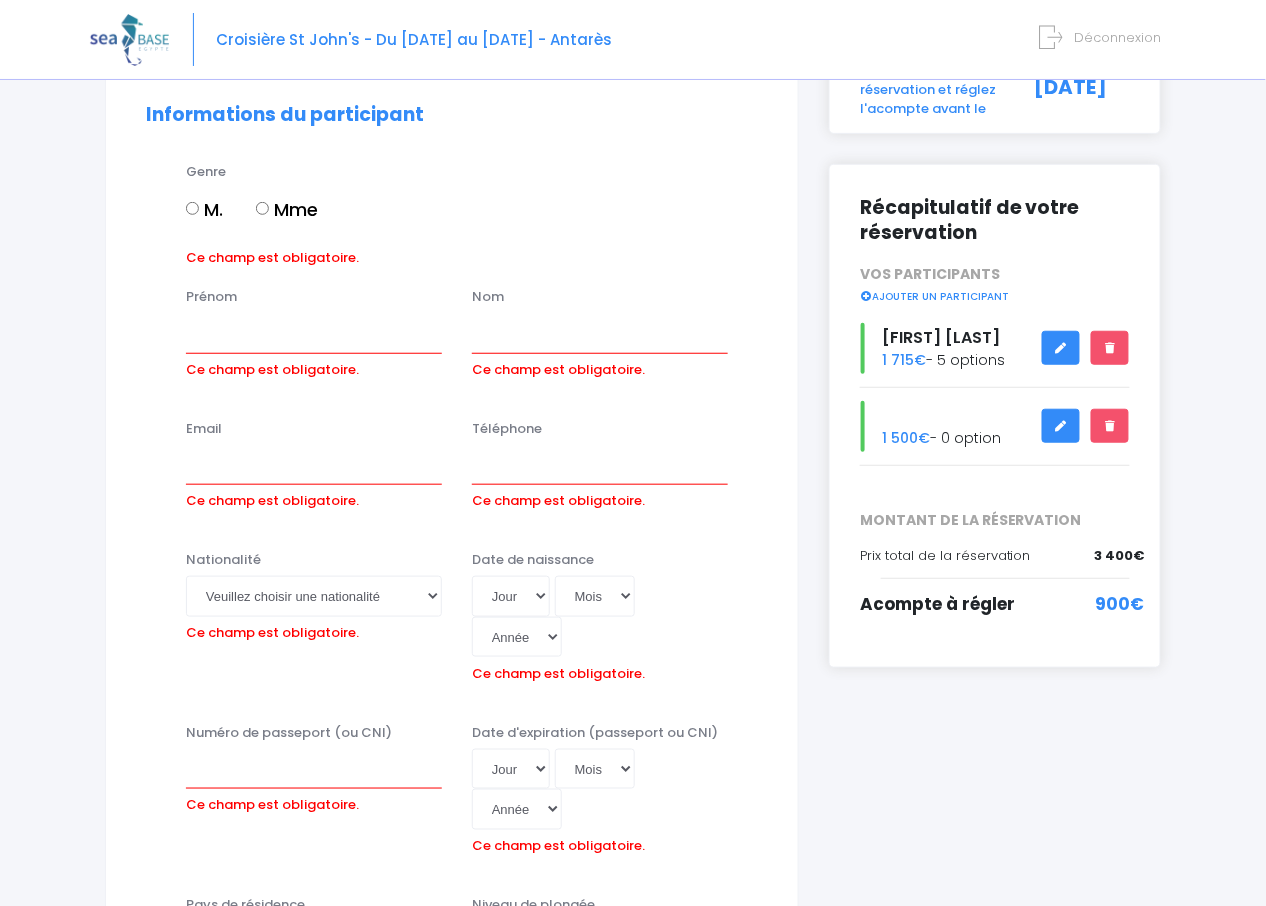 click on "Mme" at bounding box center (262, 208) 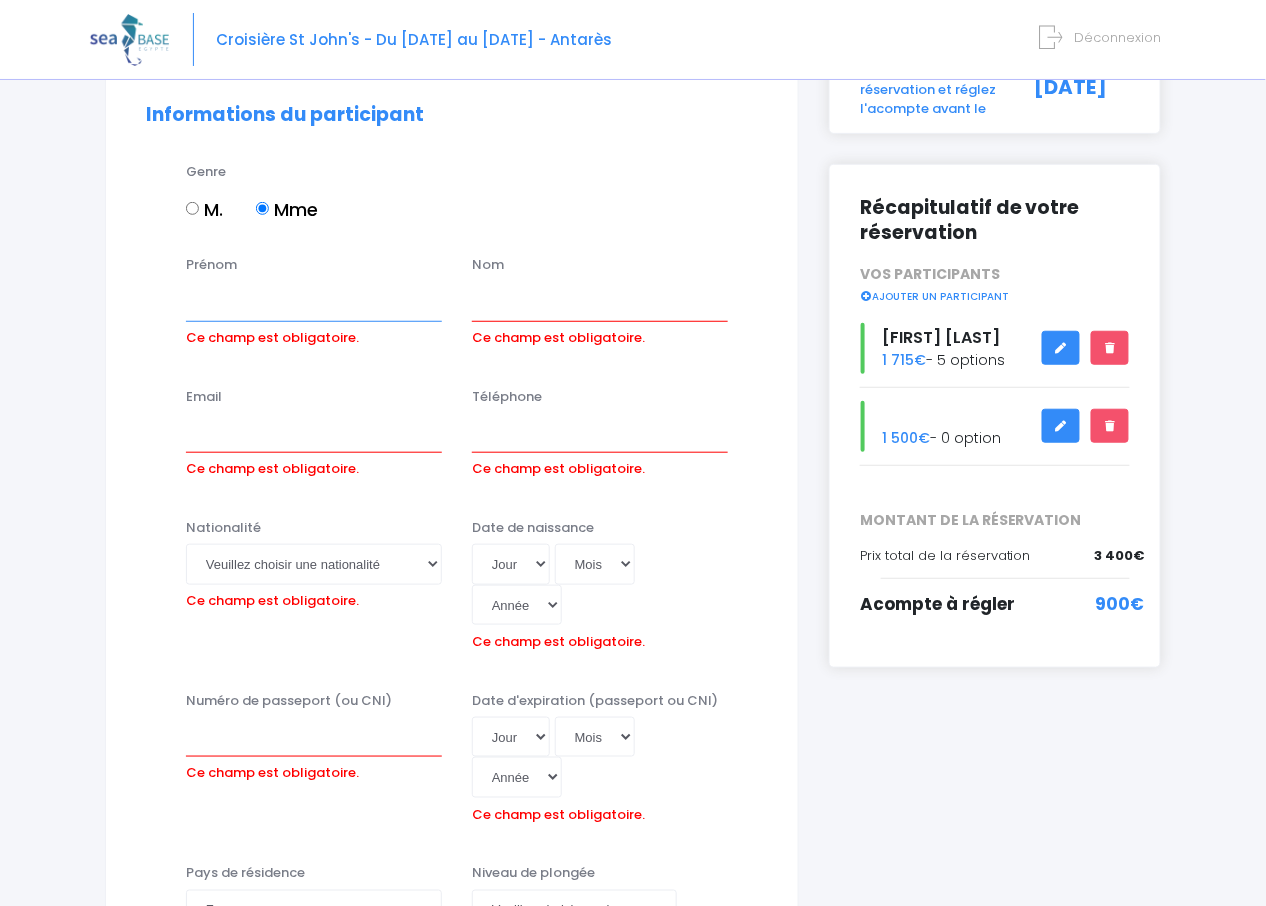 click on "Prénom" at bounding box center (314, 301) 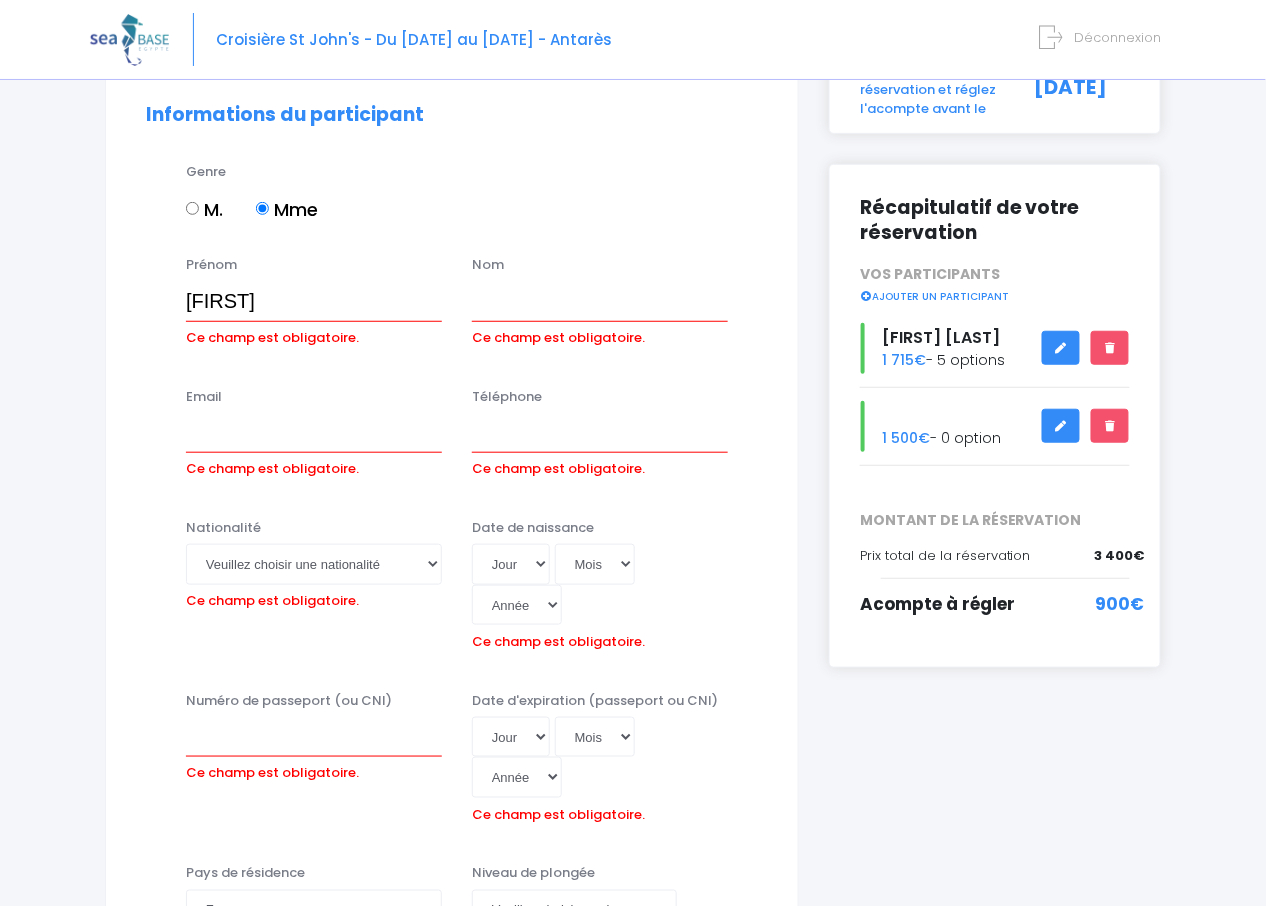type on "Herrmann" 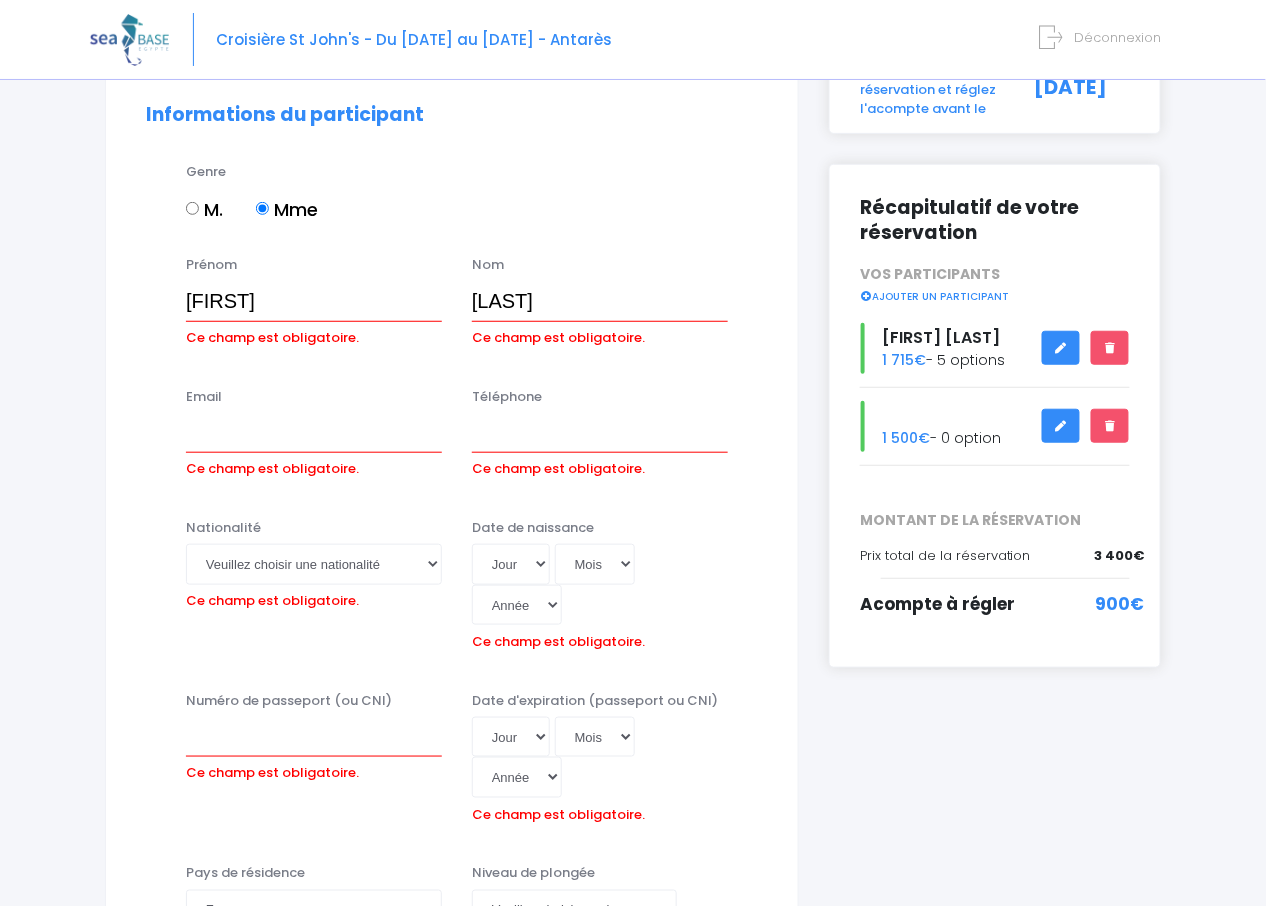 type on "aurelie.herrmann.fricker@gmail.com" 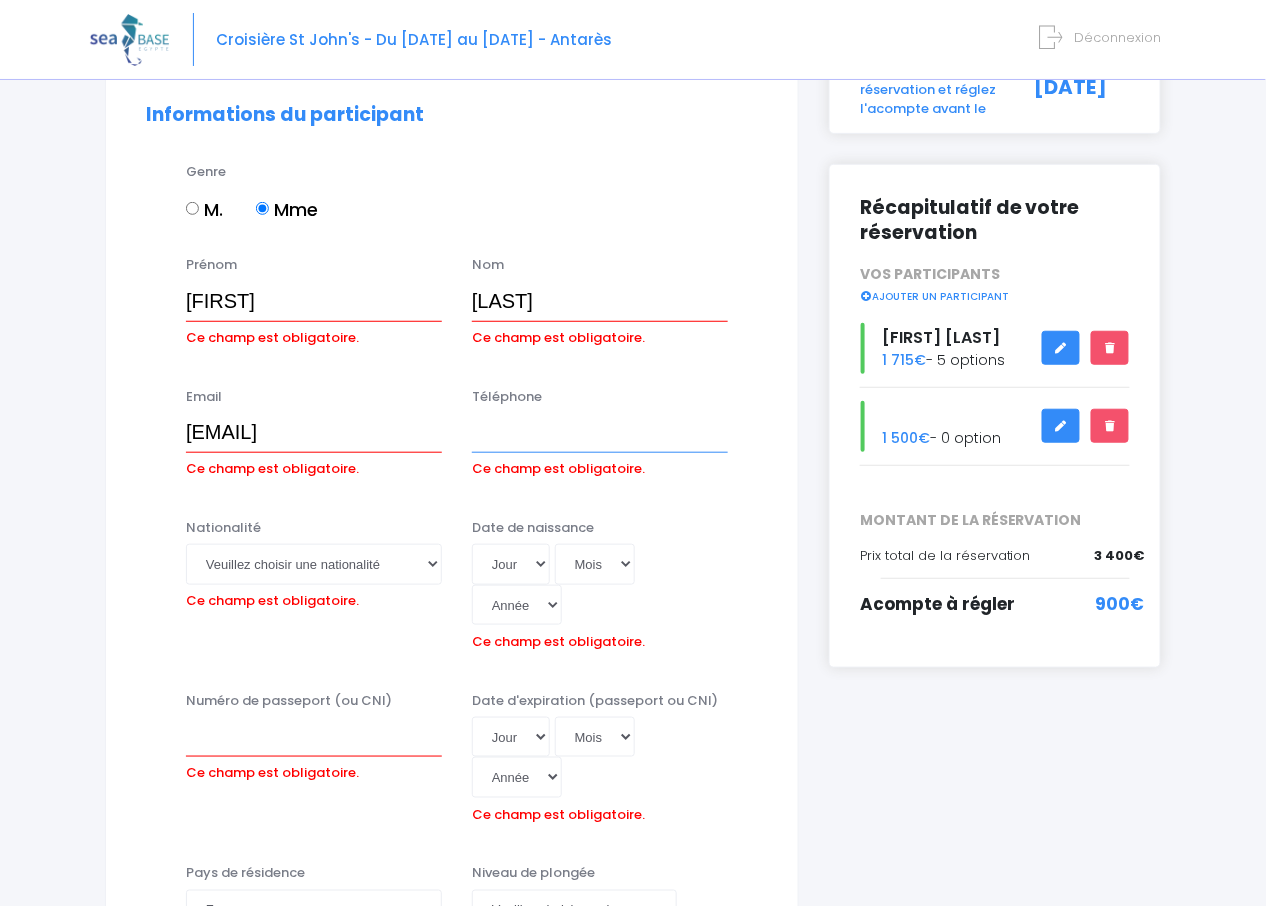 type on "0612881059" 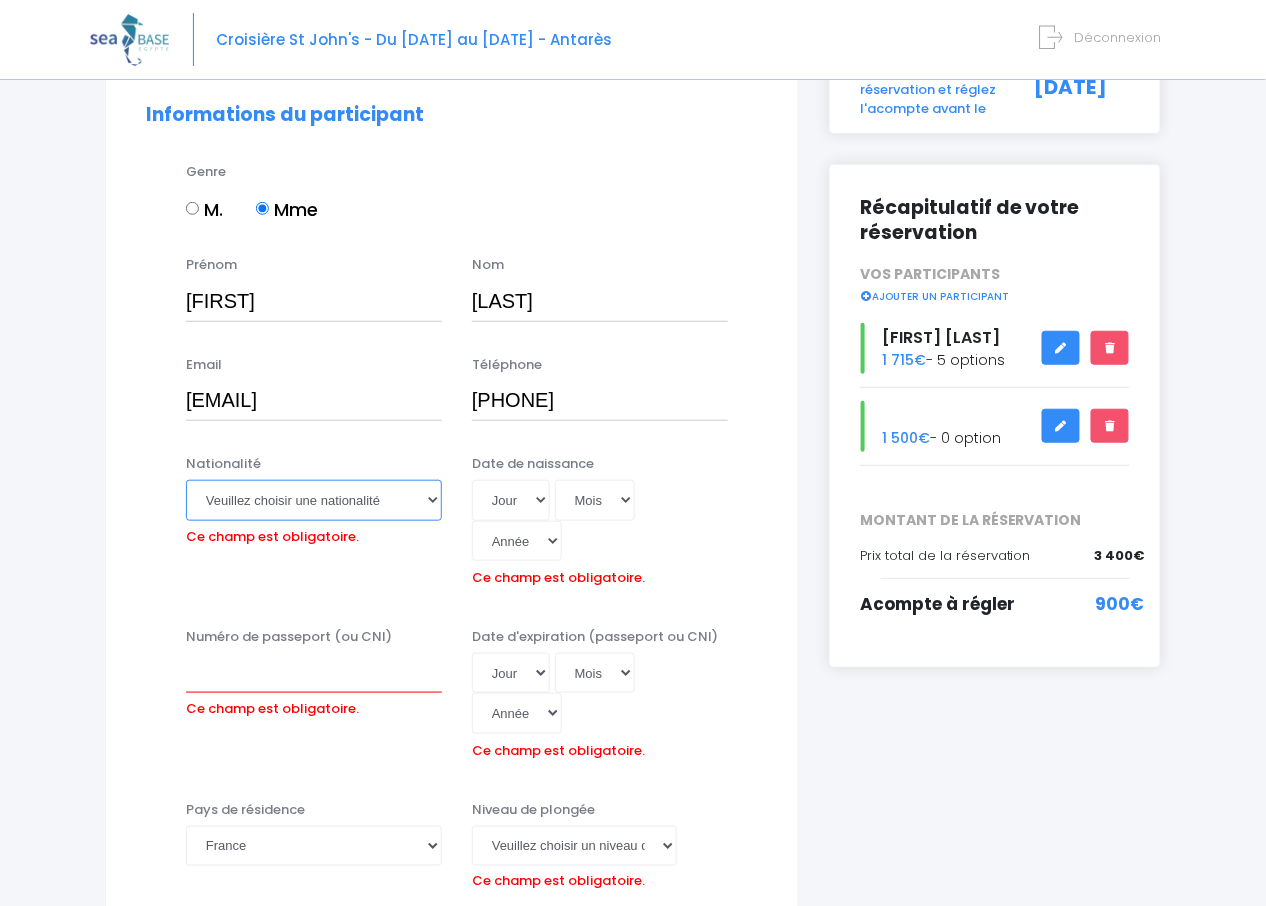 click on "Veuillez choisir une nationalité
Afghane
Albanaise
Algerienne
Allemande
Americaine
Andorrane
Angolaise
Antiguaise et barbudienne
Argentine Armenienne Australienne Autrichienne Azerbaïdjanaise Bahamienne" at bounding box center (314, 500) 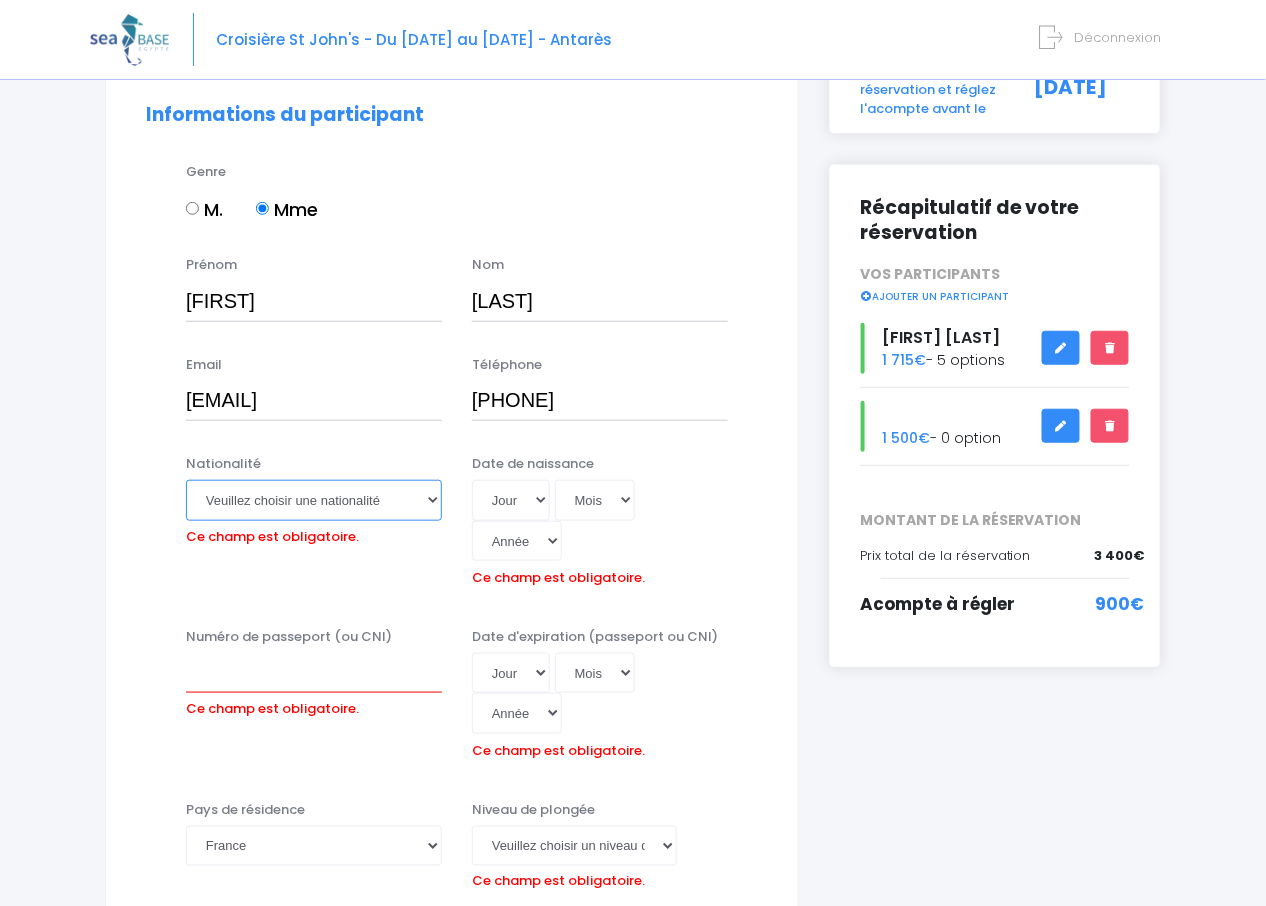 select on "Française" 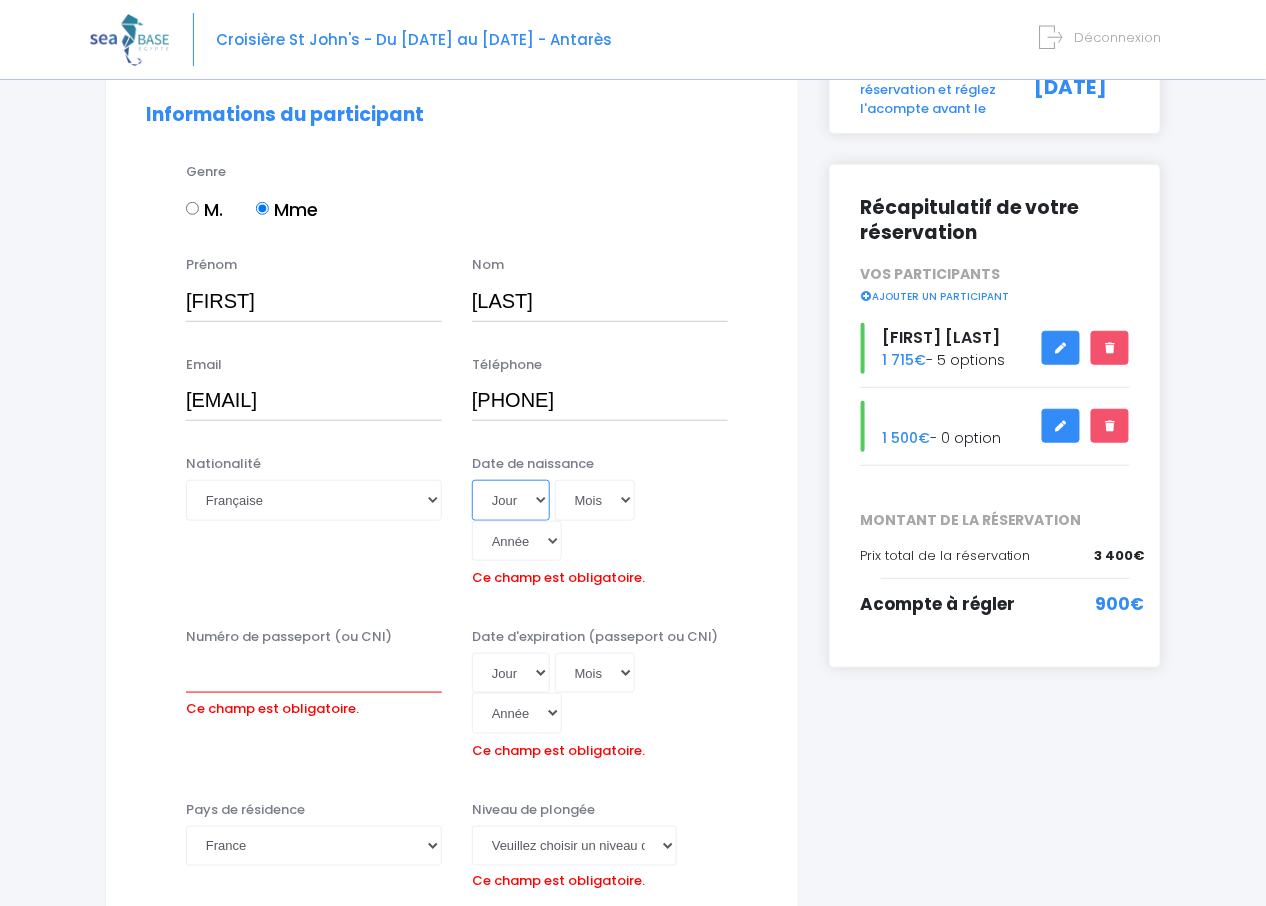 click on "Jour 01 02 03 04 05 06 07 08 09 10 11 12 13 14 15 16 17 18 19 20 21 22 23 24 25 26 27 28 29 30 31" at bounding box center [511, 500] 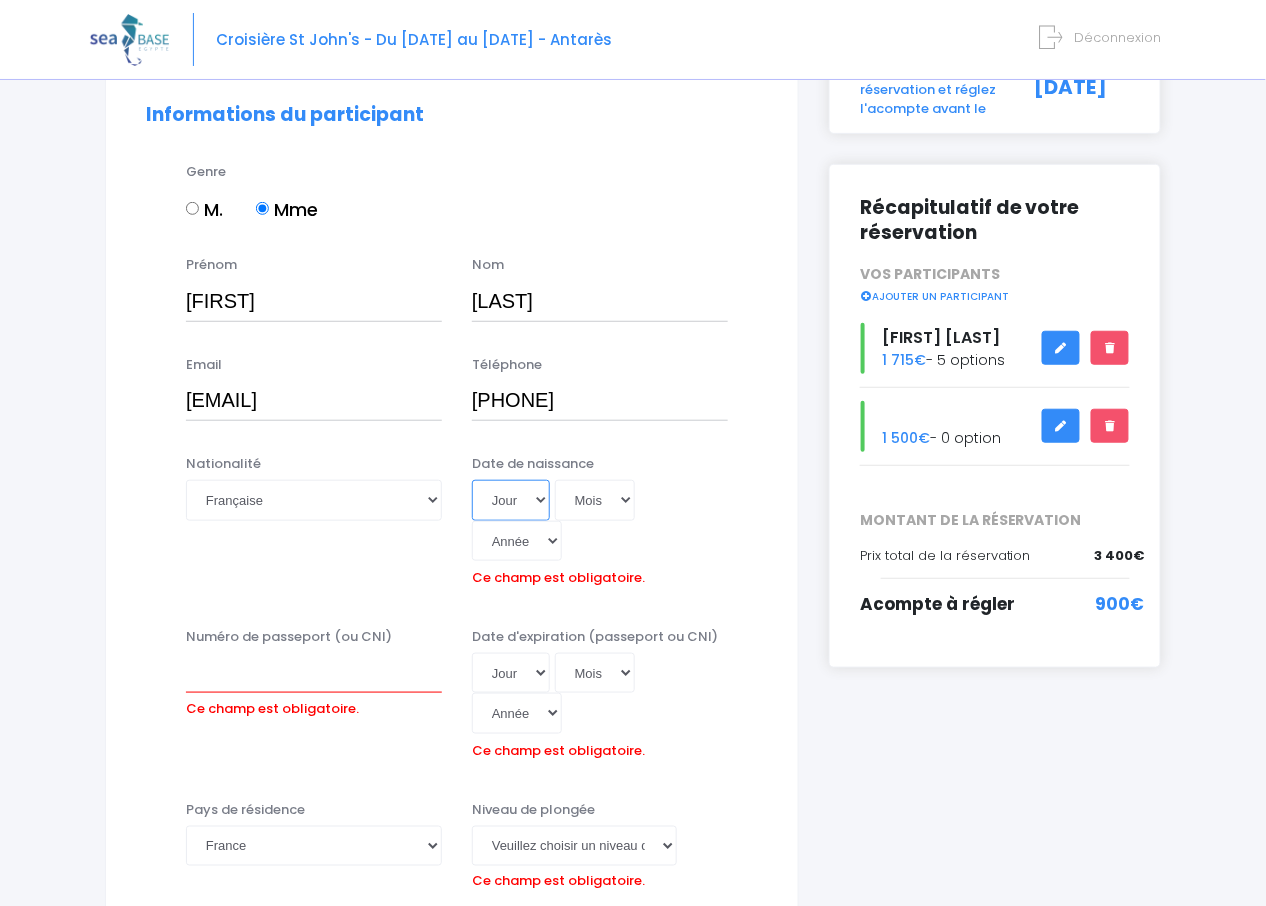 select on "23" 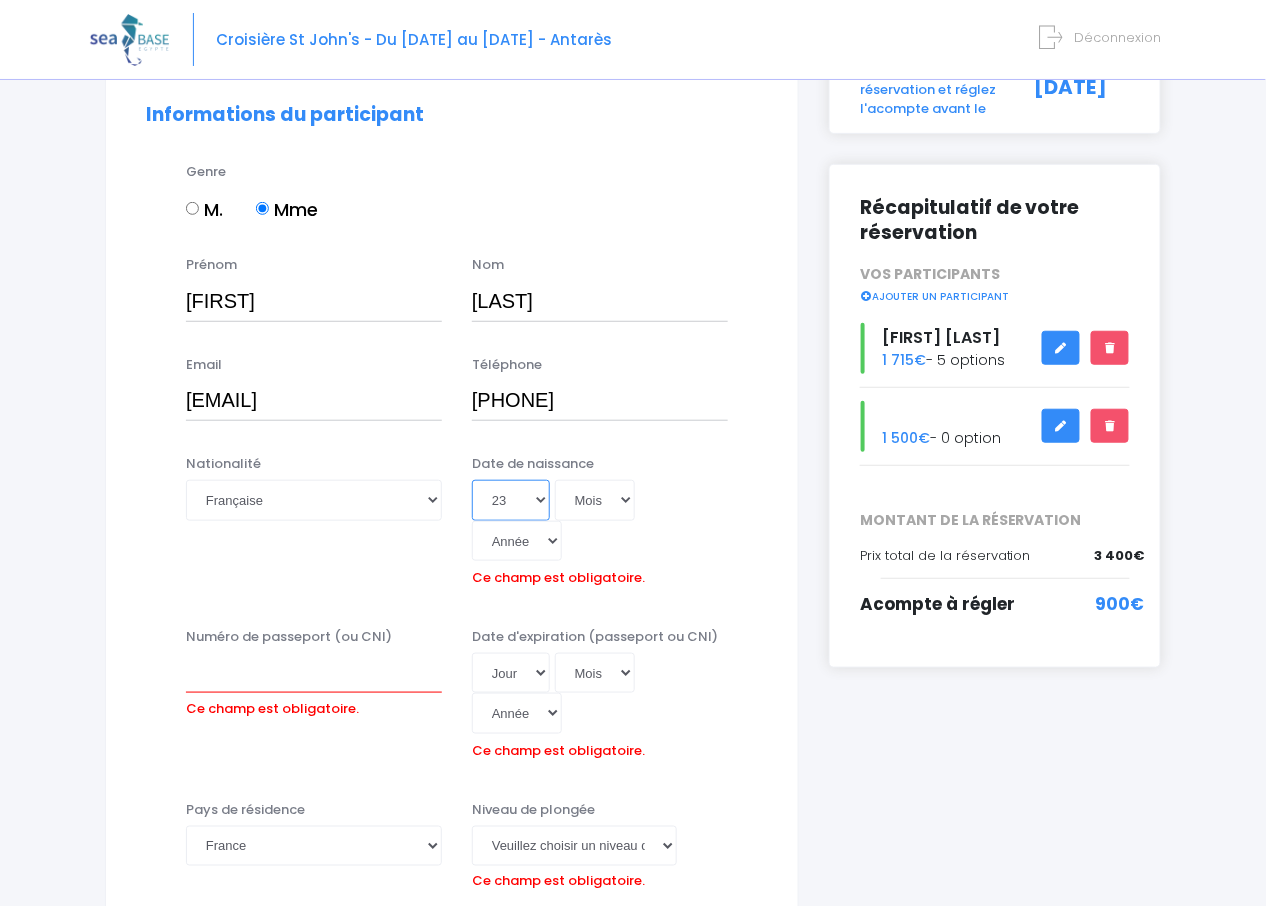 click on "Jour 01 02 03 04 05 06 07 08 09 10 11 12 13 14 15 16 17 18 19 20 21 22 23 24 25 26 27 28 29 30 31" at bounding box center (511, 500) 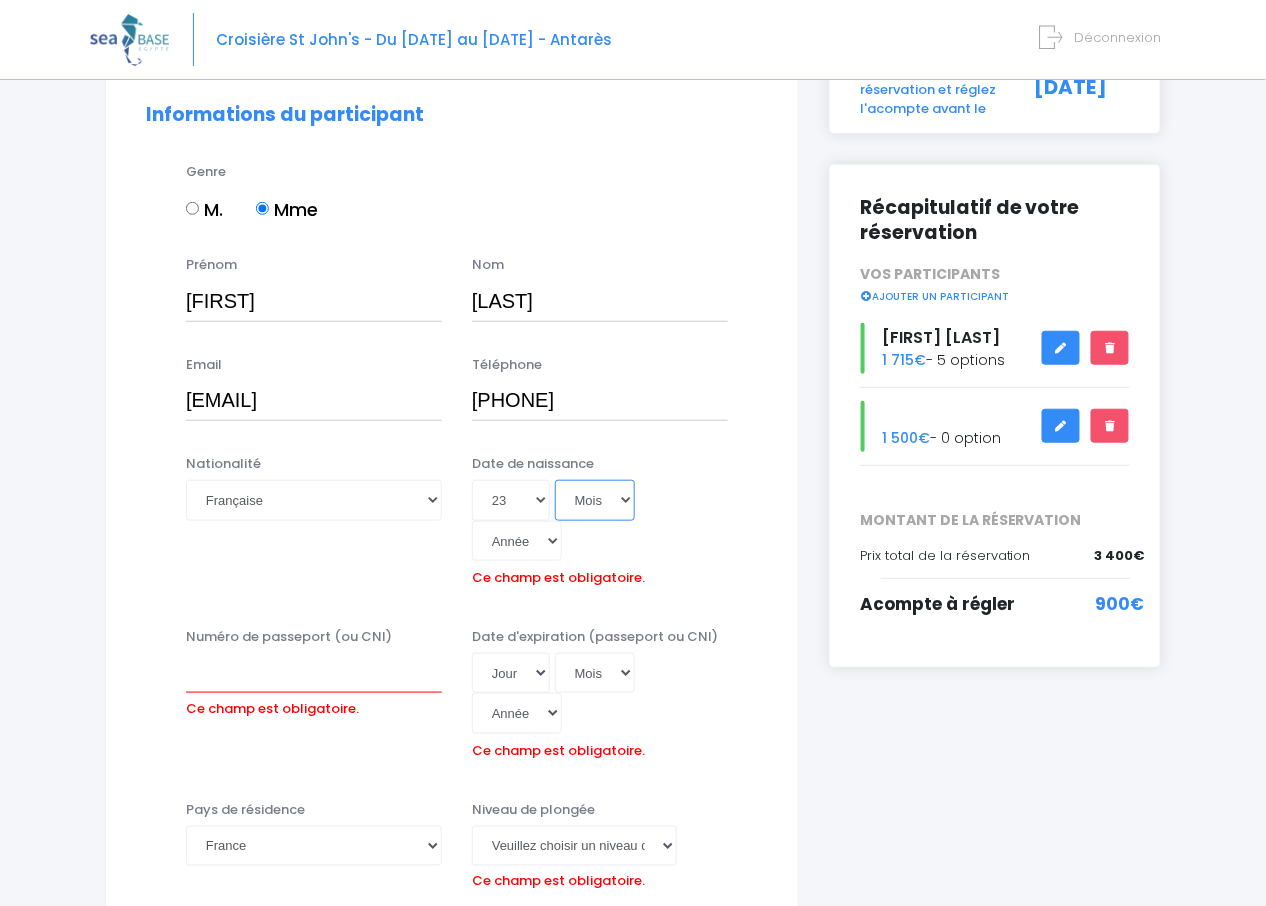 click on "Mois 01 02 03 04 05 06 07 08 09 10 11 12" at bounding box center (595, 500) 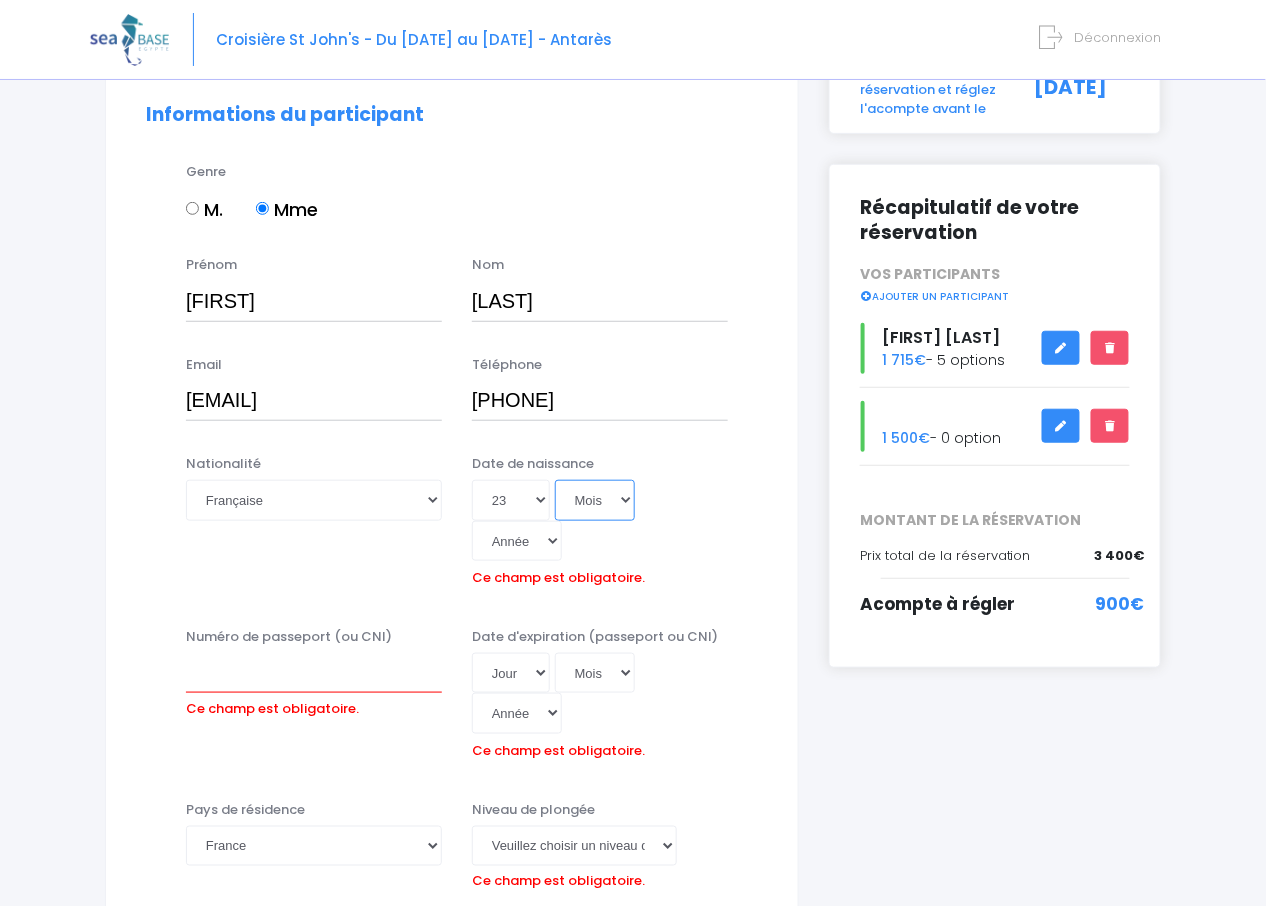 select on "04" 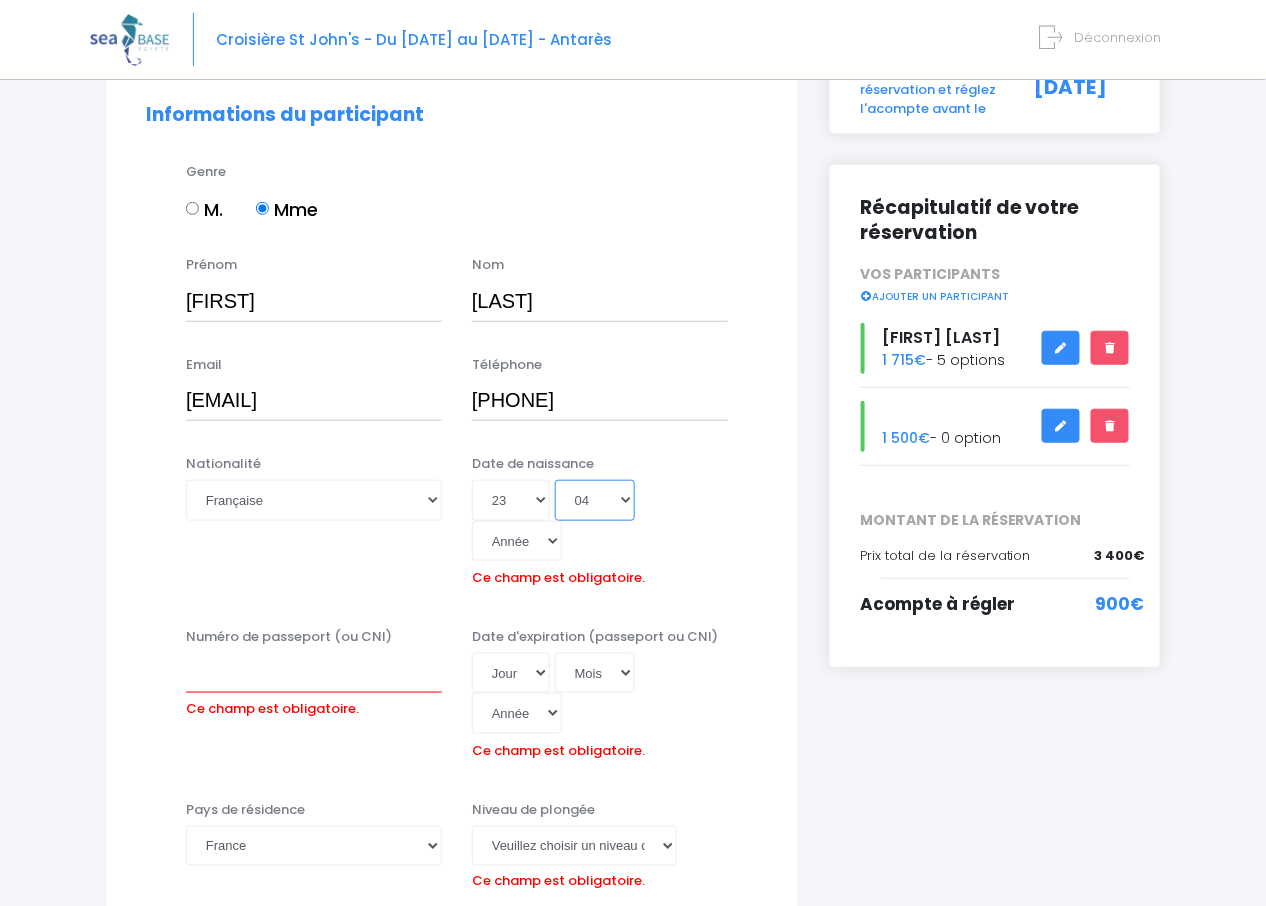 click on "Mois 01 02 03 04 05 06 07 08 09 10 11 12" at bounding box center [595, 500] 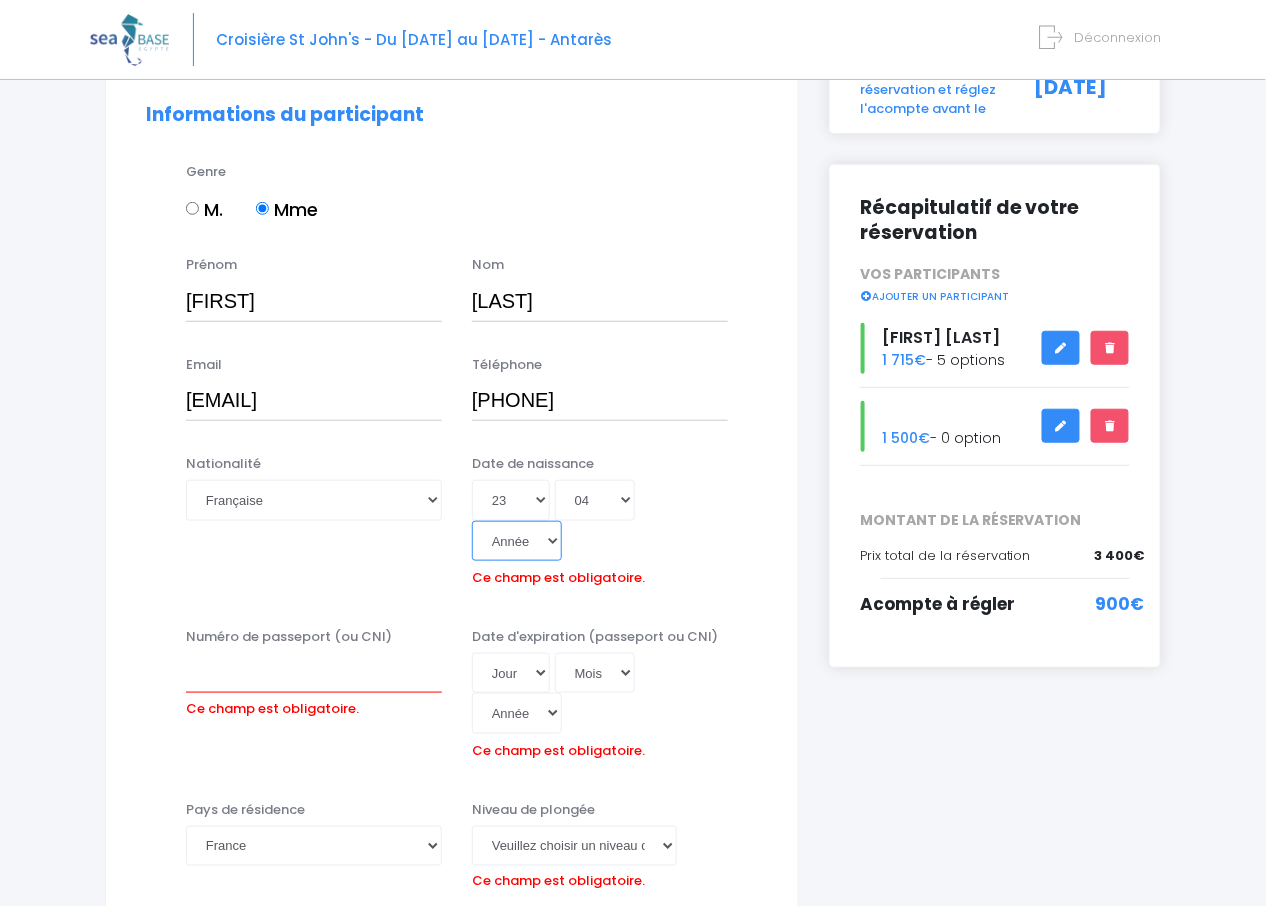 click on "Année 2045 2044 2043 2042 2041 2040 2039 2038 2037 2036 2035 2034 2033 2032 2031 2030 2029 2028 2027 2026 2025 2024 2023 2022 2021 2020 2019 2018 2017 2016 2015 2014 2013 2012 2011 2010 2009 2008 2007 2006 2005 2004 2003 2002 2001 2000 1999 1998 1997 1996 1995 1994 1993 1992 1991 1990 1989 1988 1987 1986 1985 1984 1983 1982 1981 1980 1979 1978 1977 1976 1975 1974 1973 1972 1971 1970 1969 1968 1967 1966 1965 1964 1963 1962 1961 1960 1959 1958 1957 1956 1955 1954 1953 1952 1951 1950 1949 1948 1947 1946 1945 1944 1943 1942 1941 1940 1939 1938 1937 1936 1935 1934 1933 1932 1931 1930 1929 1928 1927 1926 1925 1924 1923 1922 1921 1920 1919 1918 1917 1916 1915 1914 1913 1912 1911 1910 1909 1908 1907 1906 1905 1904 1903 1902 1901 1900" at bounding box center (517, 541) 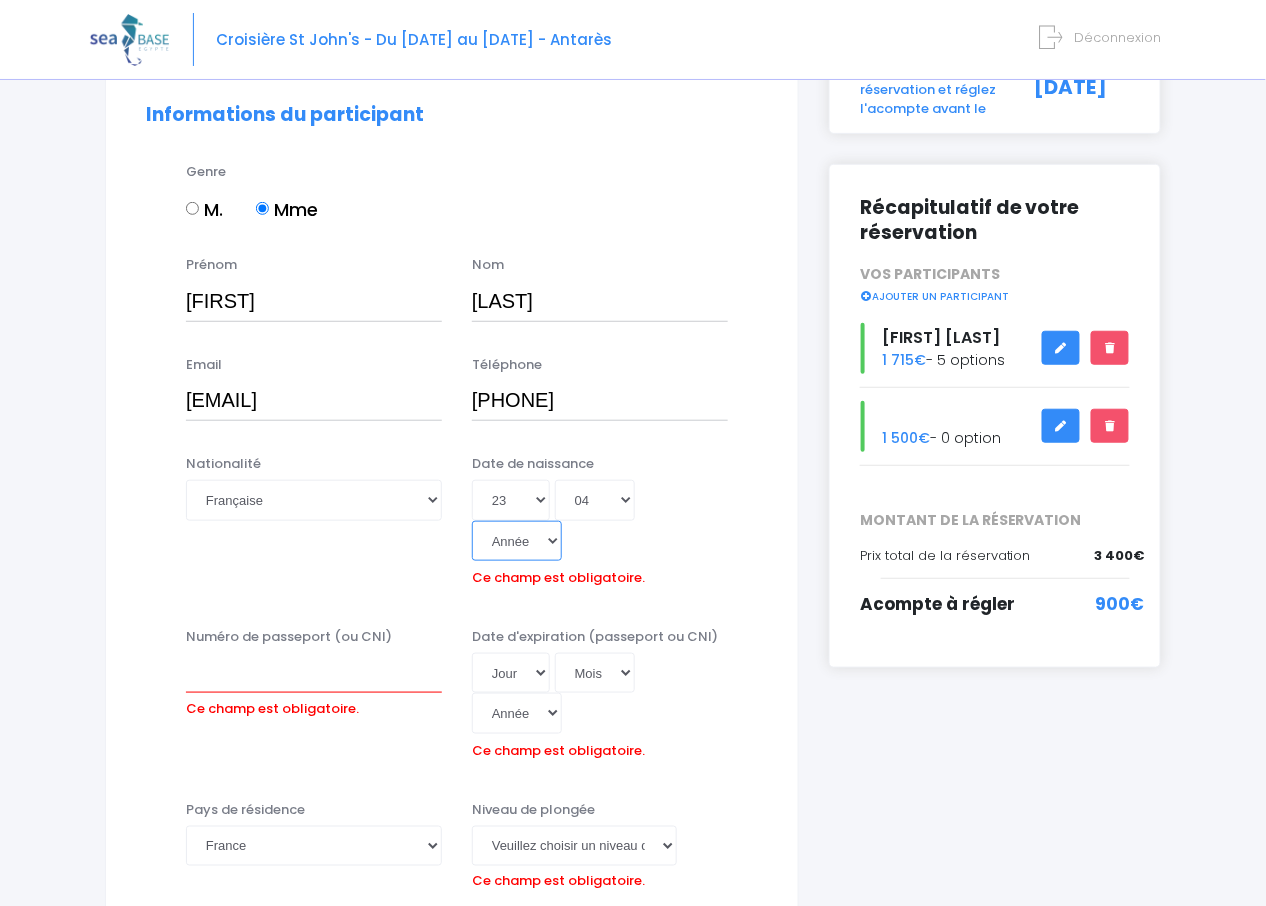 select on "1980" 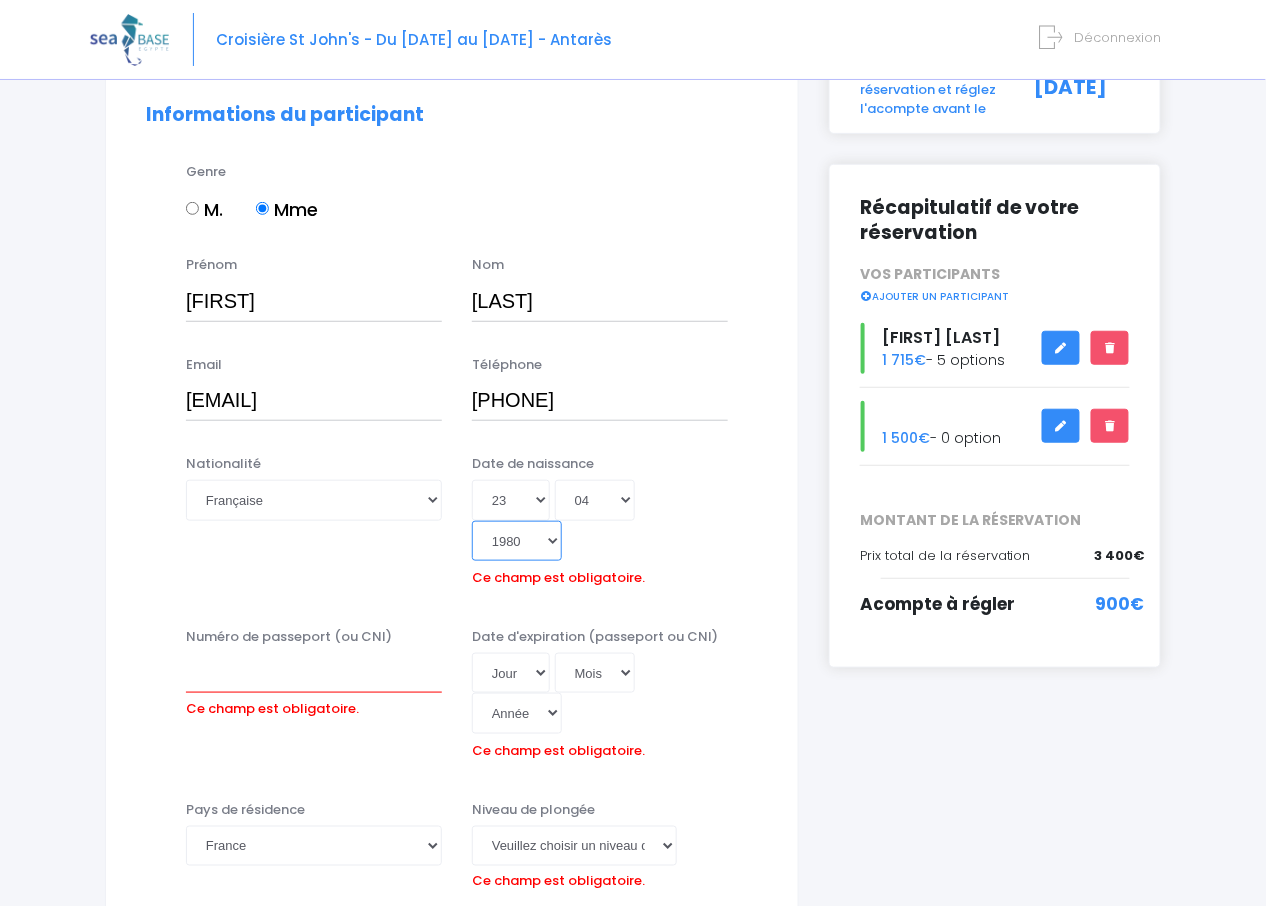 click on "Année 2045 2044 2043 2042 2041 2040 2039 2038 2037 2036 2035 2034 2033 2032 2031 2030 2029 2028 2027 2026 2025 2024 2023 2022 2021 2020 2019 2018 2017 2016 2015 2014 2013 2012 2011 2010 2009 2008 2007 2006 2005 2004 2003 2002 2001 2000 1999 1998 1997 1996 1995 1994 1993 1992 1991 1990 1989 1988 1987 1986 1985 1984 1983 1982 1981 1980 1979 1978 1977 1976 1975 1974 1973 1972 1971 1970 1969 1968 1967 1966 1965 1964 1963 1962 1961 1960 1959 1958 1957 1956 1955 1954 1953 1952 1951 1950 1949 1948 1947 1946 1945 1944 1943 1942 1941 1940 1939 1938 1937 1936 1935 1934 1933 1932 1931 1930 1929 1928 1927 1926 1925 1924 1923 1922 1921 1920 1919 1918 1917 1916 1915 1914 1913 1912 1911 1910 1909 1908 1907 1906 1905 1904 1903 1902 1901 1900" at bounding box center [517, 541] 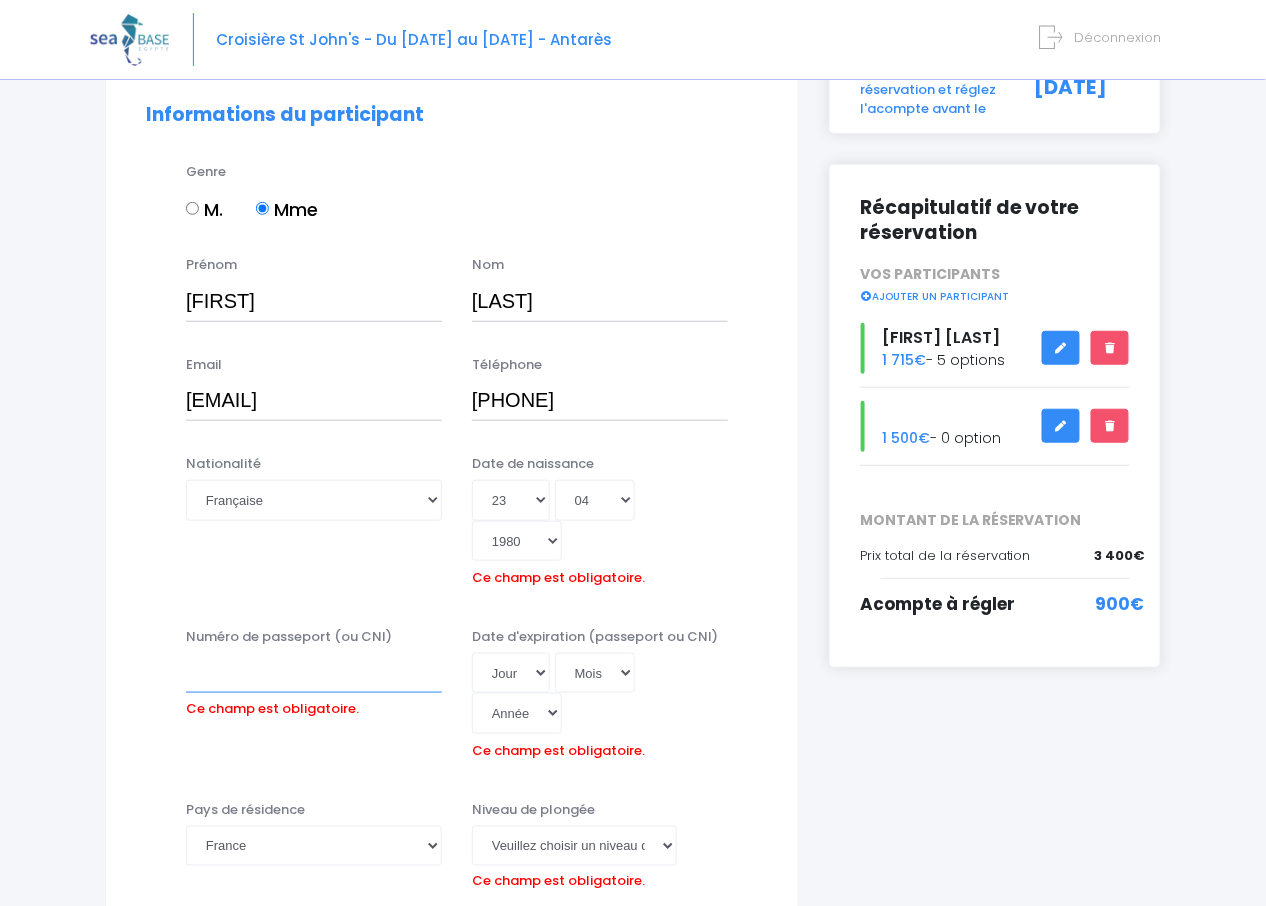 click on "Numéro de passeport (ou CNI)" at bounding box center (314, 673) 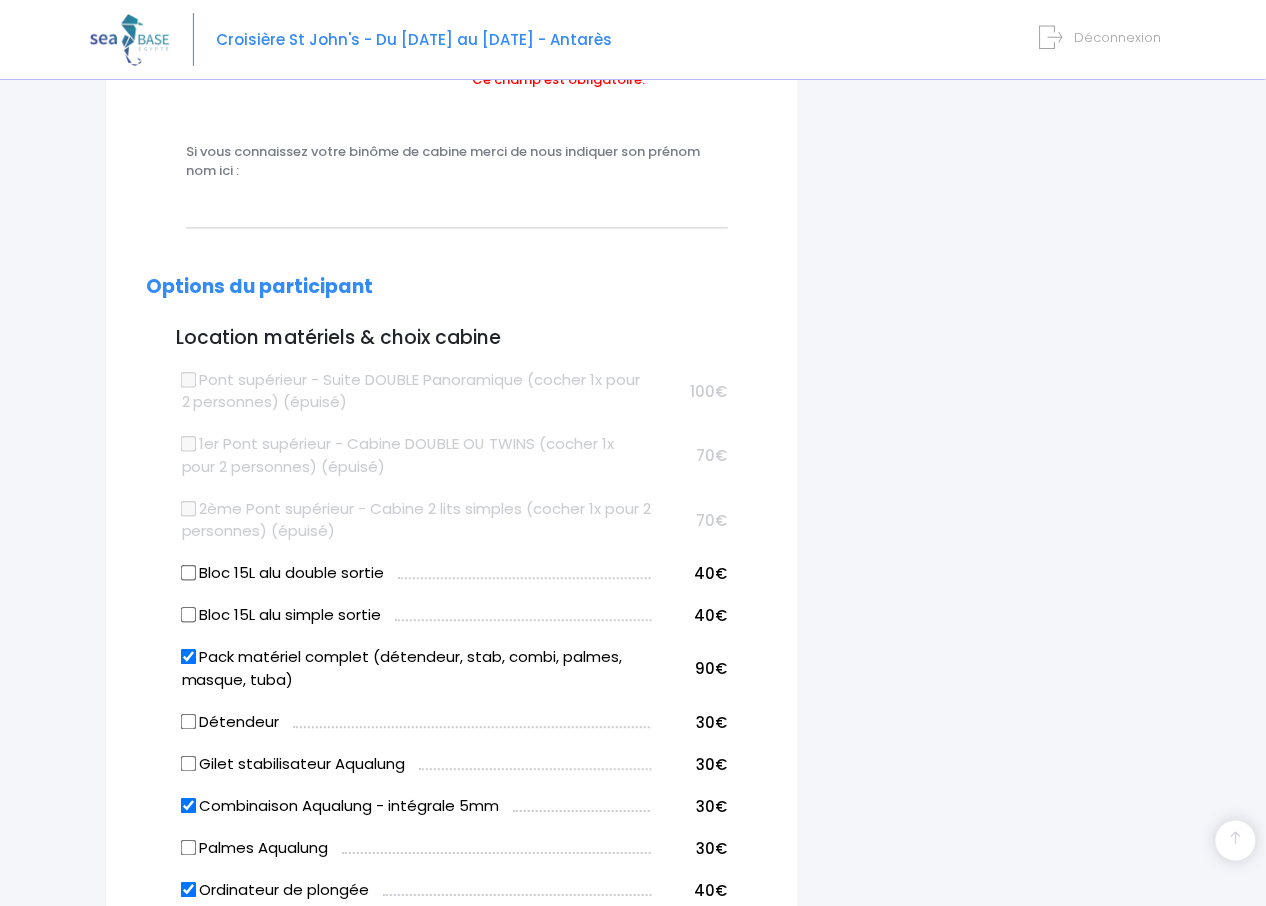 scroll, scrollTop: 576, scrollLeft: 0, axis: vertical 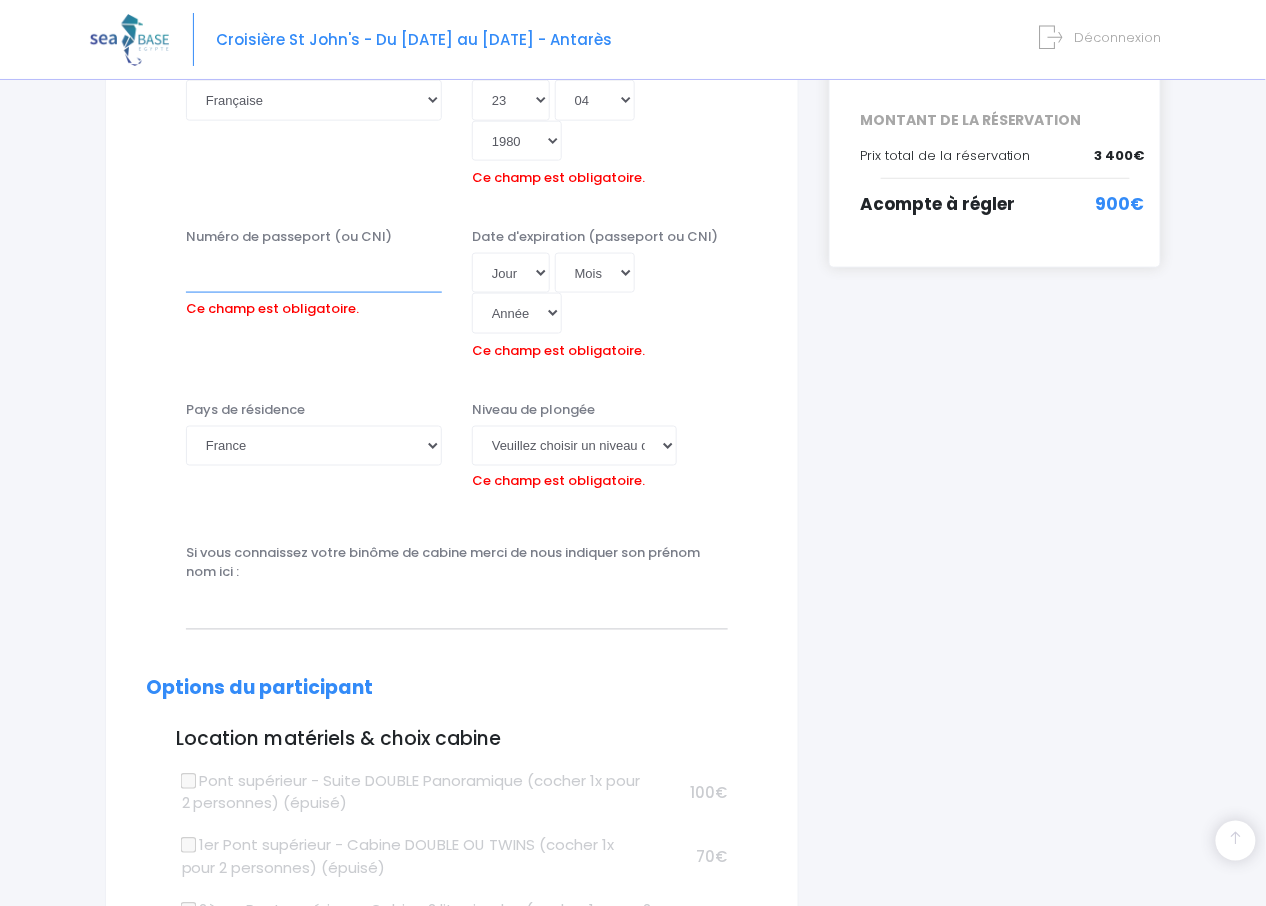 click on "Numéro de passeport (ou CNI)" at bounding box center (314, 273) 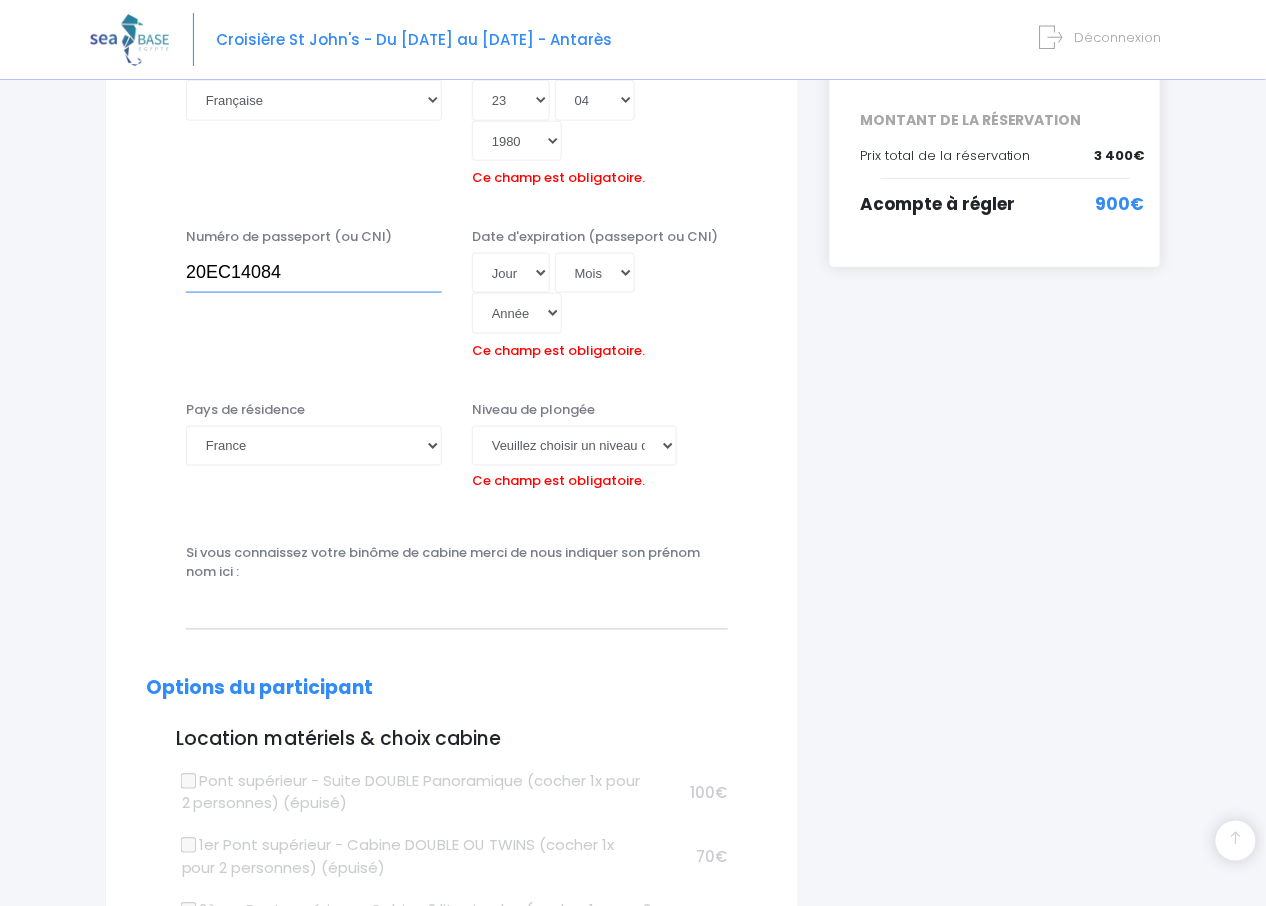 type on "20EC14084" 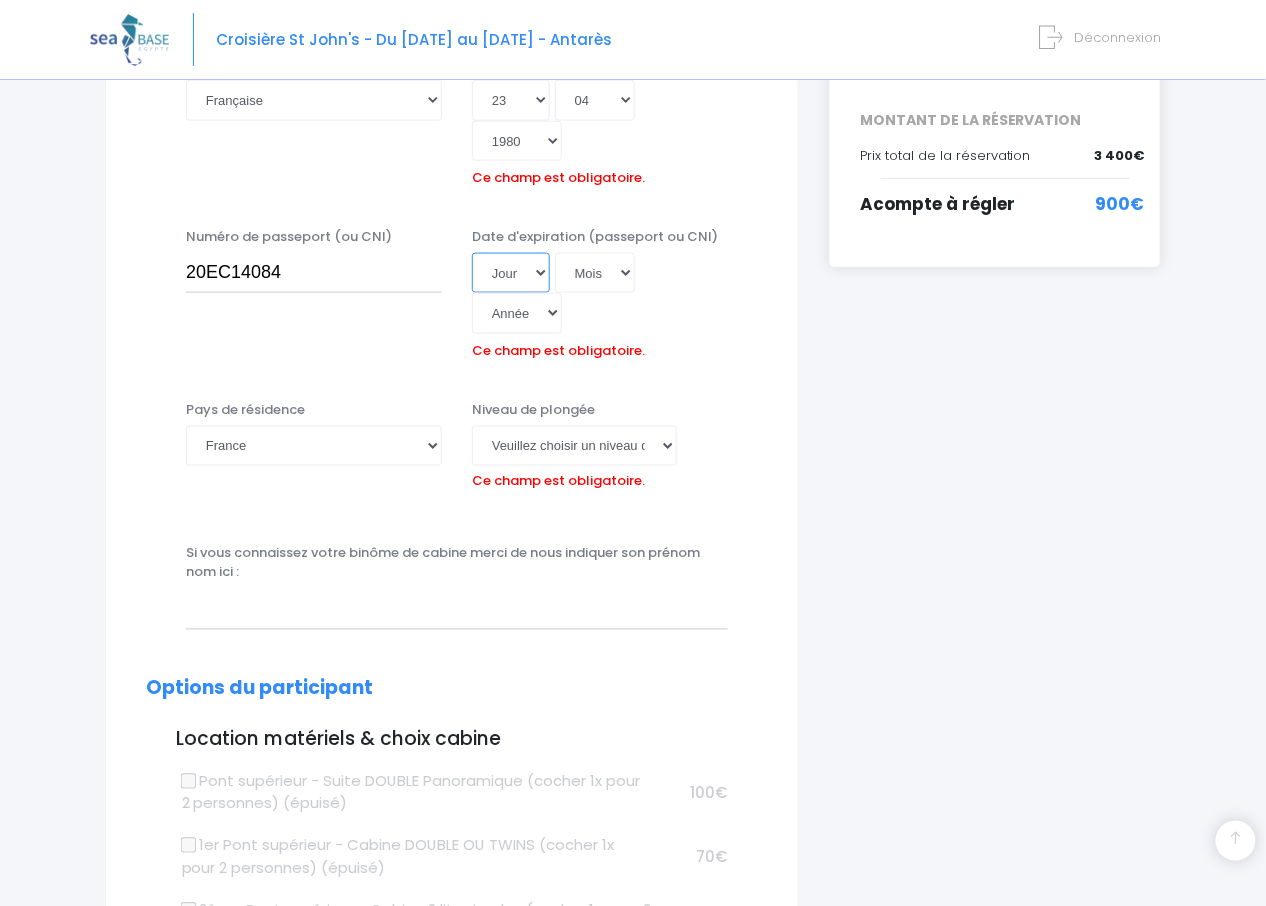 click on "Jour 01 02 03 04 05 06 07 08 09 10 11 12 13 14 15 16 17 18 19 20 21 22 23 24 25 26 27 28 29 30 31" at bounding box center [511, 273] 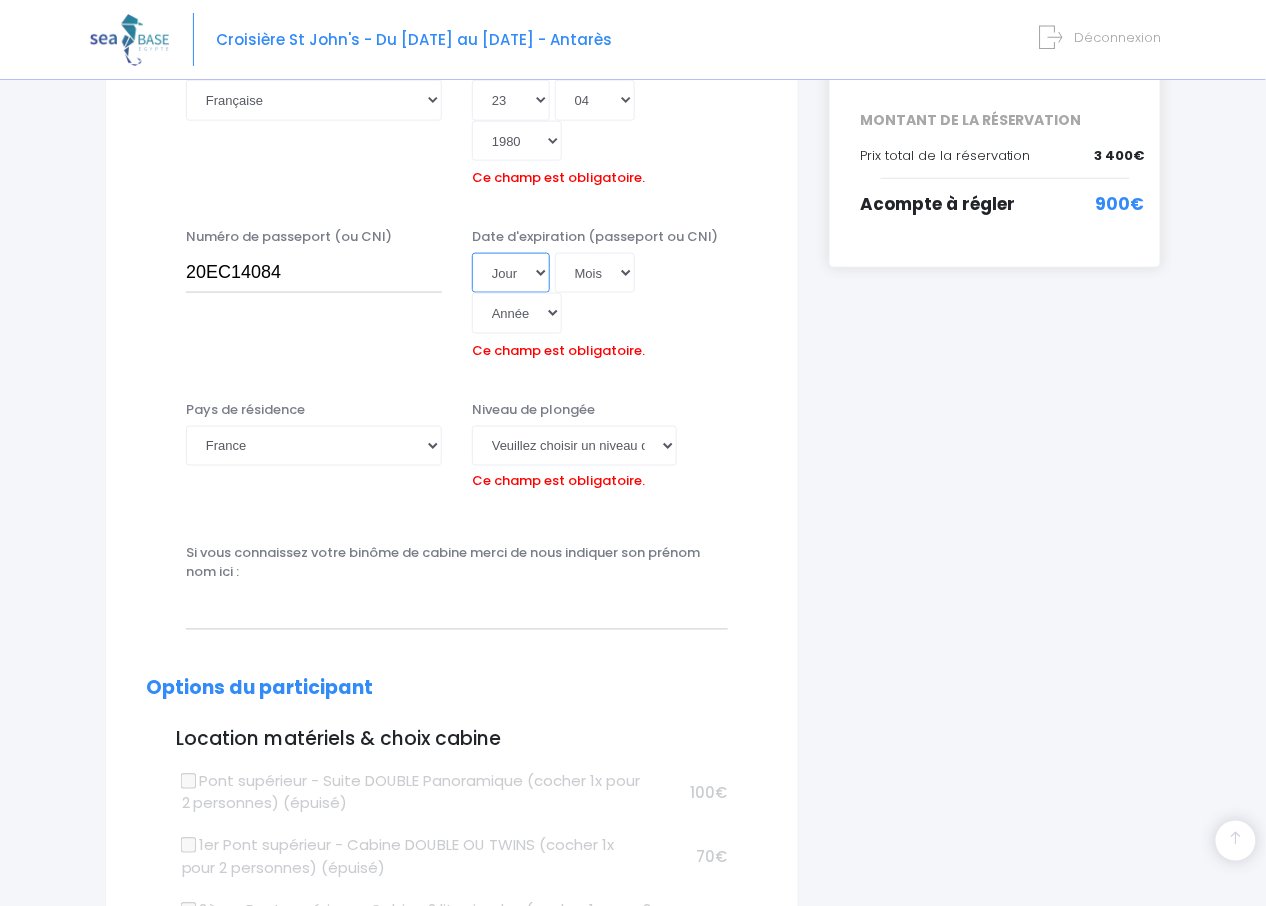 select on "23" 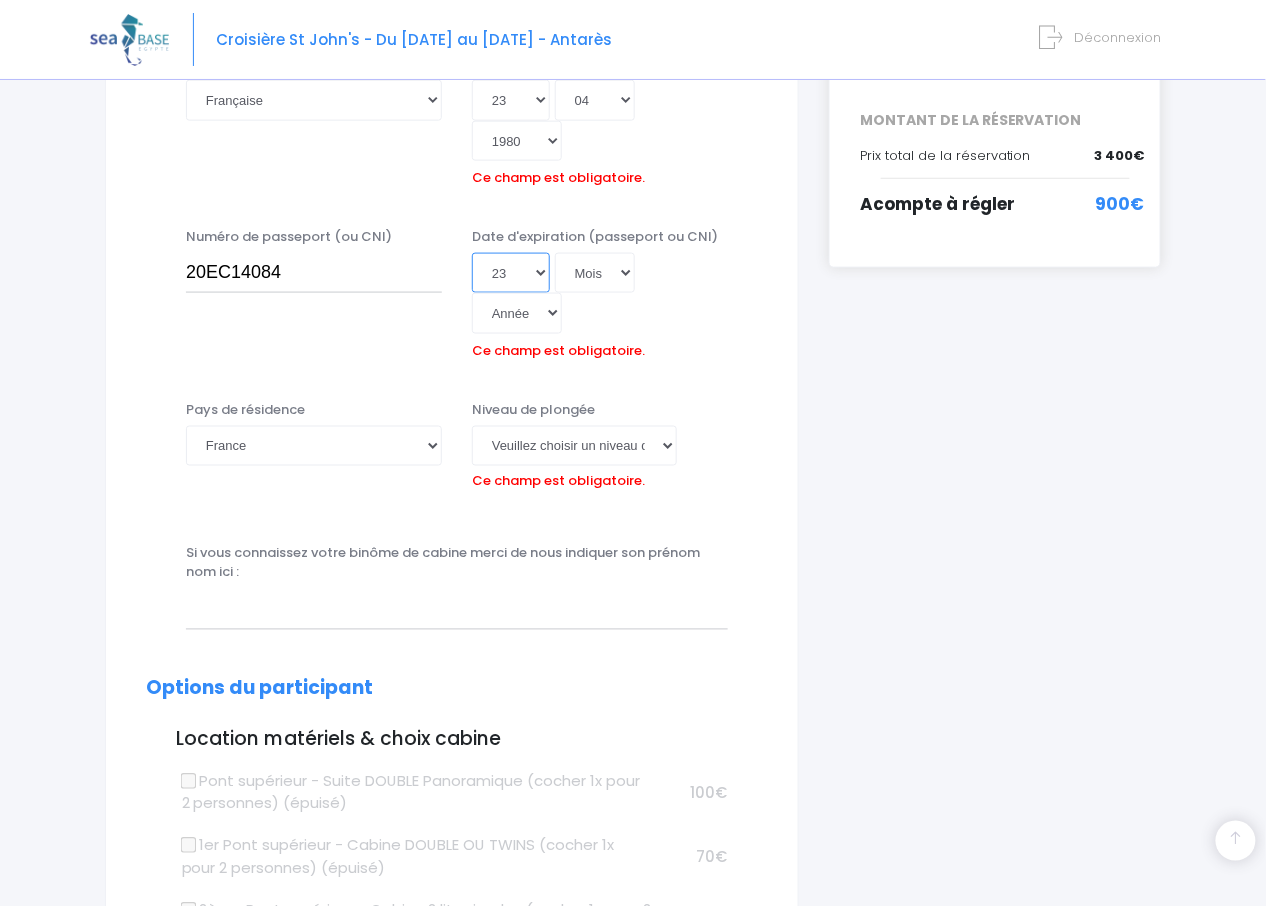 click on "Jour 01 02 03 04 05 06 07 08 09 10 11 12 13 14 15 16 17 18 19 20 21 22 23 24 25 26 27 28 29 30 31" at bounding box center [511, 273] 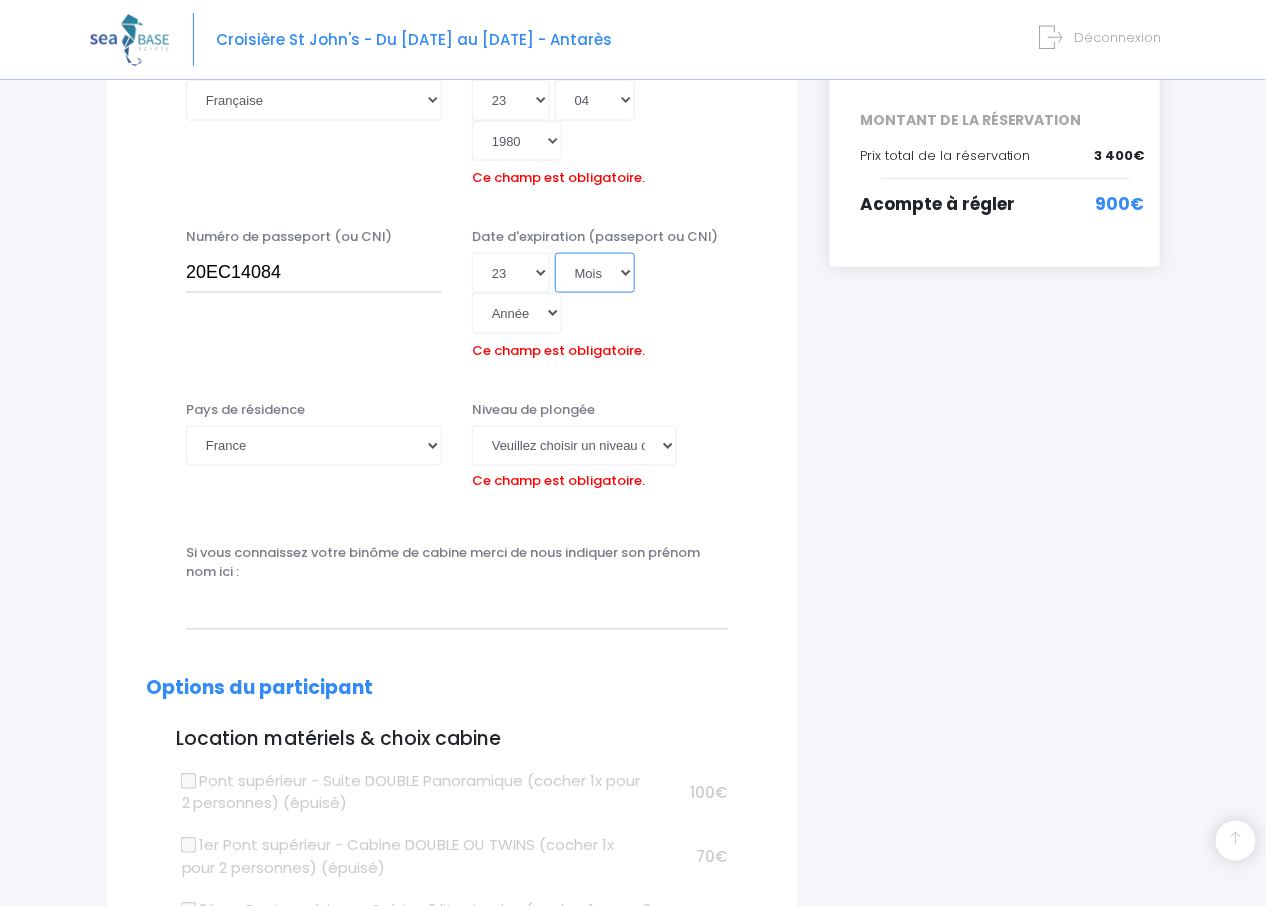 click on "Mois 01 02 03 04 05 06 07 08 09 10 11 12" at bounding box center (595, 273) 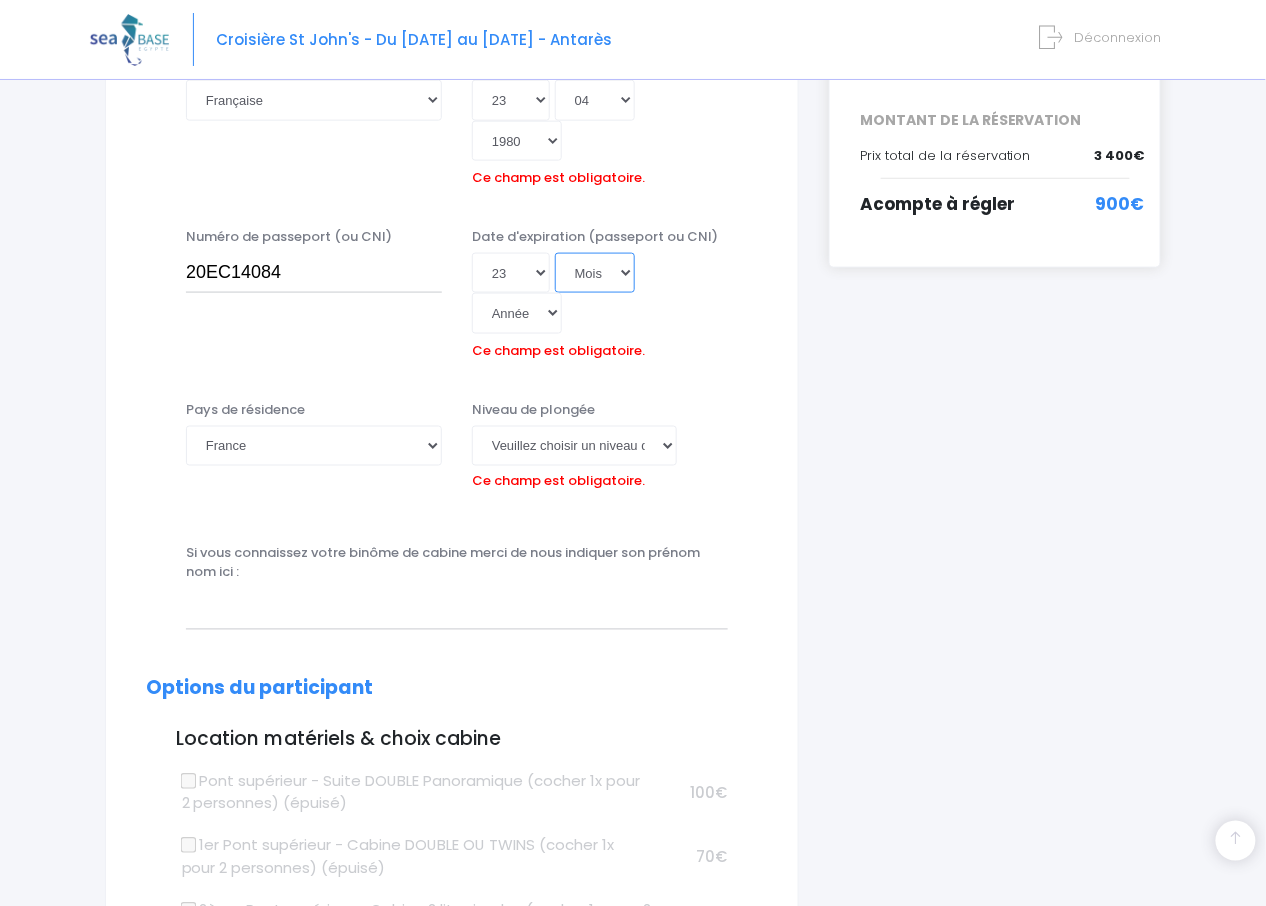 select on "04" 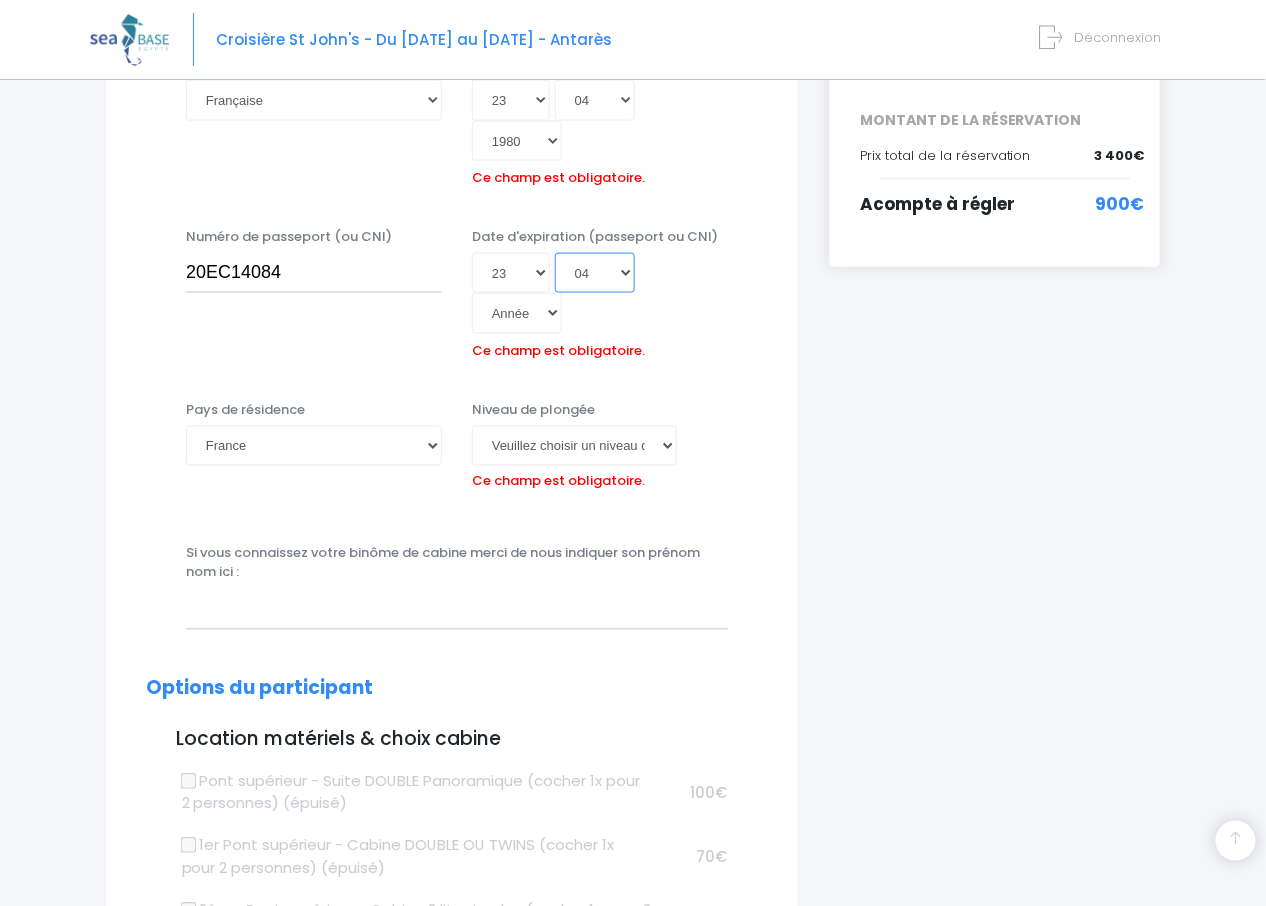 click on "Mois 01 02 03 04 05 06 07 08 09 10 11 12" at bounding box center [595, 273] 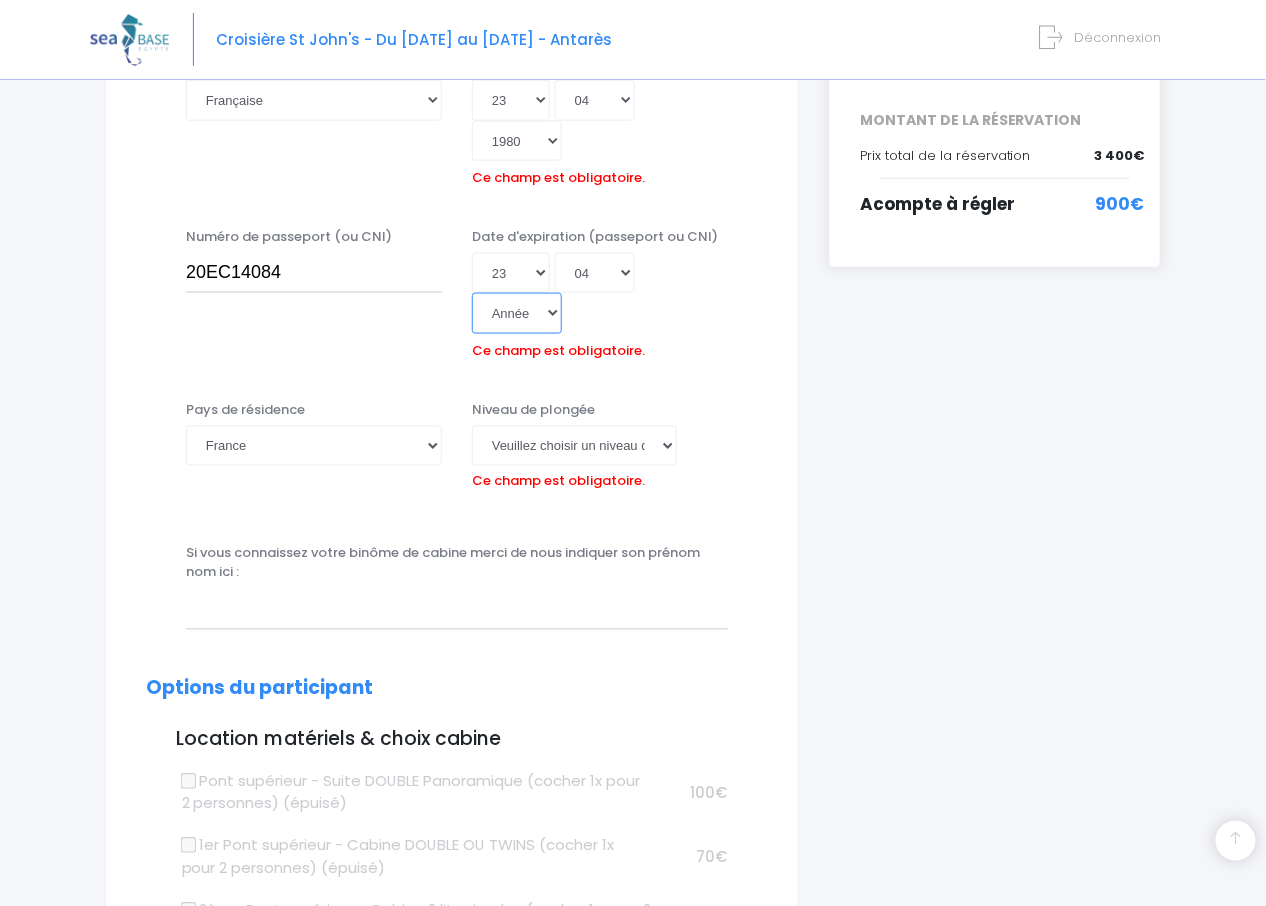 click on "Année 2045 2044 2043 2042 2041 2040 2039 2038 2037 2036 2035 2034 2033 2032 2031 2030 2029 2028 2027 2026 2025 2024 2023 2022 2021 2020 2019 2018 2017 2016 2015 2014 2013 2012 2011 2010 2009 2008 2007 2006 2005 2004 2003 2002 2001 2000 1999 1998 1997 1996 1995 1994 1993 1992 1991 1990 1989 1988 1987 1986 1985 1984 1983 1982 1981 1980 1979 1978 1977 1976 1975 1974 1973 1972 1971 1970 1969 1968 1967 1966 1965 1964 1963 1962 1961 1960 1959 1958 1957 1956 1955 1954 1953 1952 1951 1950 1949 1948 1947 1946 1945 1944 1943 1942 1941 1940 1939 1938 1937 1936 1935 1934 1933 1932 1931 1930 1929 1928 1927 1926 1925 1924 1923 1922 1921 1920 1919 1918 1917 1916 1915 1914 1913 1912 1911 1910 1909 1908 1907 1906 1905 1904 1903 1902 1901 1900" at bounding box center (517, 313) 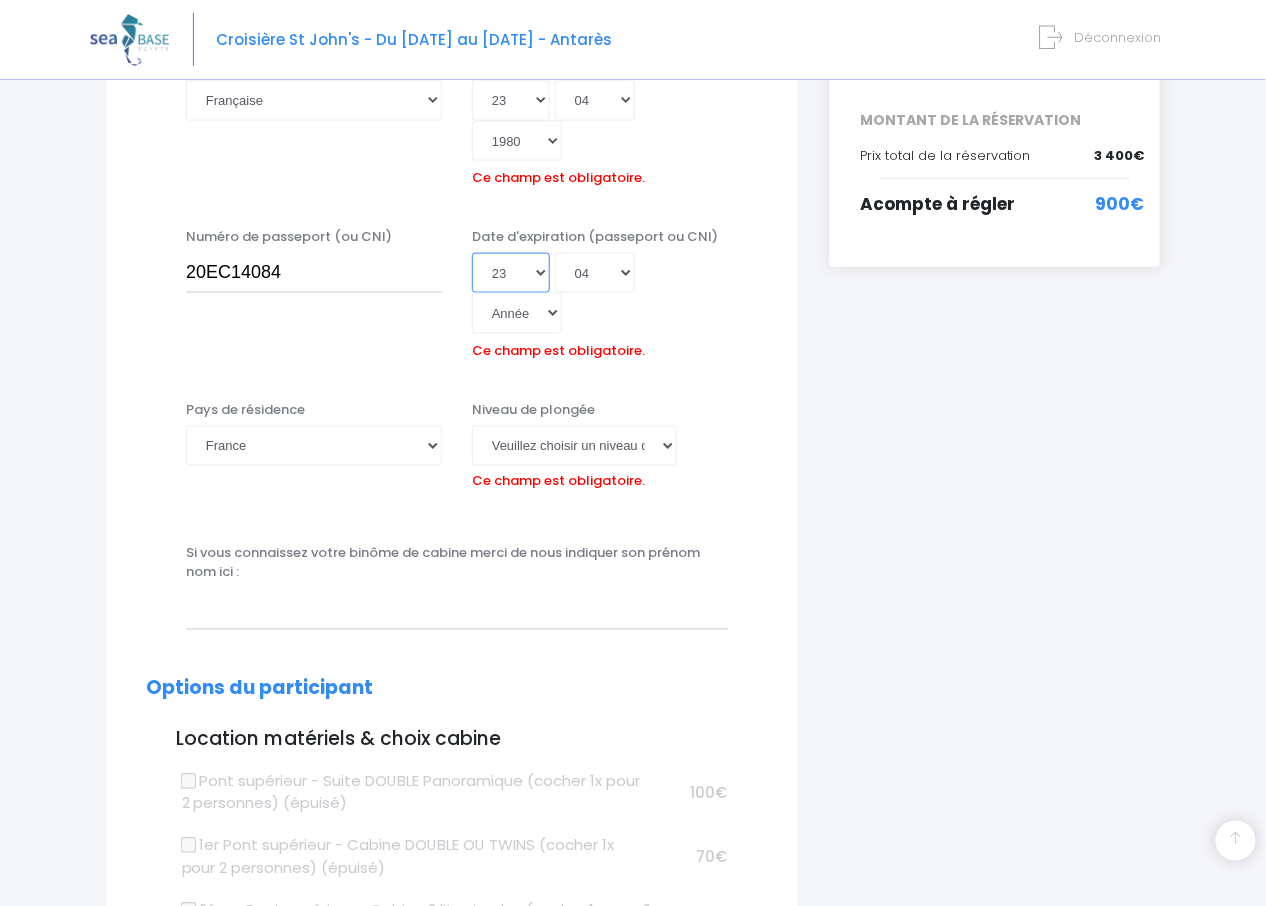 click on "Jour 01 02 03 04 05 06 07 08 09 10 11 12 13 14 15 16 17 18 19 20 21 22 23 24 25 26 27 28 29 30 31" at bounding box center [511, 273] 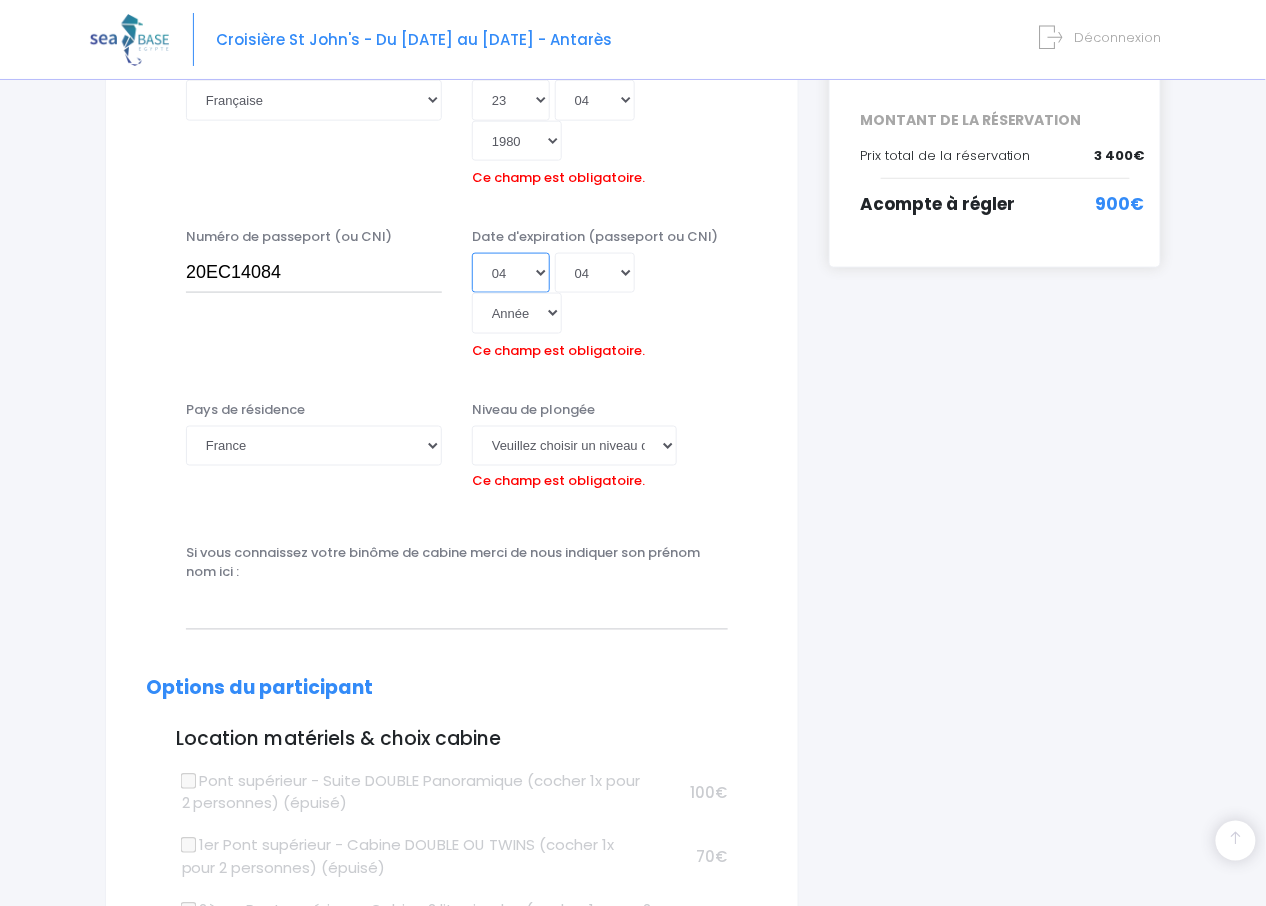 click on "Jour 01 02 03 04 05 06 07 08 09 10 11 12 13 14 15 16 17 18 19 20 21 22 23 24 25 26 27 28 29 30 31" at bounding box center [511, 273] 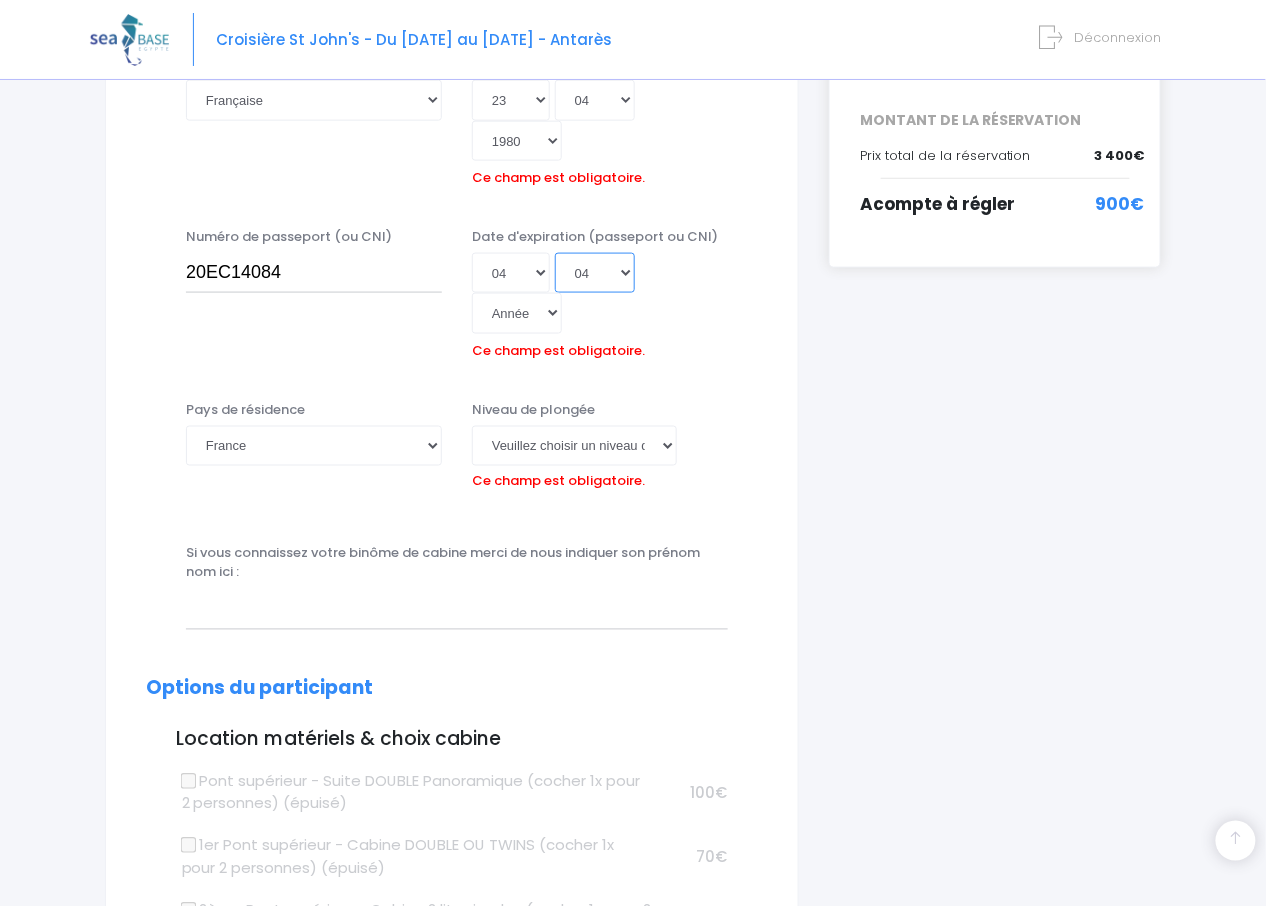 click on "Mois 01 02 03 04 05 06 07 08 09 10 11 12" at bounding box center (595, 273) 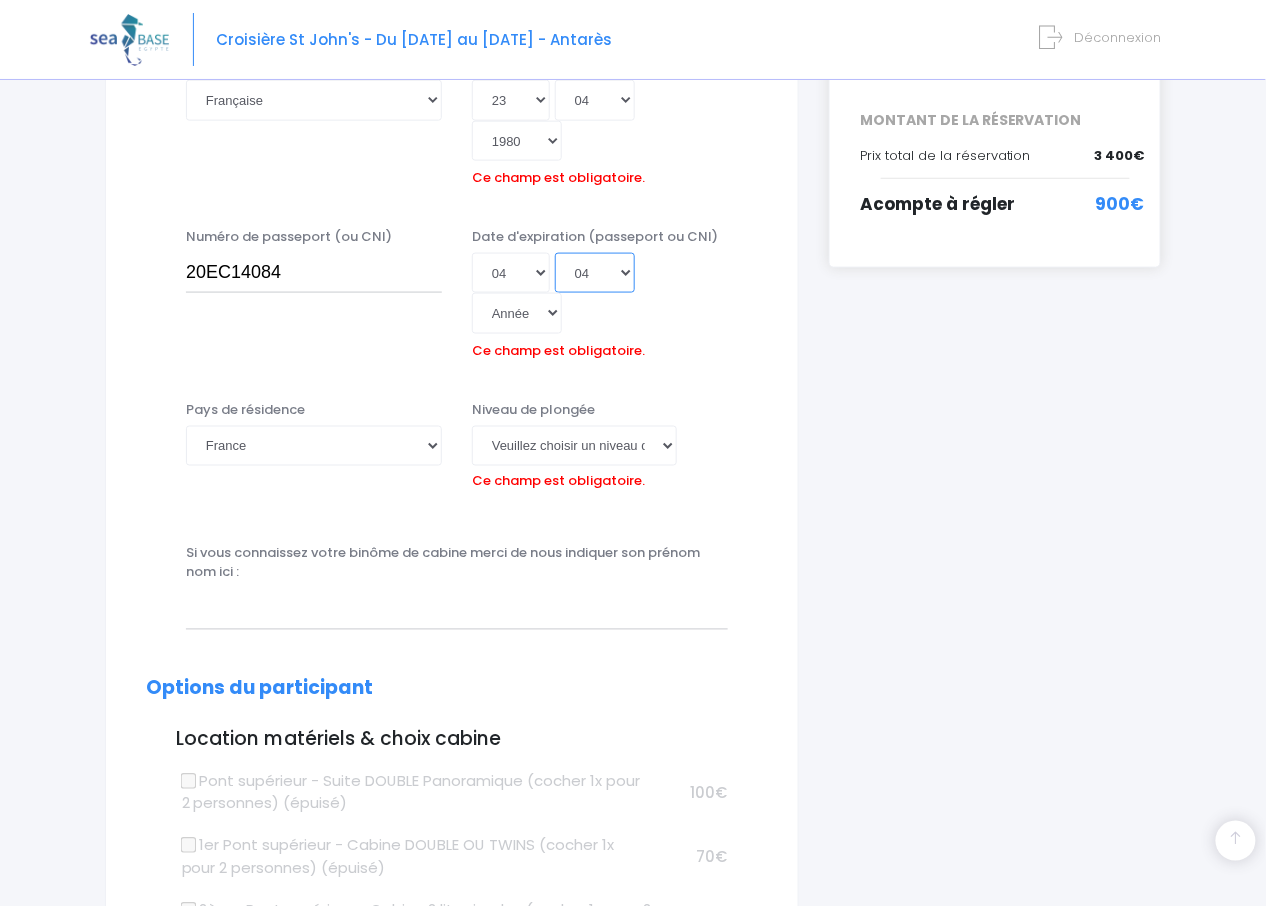 select on "11" 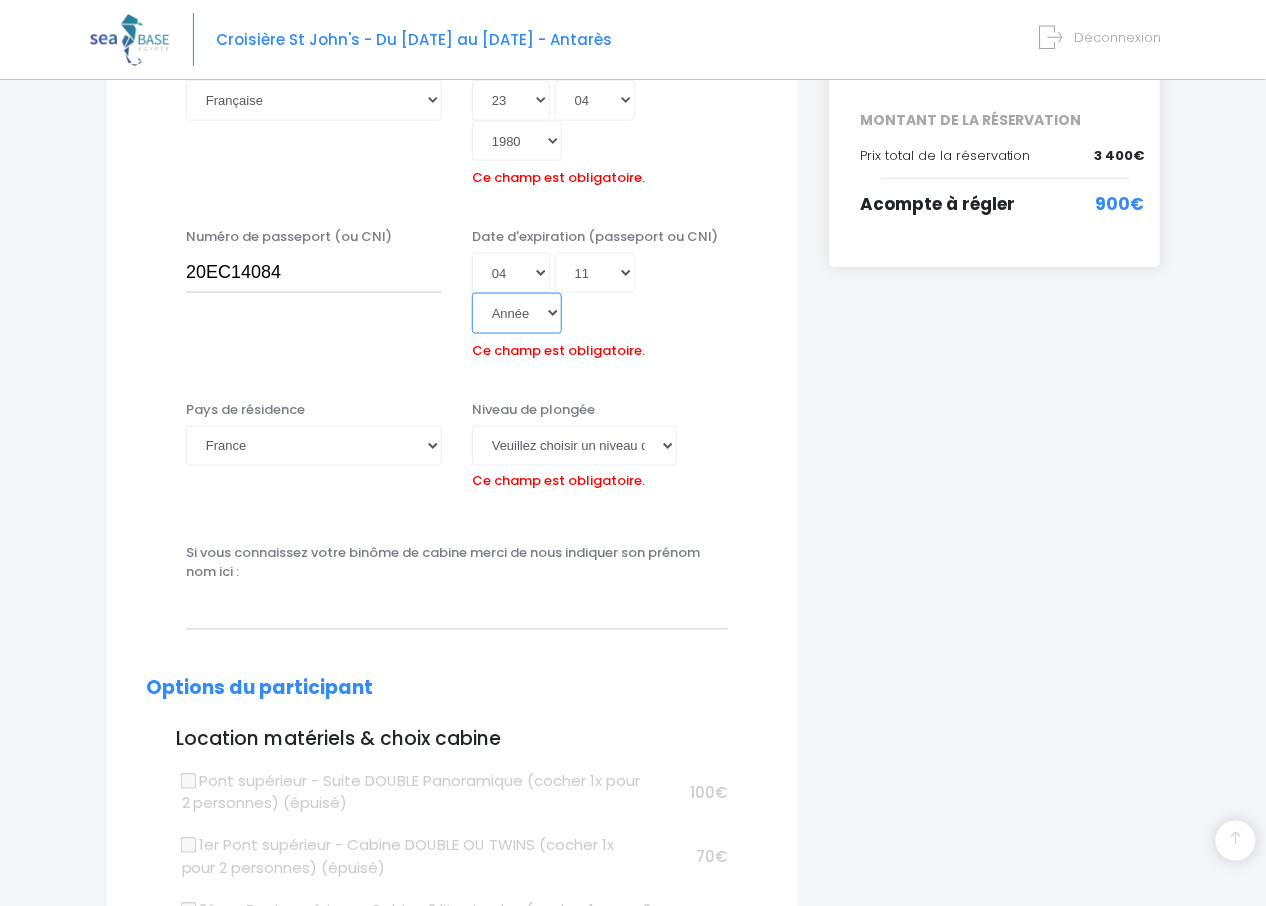 click on "Année 2045 2044 2043 2042 2041 2040 2039 2038 2037 2036 2035 2034 2033 2032 2031 2030 2029 2028 2027 2026 2025 2024 2023 2022 2021 2020 2019 2018 2017 2016 2015 2014 2013 2012 2011 2010 2009 2008 2007 2006 2005 2004 2003 2002 2001 2000 1999 1998 1997 1996 1995 1994 1993 1992 1991 1990 1989 1988 1987 1986 1985 1984 1983 1982 1981 1980 1979 1978 1977 1976 1975 1974 1973 1972 1971 1970 1969 1968 1967 1966 1965 1964 1963 1962 1961 1960 1959 1958 1957 1956 1955 1954 1953 1952 1951 1950 1949 1948 1947 1946 1945 1944 1943 1942 1941 1940 1939 1938 1937 1936 1935 1934 1933 1932 1931 1930 1929 1928 1927 1926 1925 1924 1923 1922 1921 1920 1919 1918 1917 1916 1915 1914 1913 1912 1911 1910 1909 1908 1907 1906 1905 1904 1903 1902 1901 1900" at bounding box center (517, 313) 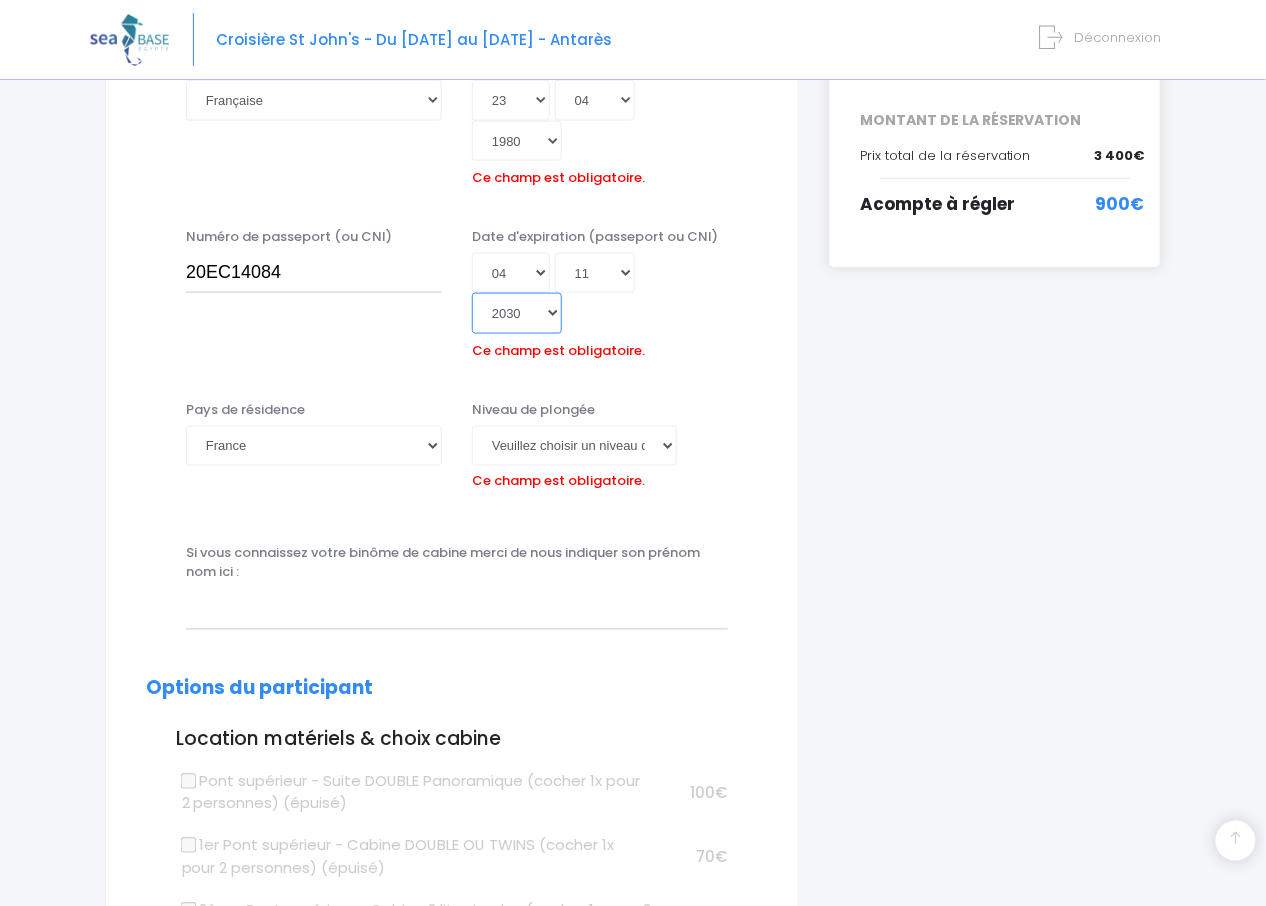 click on "Année 2045 2044 2043 2042 2041 2040 2039 2038 2037 2036 2035 2034 2033 2032 2031 2030 2029 2028 2027 2026 2025 2024 2023 2022 2021 2020 2019 2018 2017 2016 2015 2014 2013 2012 2011 2010 2009 2008 2007 2006 2005 2004 2003 2002 2001 2000 1999 1998 1997 1996 1995 1994 1993 1992 1991 1990 1989 1988 1987 1986 1985 1984 1983 1982 1981 1980 1979 1978 1977 1976 1975 1974 1973 1972 1971 1970 1969 1968 1967 1966 1965 1964 1963 1962 1961 1960 1959 1958 1957 1956 1955 1954 1953 1952 1951 1950 1949 1948 1947 1946 1945 1944 1943 1942 1941 1940 1939 1938 1937 1936 1935 1934 1933 1932 1931 1930 1929 1928 1927 1926 1925 1924 1923 1922 1921 1920 1919 1918 1917 1916 1915 1914 1913 1912 1911 1910 1909 1908 1907 1906 1905 1904 1903 1902 1901 1900" at bounding box center (517, 313) 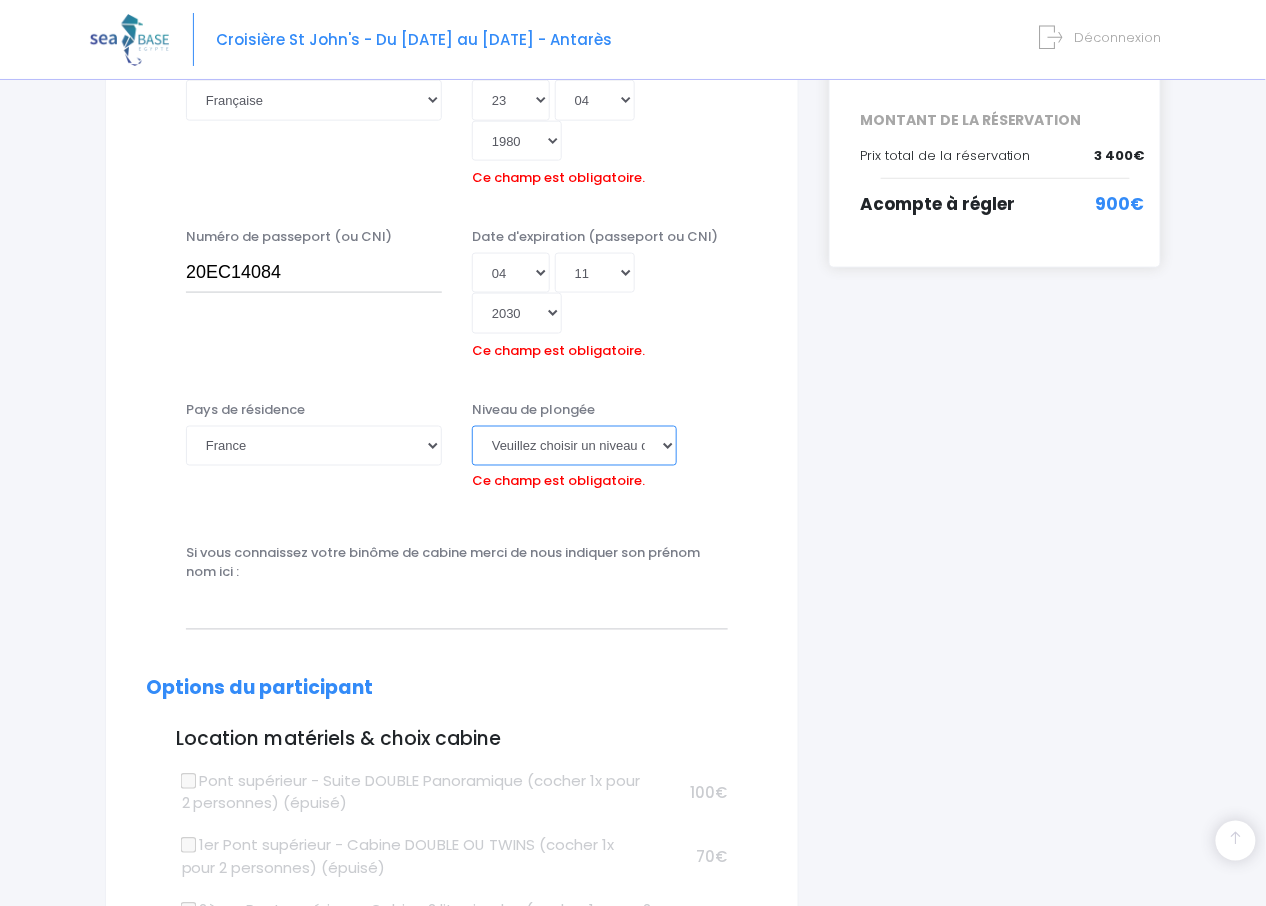 click on "Veuillez choisir un niveau de plongée
Non plongeur
Junior OW diver
Adventure OW diver
Open Water diver
Advanced OW diver
Deep diver
Rescue diver
Dive Master
Instructeur
MSDT
IDC Staff
Master instructeur
Course Director
N1
N2
N3
N4 PA40 MF1 MF2 PE40 Autre" at bounding box center [574, 446] 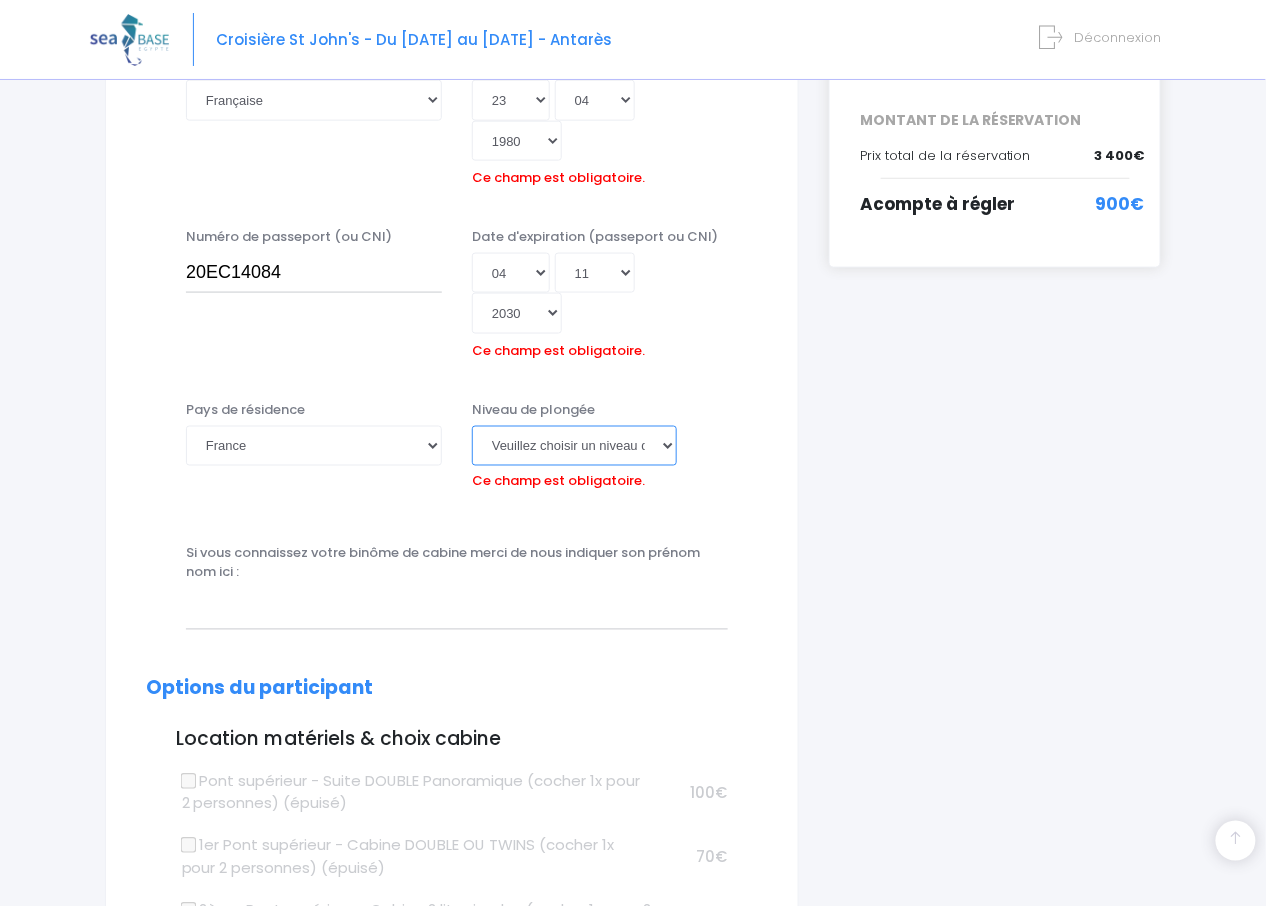 select on "N1" 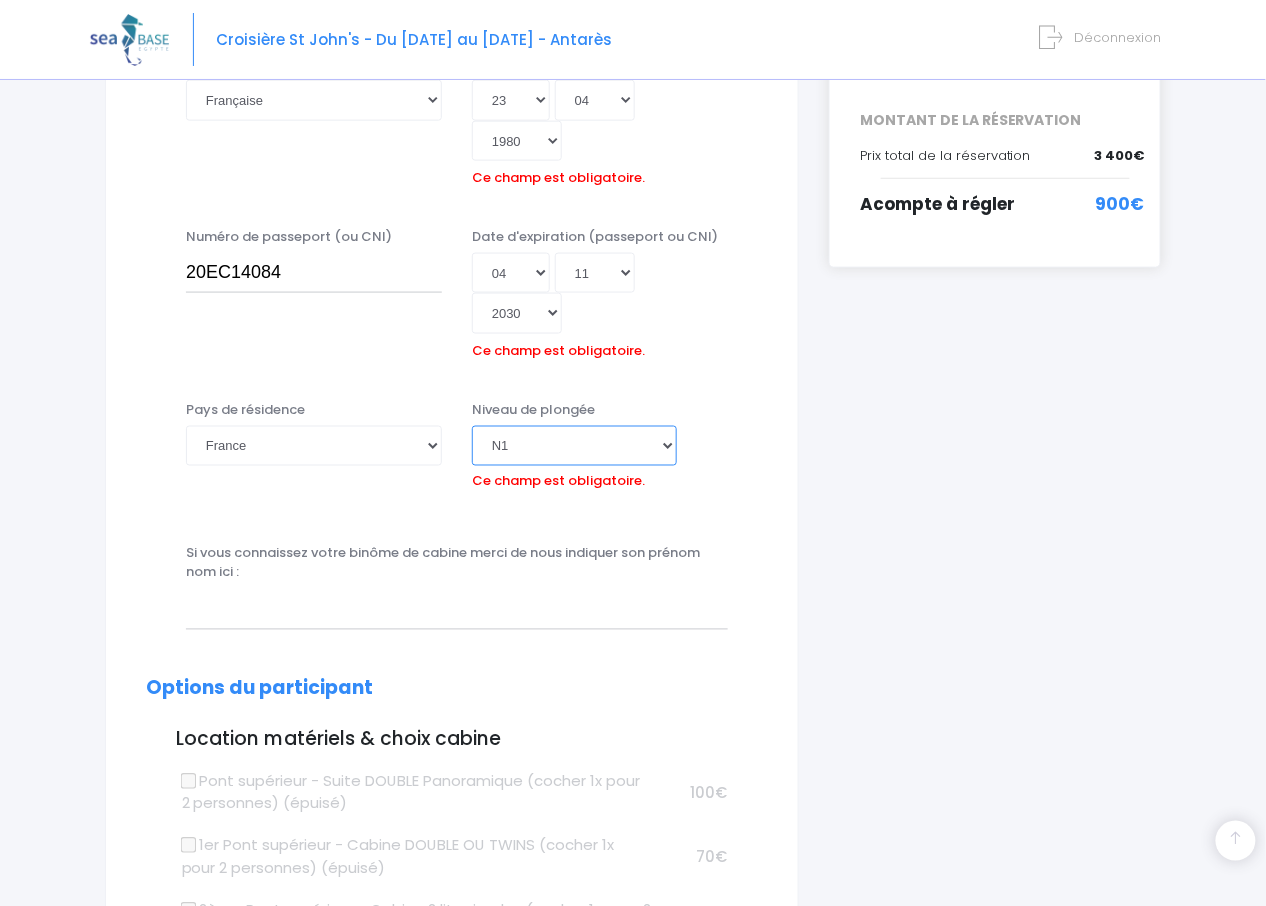 click on "Veuillez choisir un niveau de plongée
Non plongeur
Junior OW diver
Adventure OW diver
Open Water diver
Advanced OW diver
Deep diver
Rescue diver
Dive Master
Instructeur
MSDT
IDC Staff
Master instructeur
Course Director
N1
N2
N3
N4 PA40 MF1 MF2 PE40 Autre" at bounding box center (574, 446) 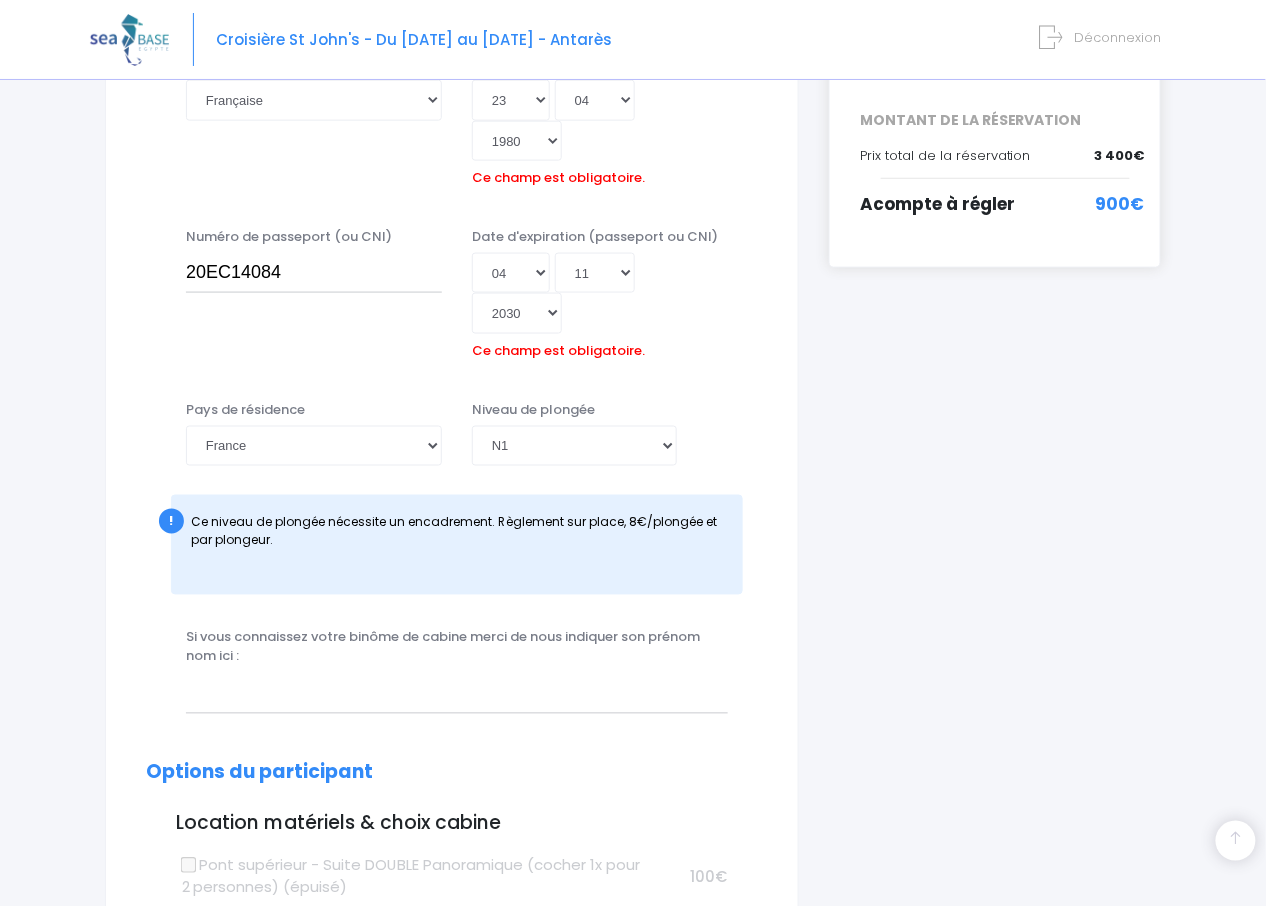 click on "Si vous connaissez votre binôme de cabine merci de nous indiquer son prénom nom ici :" at bounding box center [452, 677] 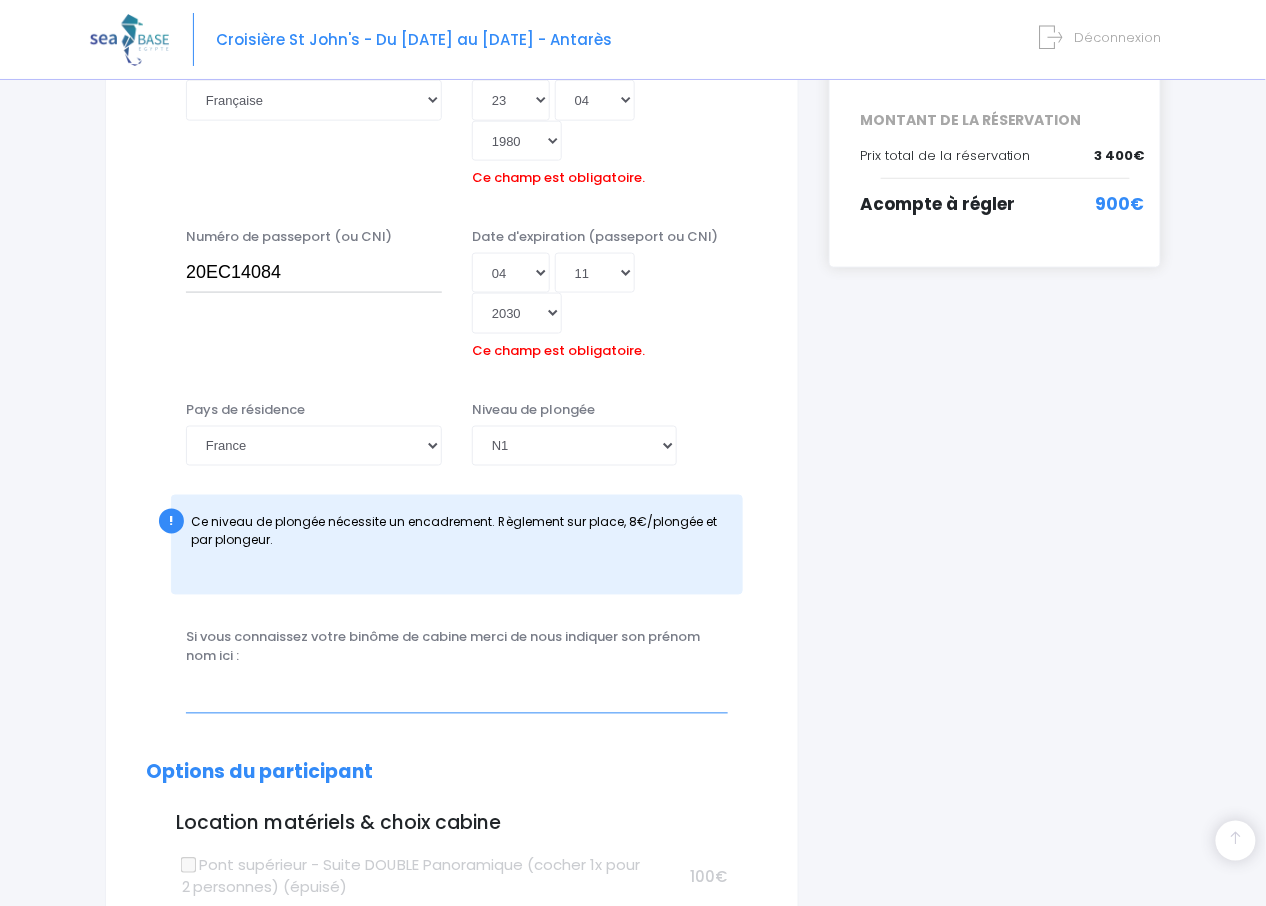 click at bounding box center (457, 693) 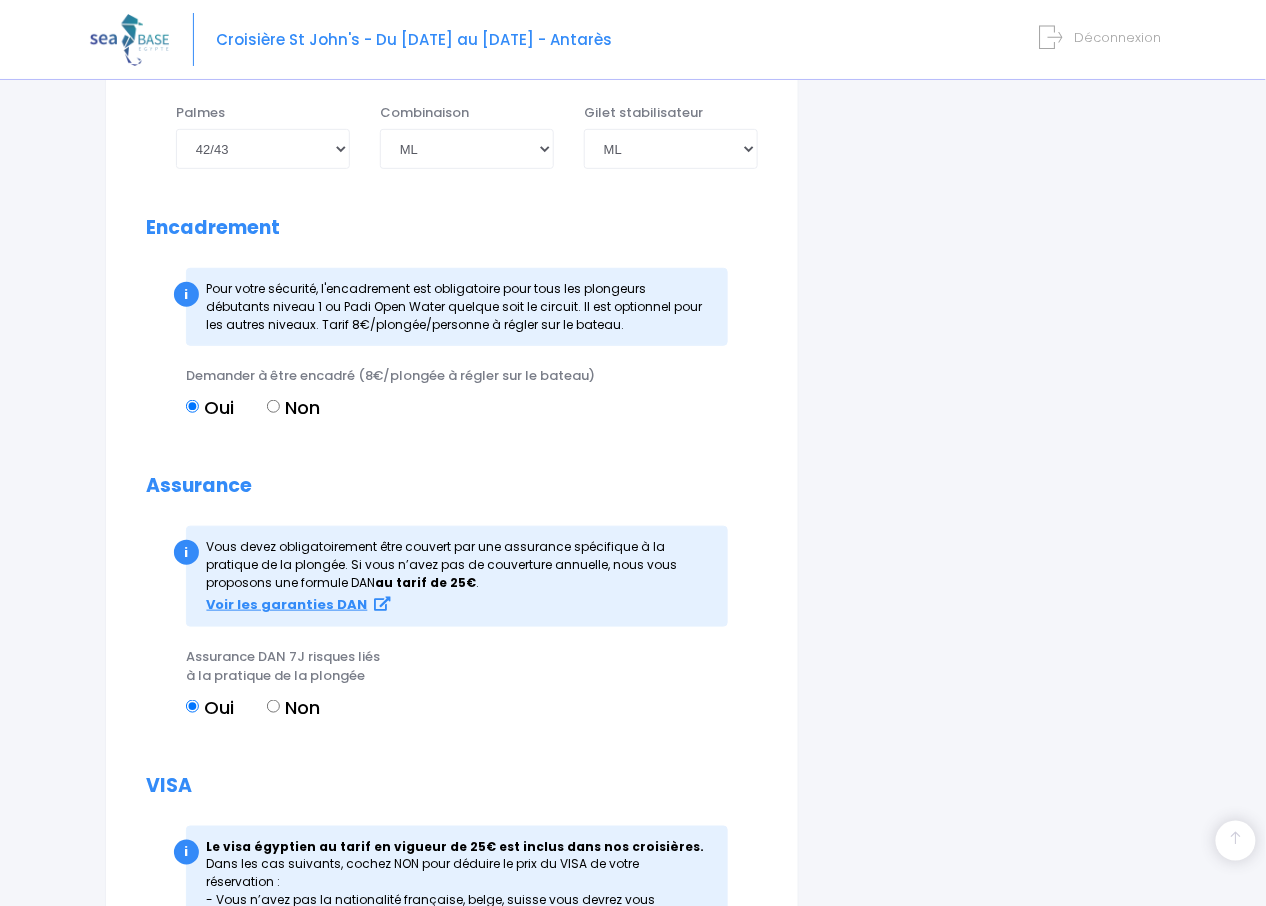 scroll, scrollTop: 2478, scrollLeft: 0, axis: vertical 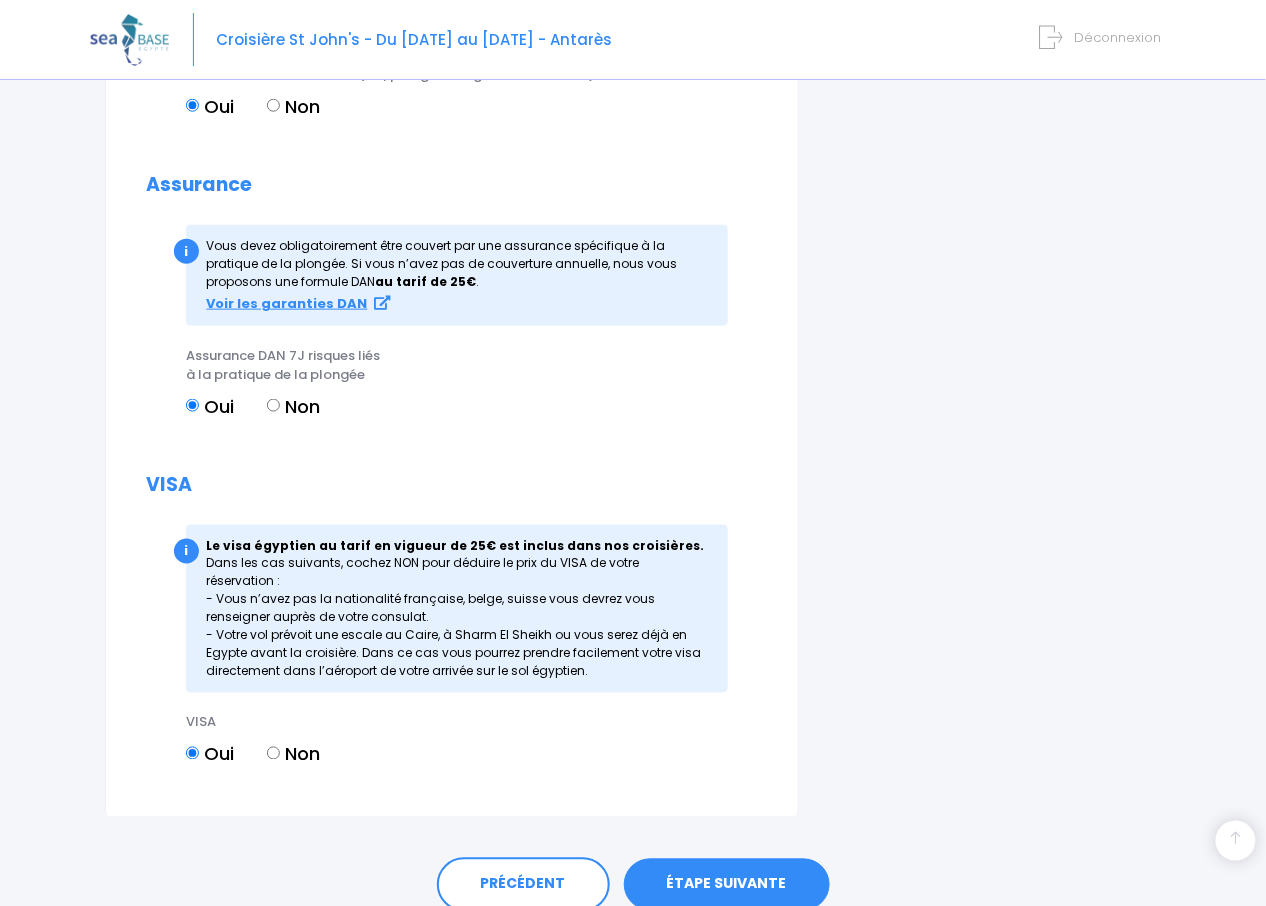 click on "ÉTAPE SUIVANTE" at bounding box center (727, 885) 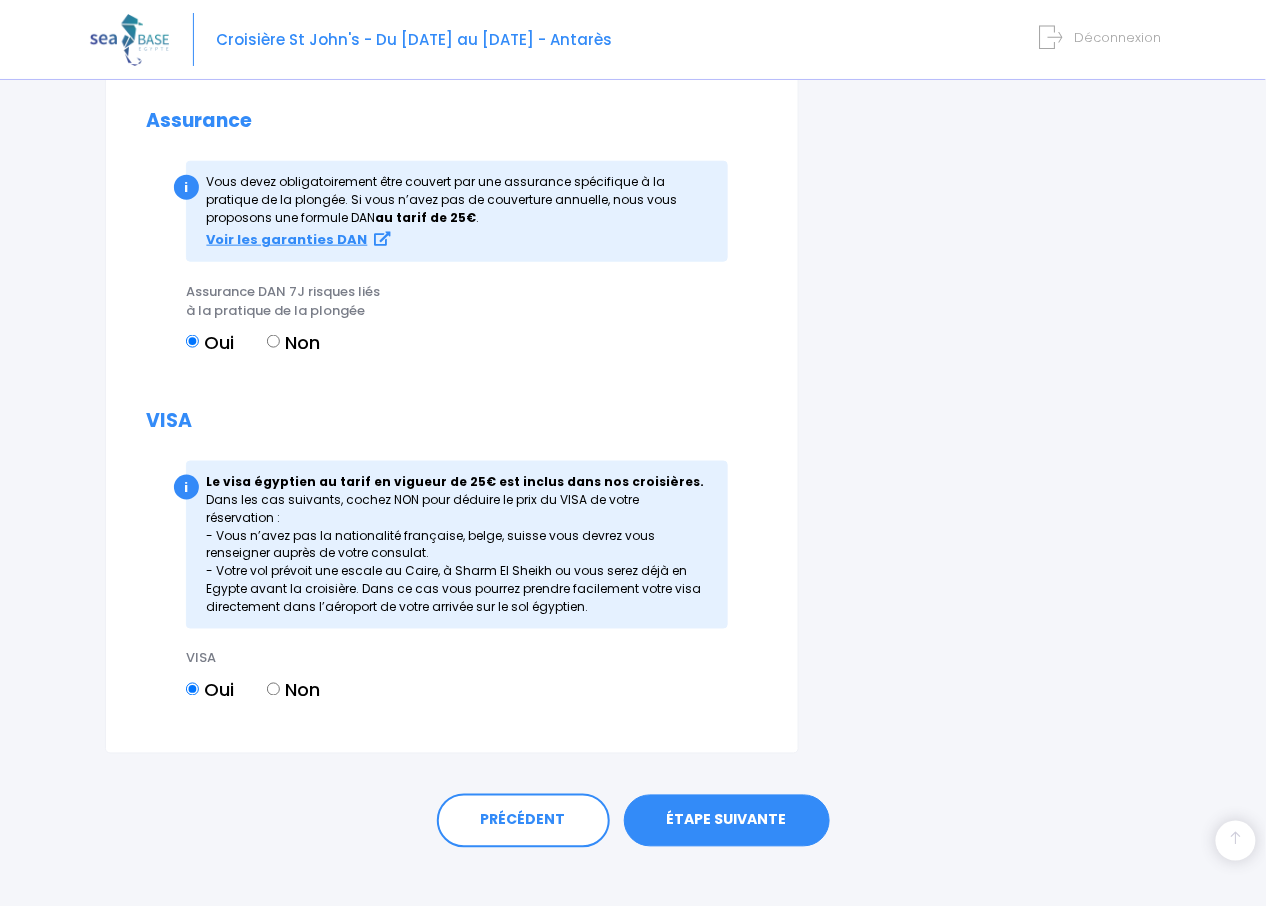 scroll, scrollTop: 2426, scrollLeft: 0, axis: vertical 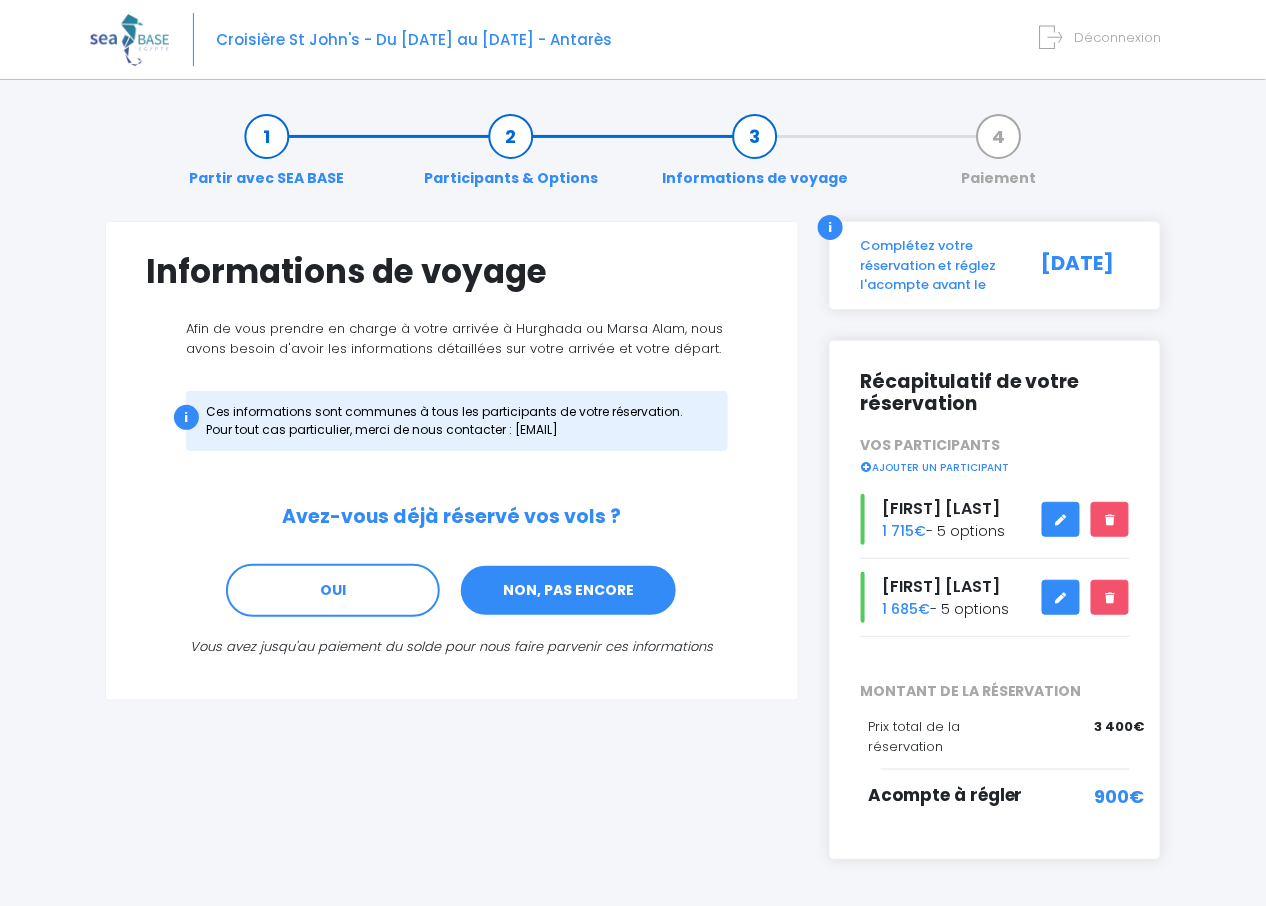 click on "NON, PAS ENCORE" at bounding box center [568, 591] 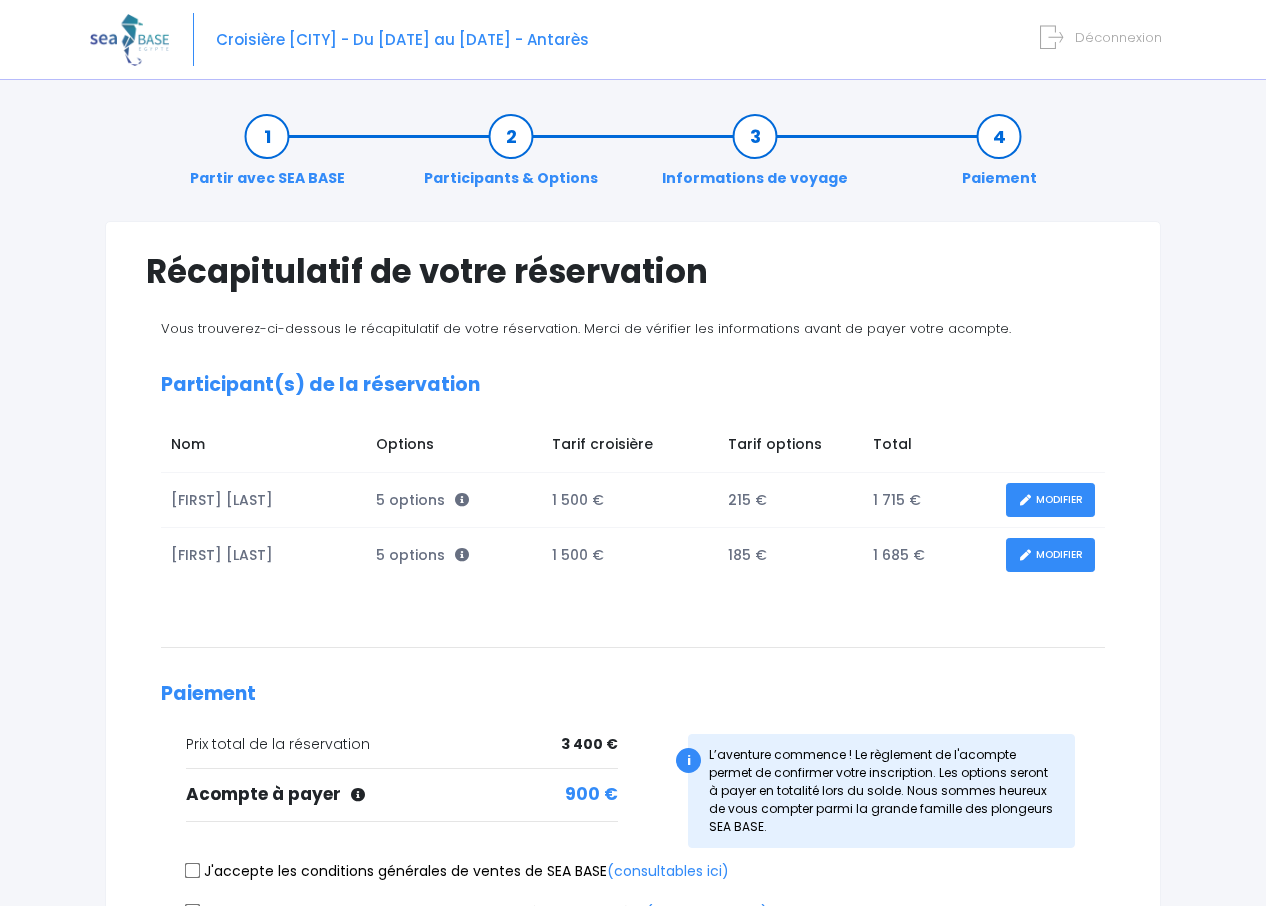 scroll, scrollTop: 0, scrollLeft: 0, axis: both 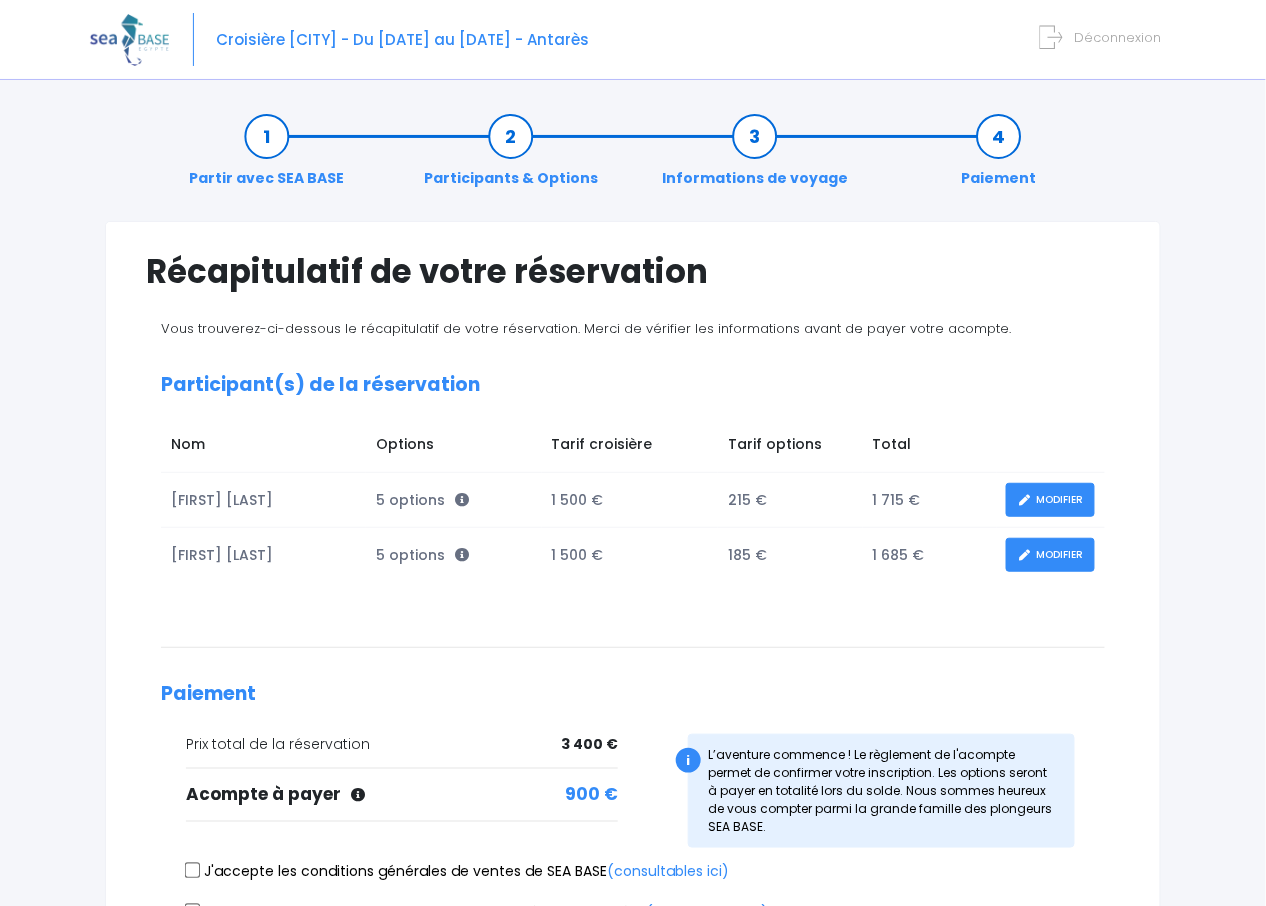 click on "MODIFIER" at bounding box center [1050, 555] 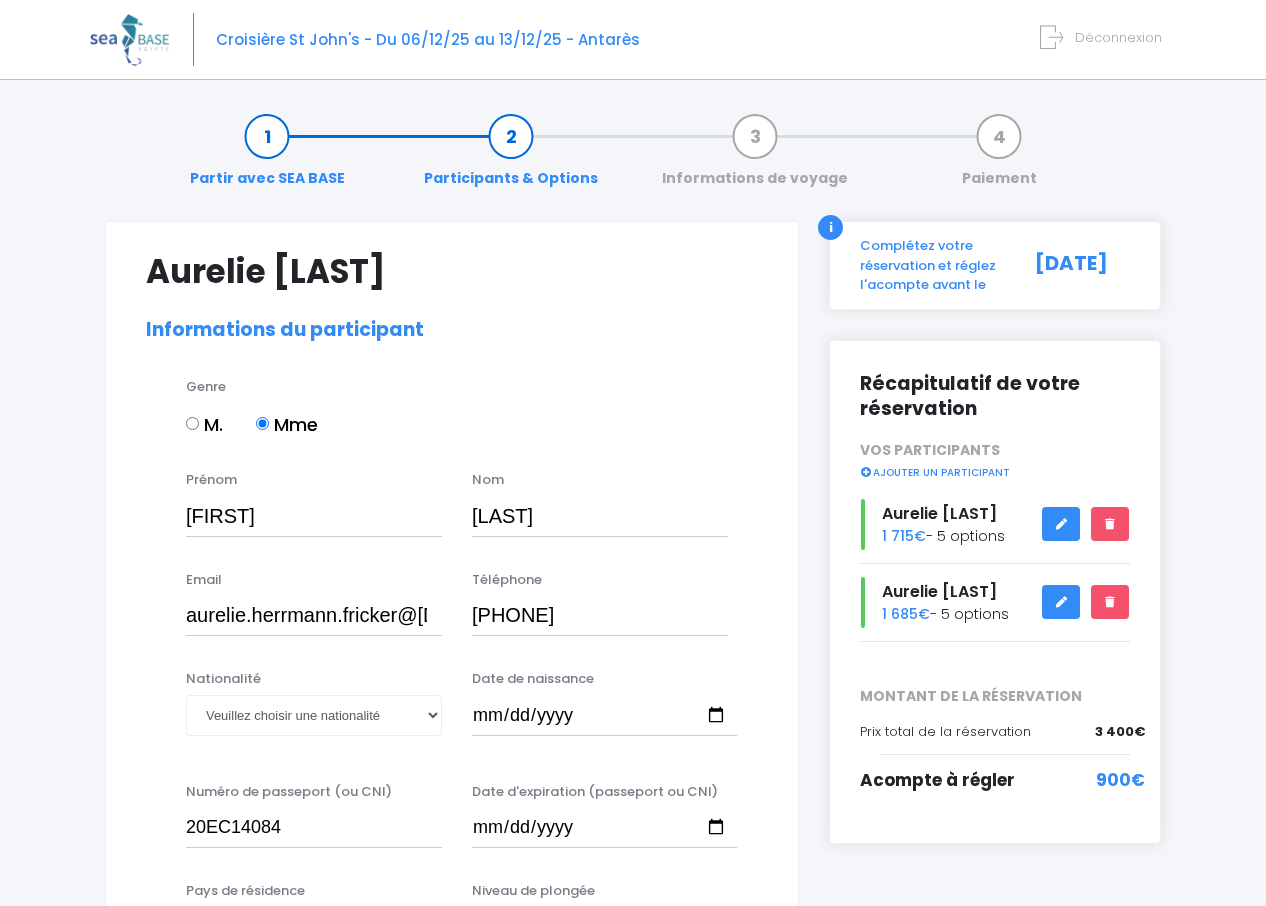 select on "N1" 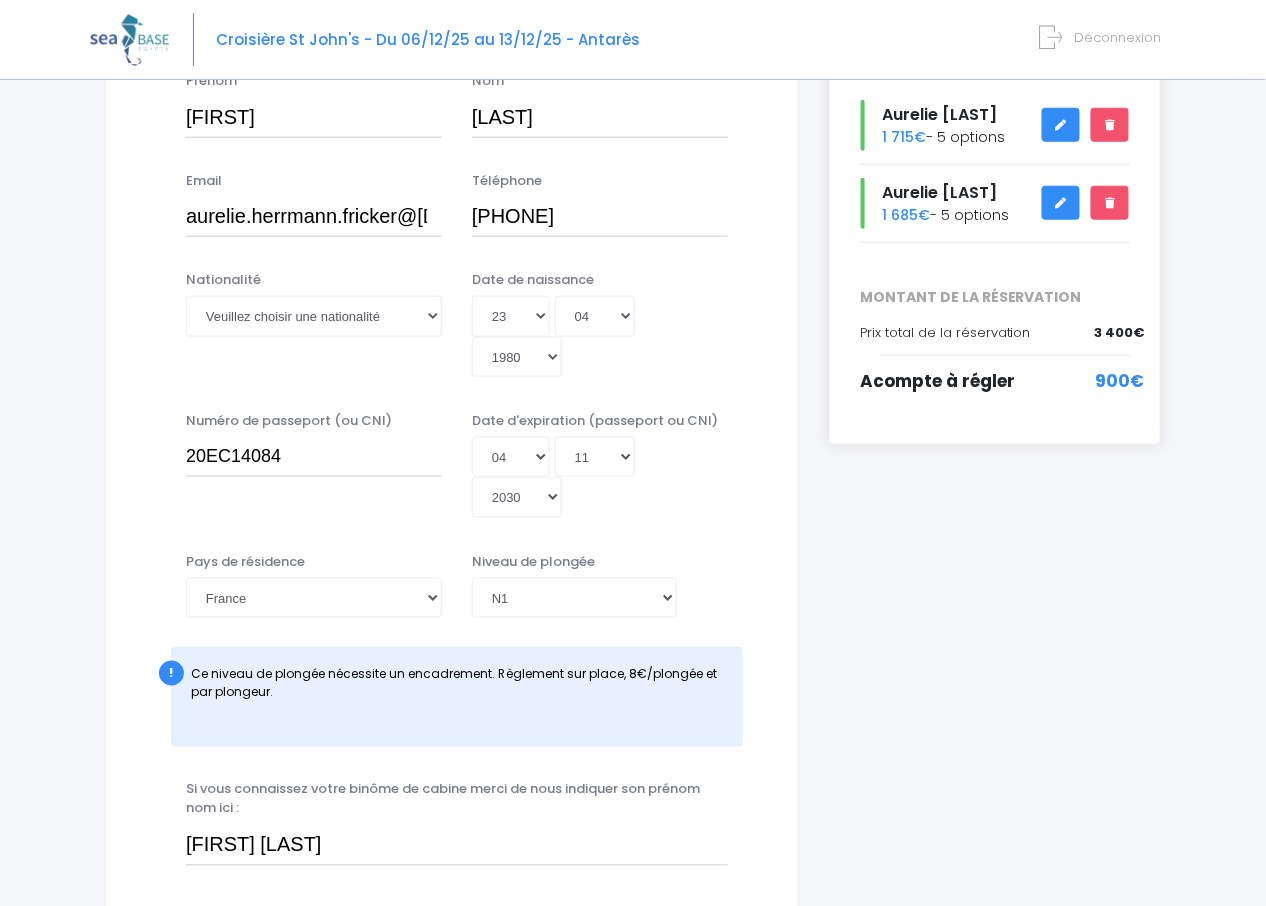scroll, scrollTop: 0, scrollLeft: 0, axis: both 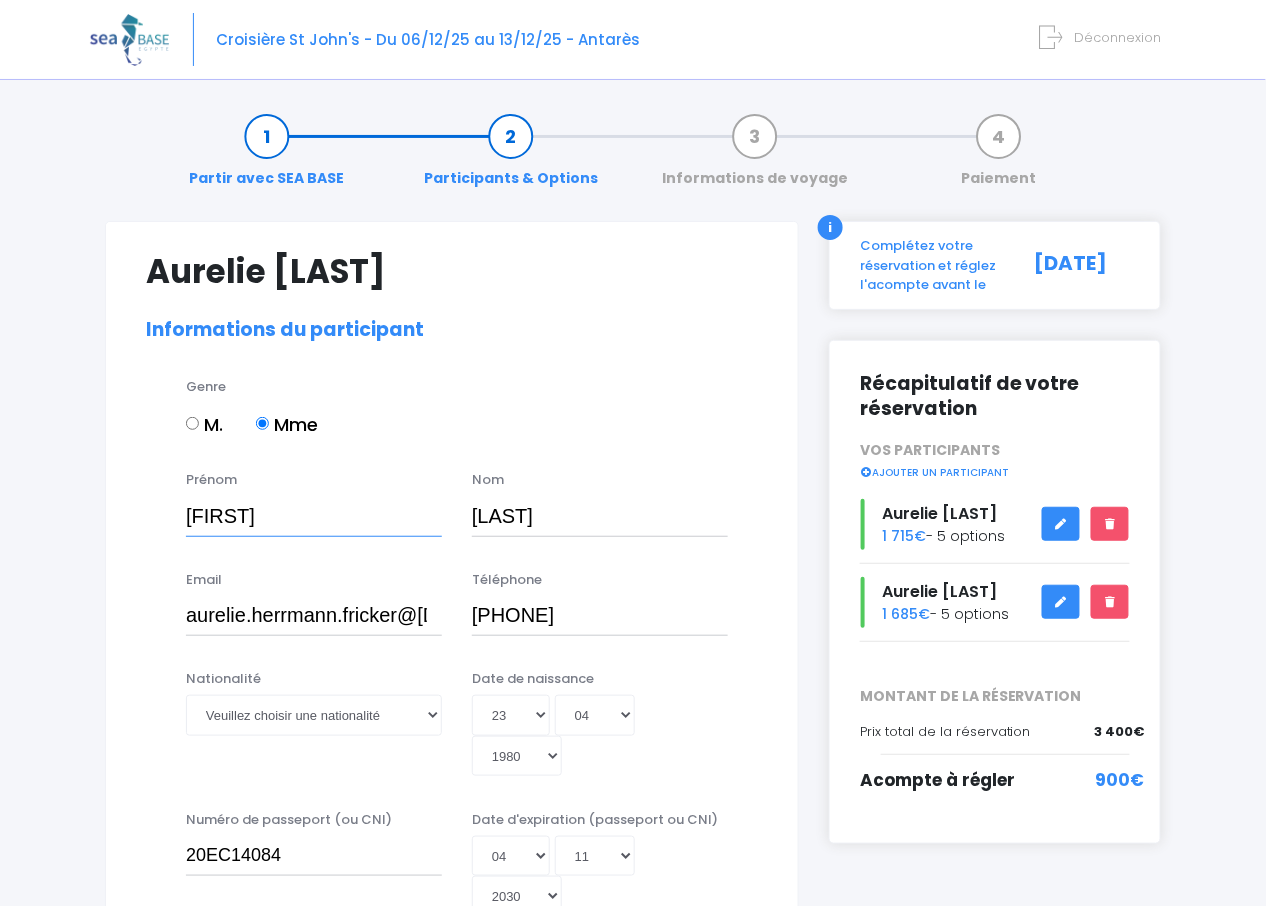 drag, startPoint x: 308, startPoint y: 520, endPoint x: 164, endPoint y: 516, distance: 144.05554 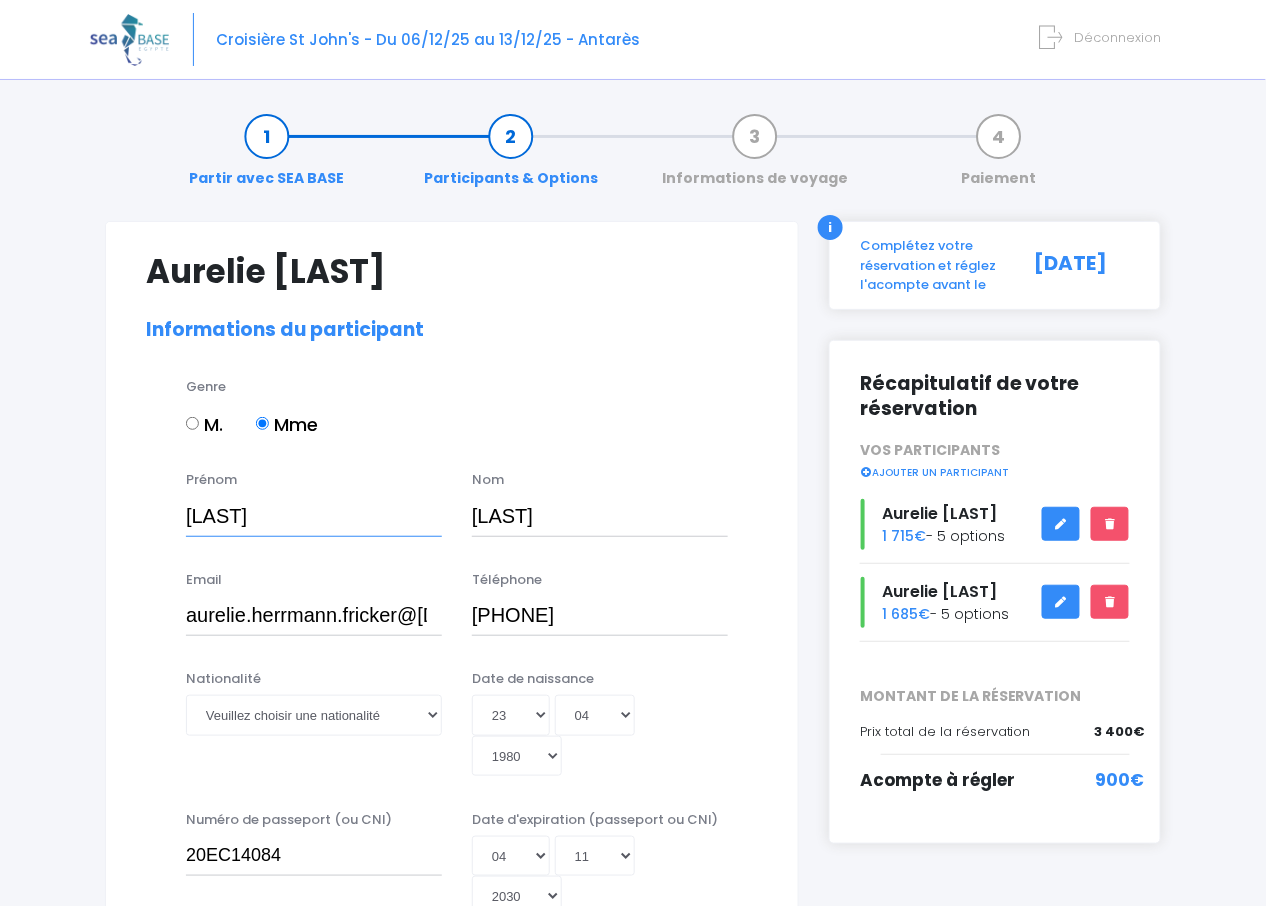 type on "F" 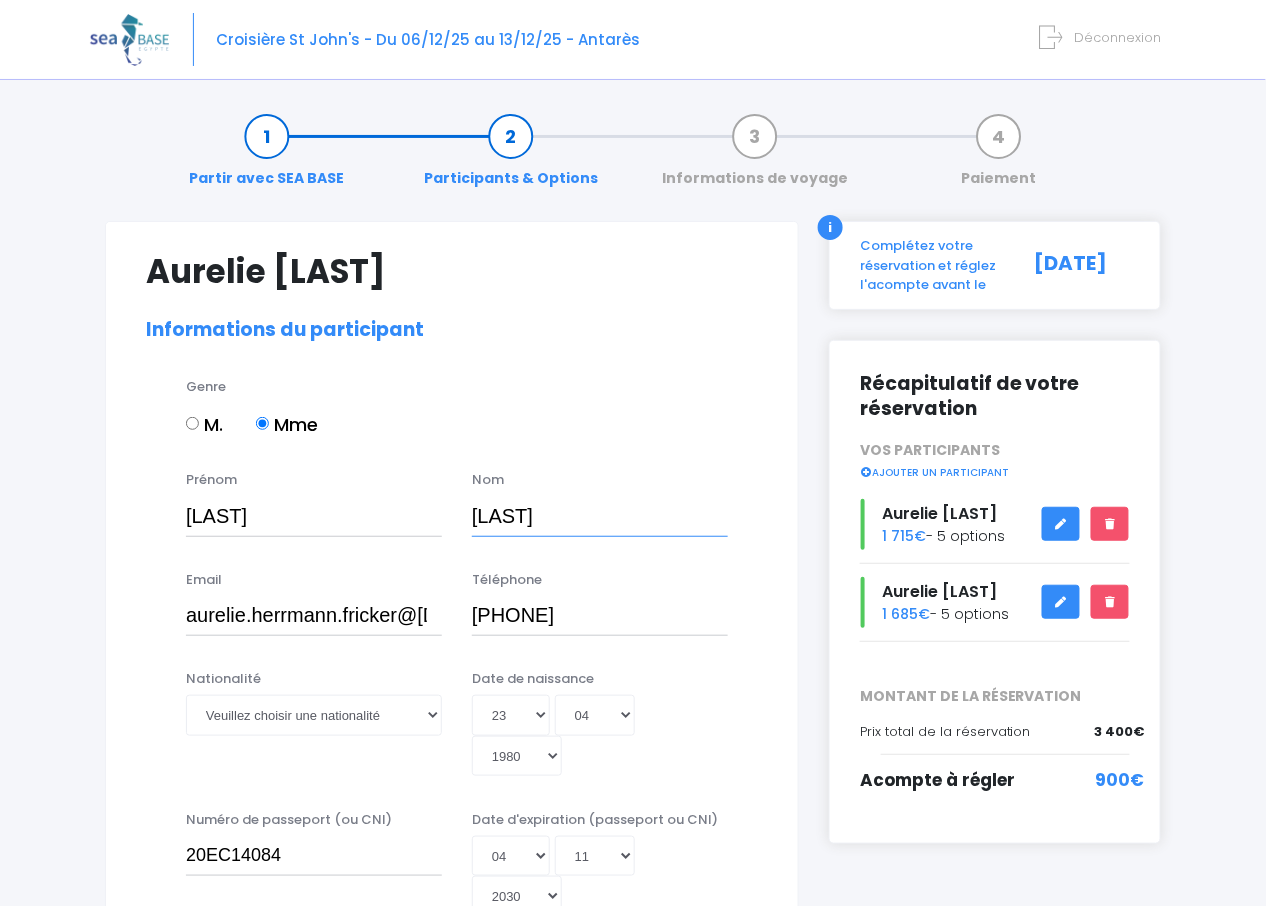 drag, startPoint x: 566, startPoint y: 511, endPoint x: 473, endPoint y: 518, distance: 93.26307 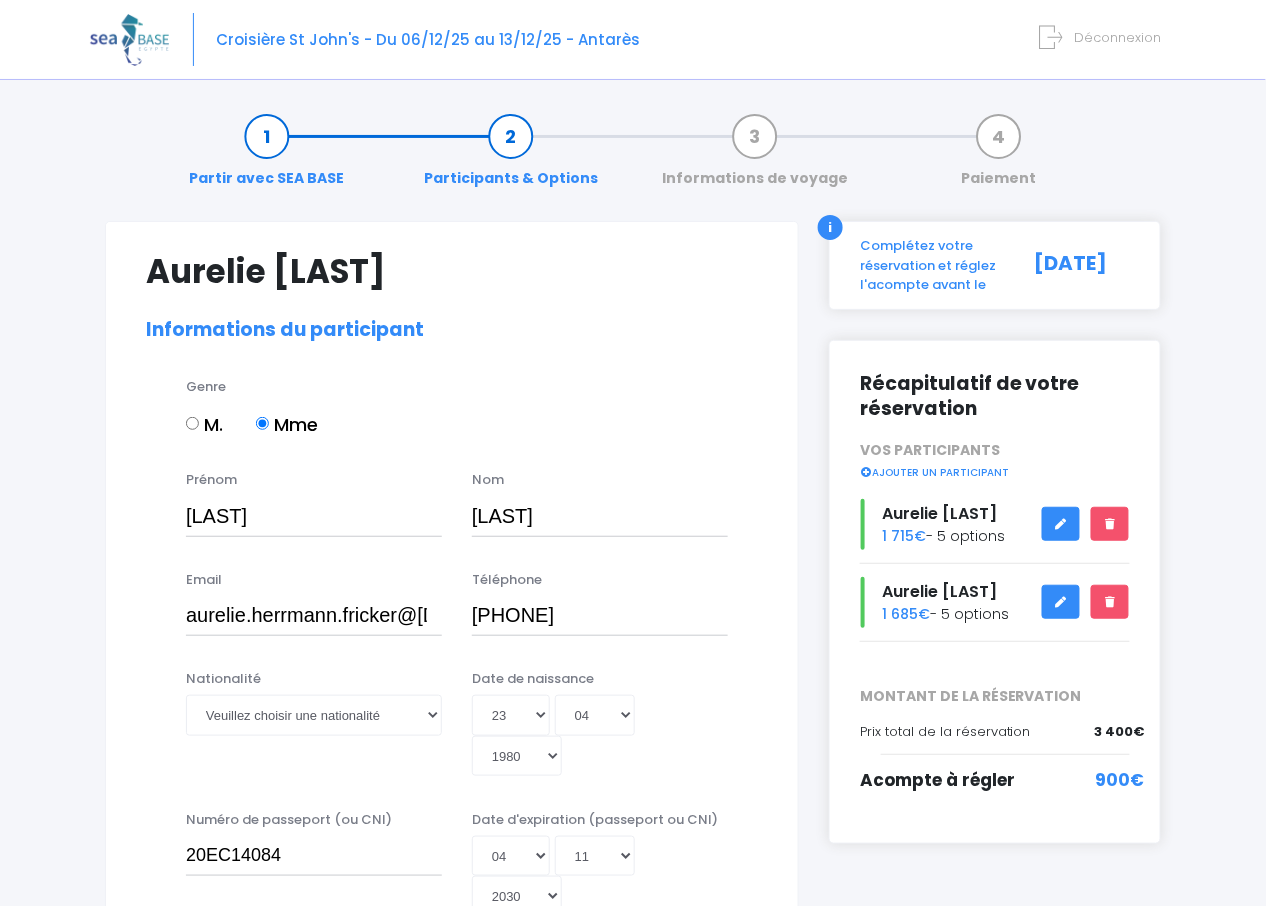 drag, startPoint x: 184, startPoint y: 617, endPoint x: 313, endPoint y: 617, distance: 129 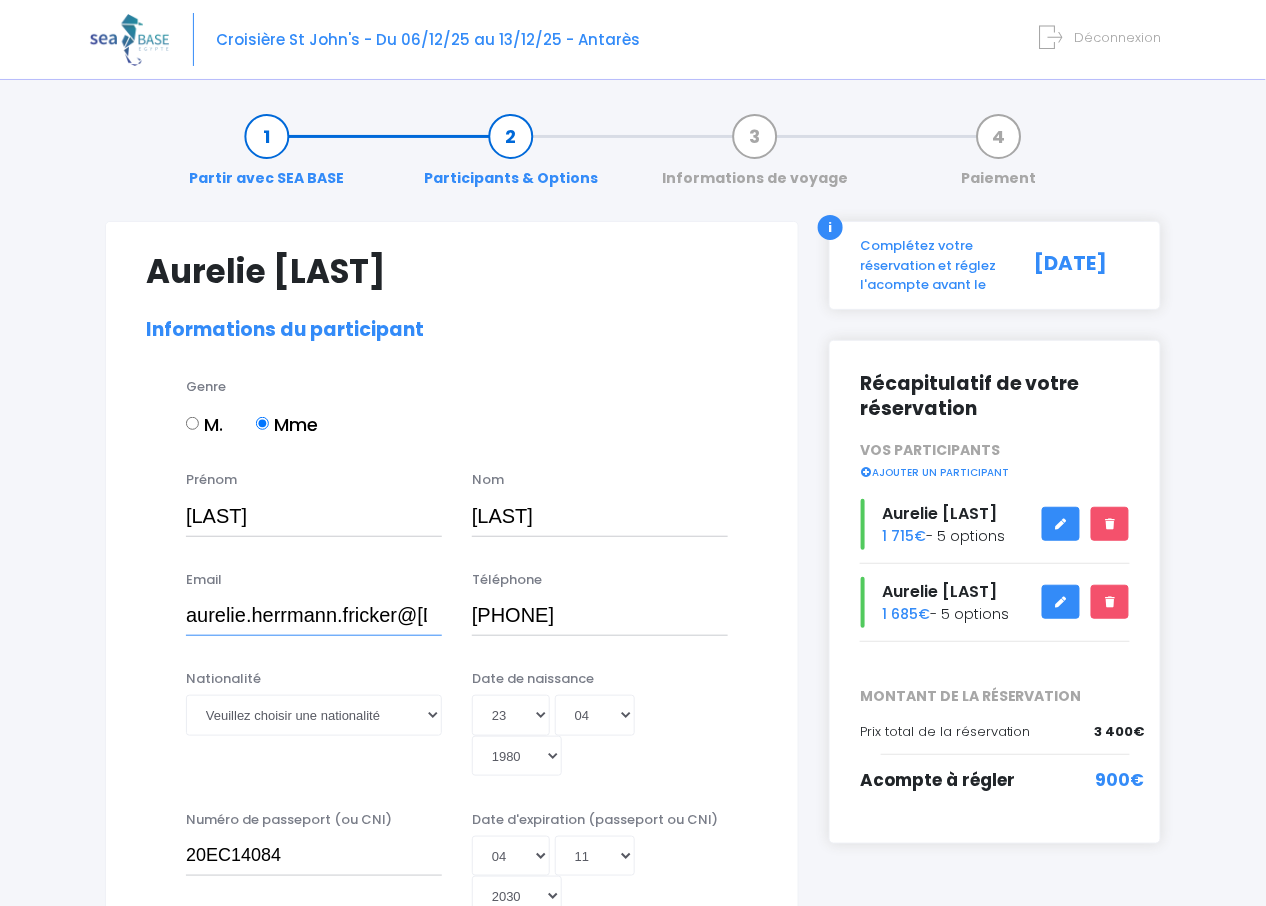 drag, startPoint x: 336, startPoint y: 617, endPoint x: 164, endPoint y: 611, distance: 172.10461 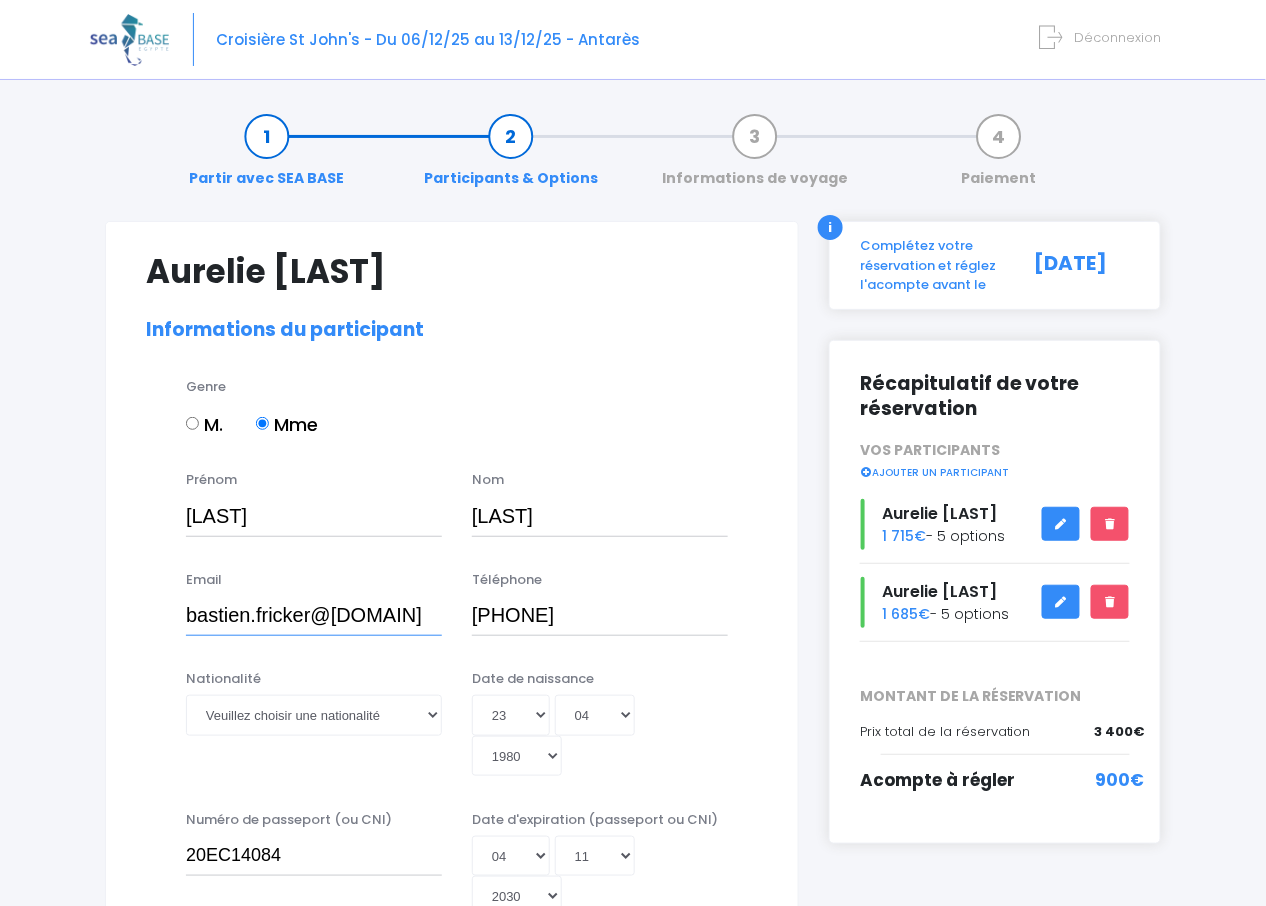 type on "[USERNAME]@[DOMAIN]" 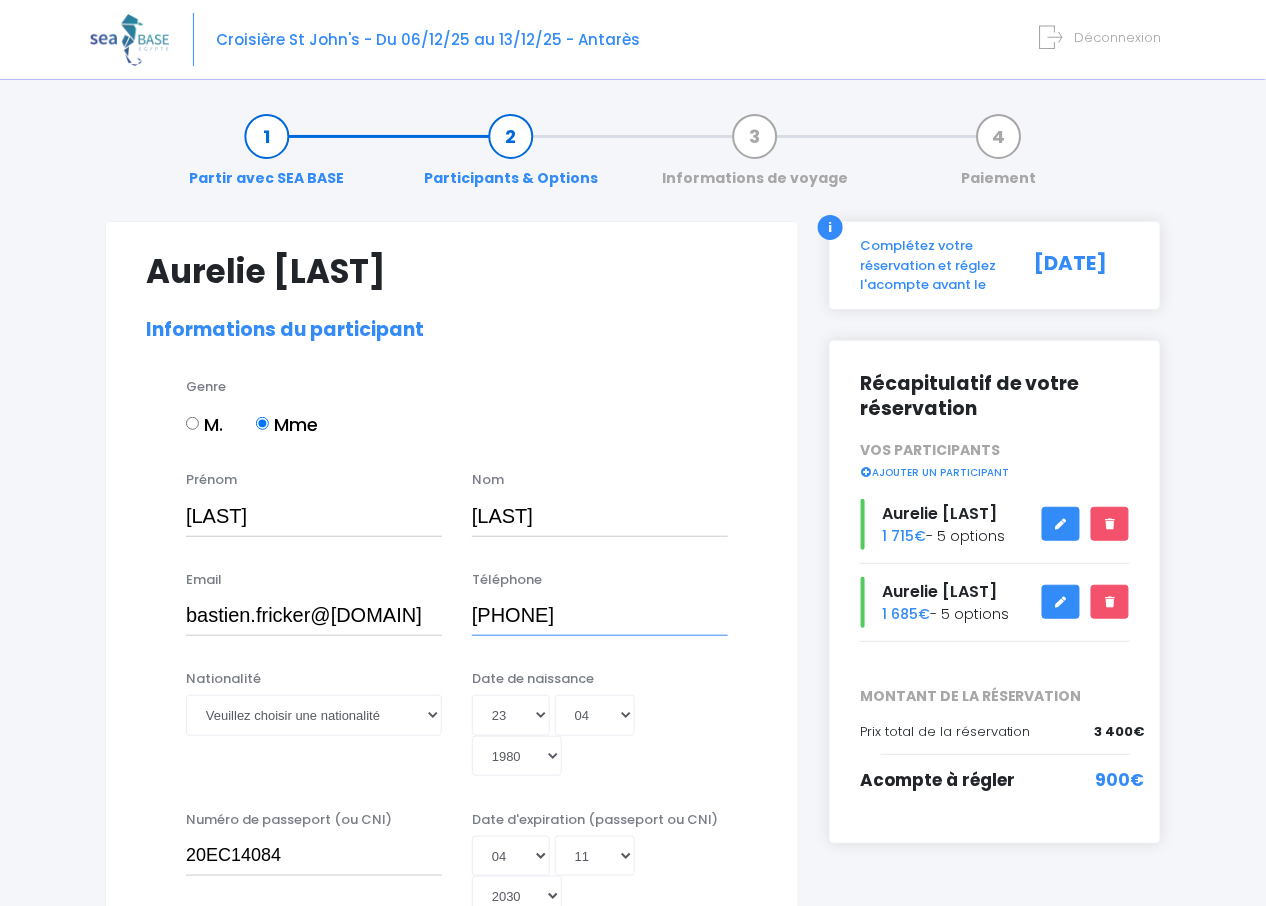 drag, startPoint x: 634, startPoint y: 607, endPoint x: 510, endPoint y: 616, distance: 124.32619 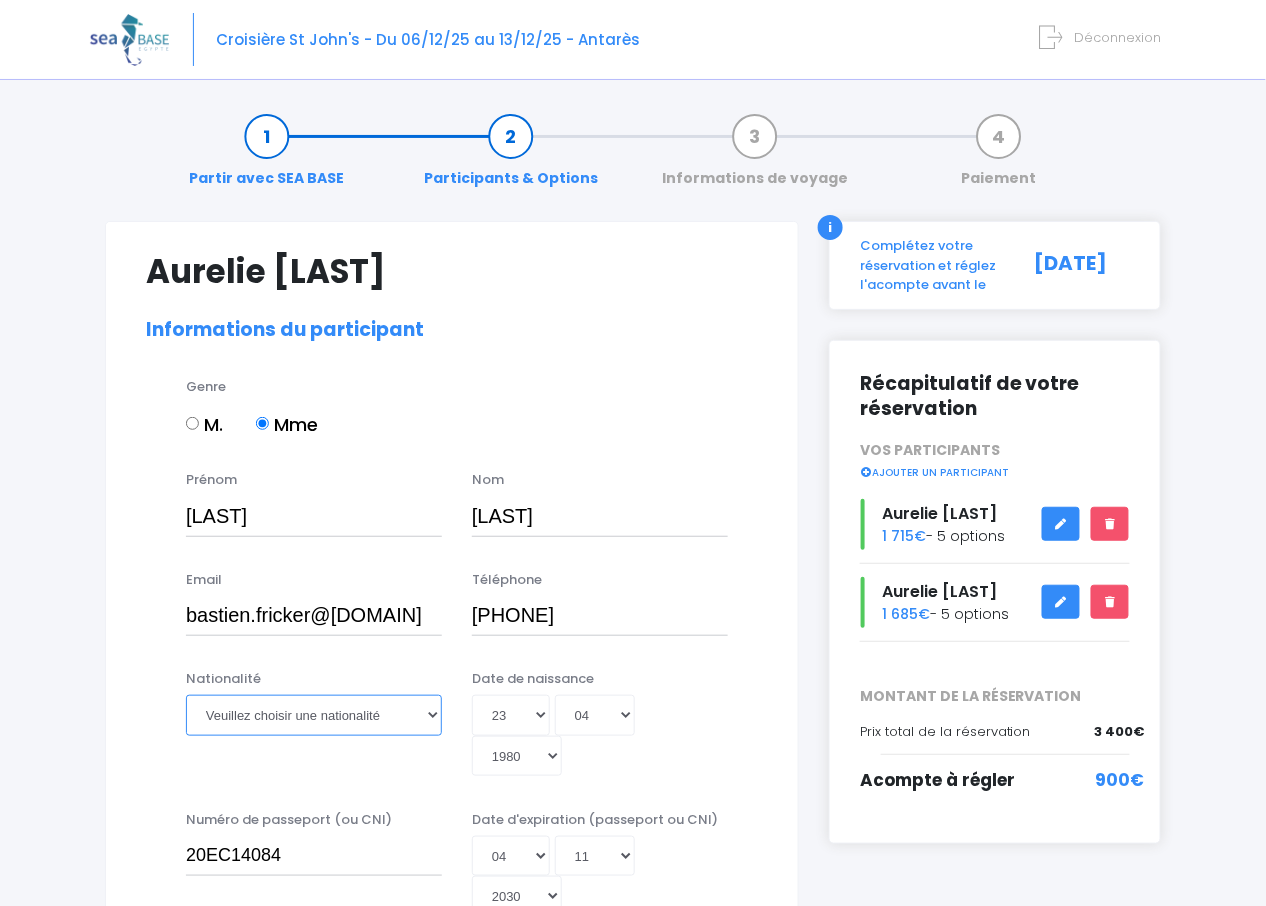 click on "Veuillez choisir une nationalité
Afghane
Albanaise
Algerienne
Allemande
Americaine
Andorrane
Angolaise
Antiguaise et barbudienne
Argentine Armenienne Australienne Autrichienne Azerbaïdjanaise Bahamienne" at bounding box center (314, 715) 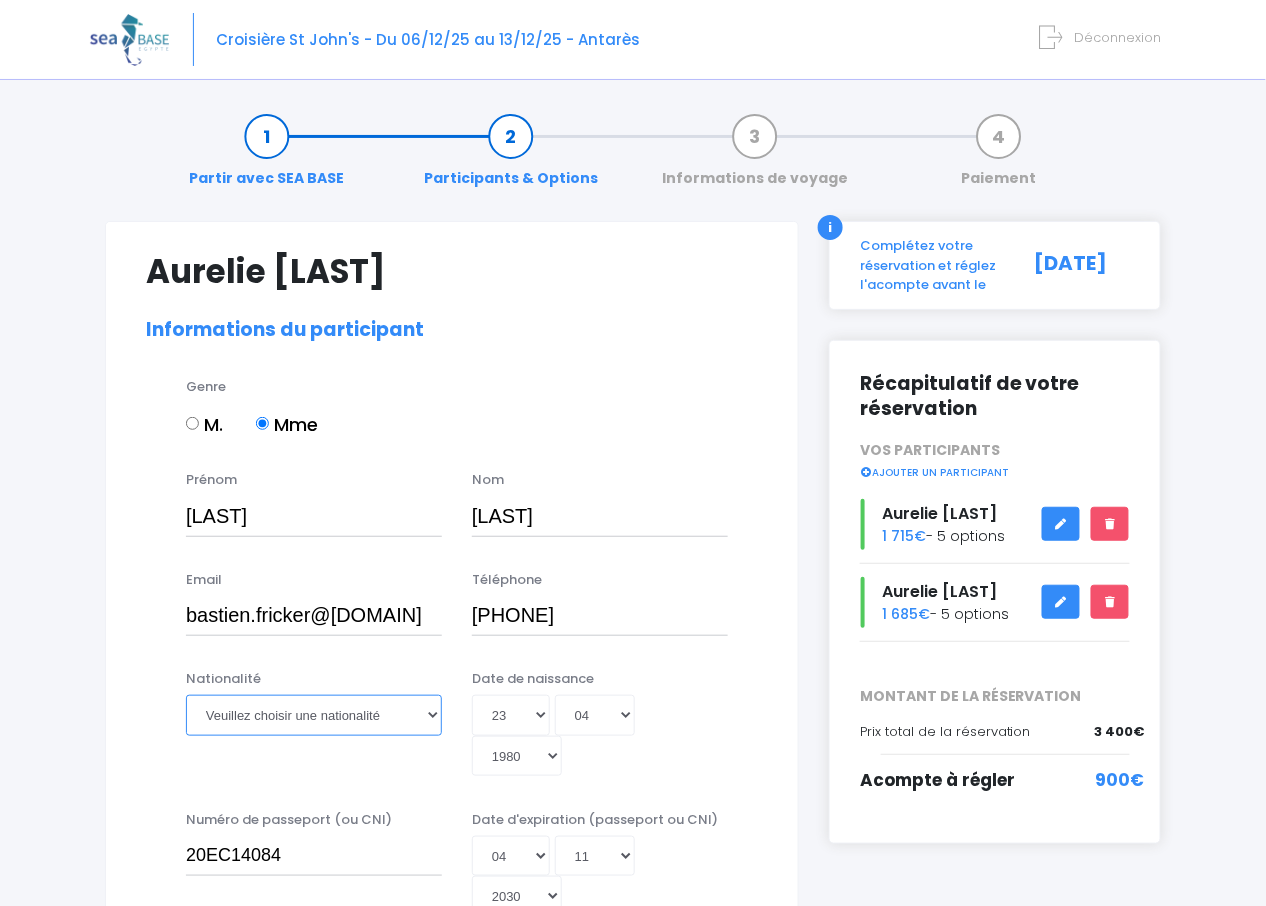 select on "Française" 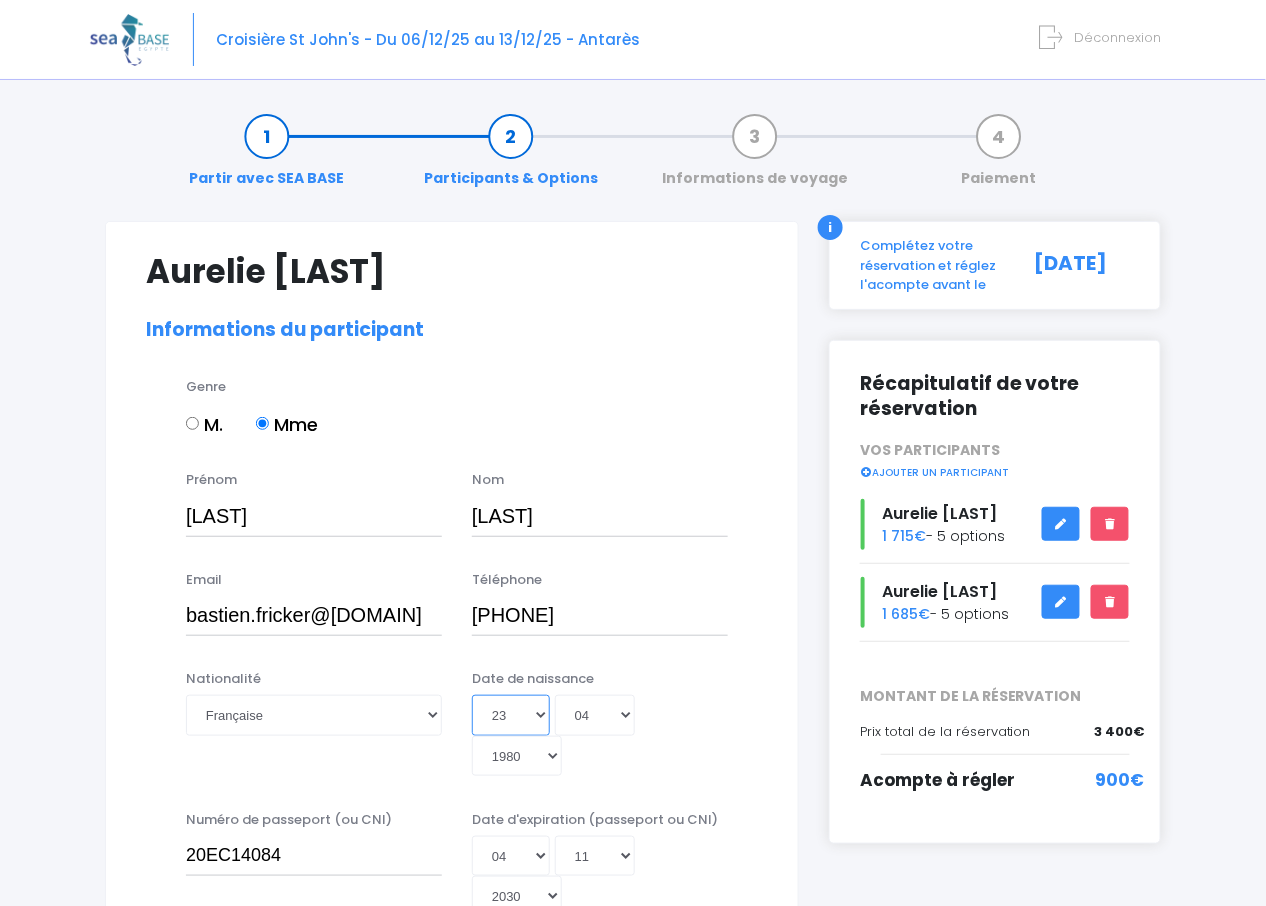 click on "Jour 01 02 03 04 05 06 07 08 09 10 11 12 13 14 15 16 17 18 19 20 21 22 23 24 25 26 27 28 29 30 31" at bounding box center [511, 715] 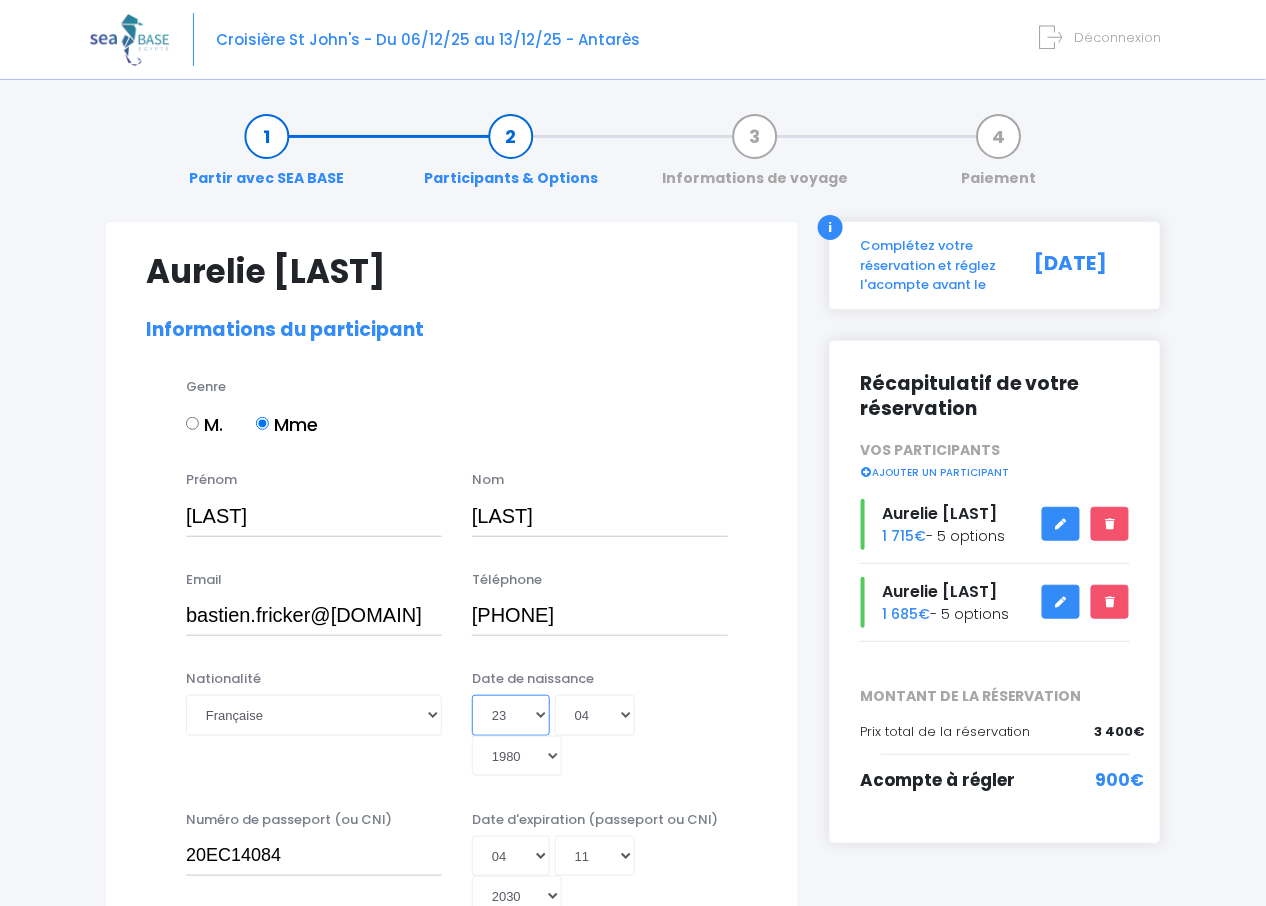select on "28" 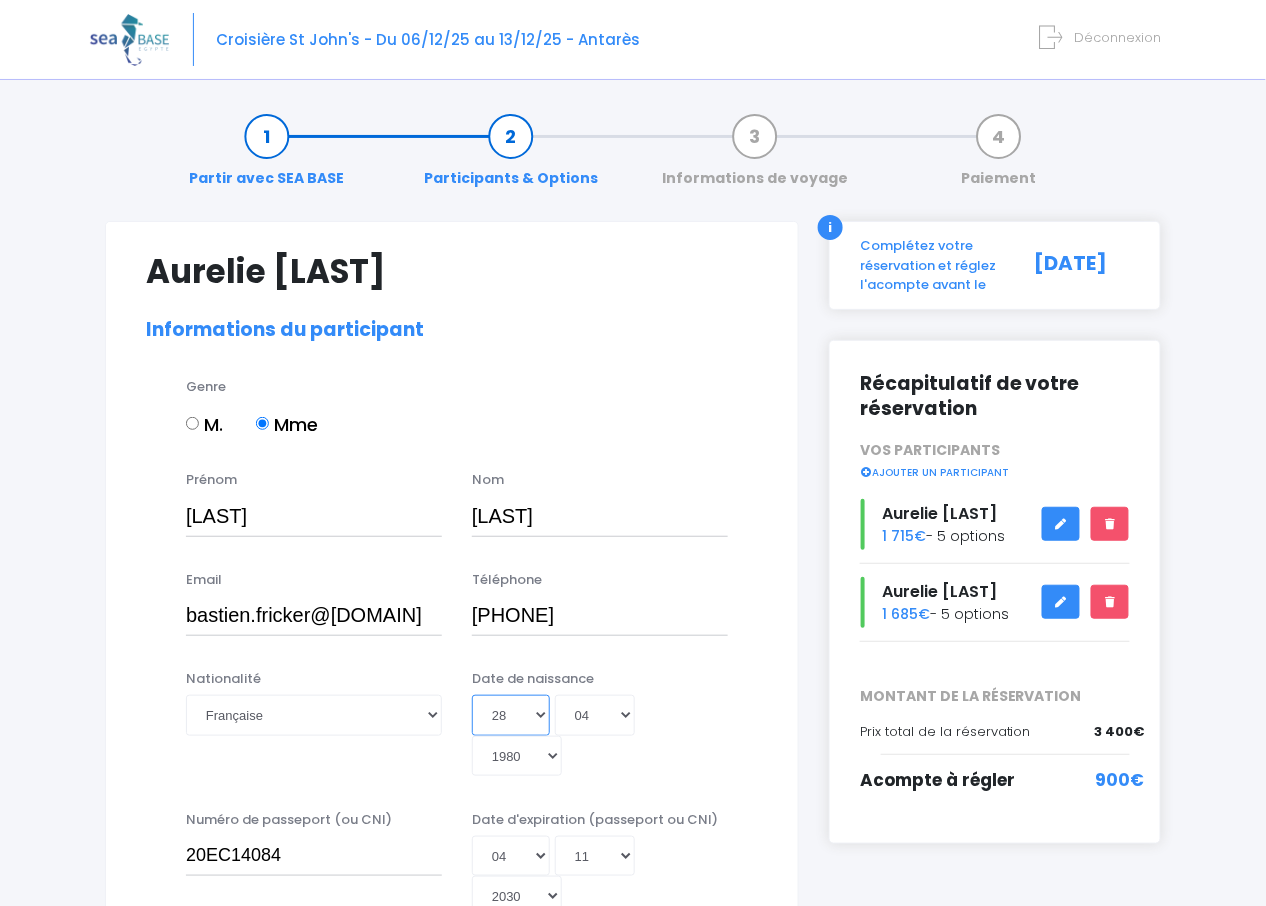 click on "Jour 01 02 03 04 05 06 07 08 09 10 11 12 13 14 15 16 17 18 19 20 21 22 23 24 25 26 27 28 29 30 31" at bounding box center (511, 715) 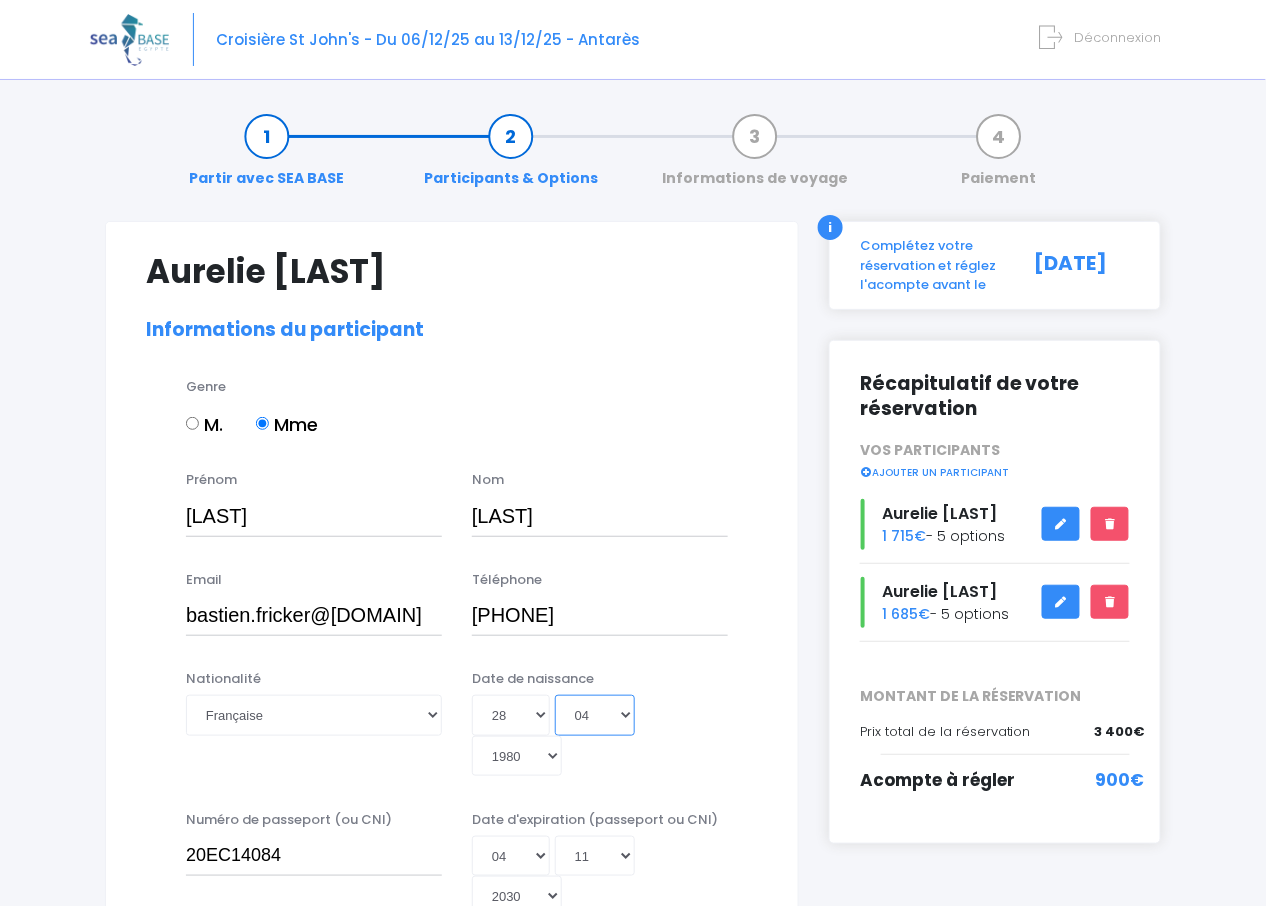 click on "Mois 01 02 03 04 05 06 07 08 09 10 11 12" at bounding box center (595, 715) 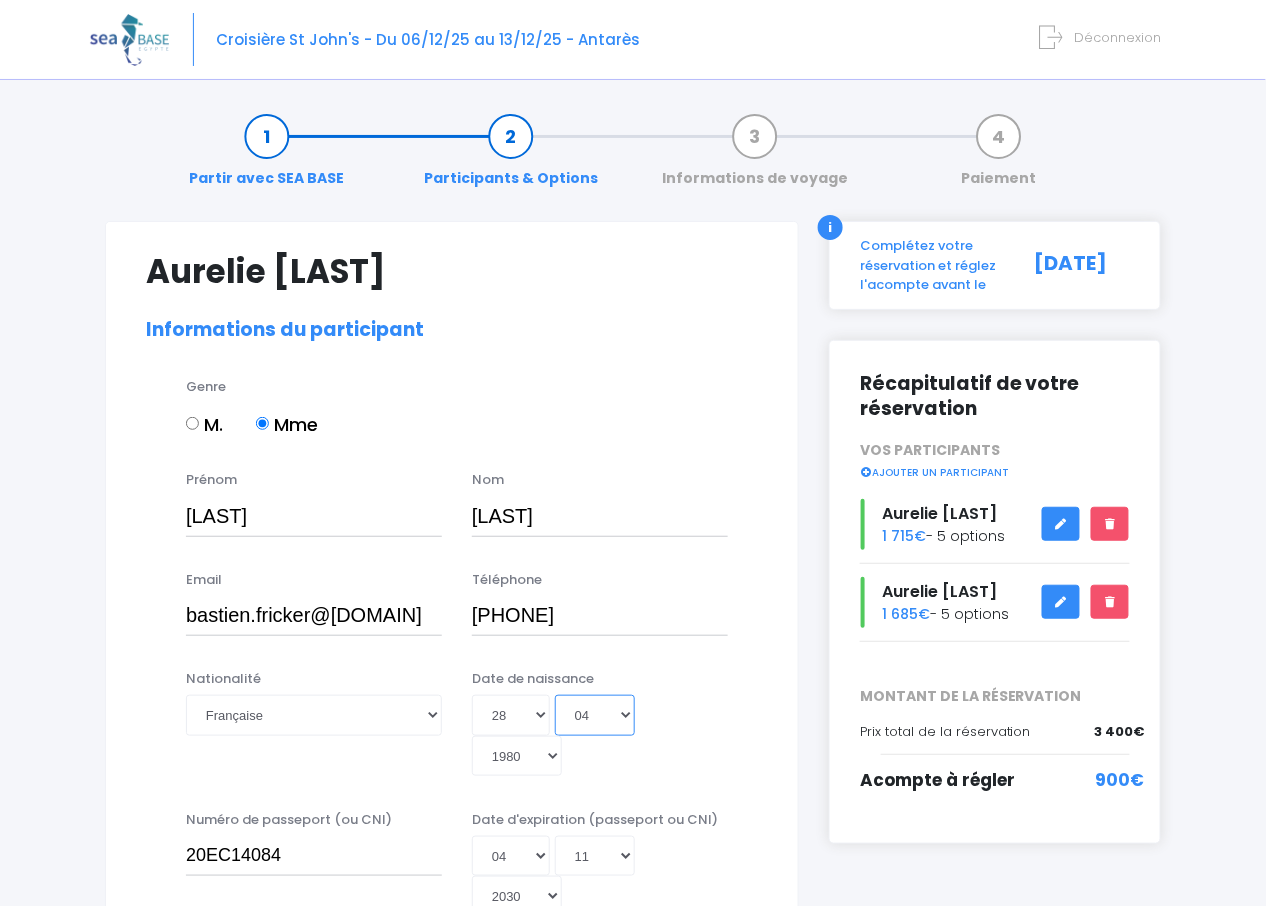 select on "08" 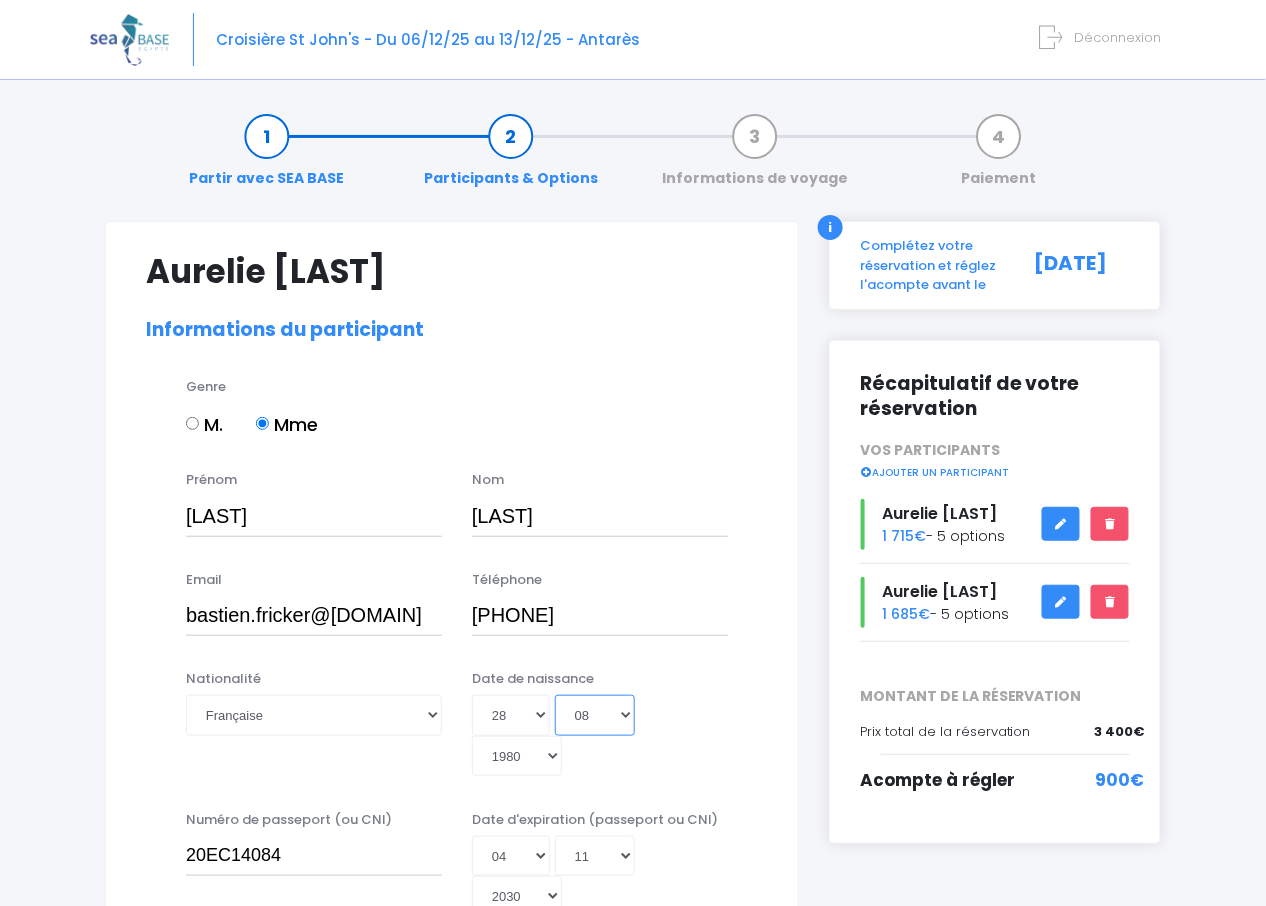 click on "Mois 01 02 03 04 05 06 07 08 09 10 11 12" at bounding box center [595, 715] 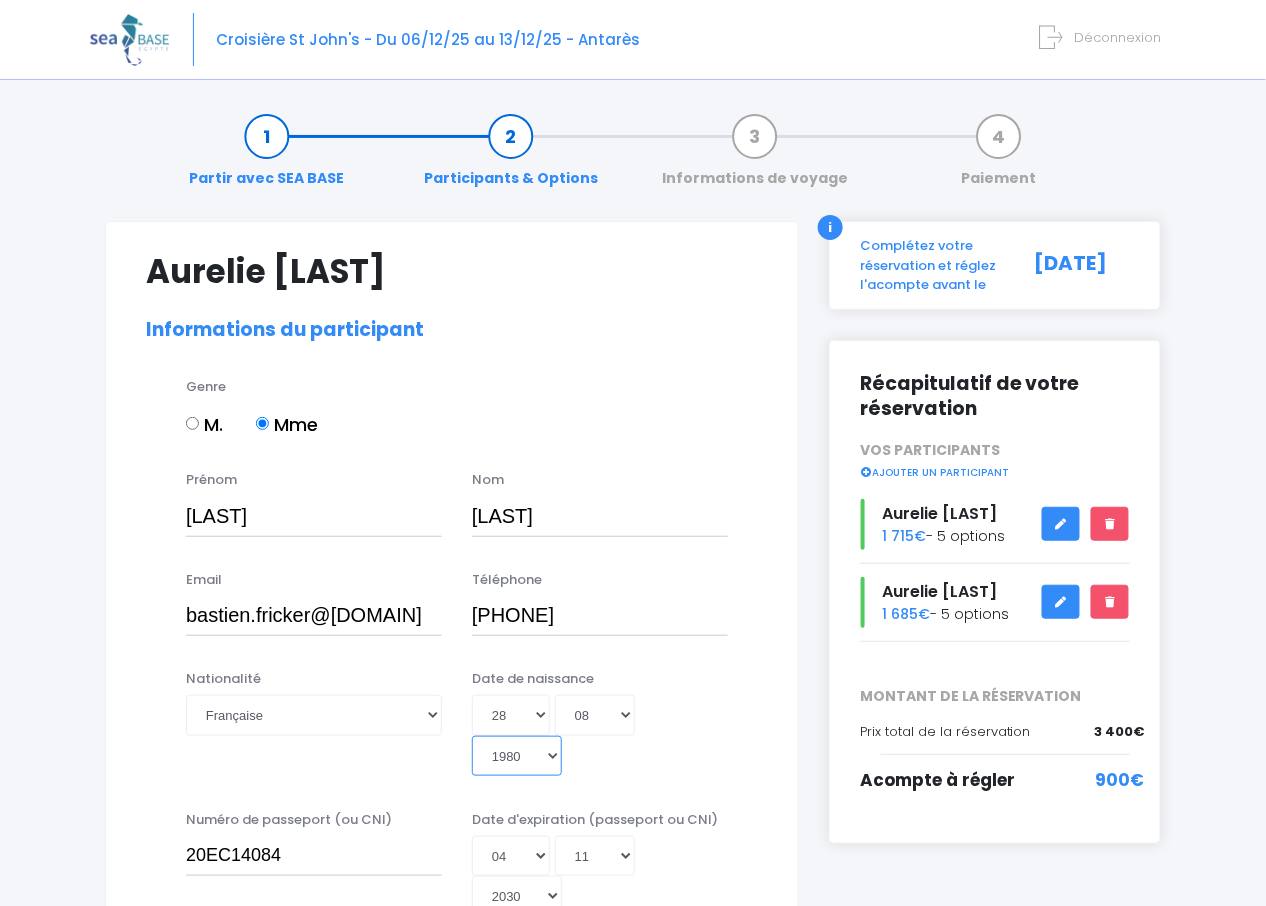 click on "Année 2045 2044 2043 2042 2041 2040 2039 2038 2037 2036 2035 2034 2033 2032 2031 2030 2029 2028 2027 2026 2025 2024 2023 2022 2021 2020 2019 2018 2017 2016 2015 2014 2013 2012 2011 2010 2009 2008 2007 2006 2005 2004 2003 2002 2001 2000 1999 1998 1997 1996 1995 1994 1993 1992 1991 1990 1989 1988 1987 1986 1985 1984 1983 1982 1981 1980 1979 1978 1977 1976 1975 1974 1973 1972 1971 1970 1969 1968 1967 1966 1965 1964 1963 1962 1961 1960 1959 1958 1957 1956 1955 1954 1953 1952 1951 1950 1949 1948 1947 1946 1945 1944 1943 1942 1941 1940 1939 1938 1937 1936 1935 1934 1933 1932 1931 1930 1929 1928 1927 1926 1925 1924 1923 1922 1921 1920 1919 1918 1917 1916 1915 1914 1913 1912 1911 1910 1909 1908 1907 1906 1905 1904 1903 1902 1901 1900" at bounding box center (517, 756) 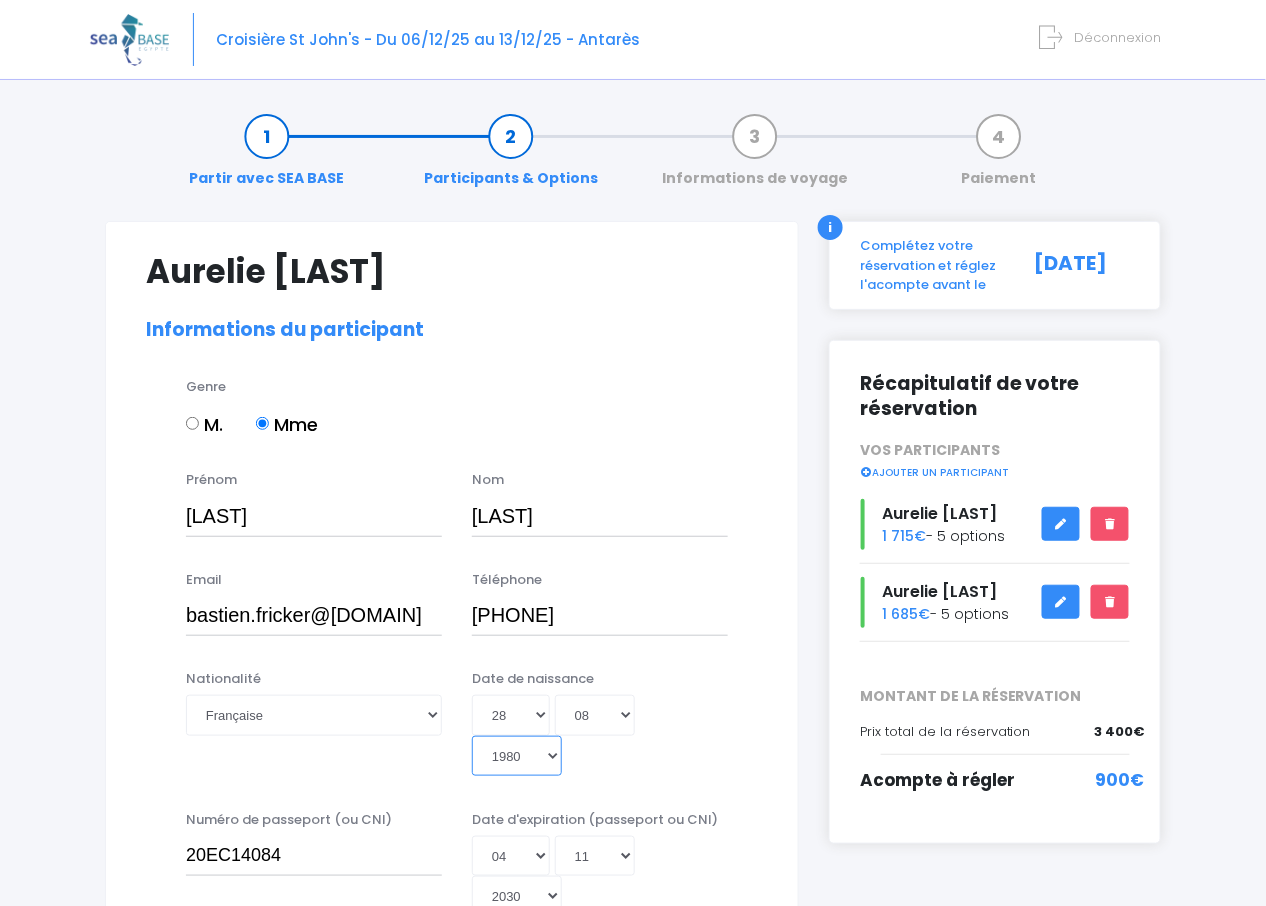 select on "1979" 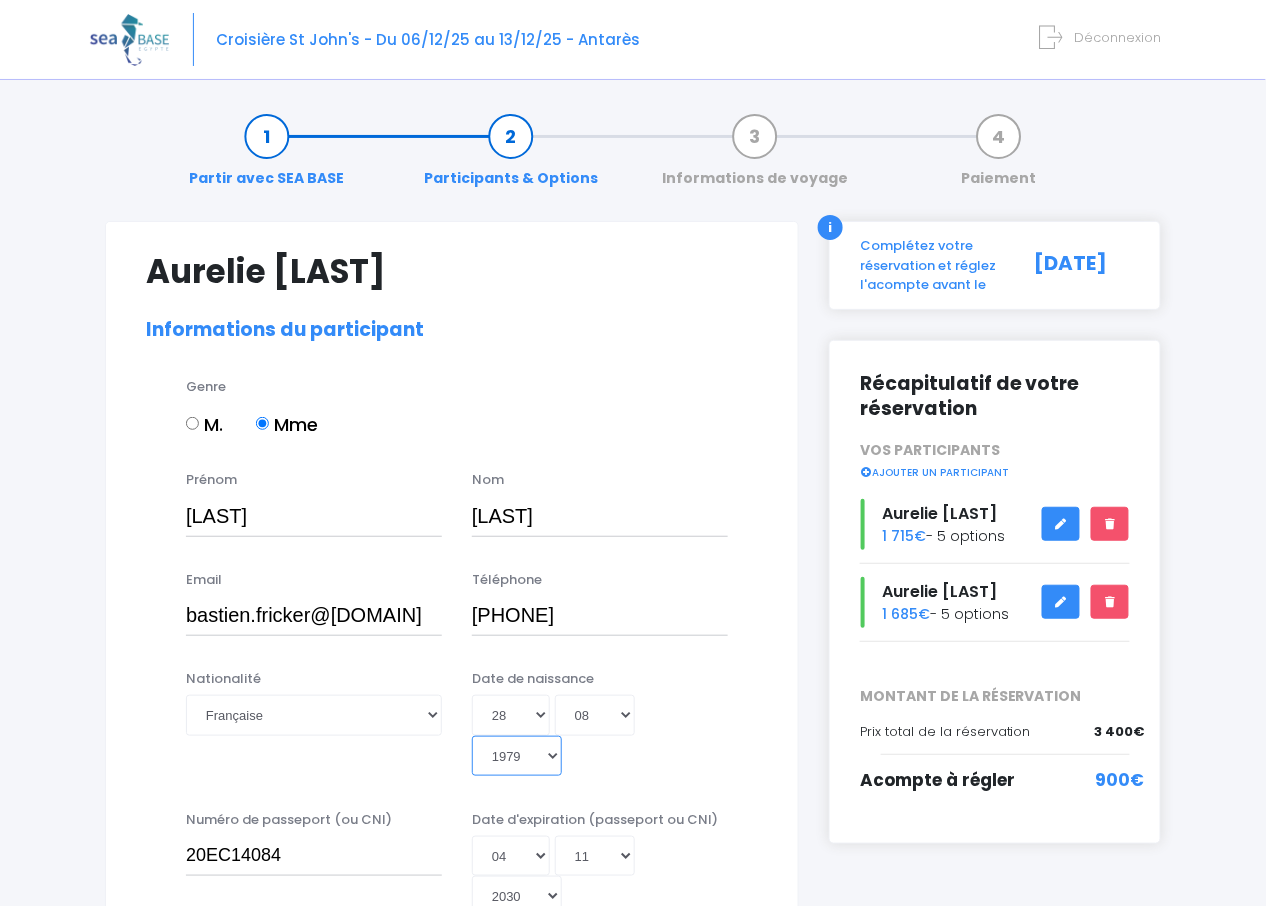 click on "Année 2045 2044 2043 2042 2041 2040 2039 2038 2037 2036 2035 2034 2033 2032 2031 2030 2029 2028 2027 2026 2025 2024 2023 2022 2021 2020 2019 2018 2017 2016 2015 2014 2013 2012 2011 2010 2009 2008 2007 2006 2005 2004 2003 2002 2001 2000 1999 1998 1997 1996 1995 1994 1993 1992 1991 1990 1989 1988 1987 1986 1985 1984 1983 1982 1981 1980 1979 1978 1977 1976 1975 1974 1973 1972 1971 1970 1969 1968 1967 1966 1965 1964 1963 1962 1961 1960 1959 1958 1957 1956 1955 1954 1953 1952 1951 1950 1949 1948 1947 1946 1945 1944 1943 1942 1941 1940 1939 1938 1937 1936 1935 1934 1933 1932 1931 1930 1929 1928 1927 1926 1925 1924 1923 1922 1921 1920 1919 1918 1917 1916 1915 1914 1913 1912 1911 1910 1909 1908 1907 1906 1905 1904 1903 1902 1901 1900" at bounding box center (517, 756) 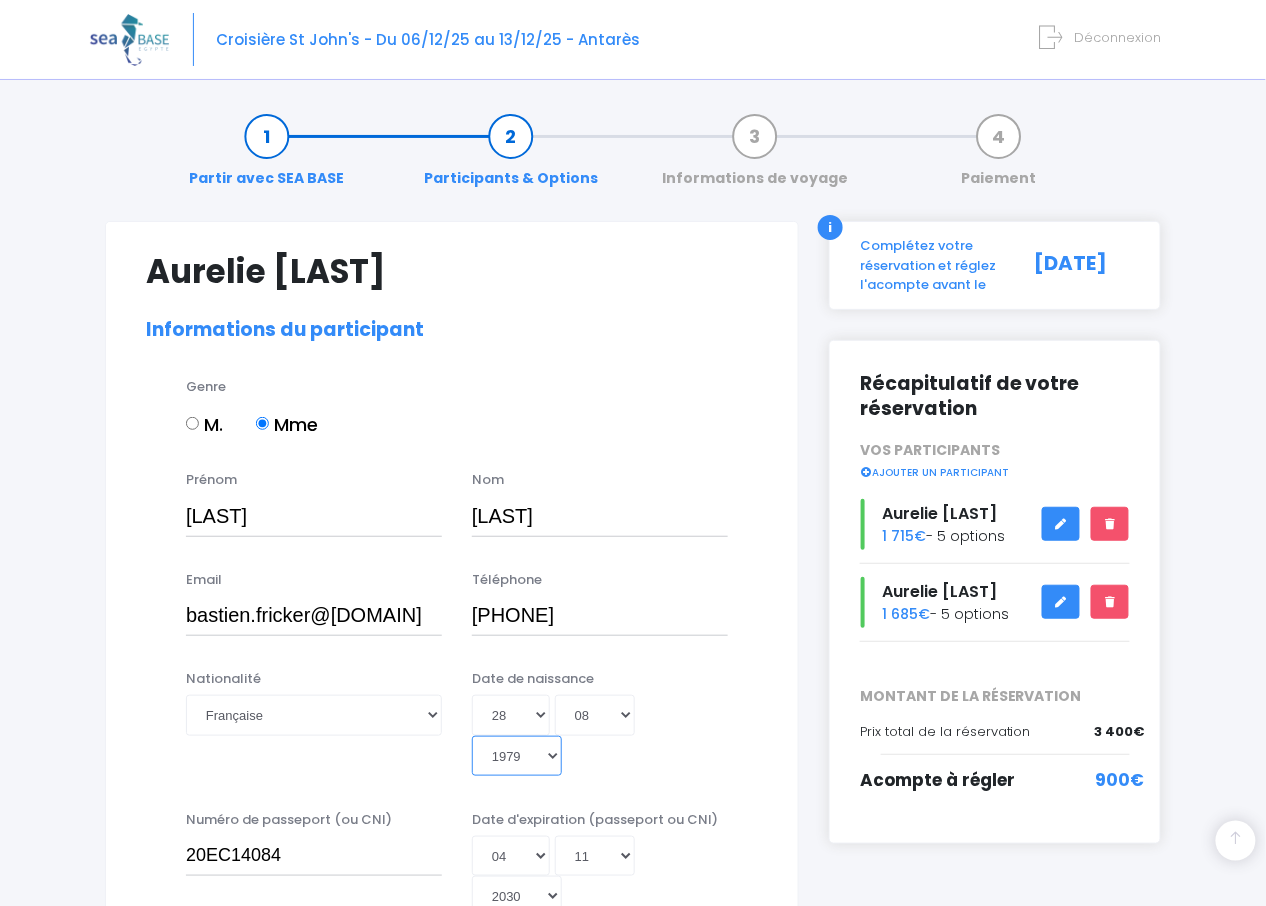 scroll, scrollTop: 399, scrollLeft: 0, axis: vertical 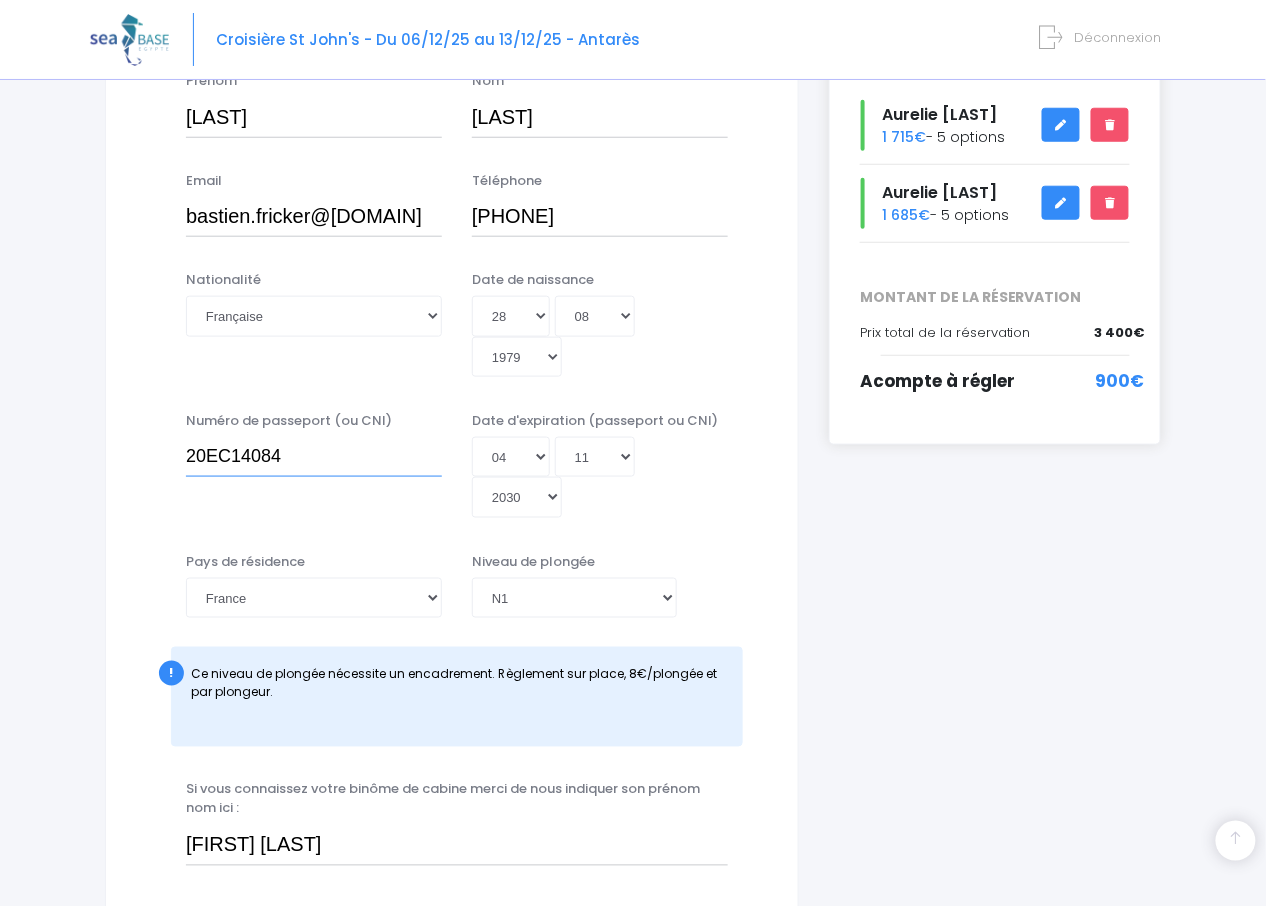 drag, startPoint x: 299, startPoint y: 420, endPoint x: 144, endPoint y: 418, distance: 155.01291 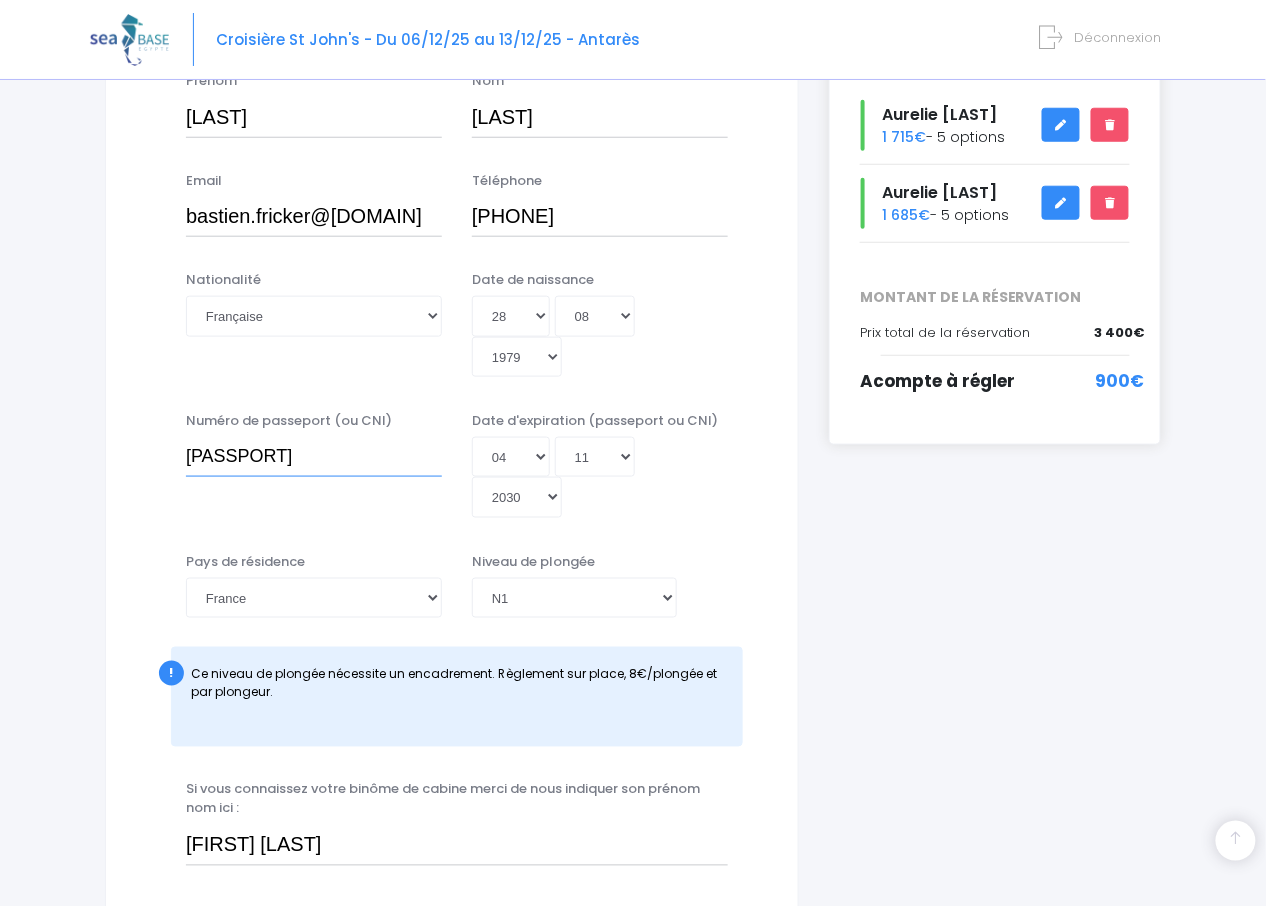 type on "14CE81975" 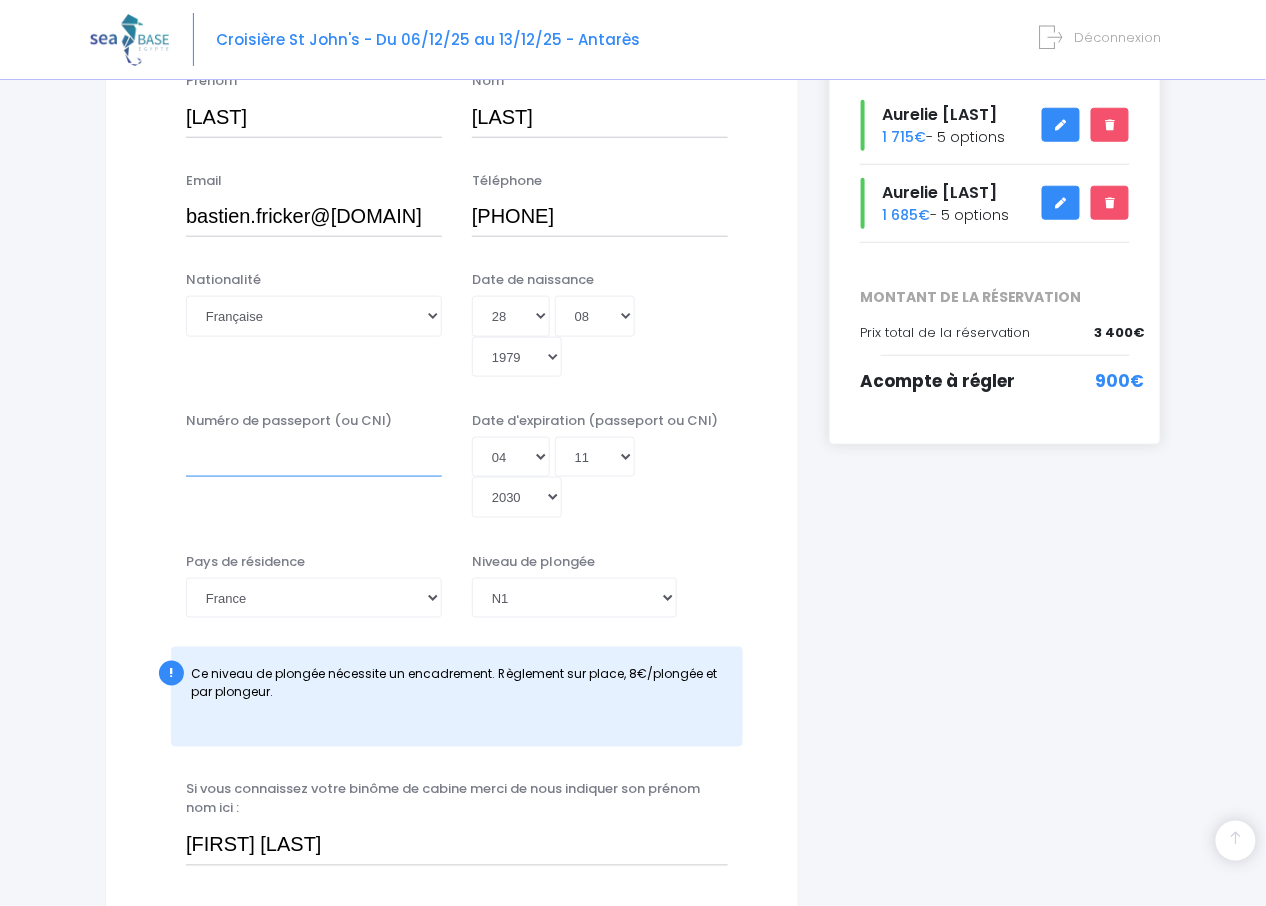 scroll, scrollTop: 800, scrollLeft: 0, axis: vertical 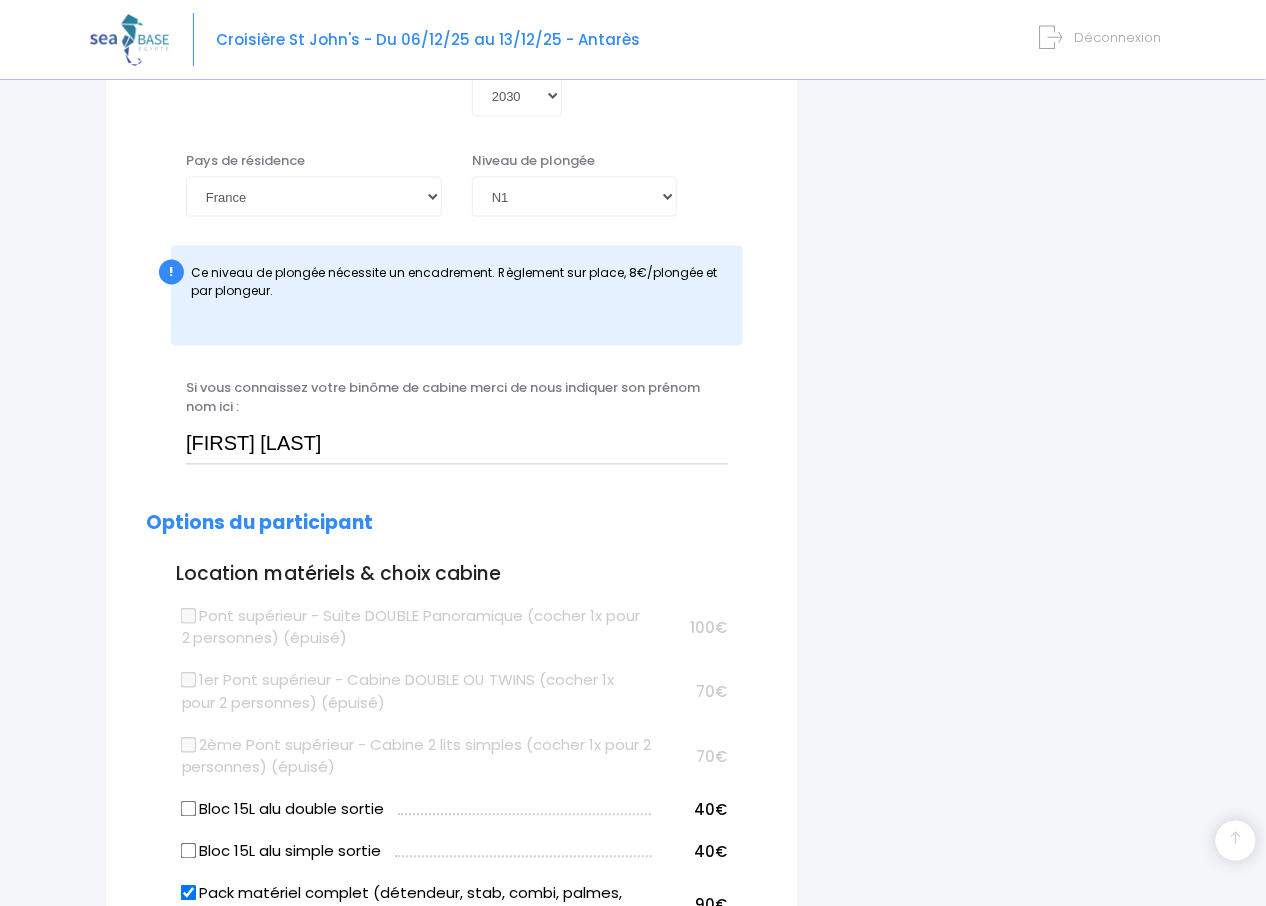type 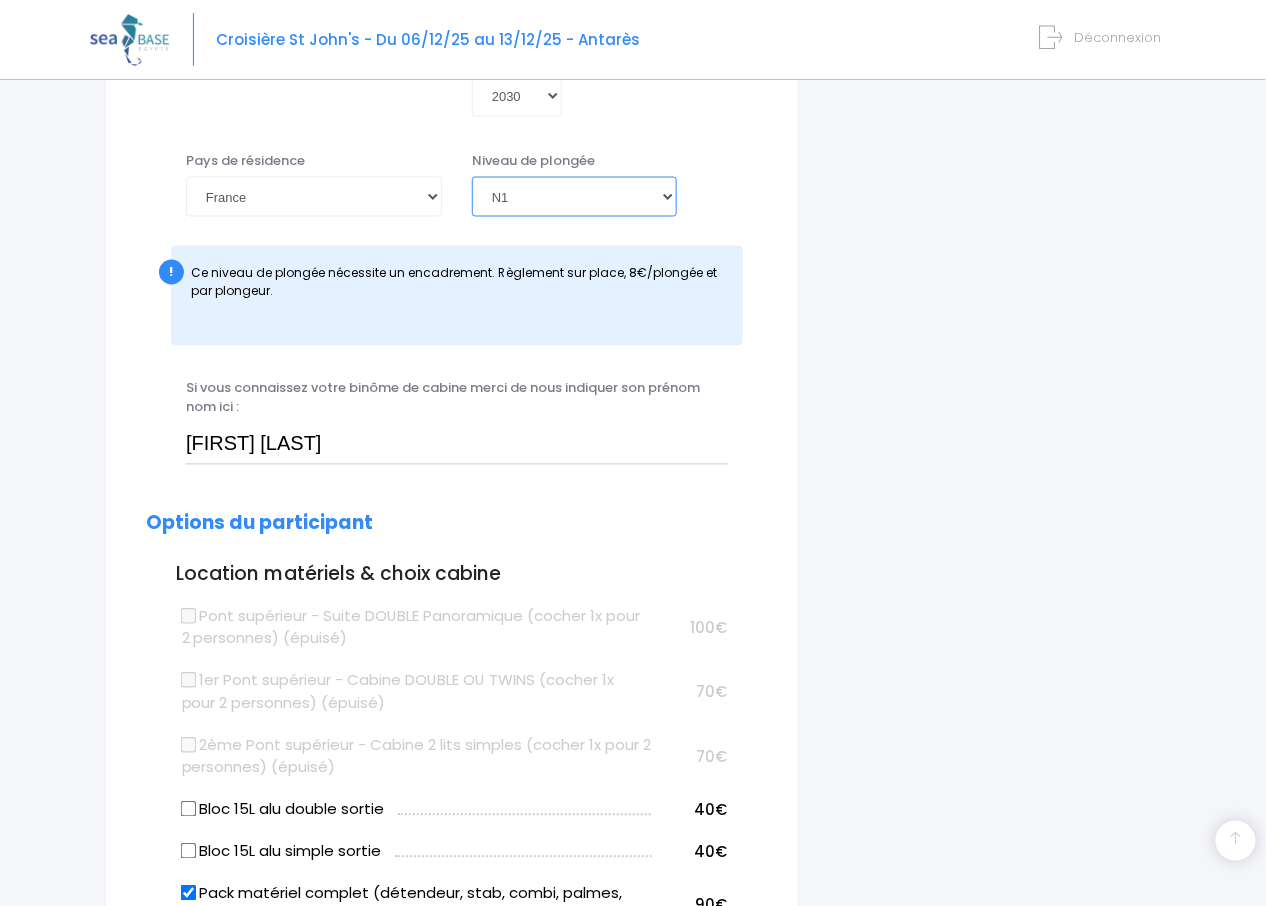 click on "Veuillez choisir un niveau de plongée
Non plongeur
Junior OW diver
Adventure OW diver
Open Water diver
Advanced OW diver
Deep diver
Rescue diver
Dive Master
Instructeur
MSDT
IDC Staff
Master instructeur
Course Director
N1
N2
N3
N4 PA40 MF1 MF2 PE40 Autre" at bounding box center [574, 197] 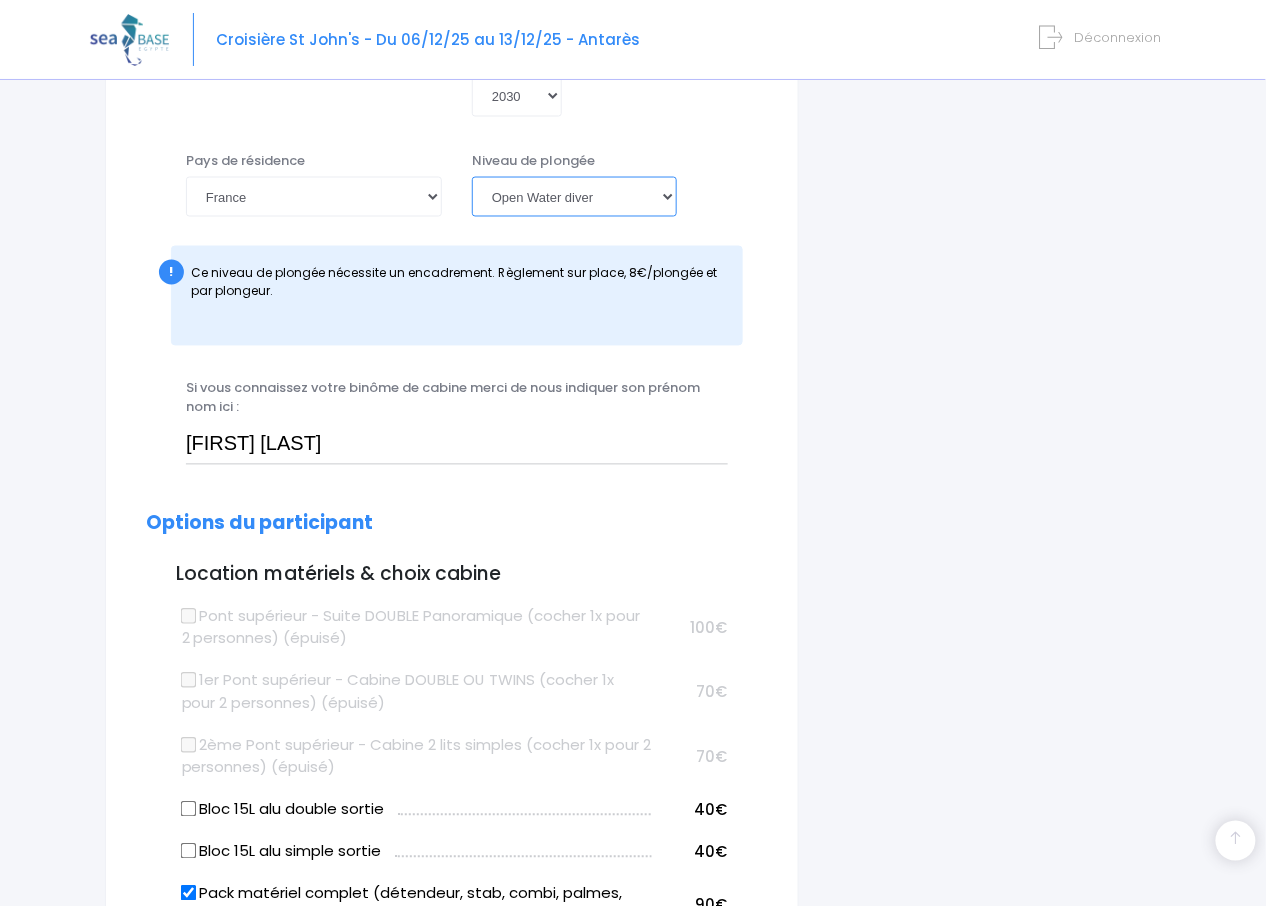 click on "Veuillez choisir un niveau de plongée
Non plongeur
Junior OW diver
Adventure OW diver
Open Water diver
Advanced OW diver
Deep diver
Rescue diver
Dive Master
Instructeur
MSDT
IDC Staff
Master instructeur
Course Director
N1
N2
N3
N4 PA40 MF1 MF2 PE40 Autre" at bounding box center [574, 197] 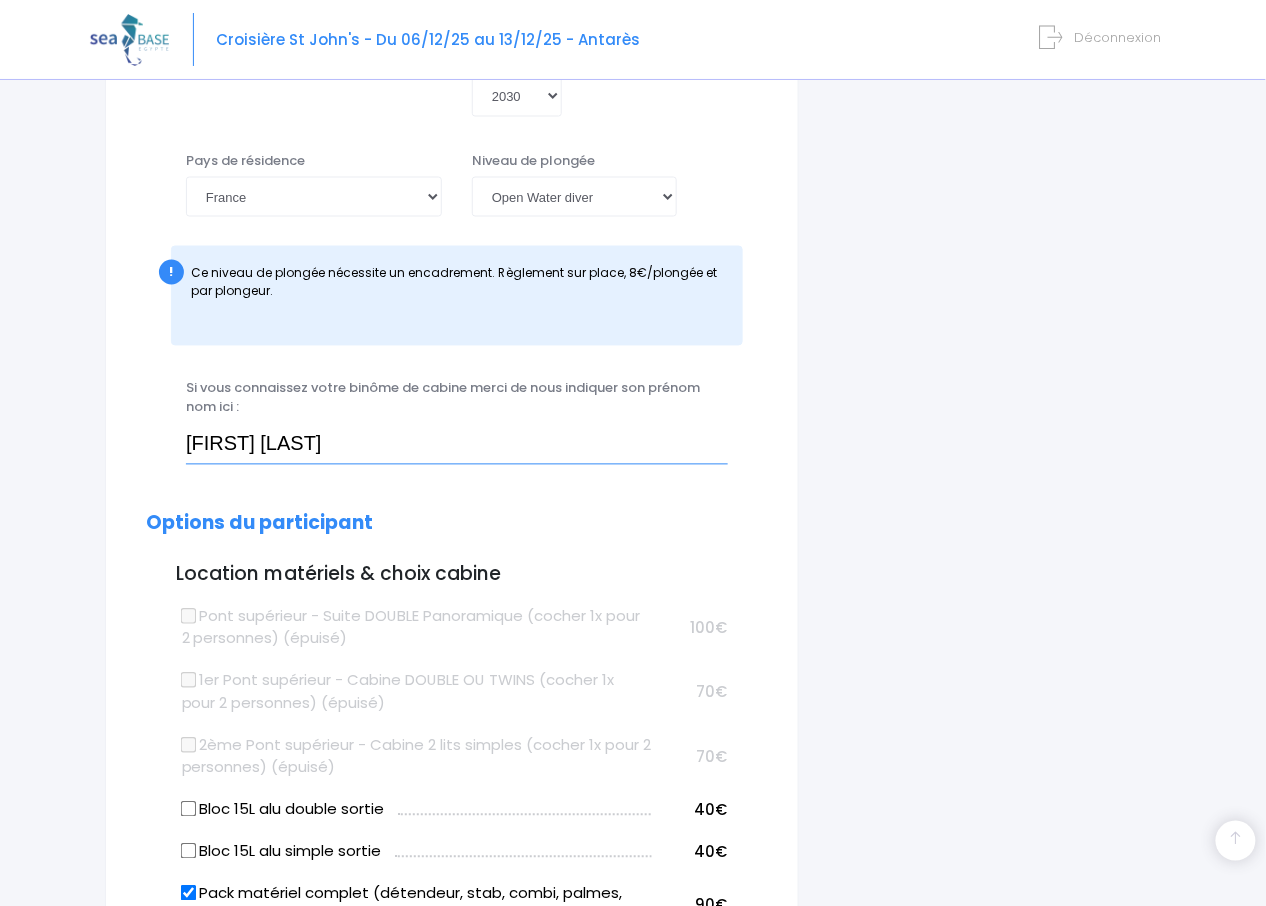 drag, startPoint x: 353, startPoint y: 387, endPoint x: 162, endPoint y: 365, distance: 192.26285 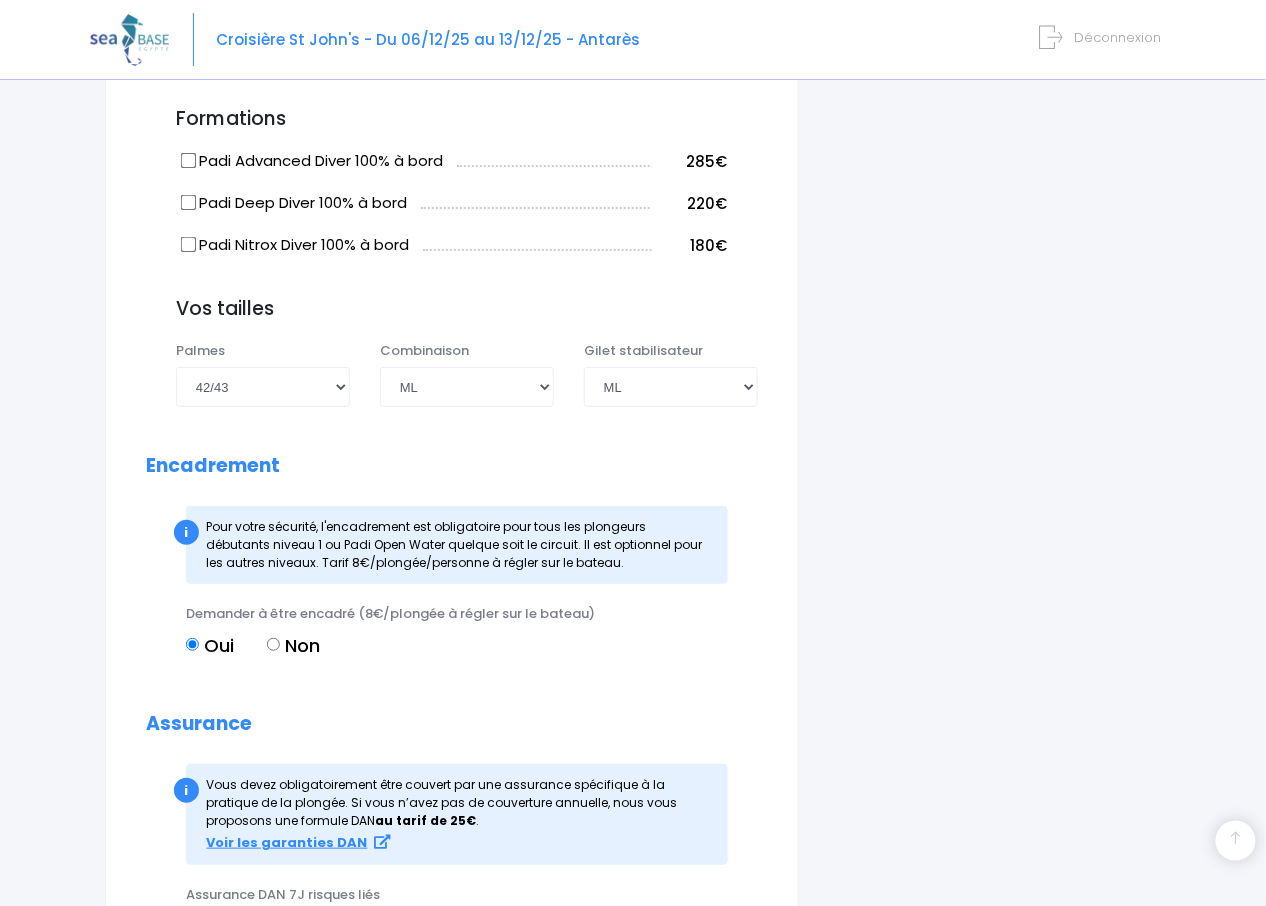 scroll, scrollTop: 2400, scrollLeft: 0, axis: vertical 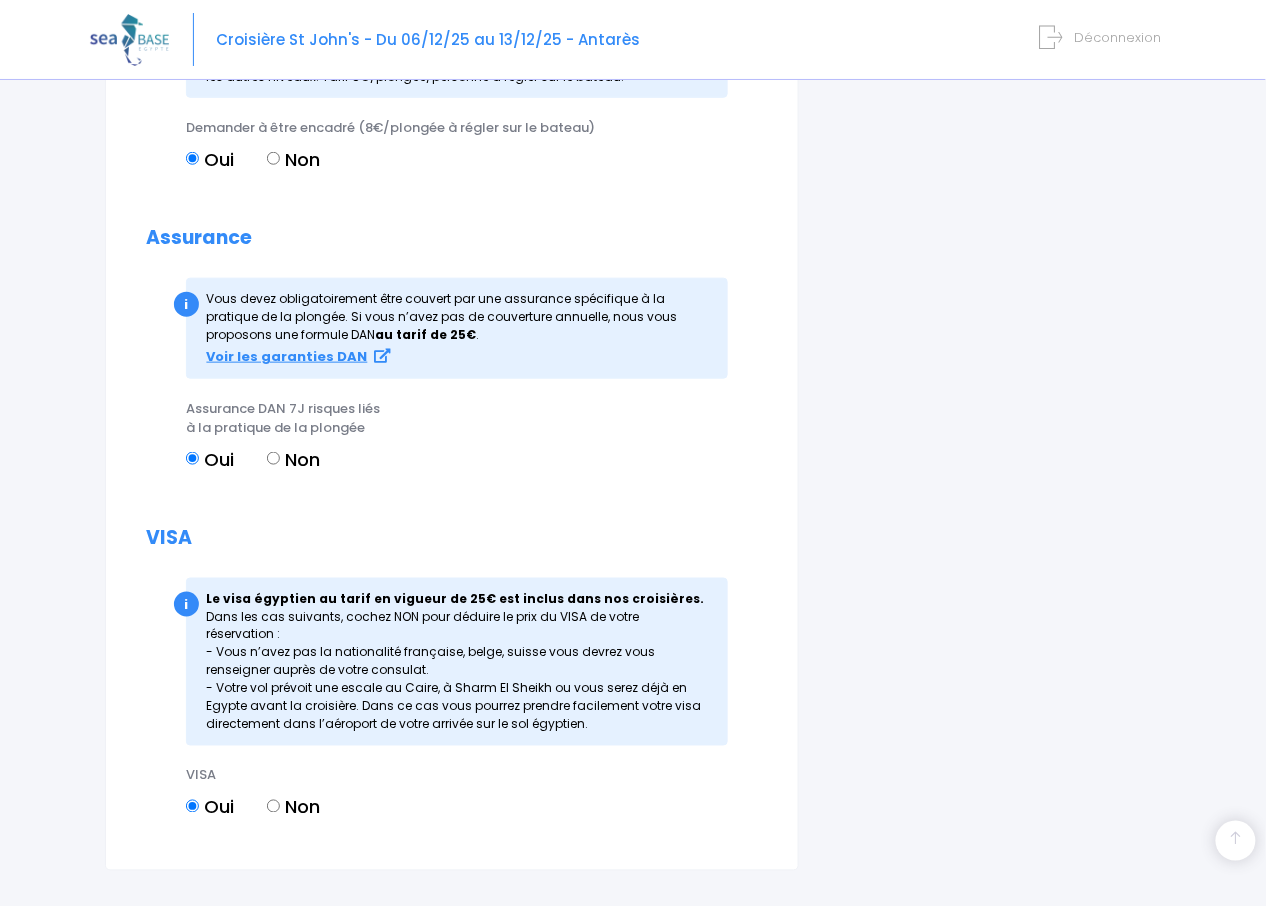 type on "[FIRST] [LAST]" 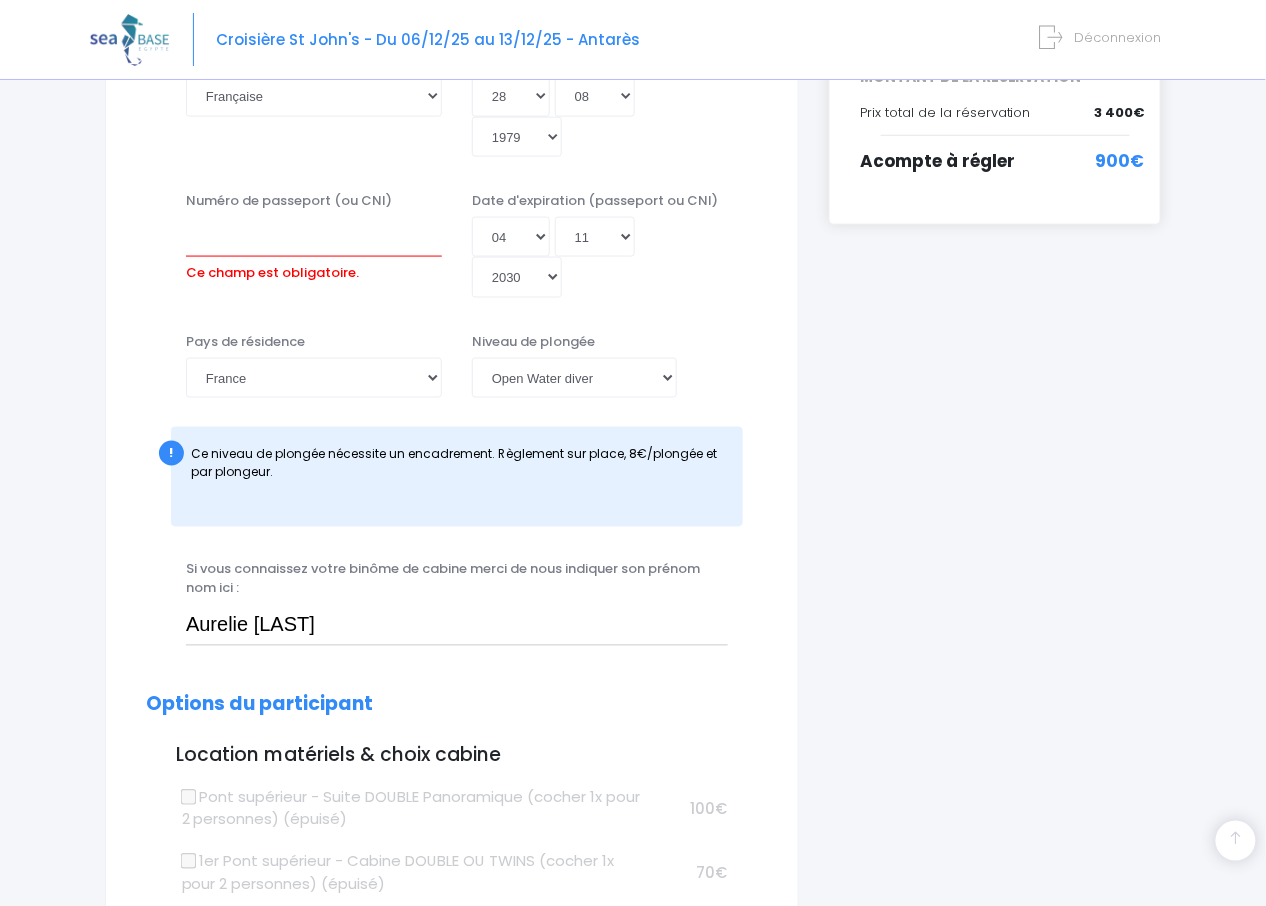 scroll, scrollTop: 606, scrollLeft: 0, axis: vertical 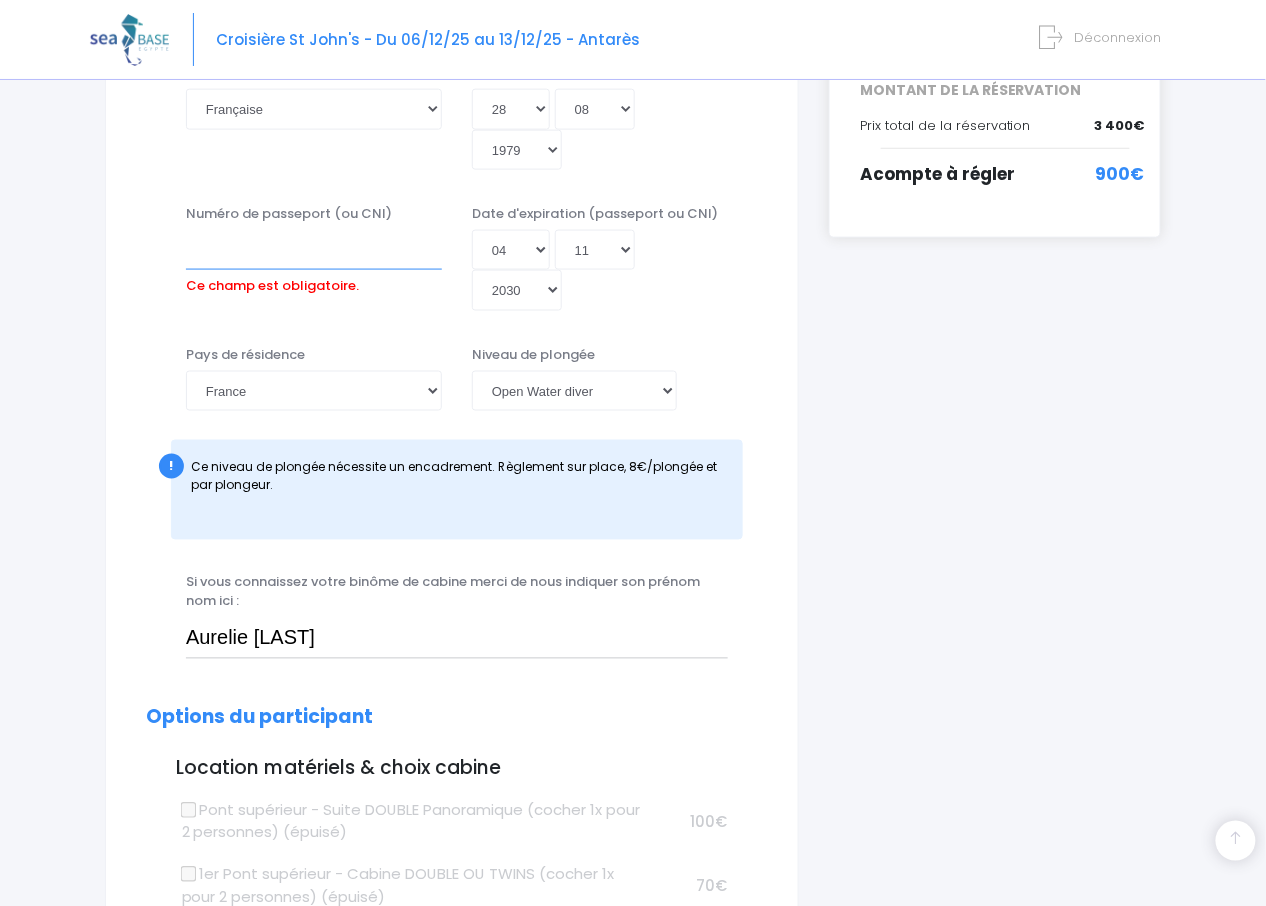 click on "Numéro de passeport (ou CNI)" at bounding box center [314, 250] 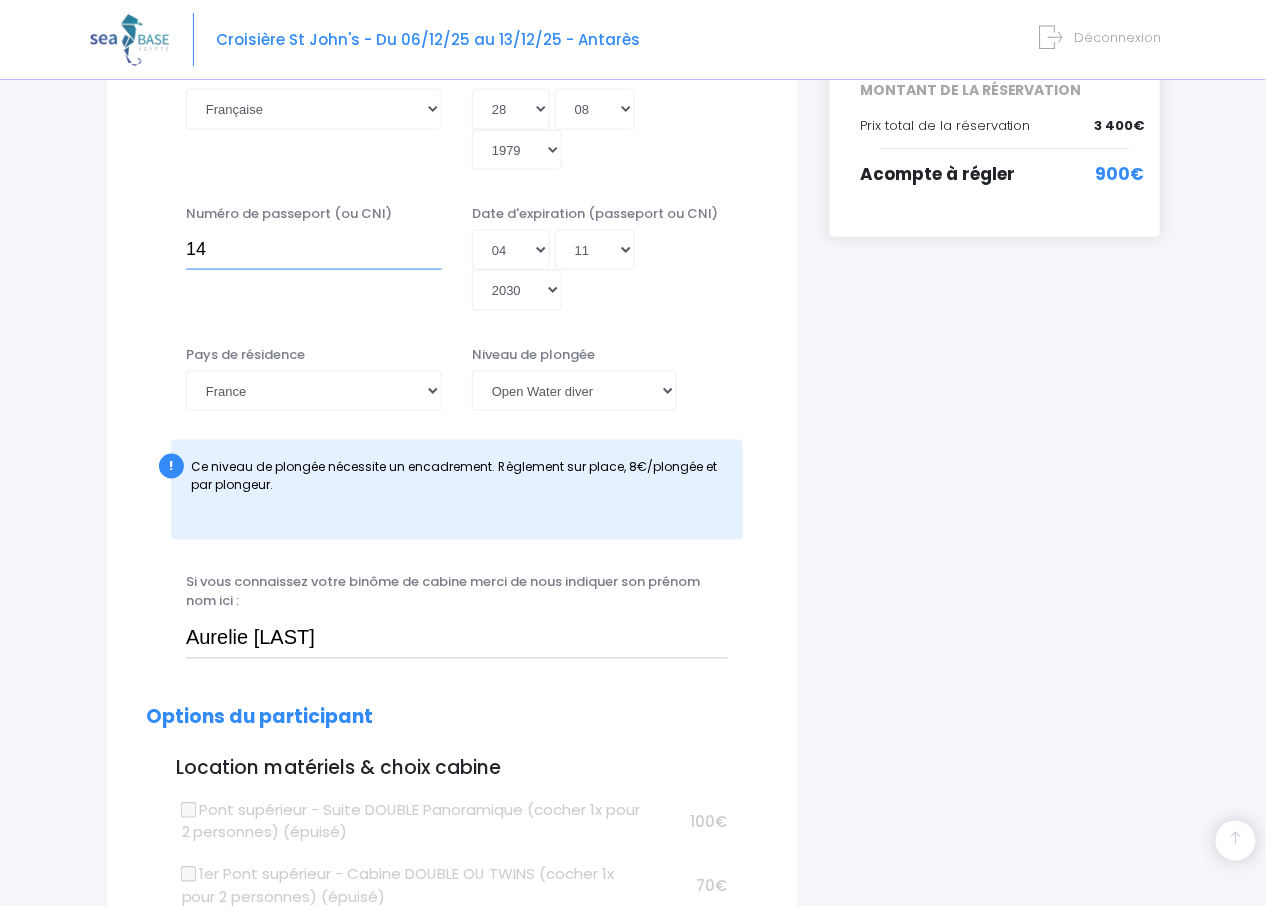 type on "1" 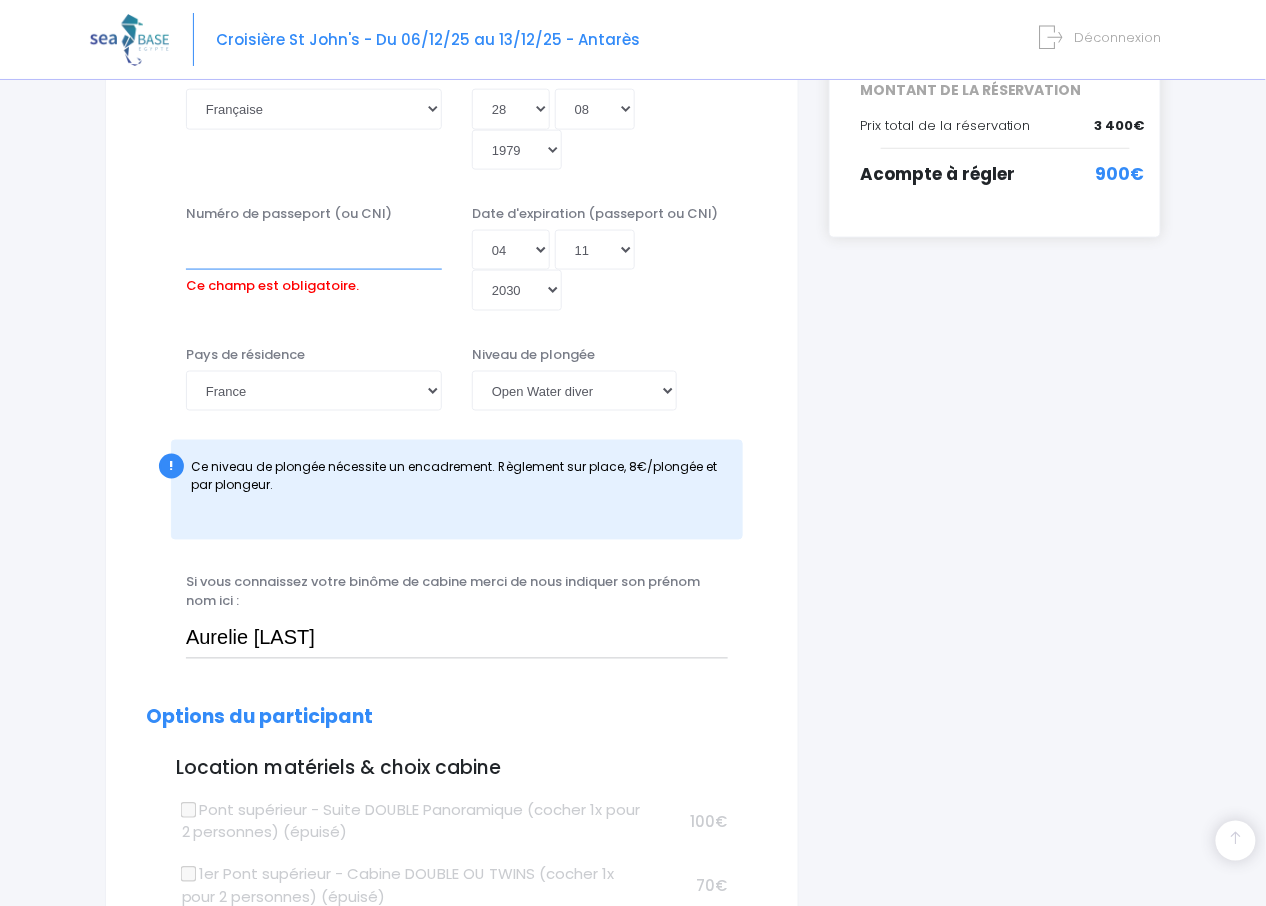 click on "Numéro de passeport (ou CNI)" at bounding box center [314, 250] 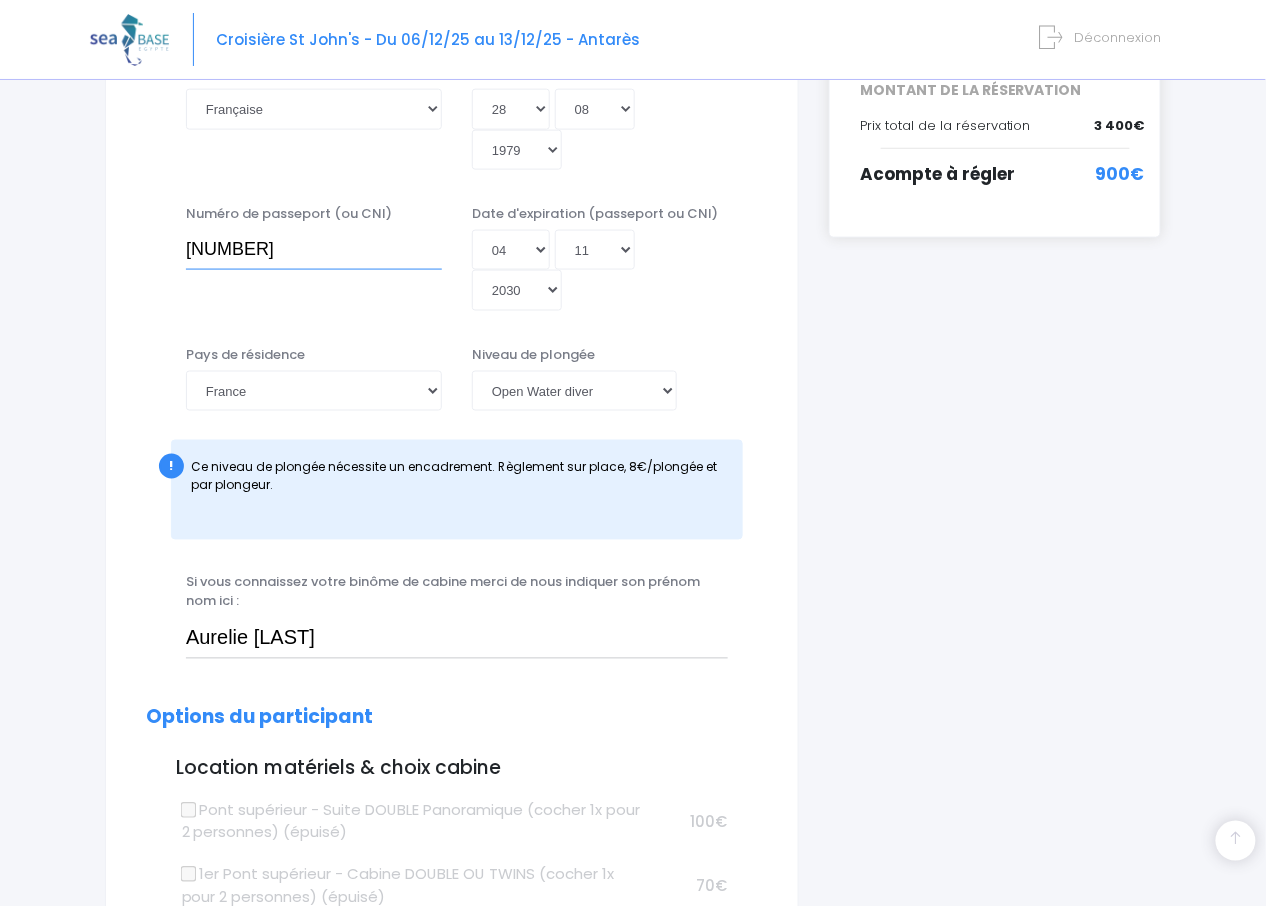 type on "11046027" 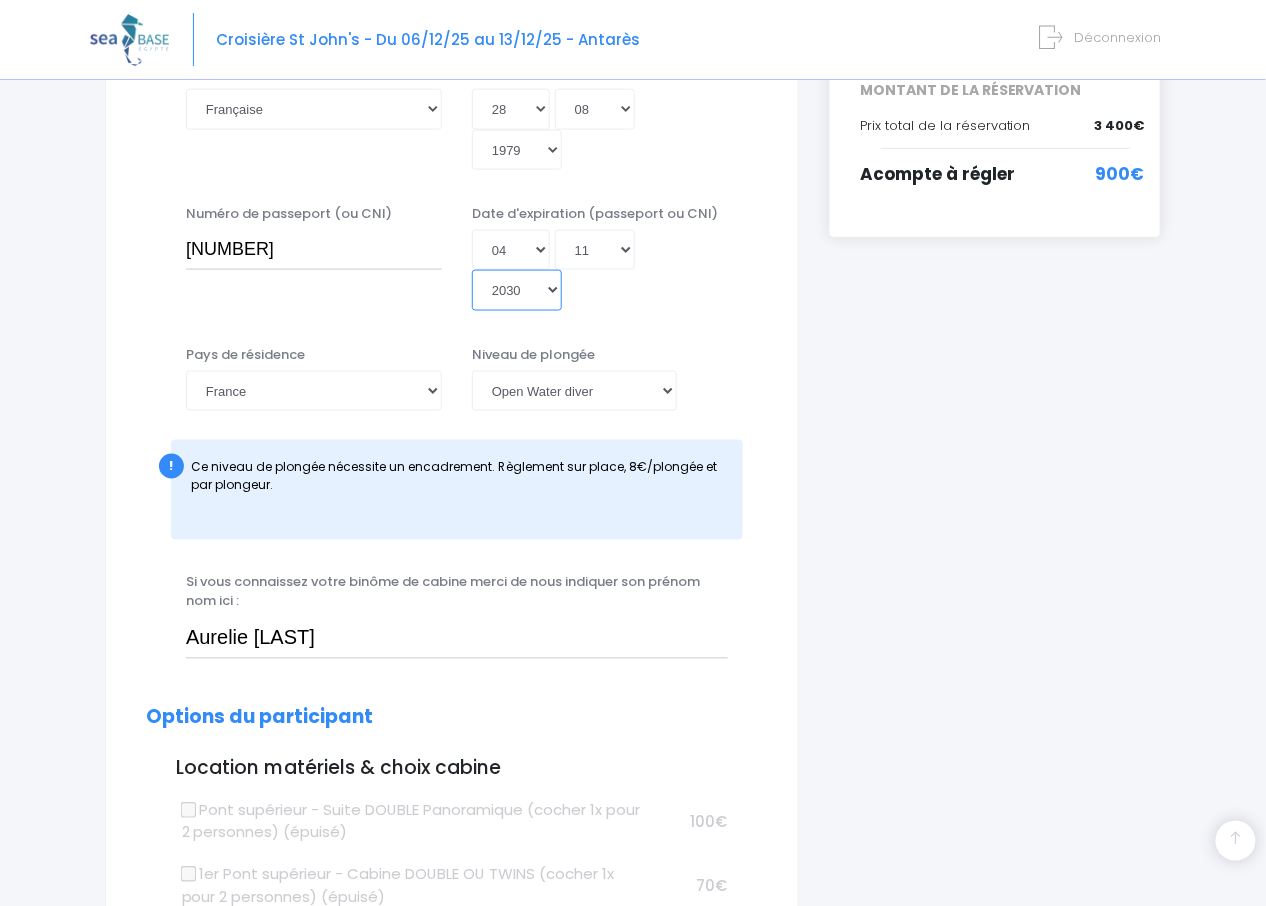 click on "Année 2045 2044 2043 2042 2041 2040 2039 2038 2037 2036 2035 2034 2033 2032 2031 2030 2029 2028 2027 2026 2025 2024 2023 2022 2021 2020 2019 2018 2017 2016 2015 2014 2013 2012 2011 2010 2009 2008 2007 2006 2005 2004 2003 2002 2001 2000 1999 1998 1997 1996 1995 1994 1993 1992 1991 1990 1989 1988 1987 1986 1985 1984 1983 1982 1981 1980 1979 1978 1977 1976 1975 1974 1973 1972 1971 1970 1969 1968 1967 1966 1965 1964 1963 1962 1961 1960 1959 1958 1957 1956 1955 1954 1953 1952 1951 1950 1949 1948 1947 1946 1945 1944 1943 1942 1941 1940 1939 1938 1937 1936 1935 1934 1933 1932 1931 1930 1929 1928 1927 1926 1925 1924 1923 1922 1921 1920 1919 1918 1917 1916 1915 1914 1913 1912 1911 1910 1909 1908 1907 1906 1905 1904 1903 1902 1901 1900" at bounding box center [517, 290] 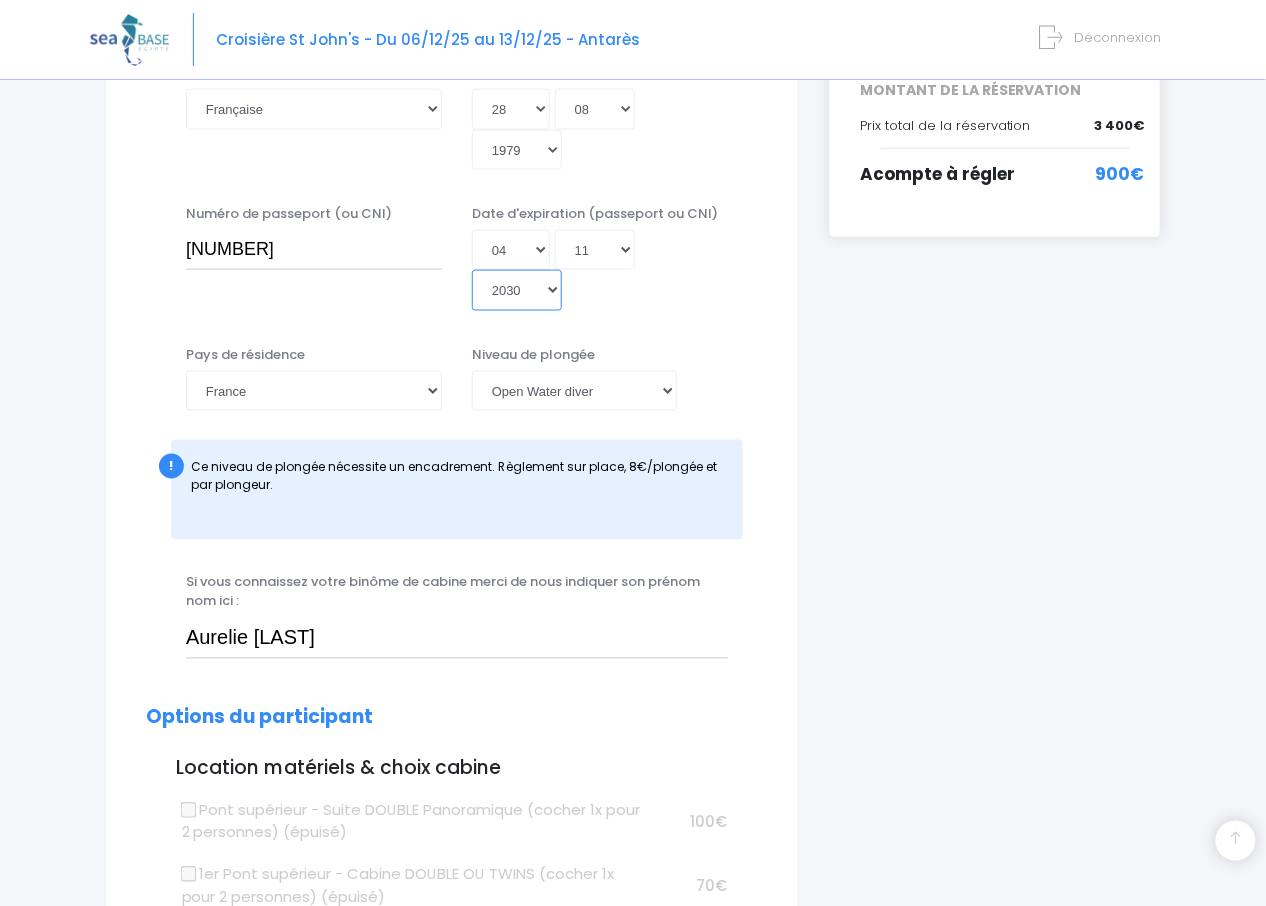 select on "2033" 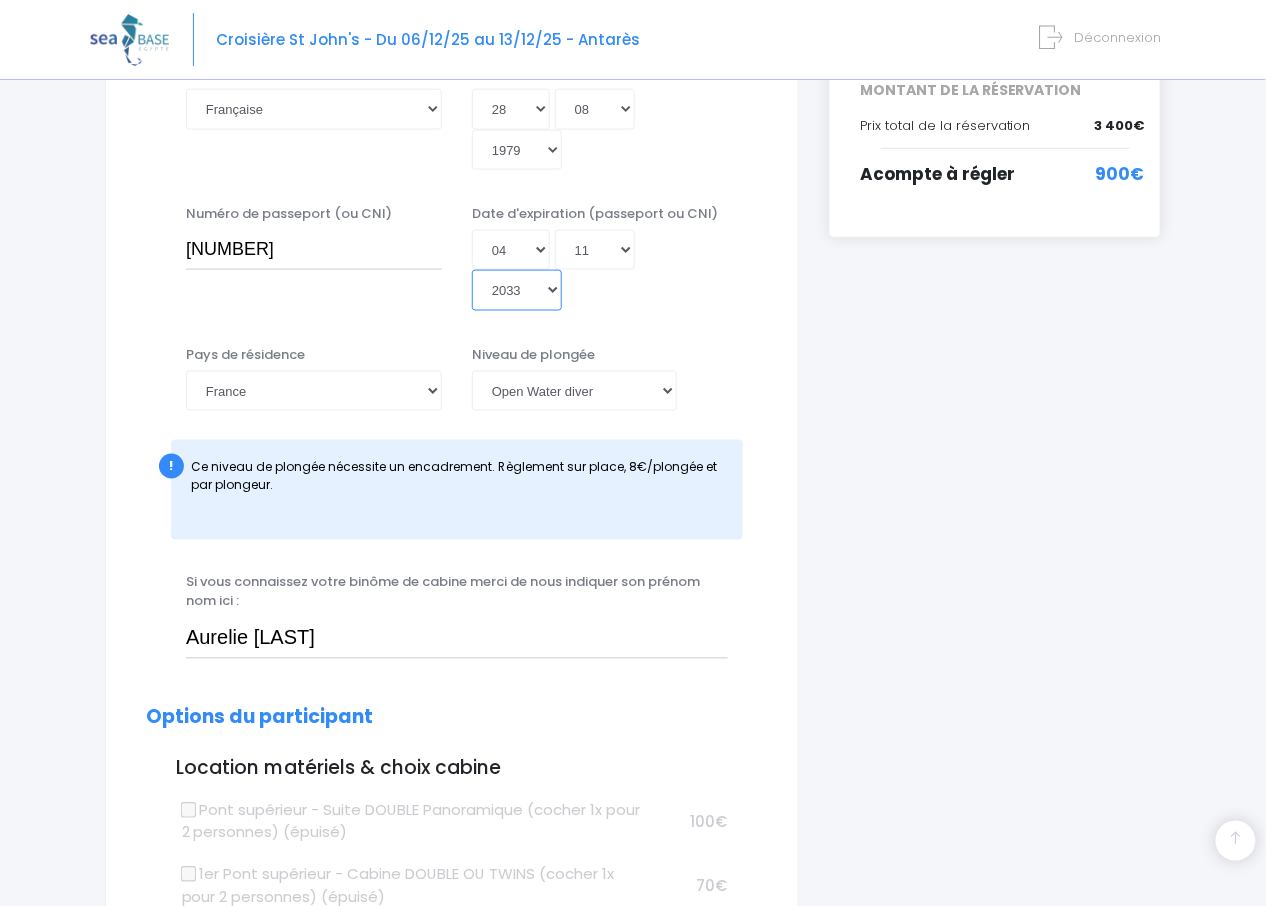 click on "Année 2045 2044 2043 2042 2041 2040 2039 2038 2037 2036 2035 2034 2033 2032 2031 2030 2029 2028 2027 2026 2025 2024 2023 2022 2021 2020 2019 2018 2017 2016 2015 2014 2013 2012 2011 2010 2009 2008 2007 2006 2005 2004 2003 2002 2001 2000 1999 1998 1997 1996 1995 1994 1993 1992 1991 1990 1989 1988 1987 1986 1985 1984 1983 1982 1981 1980 1979 1978 1977 1976 1975 1974 1973 1972 1971 1970 1969 1968 1967 1966 1965 1964 1963 1962 1961 1960 1959 1958 1957 1956 1955 1954 1953 1952 1951 1950 1949 1948 1947 1946 1945 1944 1943 1942 1941 1940 1939 1938 1937 1936 1935 1934 1933 1932 1931 1930 1929 1928 1927 1926 1925 1924 1923 1922 1921 1920 1919 1918 1917 1916 1915 1914 1913 1912 1911 1910 1909 1908 1907 1906 1905 1904 1903 1902 1901 1900" at bounding box center [517, 290] 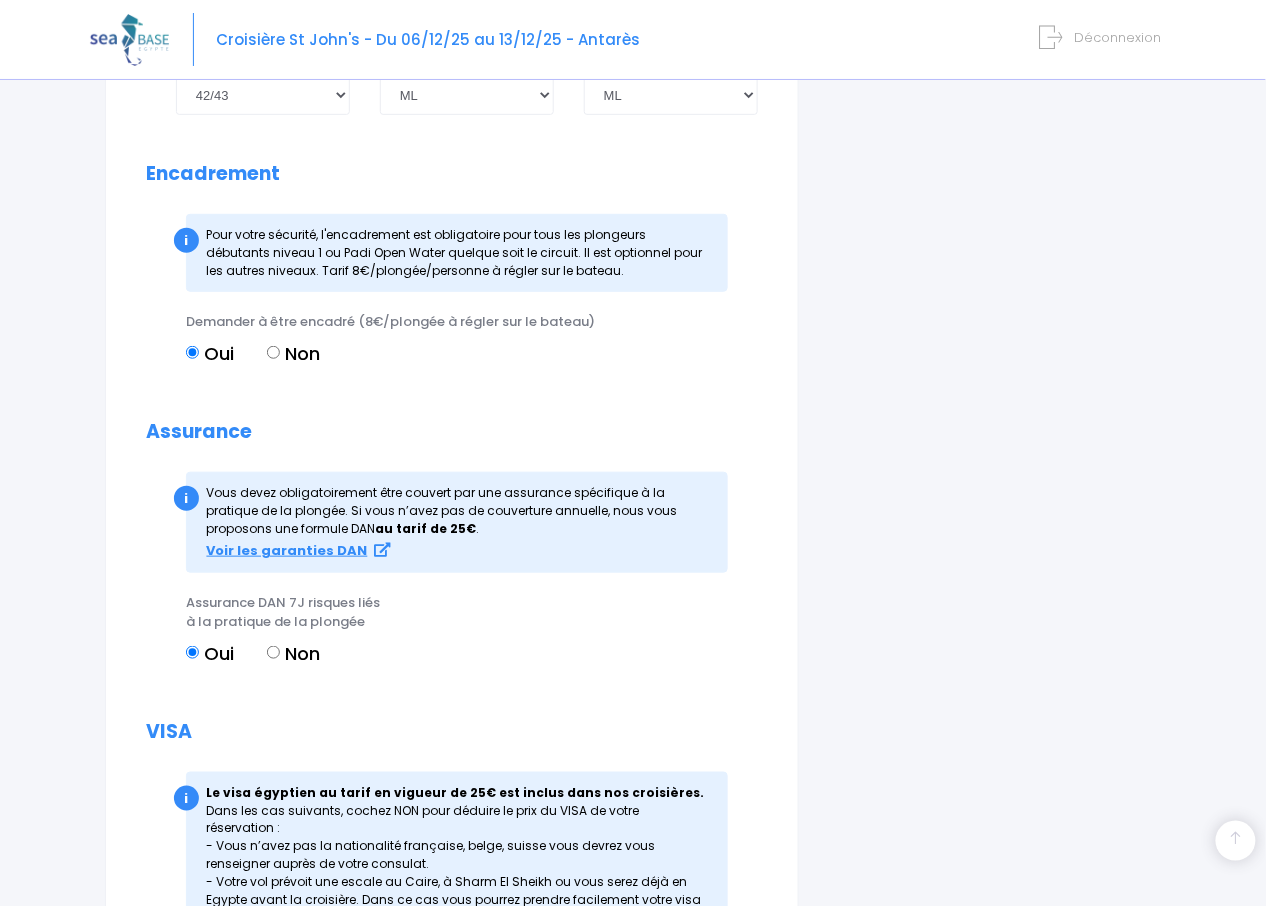 scroll, scrollTop: 2465, scrollLeft: 0, axis: vertical 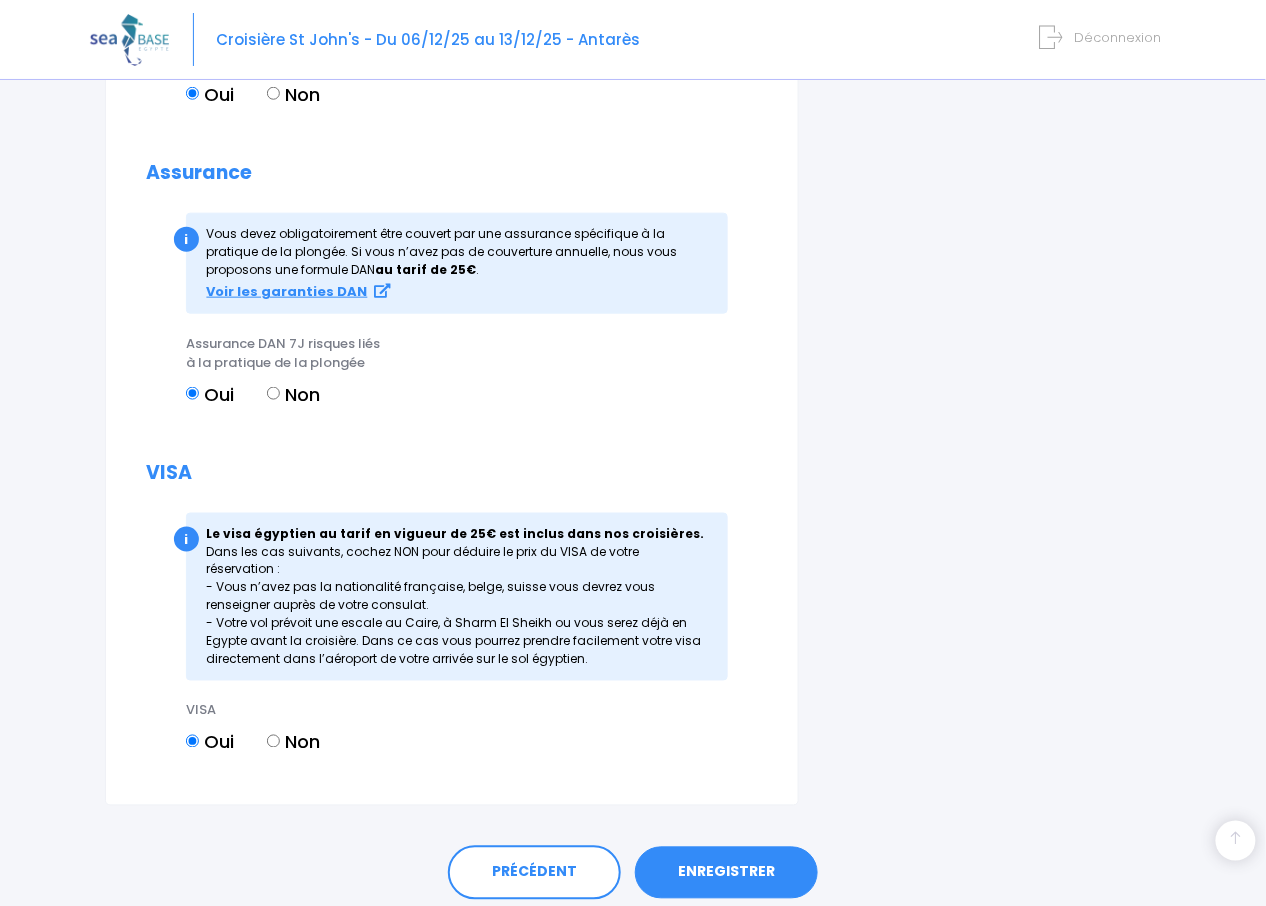 click on "ENREGISTRER" at bounding box center (726, 873) 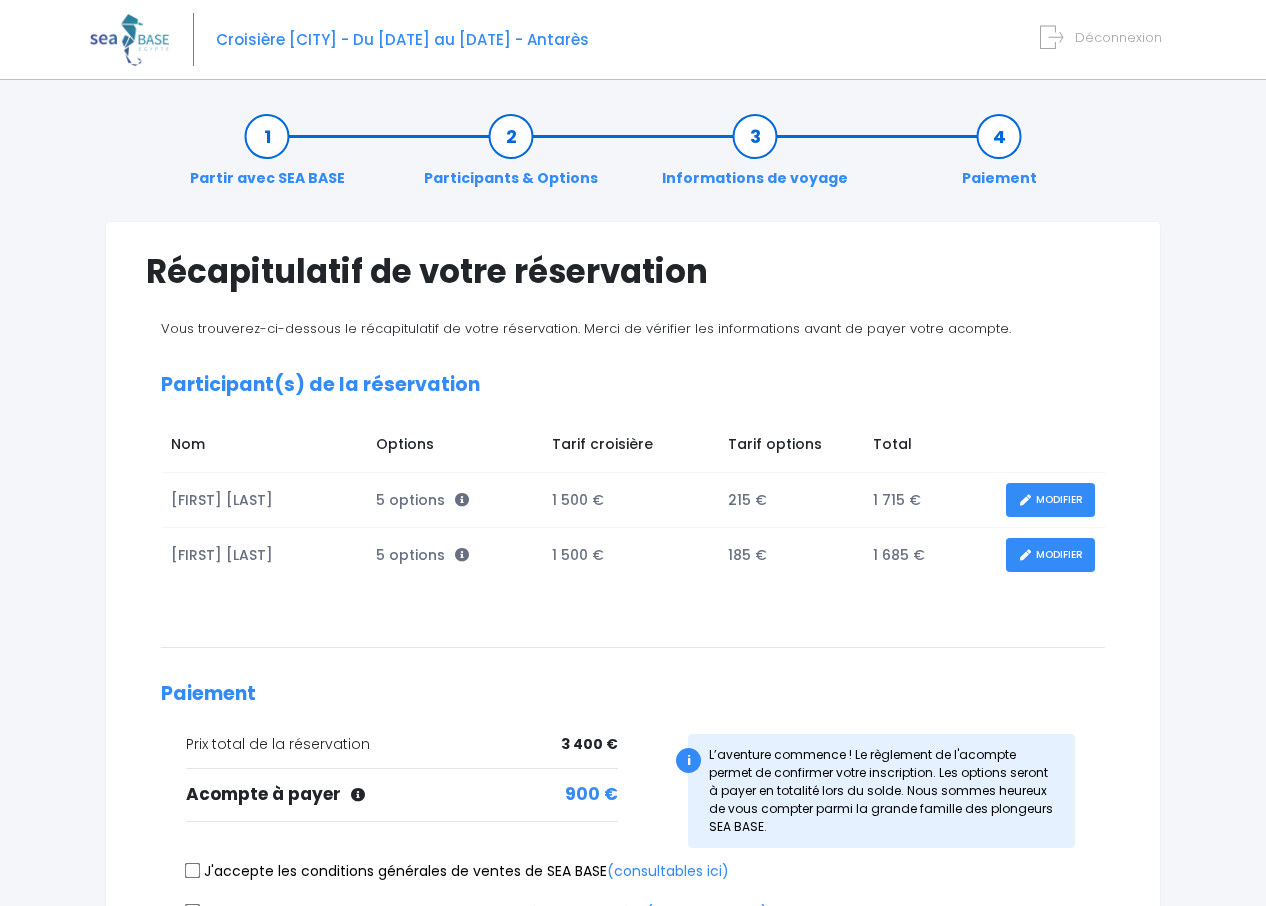 scroll, scrollTop: 0, scrollLeft: 0, axis: both 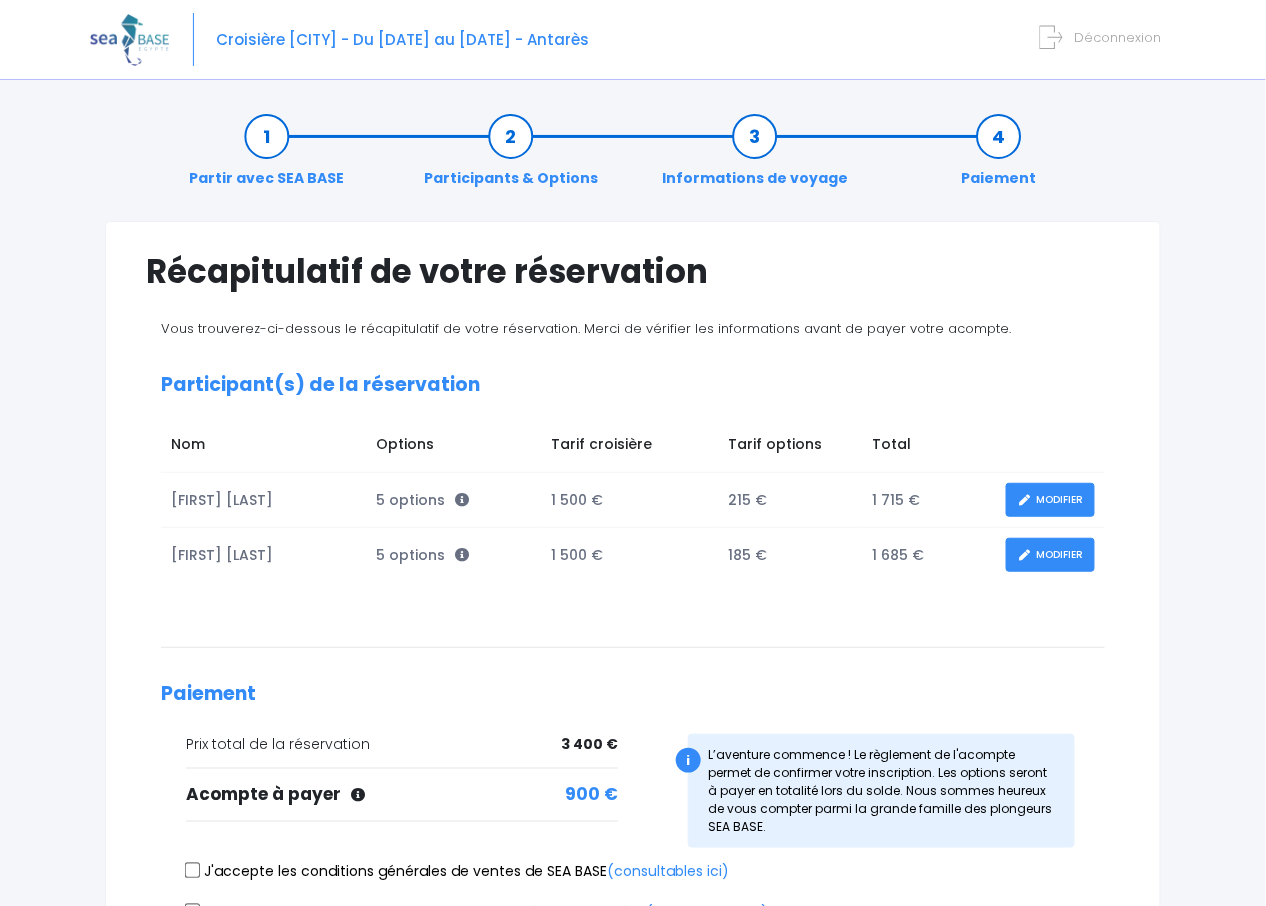 click on "MODIFIER" at bounding box center [1050, 555] 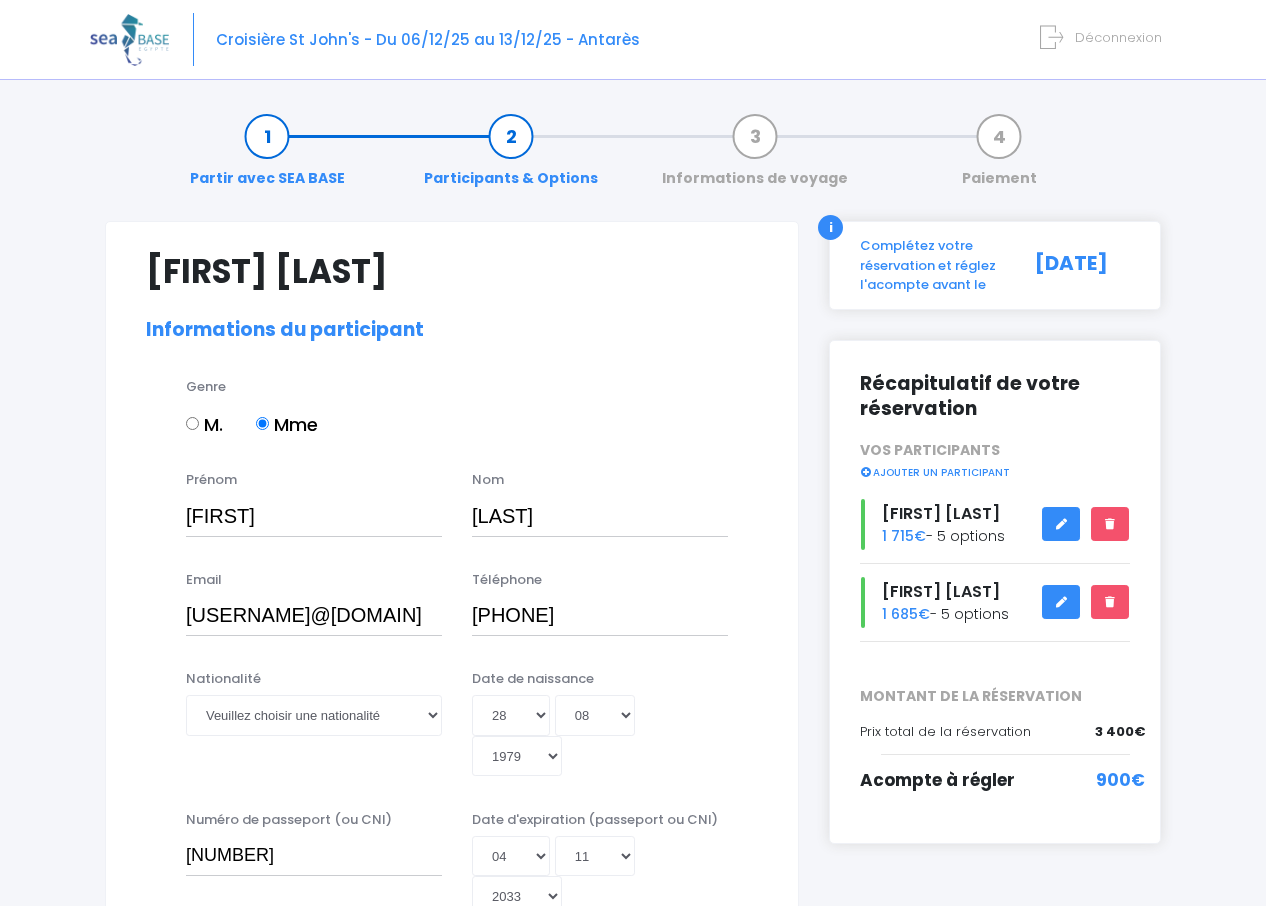 select on "PADI Open Water diver" 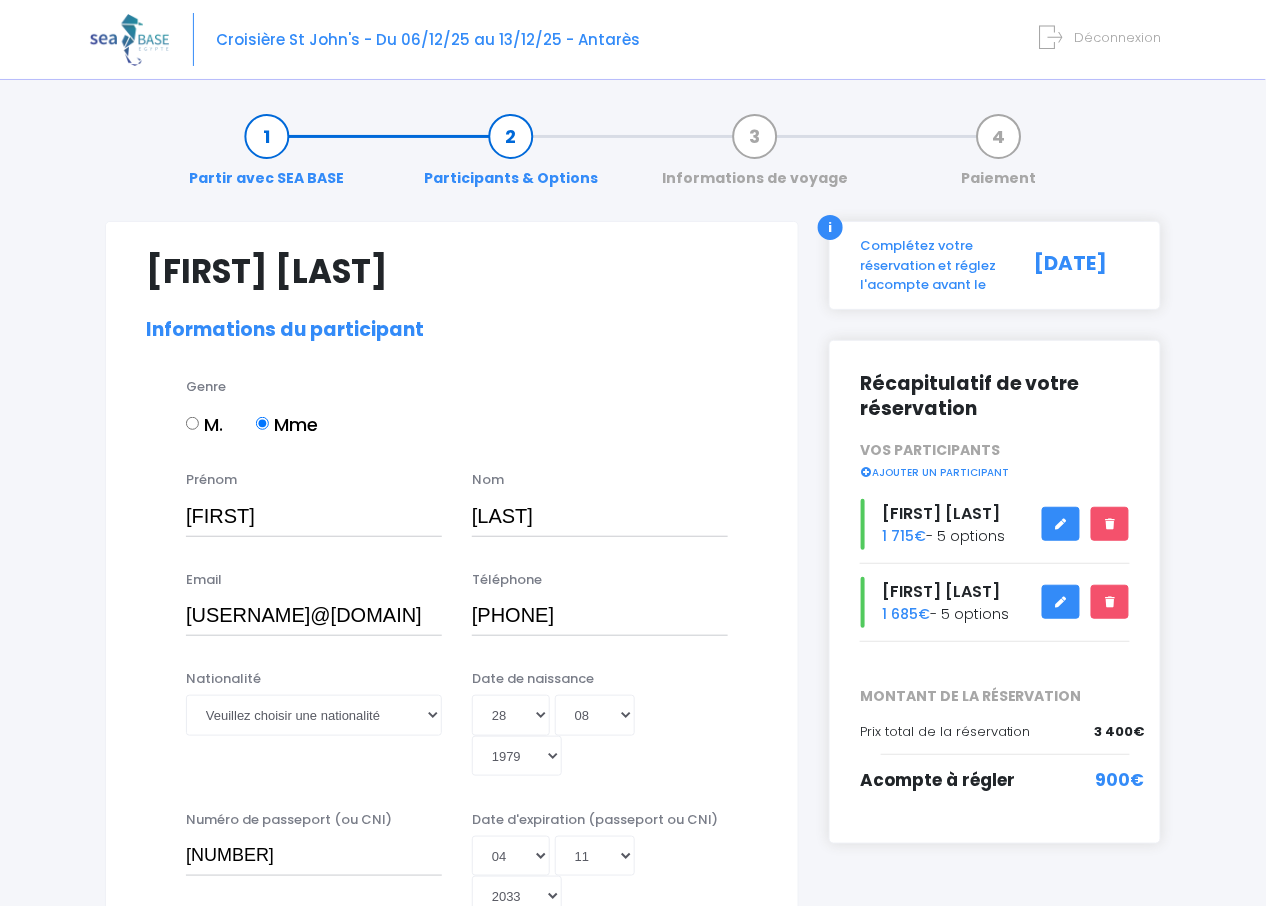 scroll, scrollTop: 399, scrollLeft: 0, axis: vertical 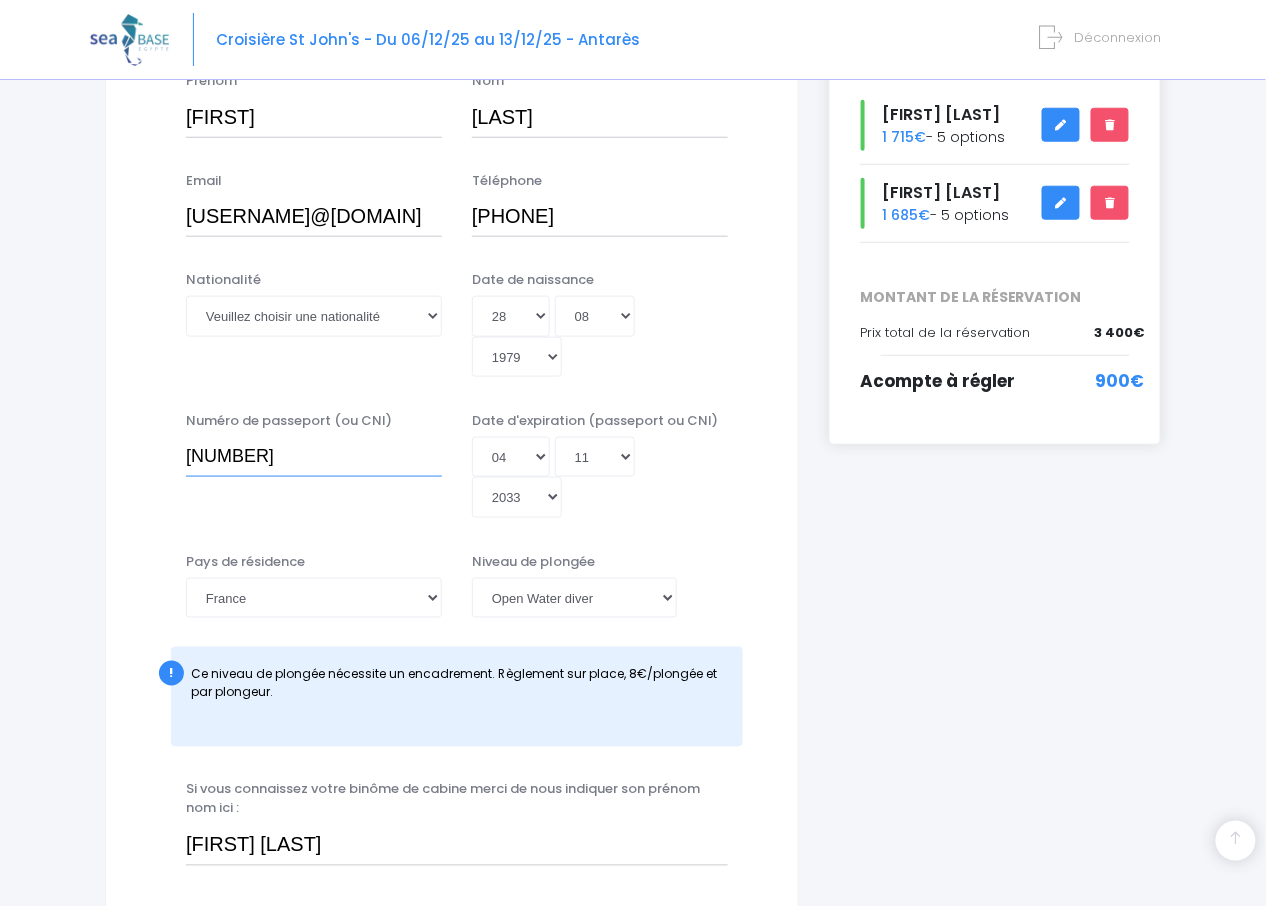 click on "[NUMBER]" at bounding box center [314, 457] 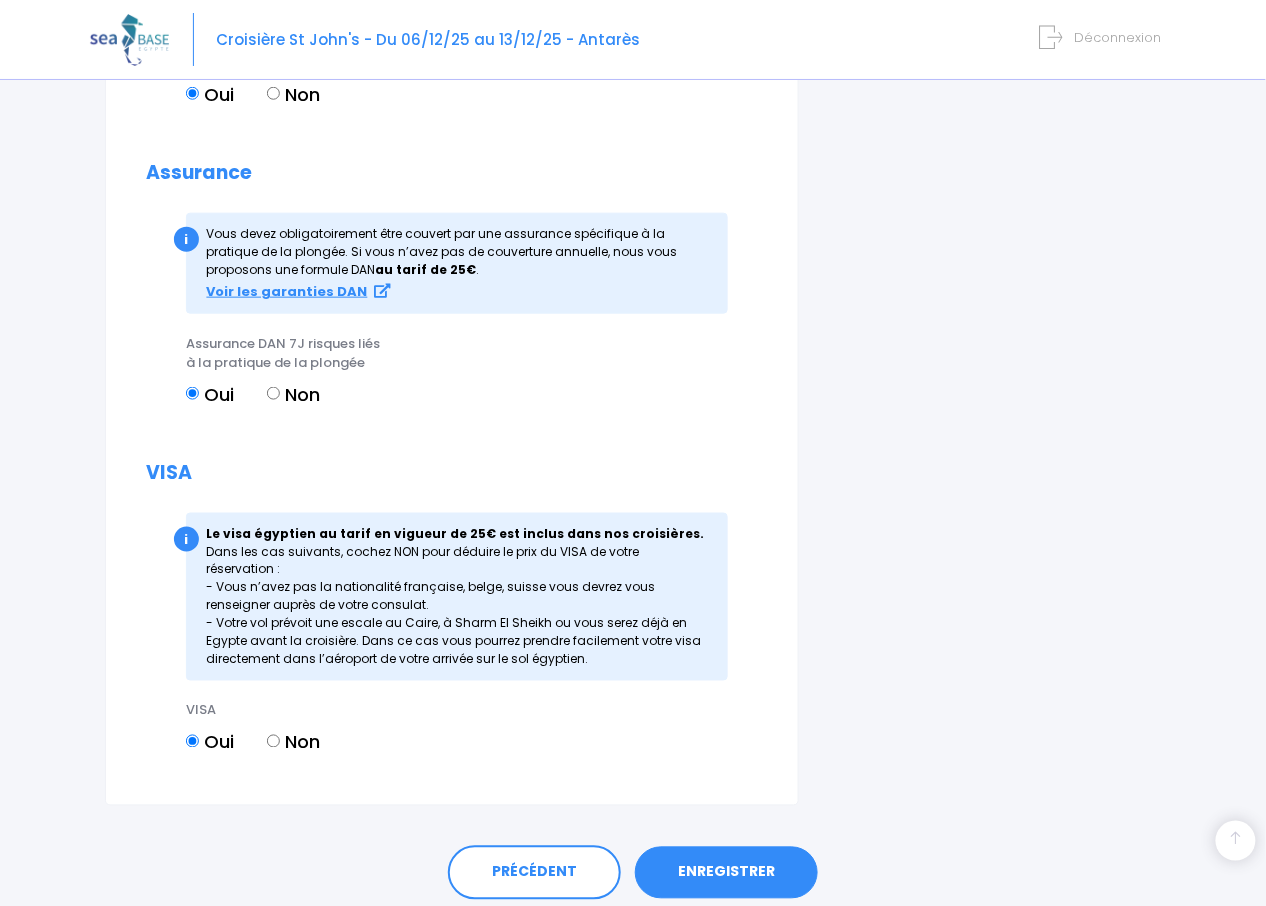 click on "ENREGISTRER" at bounding box center [726, 873] 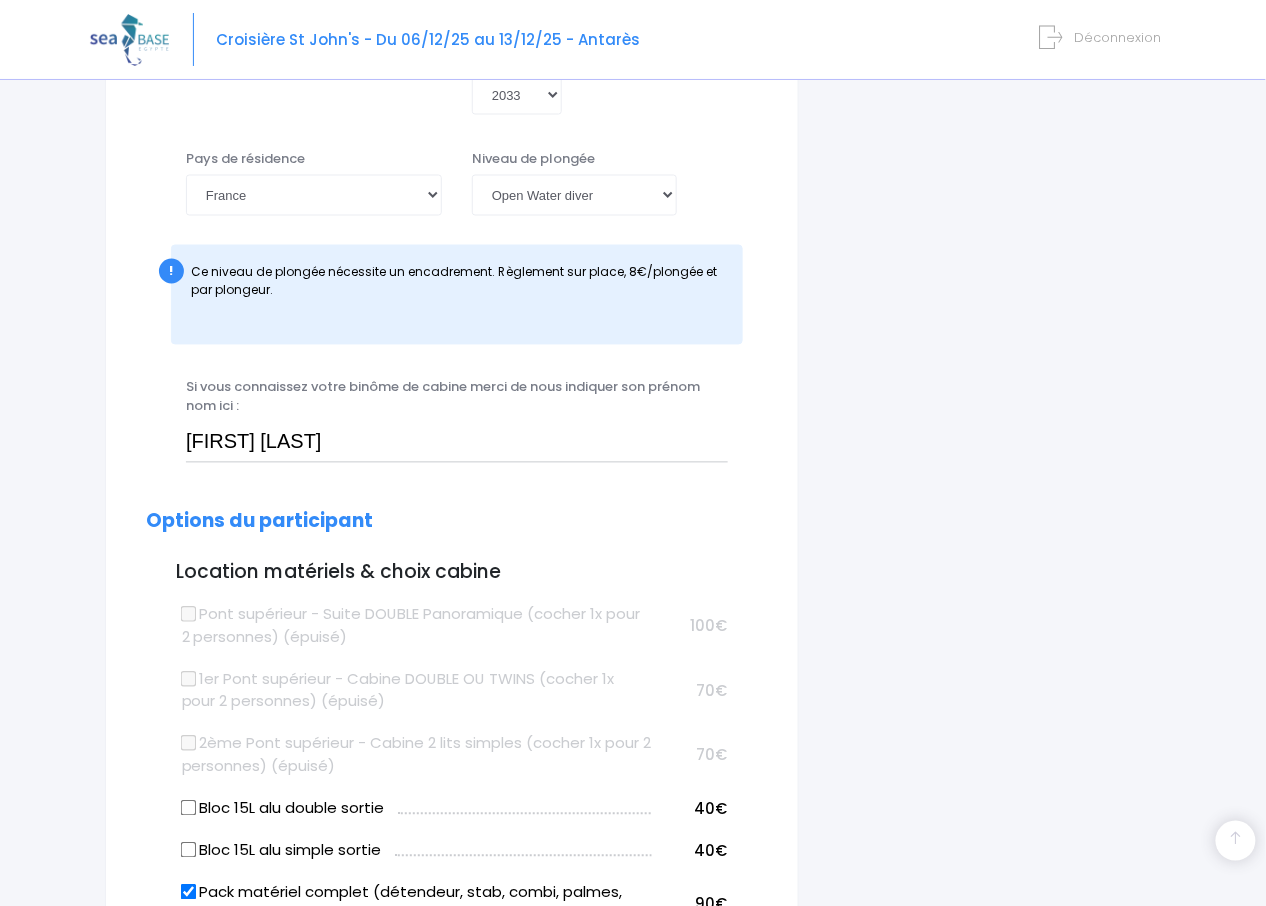 scroll, scrollTop: 495, scrollLeft: 0, axis: vertical 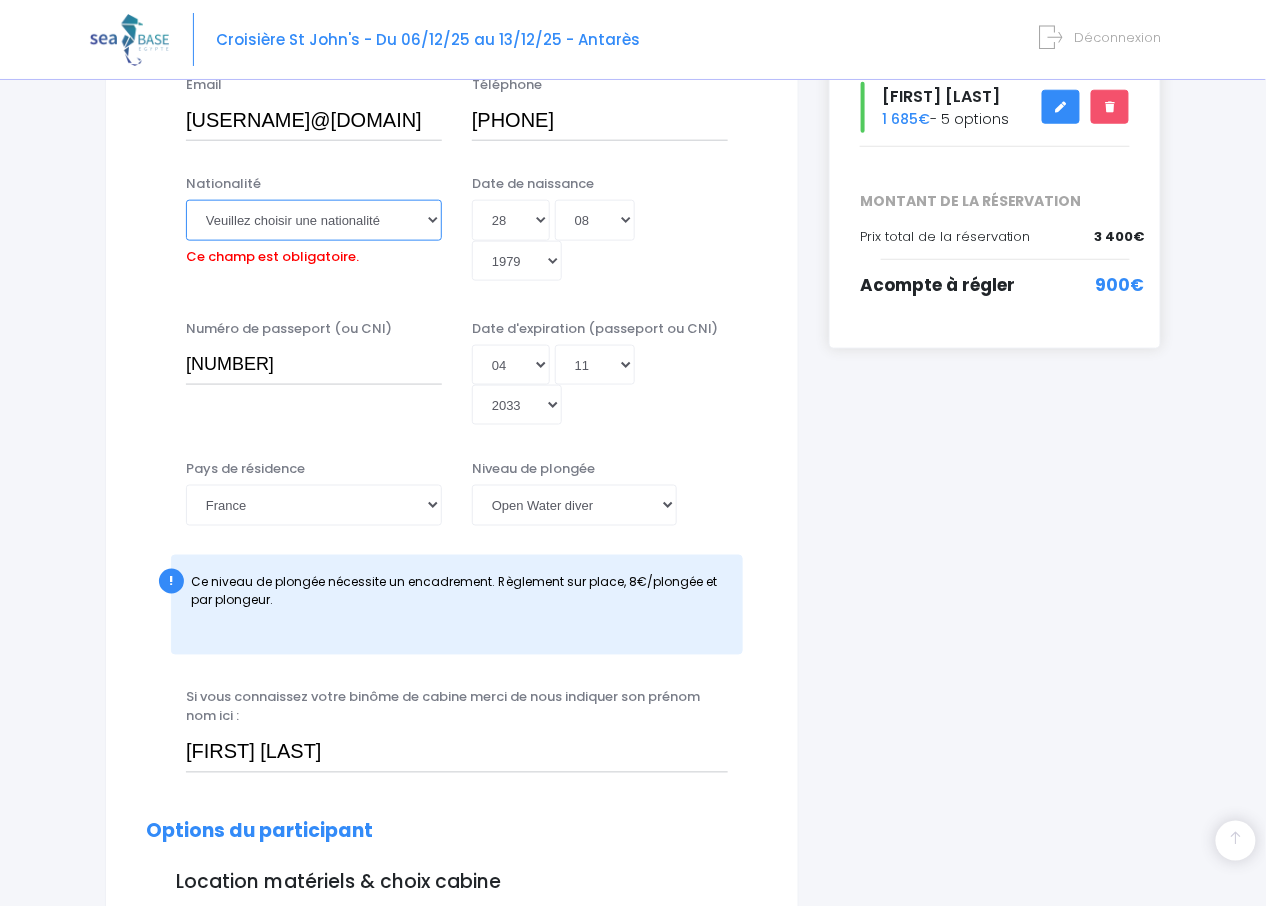 click on "Veuillez choisir une nationalité
Afghane
Albanaise
Algerienne
Allemande
Americaine
Andorrane
Angolaise
Antiguaise et barbudienne
Argentine Armenienne Australienne Autrichienne Azerbaïdjanaise Bahamienne" at bounding box center [314, 220] 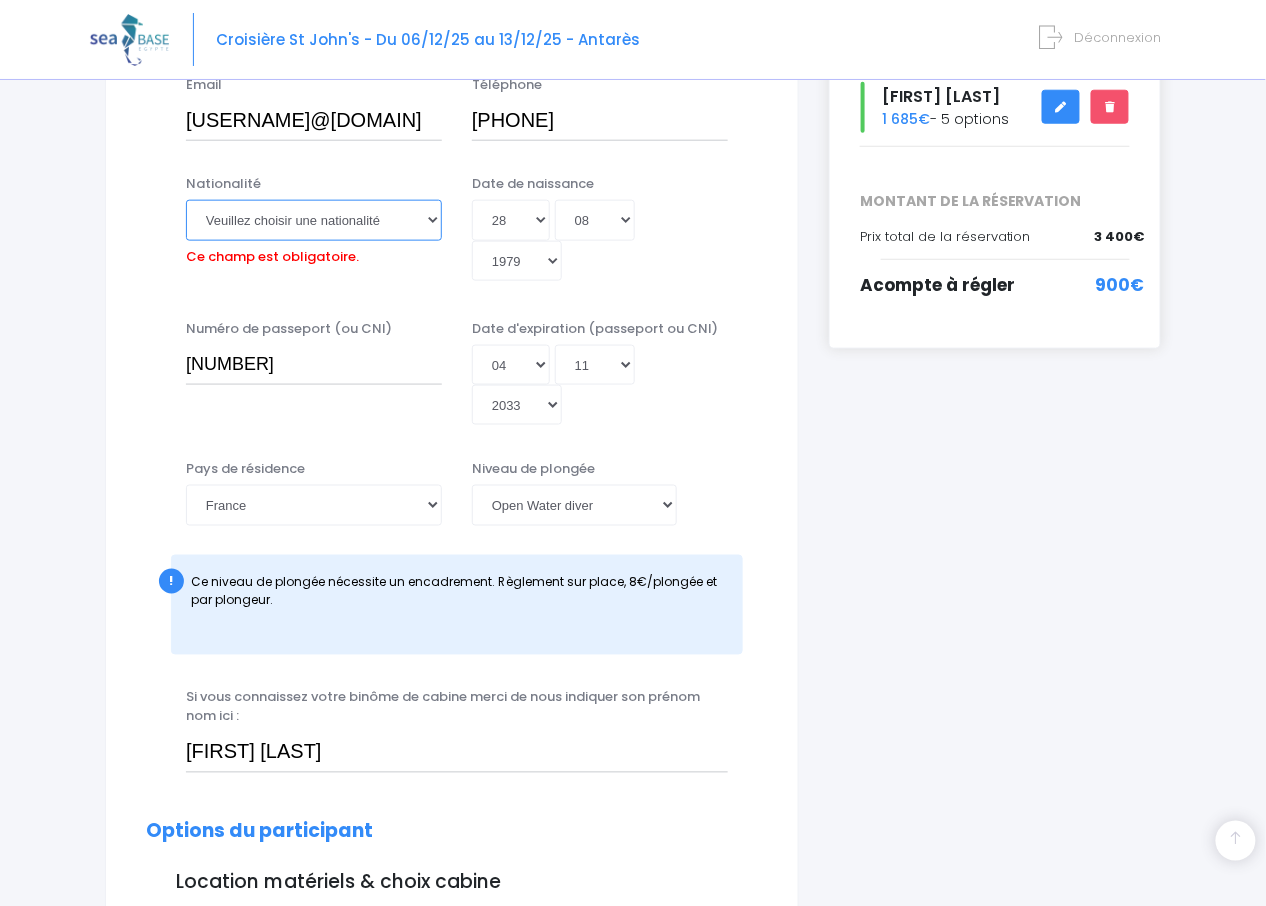 select on "Française" 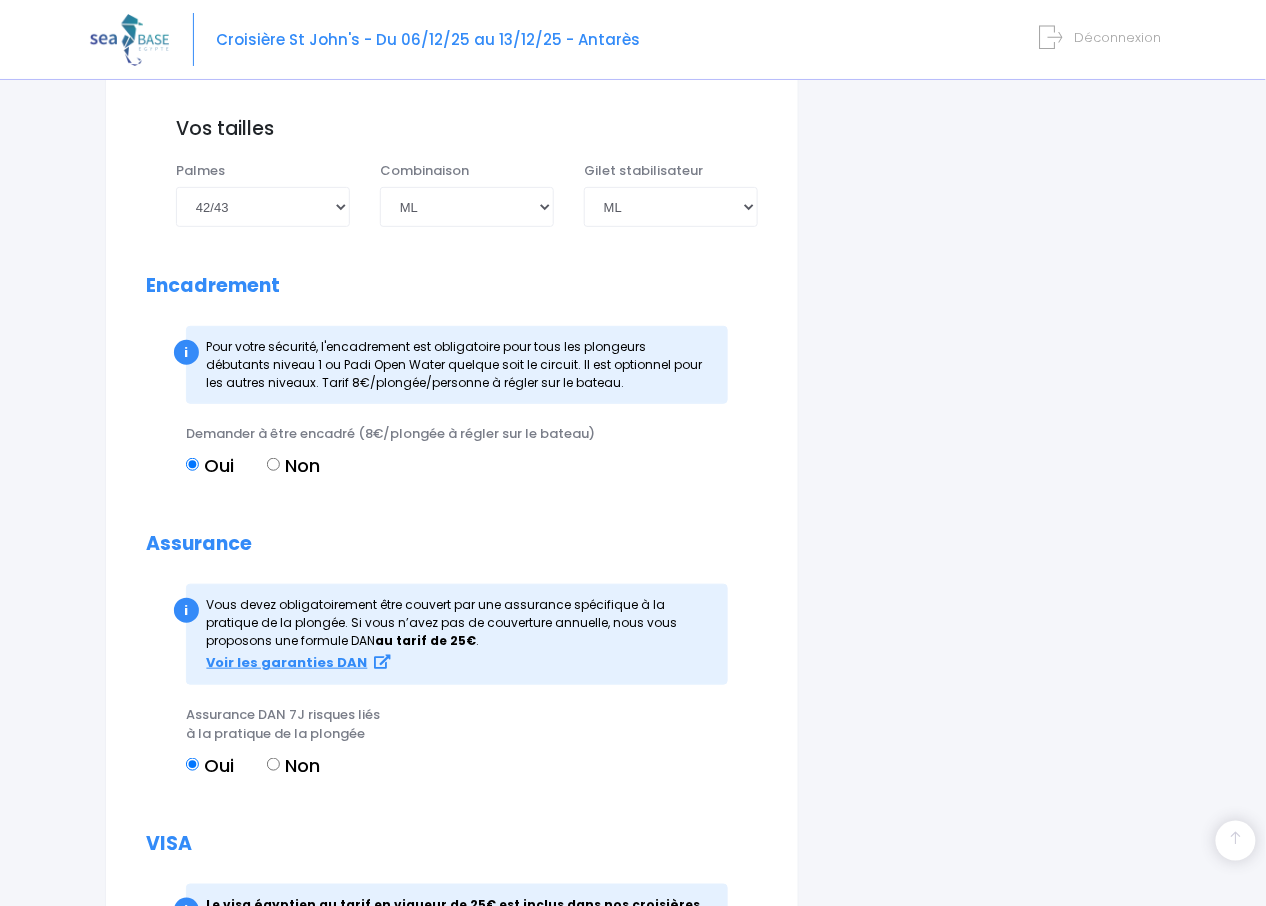 scroll, scrollTop: 2465, scrollLeft: 0, axis: vertical 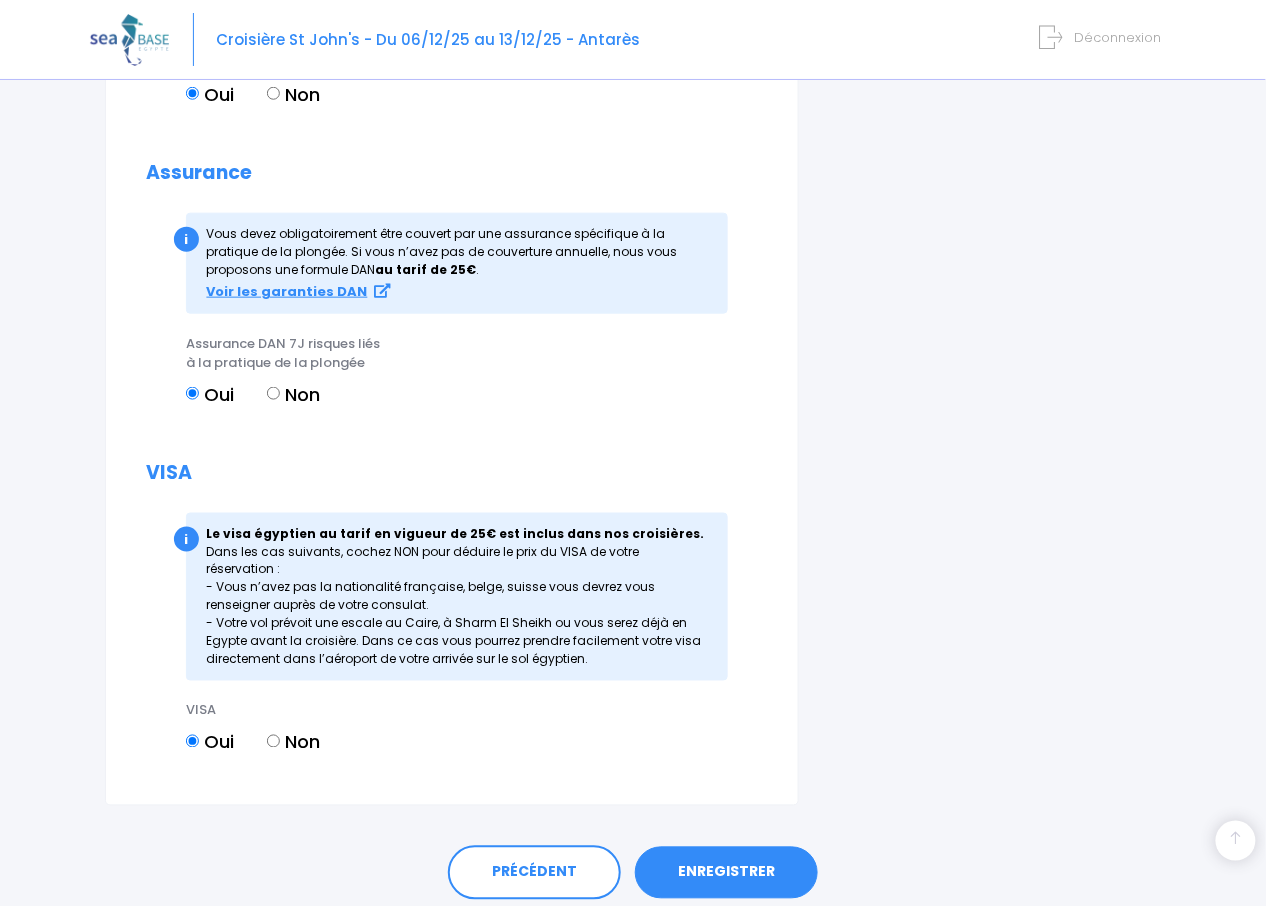 click on "PRÉCÉDENT
ENREGISTRER" at bounding box center (633, 868) 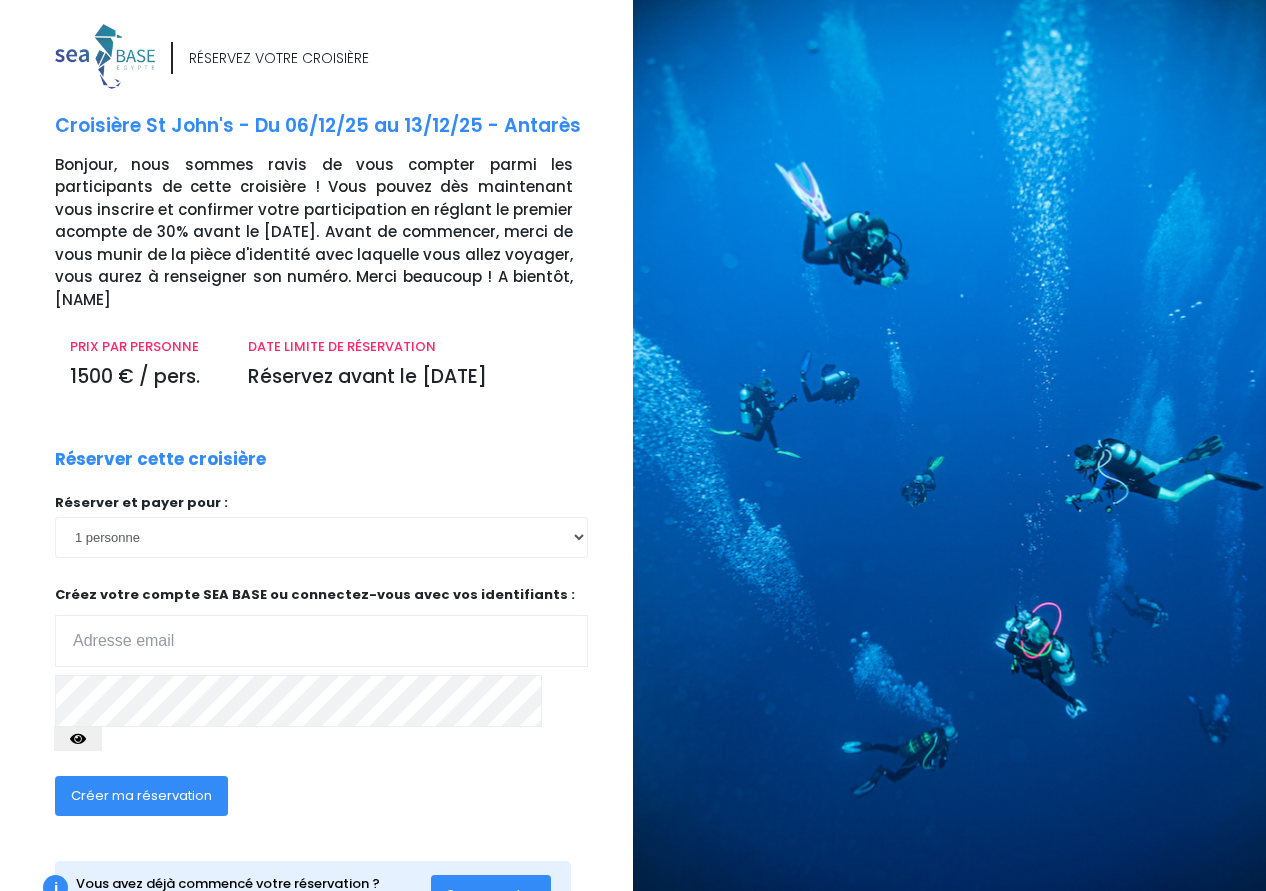 scroll, scrollTop: 0, scrollLeft: 0, axis: both 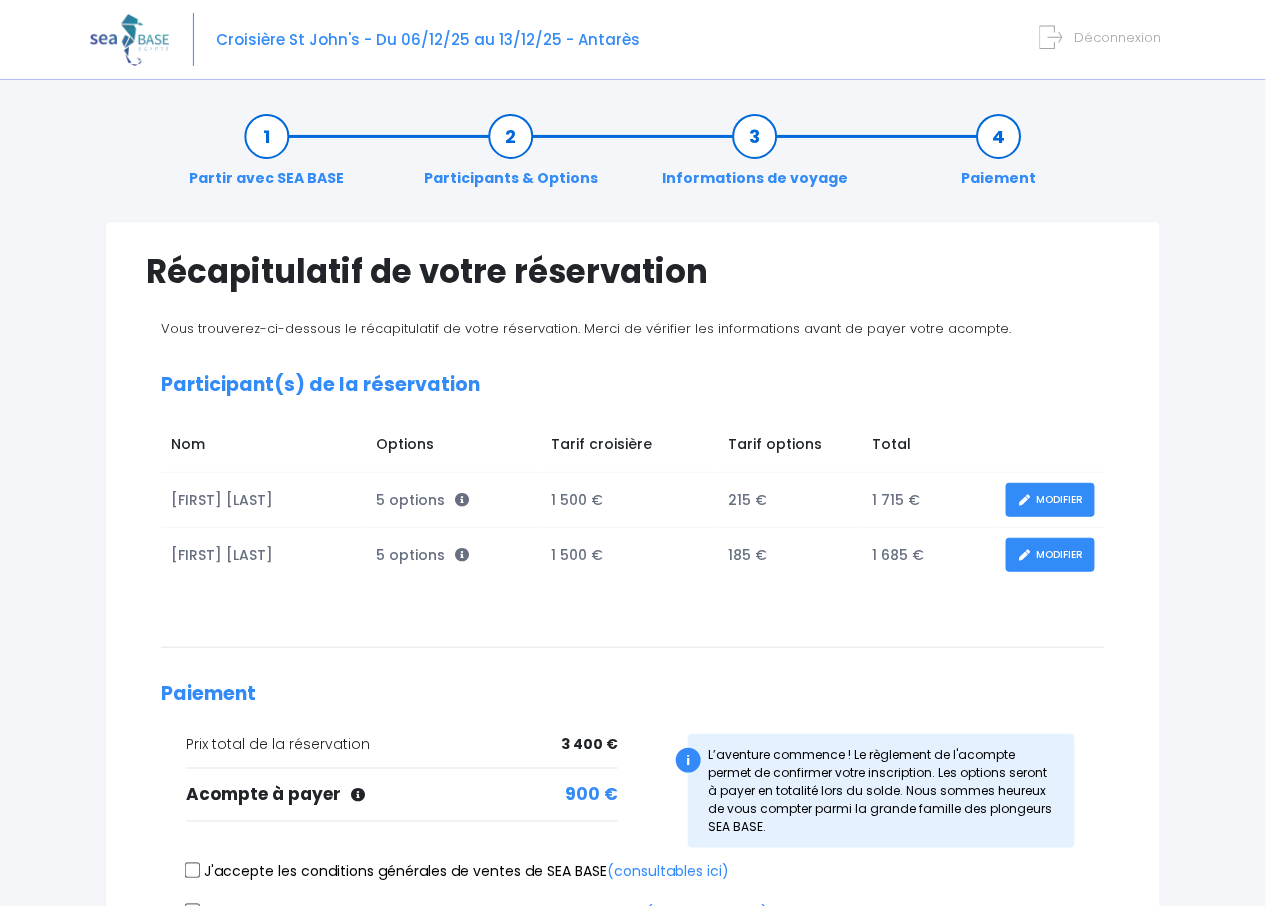 click on "MODIFIER" at bounding box center [1050, 555] 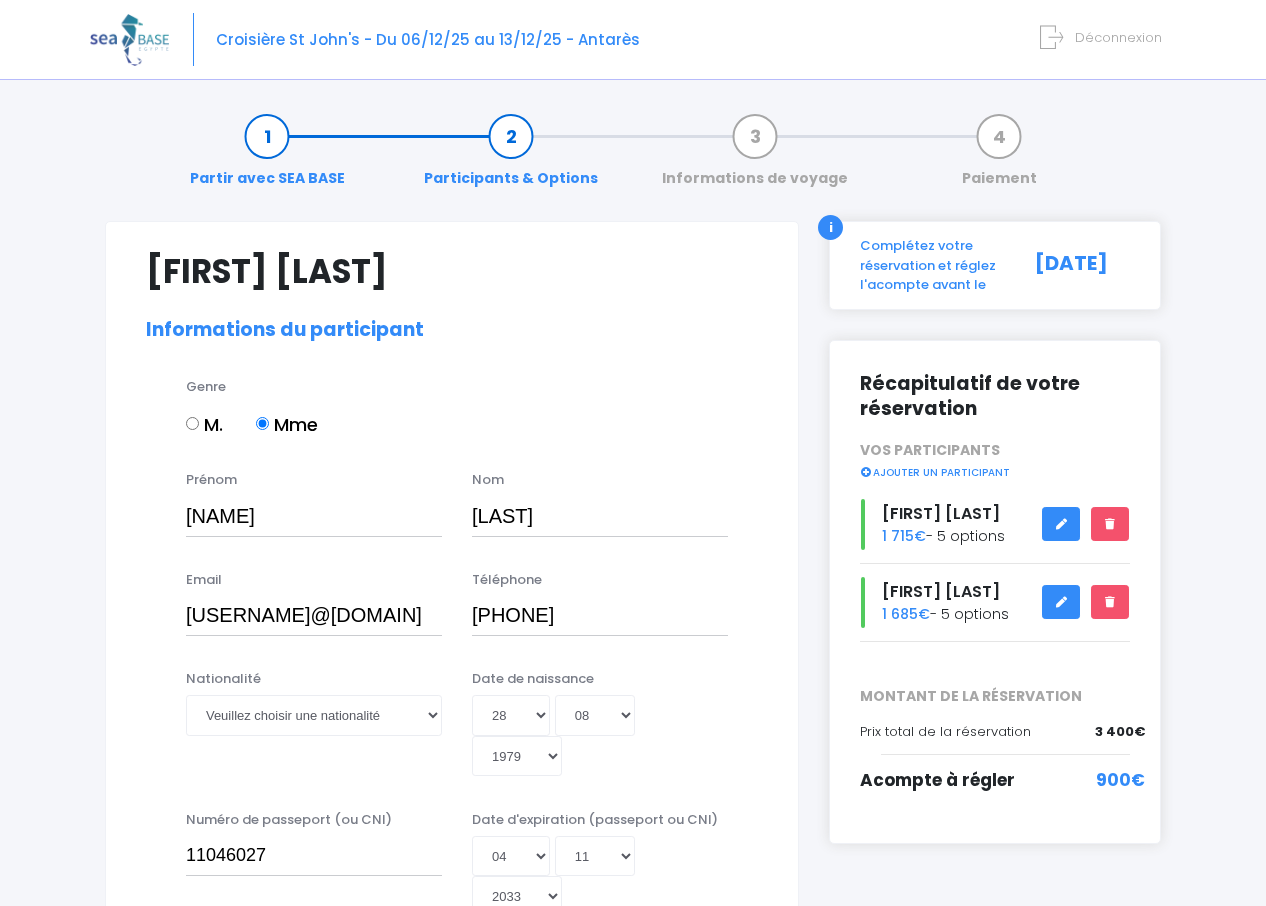 select on "PADI Open Water diver" 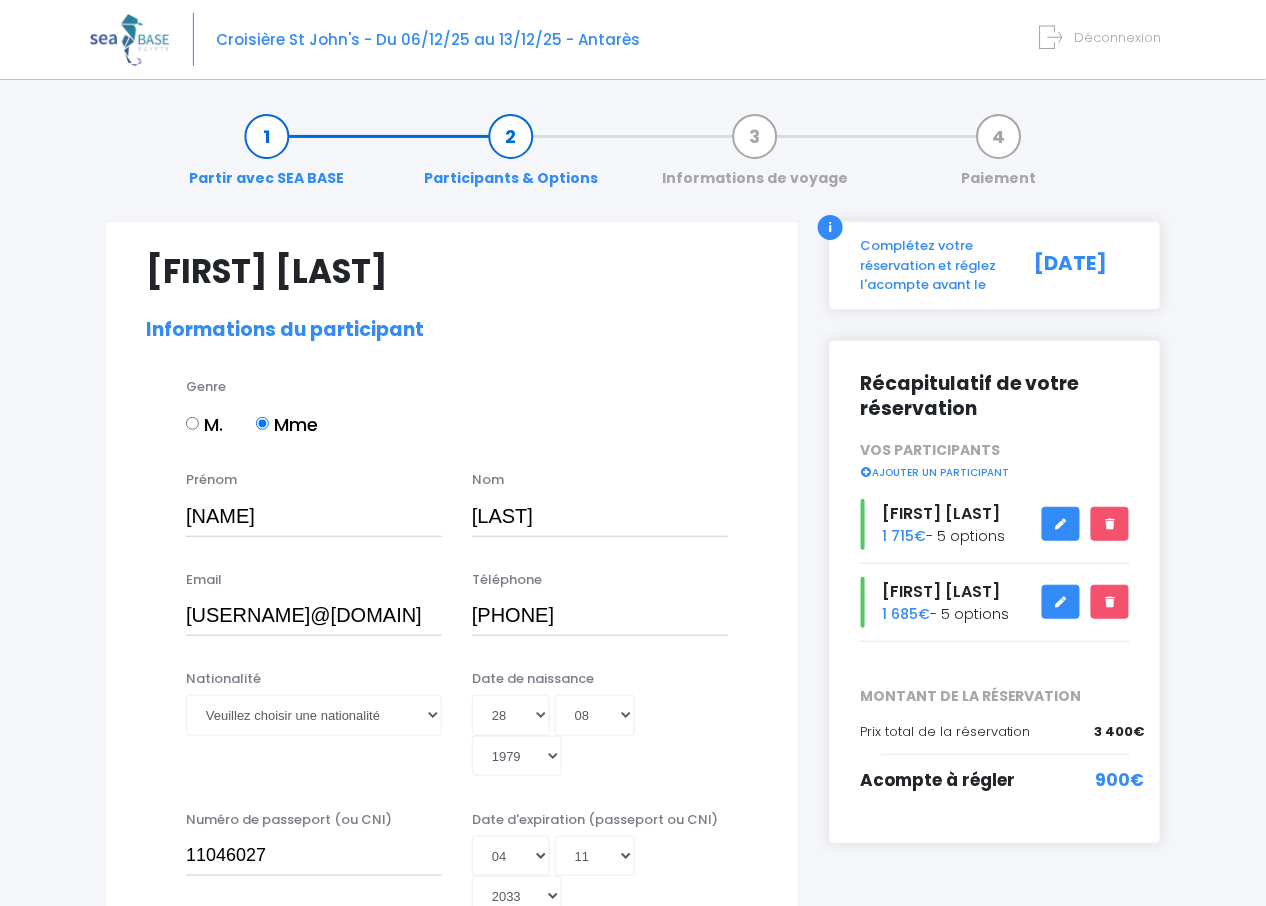 click on "Partir avec SEA BASE
Participants & Options
Informations de voyage
Paiement" at bounding box center (633, 157) 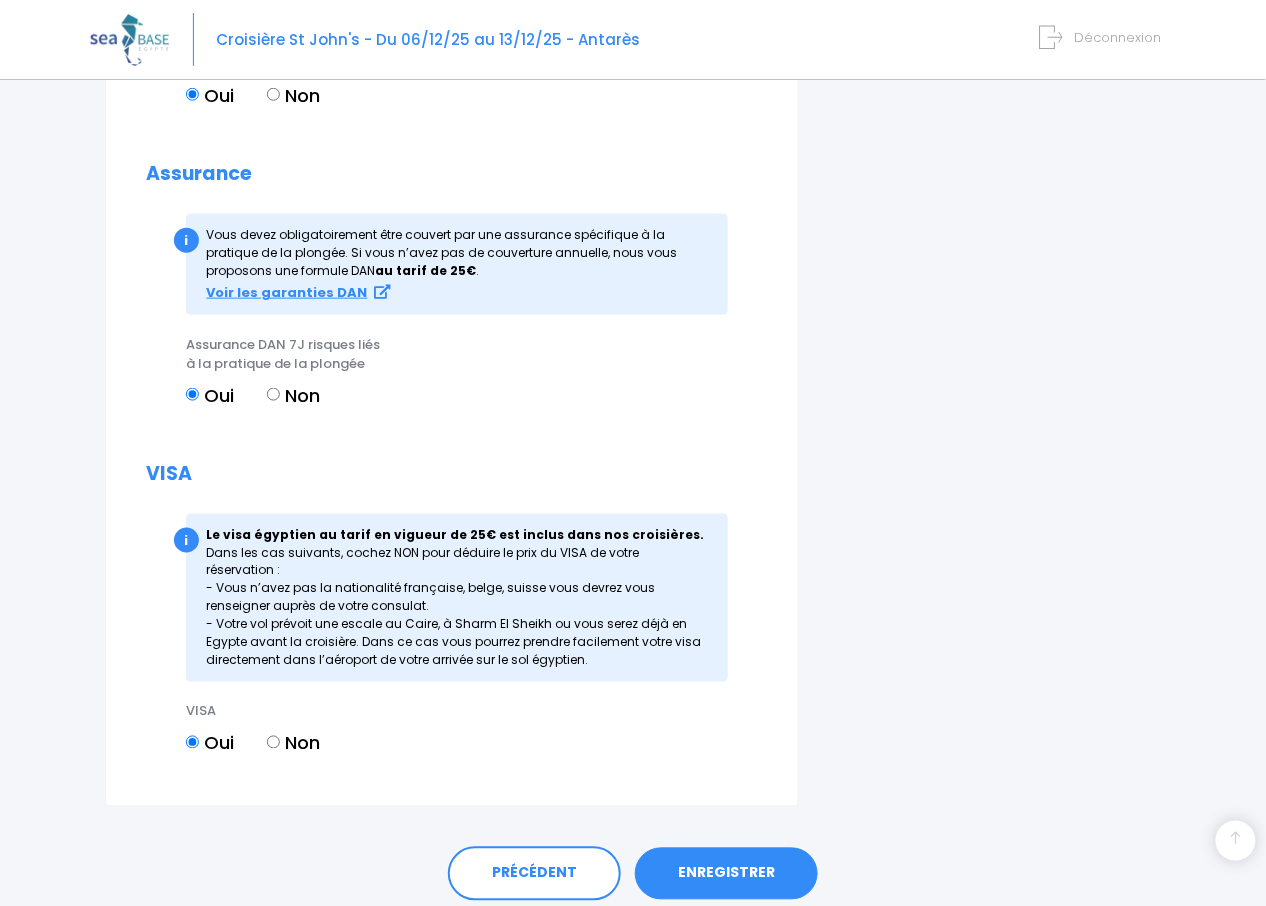 scroll, scrollTop: 2465, scrollLeft: 0, axis: vertical 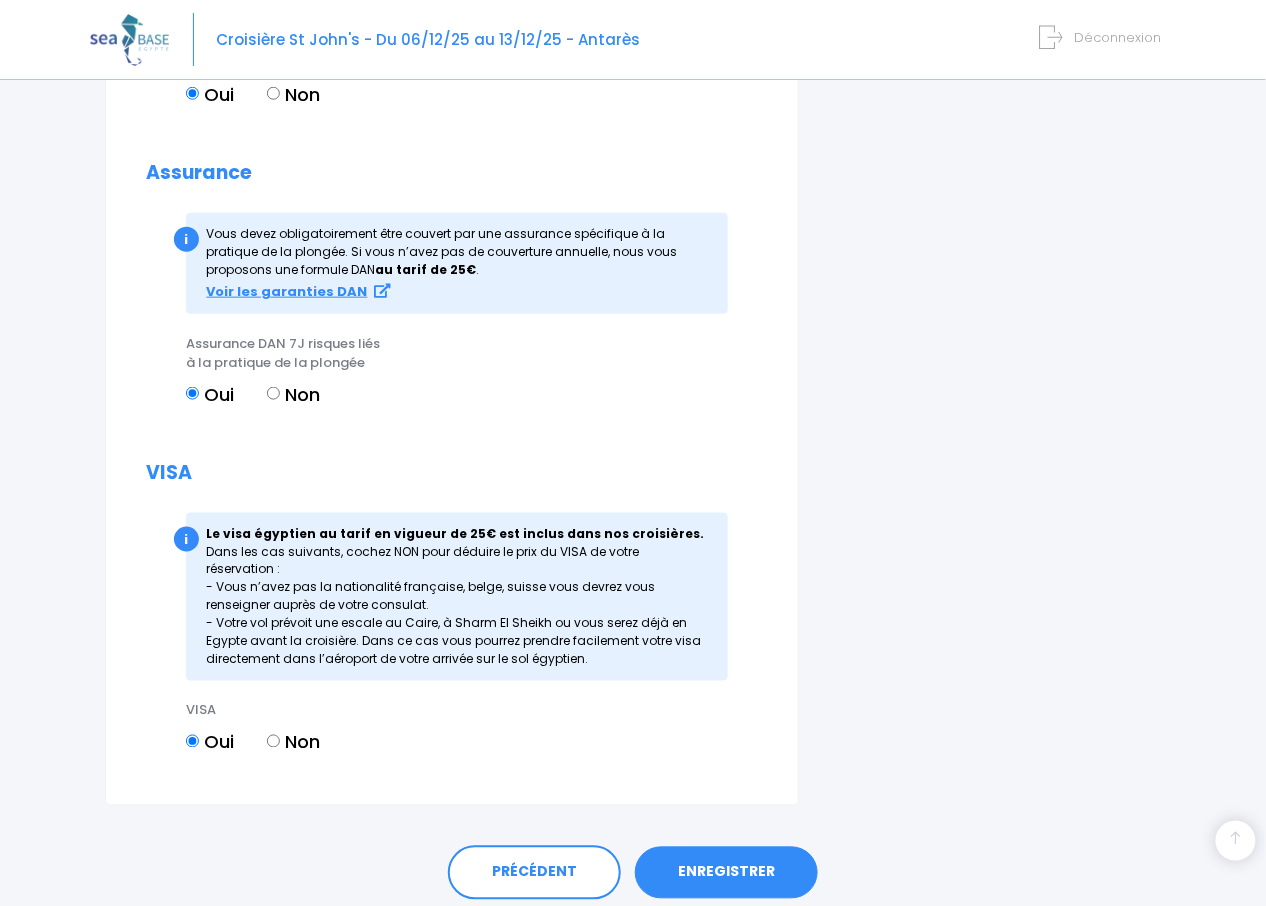 click on "ENREGISTRER" at bounding box center [726, 873] 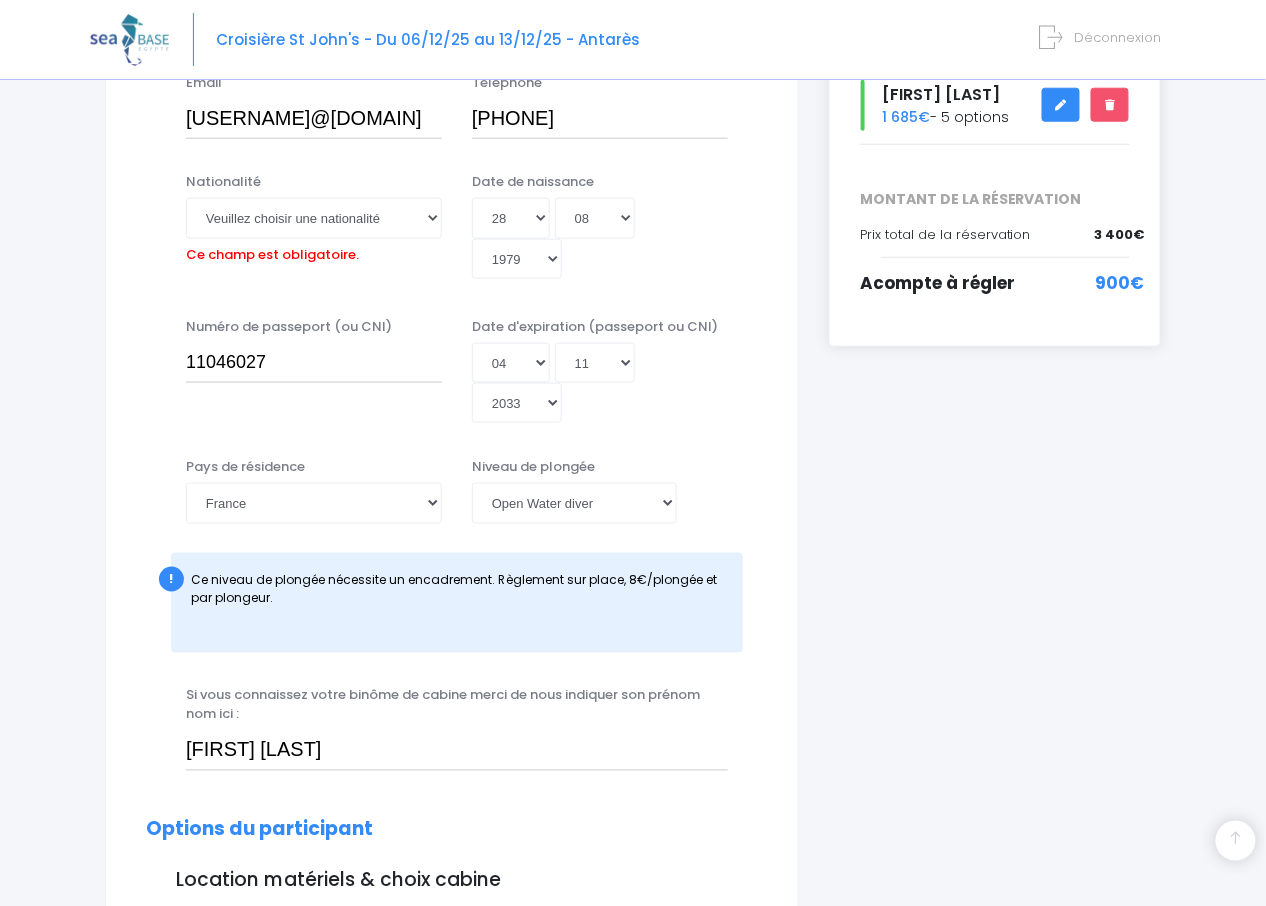 scroll, scrollTop: 495, scrollLeft: 0, axis: vertical 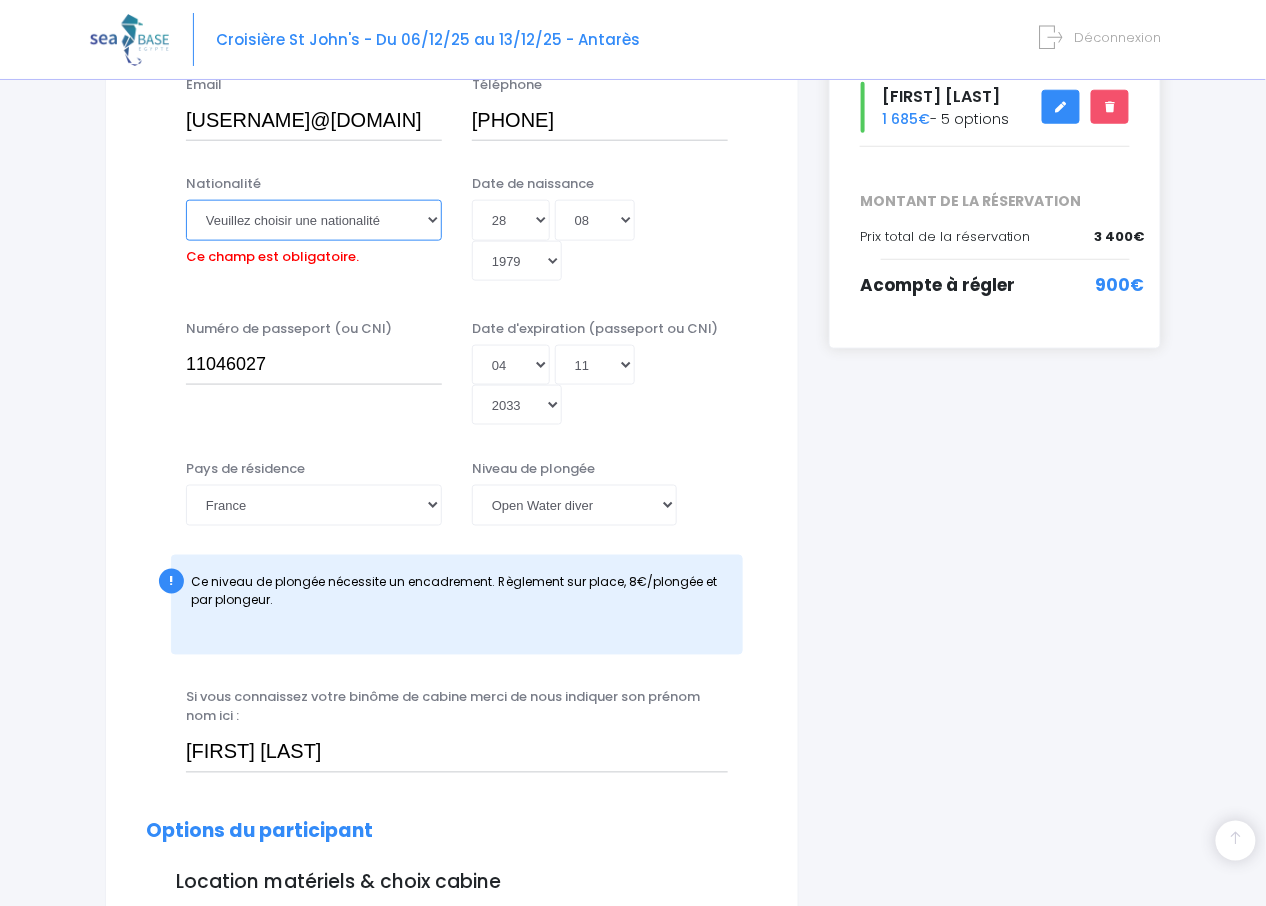 click on "Veuillez choisir une nationalité
Afghane
Albanaise
Algerienne
Allemande
Americaine
Andorrane
Angolaise
Antiguaise et barbudienne
Argentine Armenienne Australienne Autrichienne Azerbaïdjanaise Bahamienne" at bounding box center (314, 220) 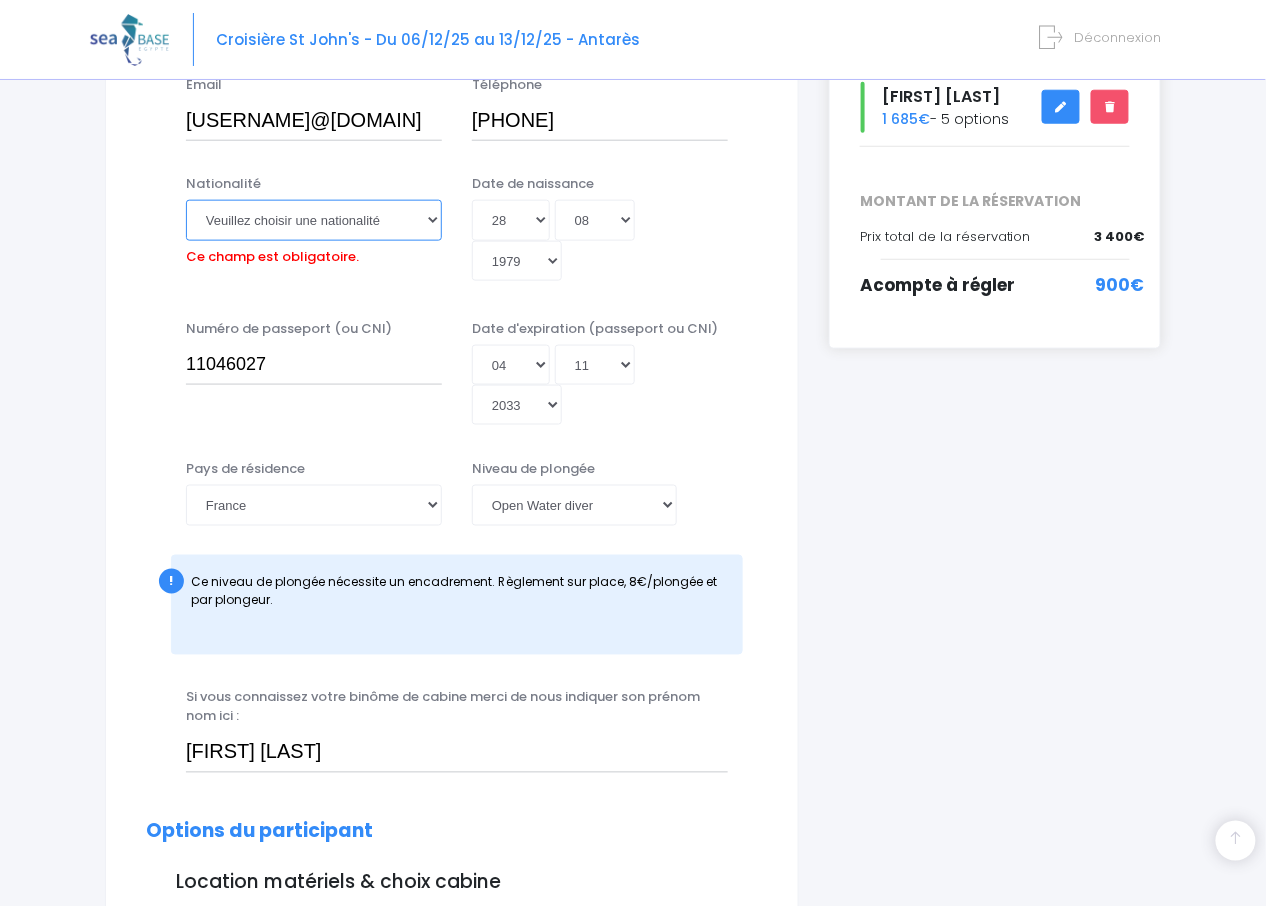 select on "Française" 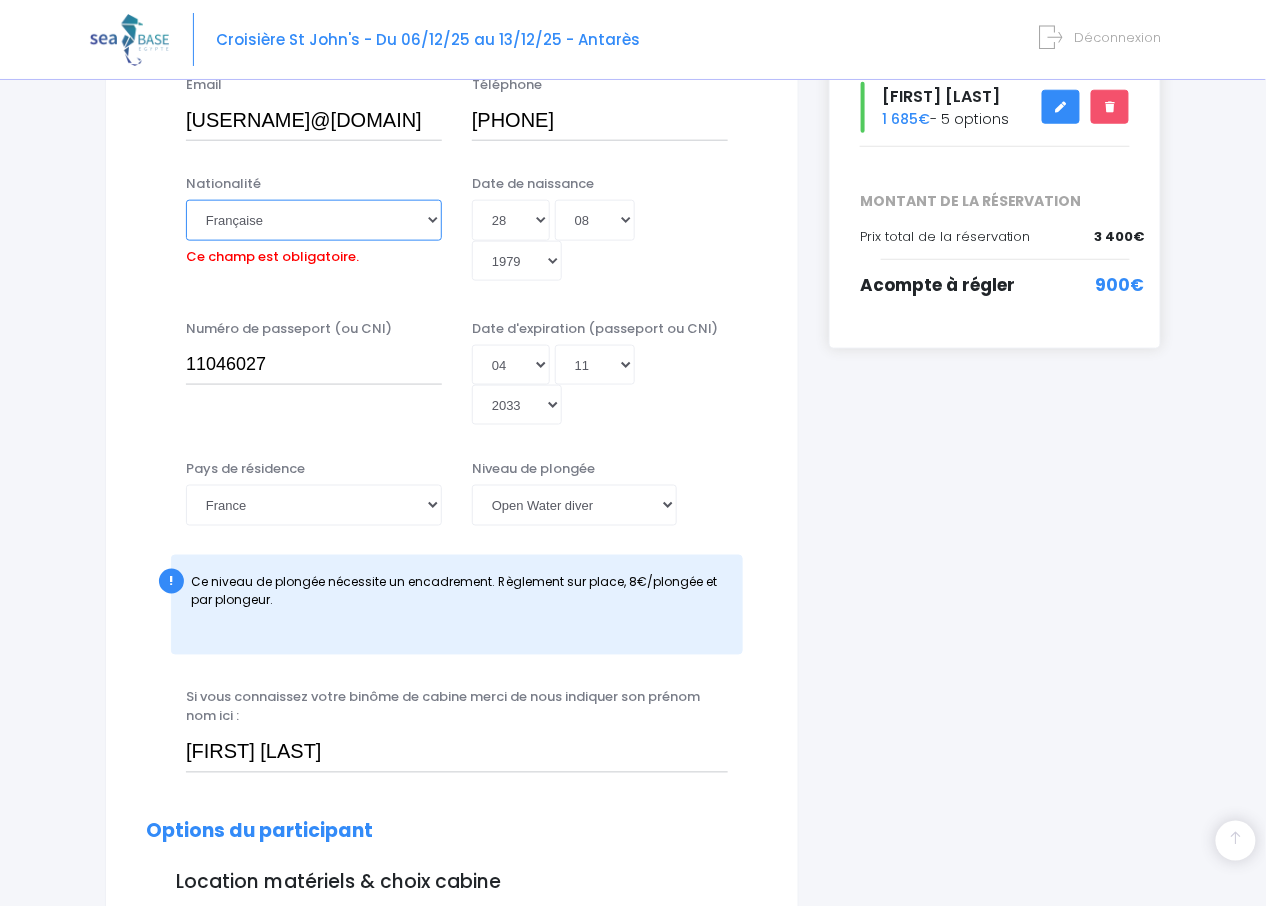 click on "Veuillez choisir une nationalité
Afghane
Albanaise
Algerienne
Allemande
Americaine
Andorrane
Angolaise
Antiguaise et barbudienne
Argentine Armenienne Australienne Autrichienne Azerbaïdjanaise Bahamienne" at bounding box center [314, 220] 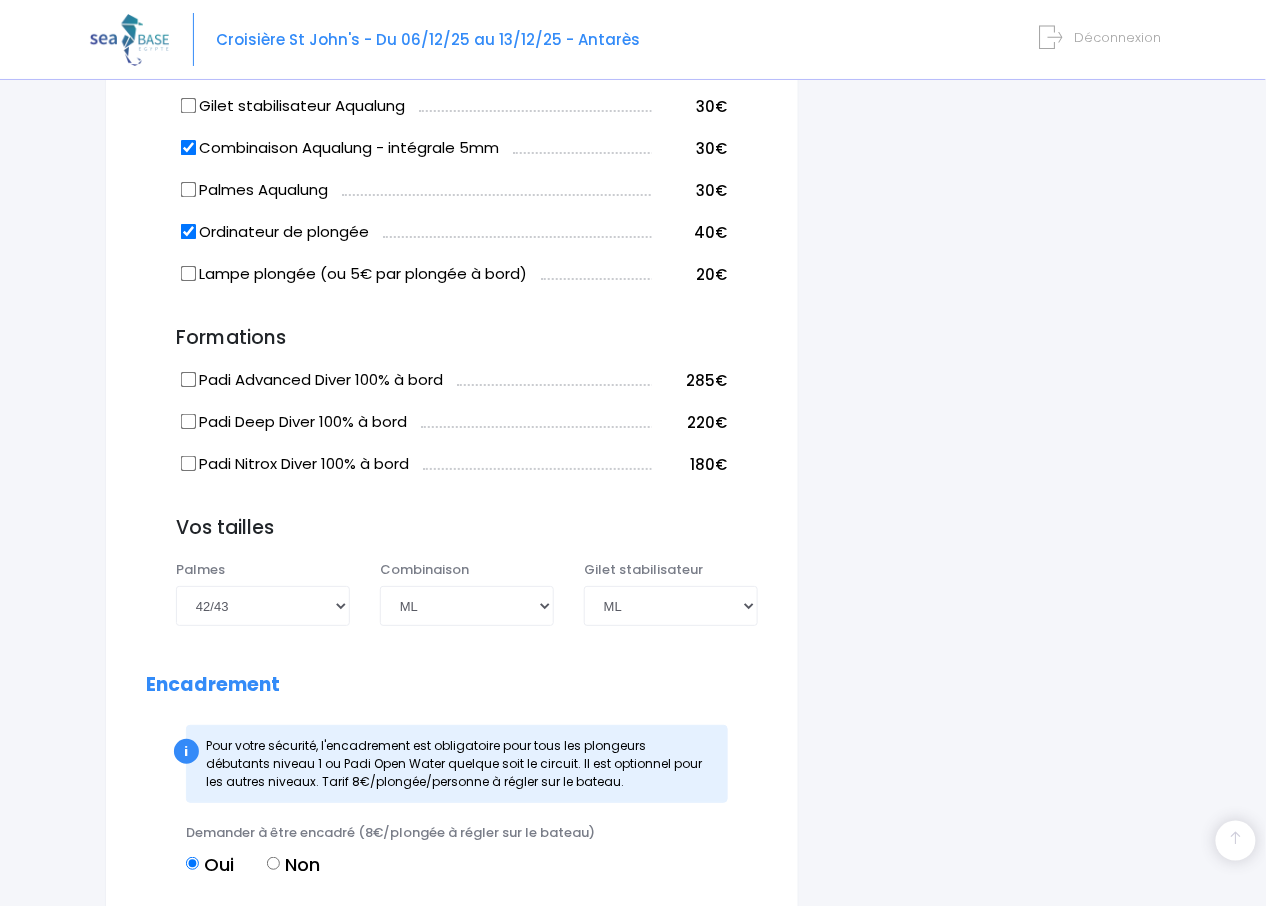 scroll, scrollTop: 2465, scrollLeft: 0, axis: vertical 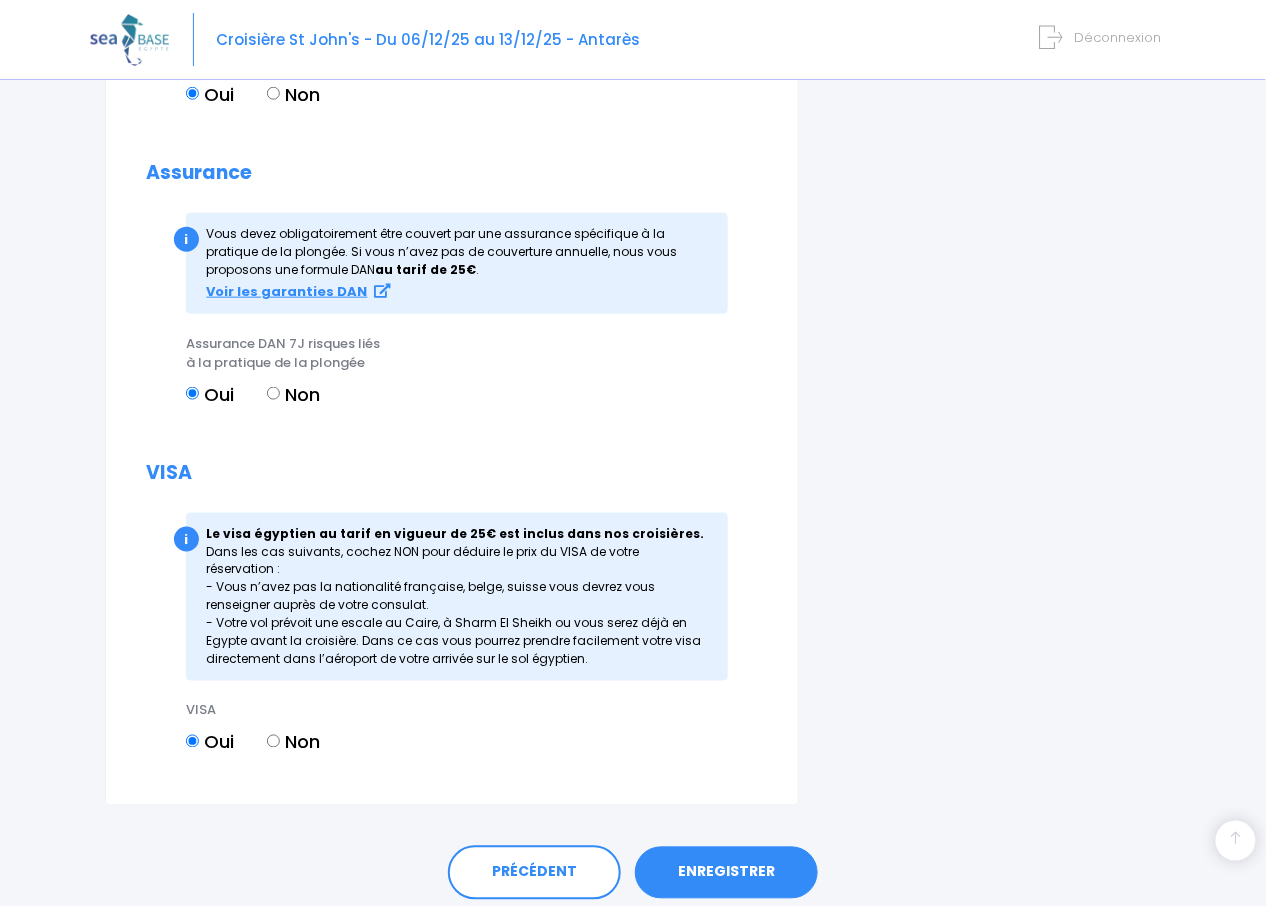 click on "ENREGISTRER" at bounding box center [726, 873] 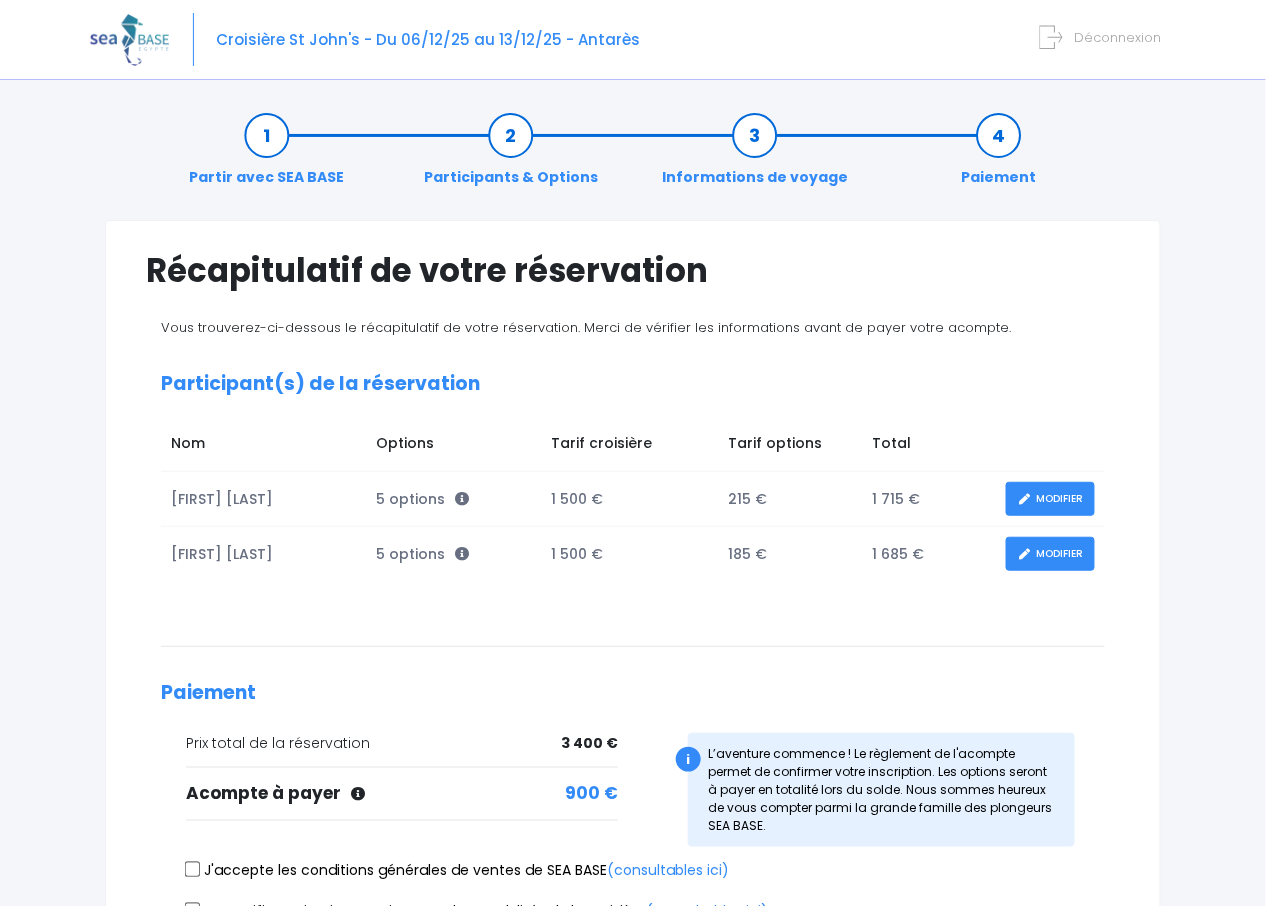 scroll, scrollTop: 0, scrollLeft: 0, axis: both 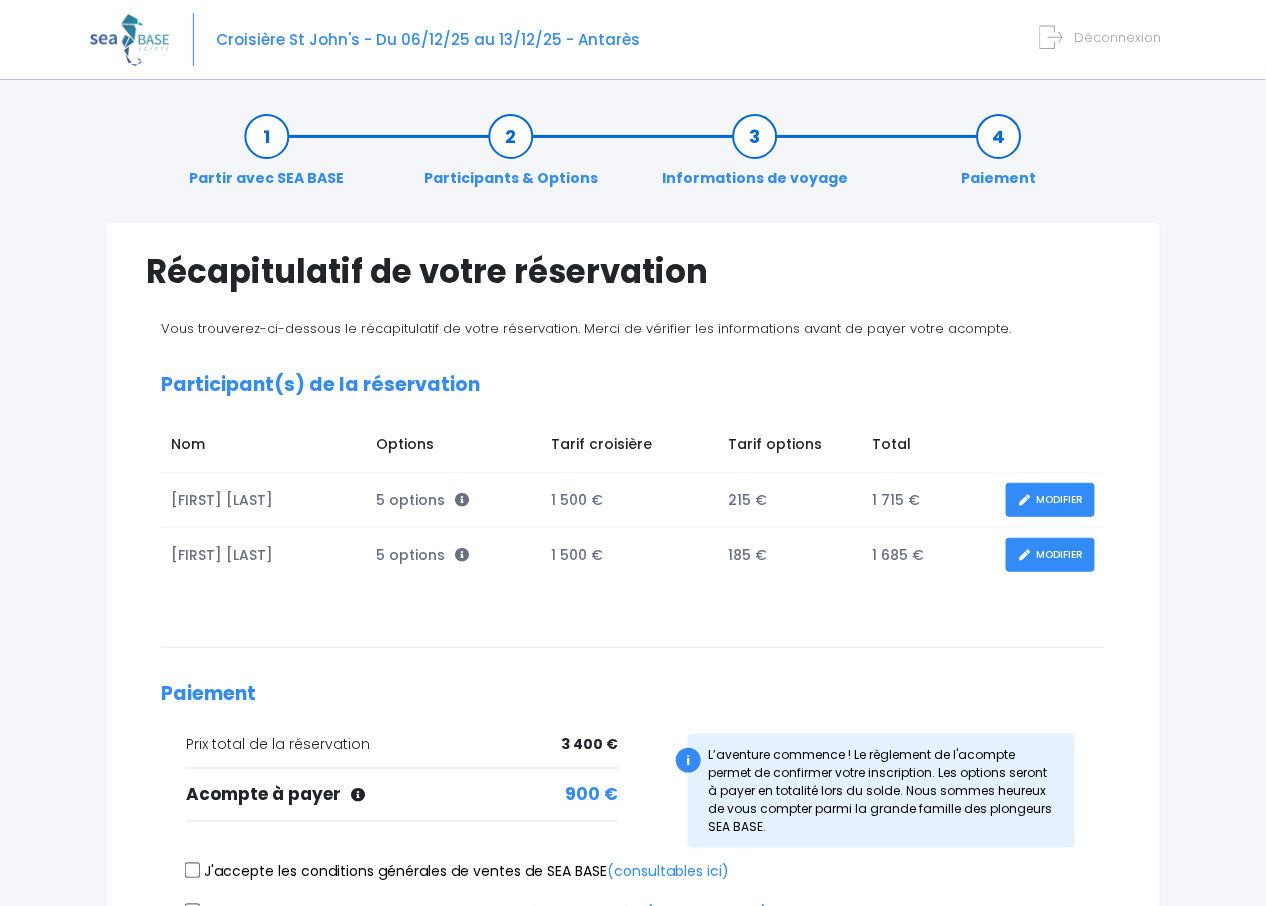 click on "Partir avec SEA BASE
Participants & Options
Informations de voyage
Paiement
Récapitulatif de votre réservation
Vous trouverez-ci-dessous le récapitulatif de votre réservation. Merci de vérifier les informations avant de payer votre acompte.
Participant(s) de la réservation
Nom
Options
Total i" at bounding box center [633, 595] 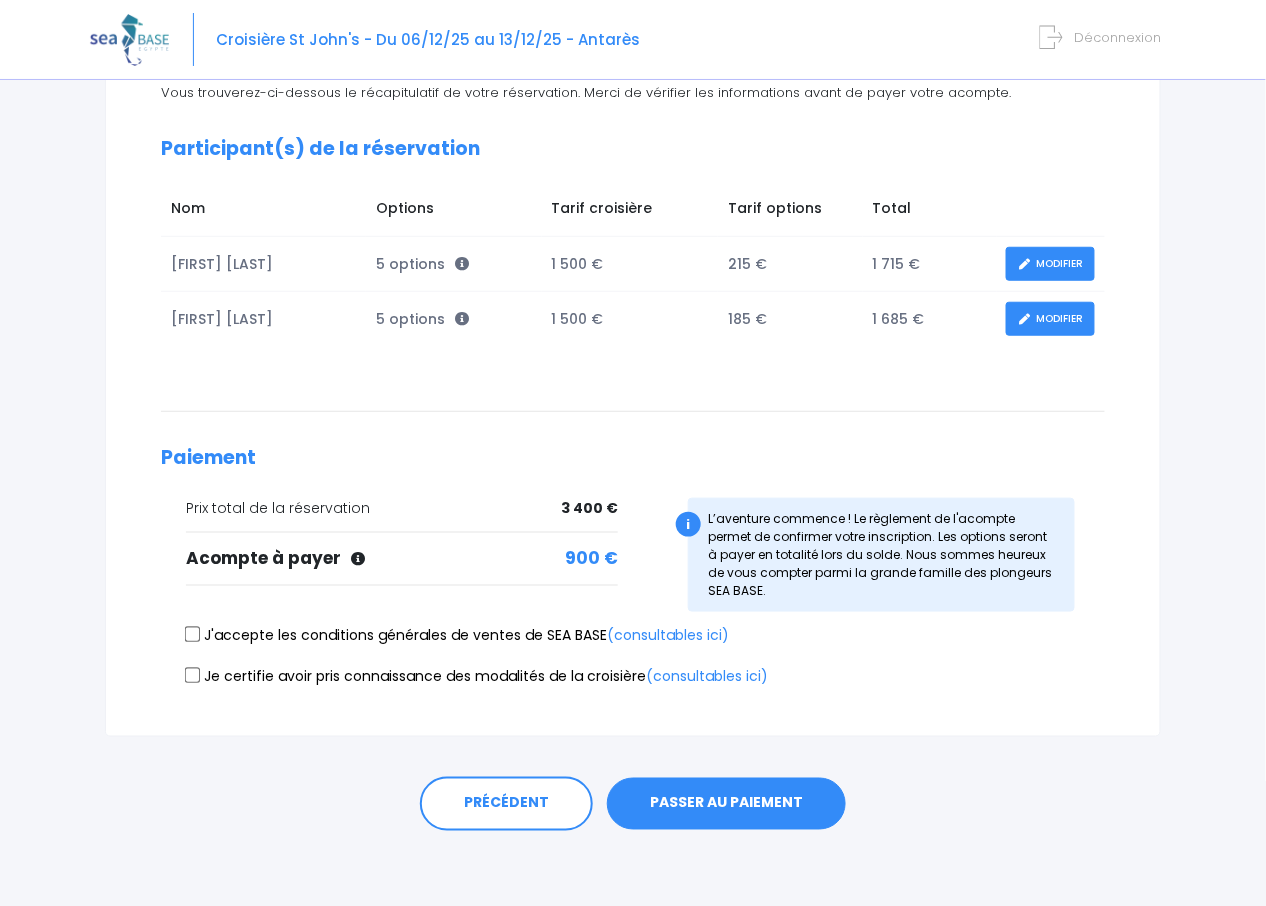 click on "J'accepte les conditions générales de ventes de SEA BASE  (consultables ici)" at bounding box center [457, 635] 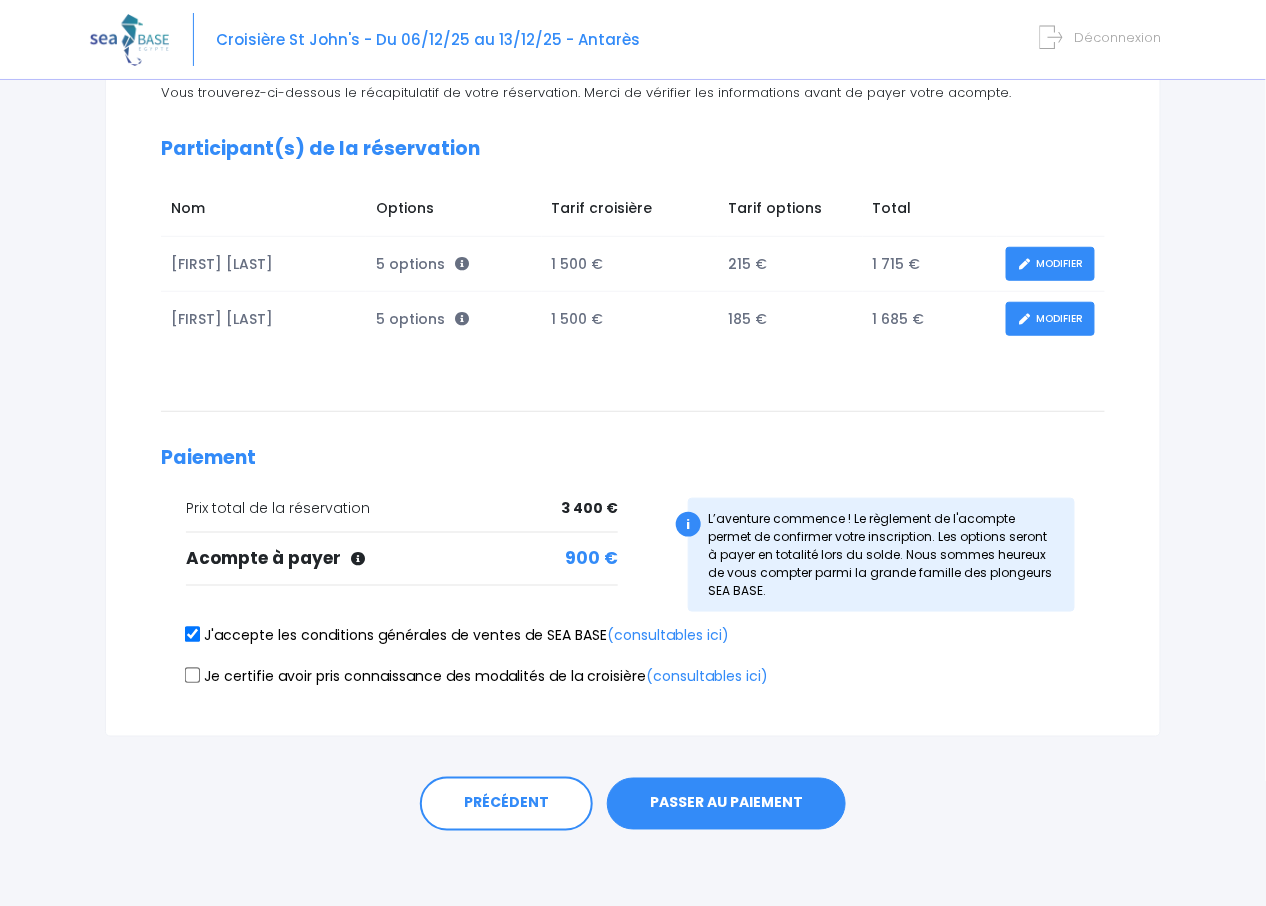 click on "J'accepte les conditions générales de ventes de SEA BASE  (consultables ici)
Je certifie avoir pris connaissance des modalités de la croisière  (consultables ici)" at bounding box center [633, 659] 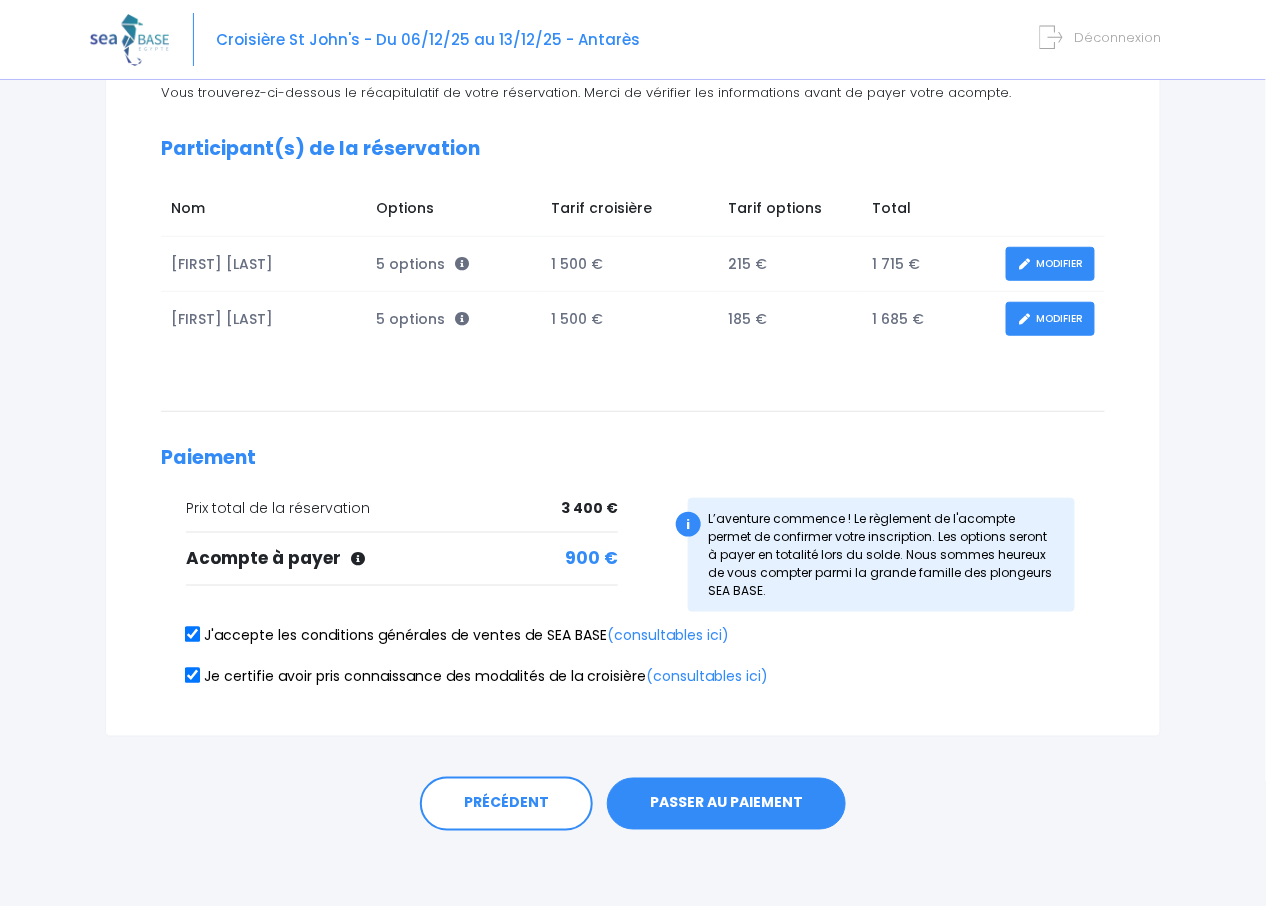 click on "PASSER AU PAIEMENT" at bounding box center [726, 804] 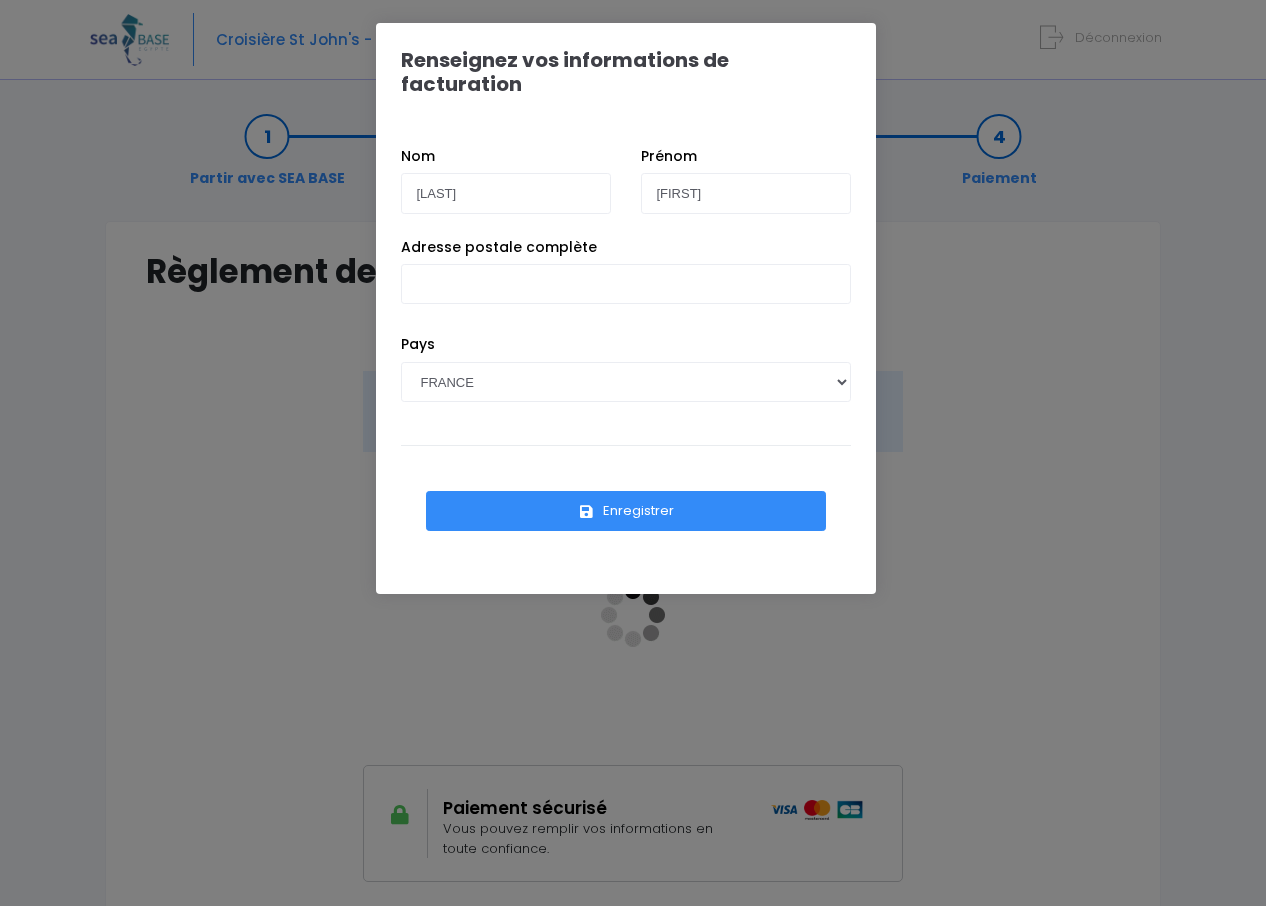 scroll, scrollTop: 0, scrollLeft: 0, axis: both 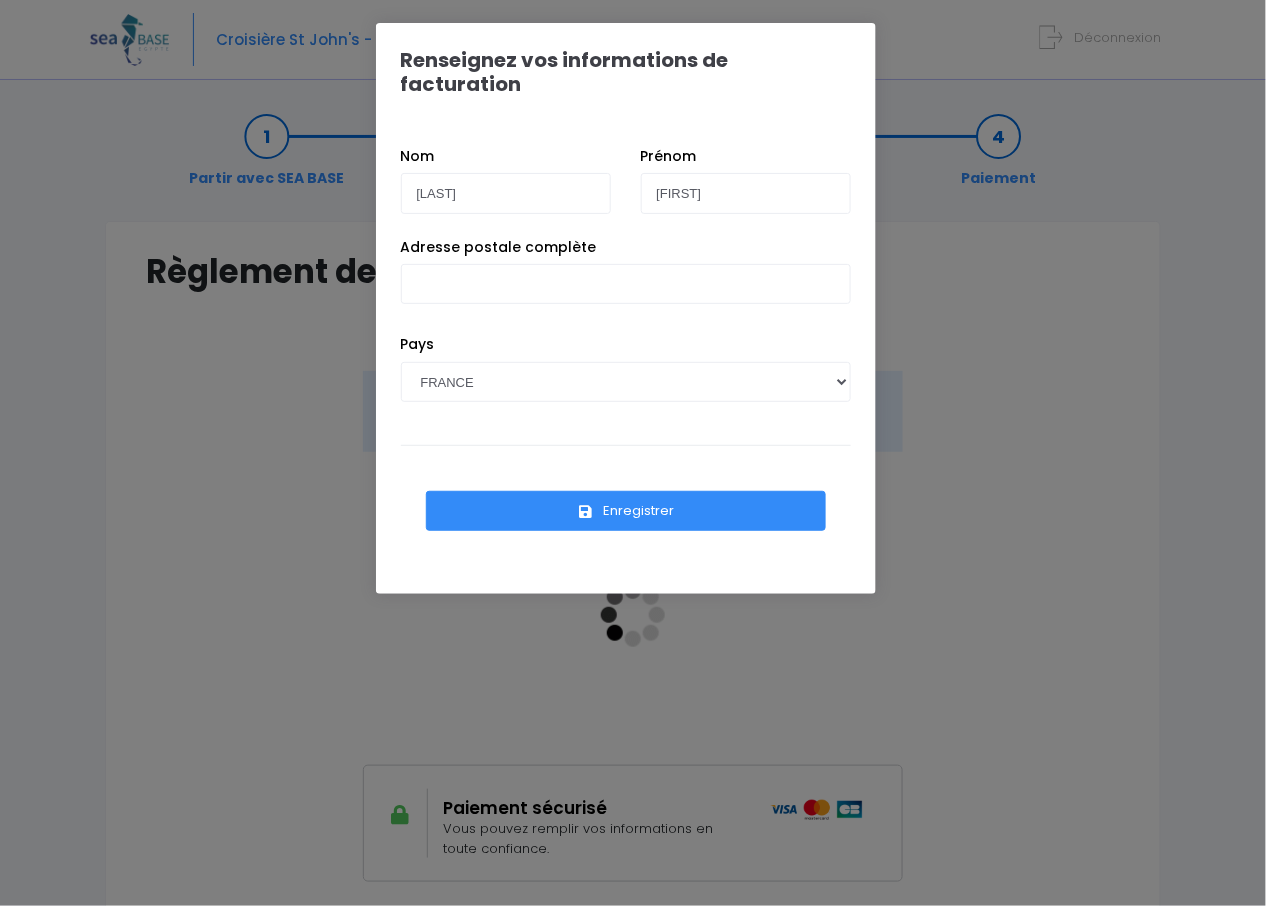 click on "Adresse postale complète" at bounding box center (626, 286) 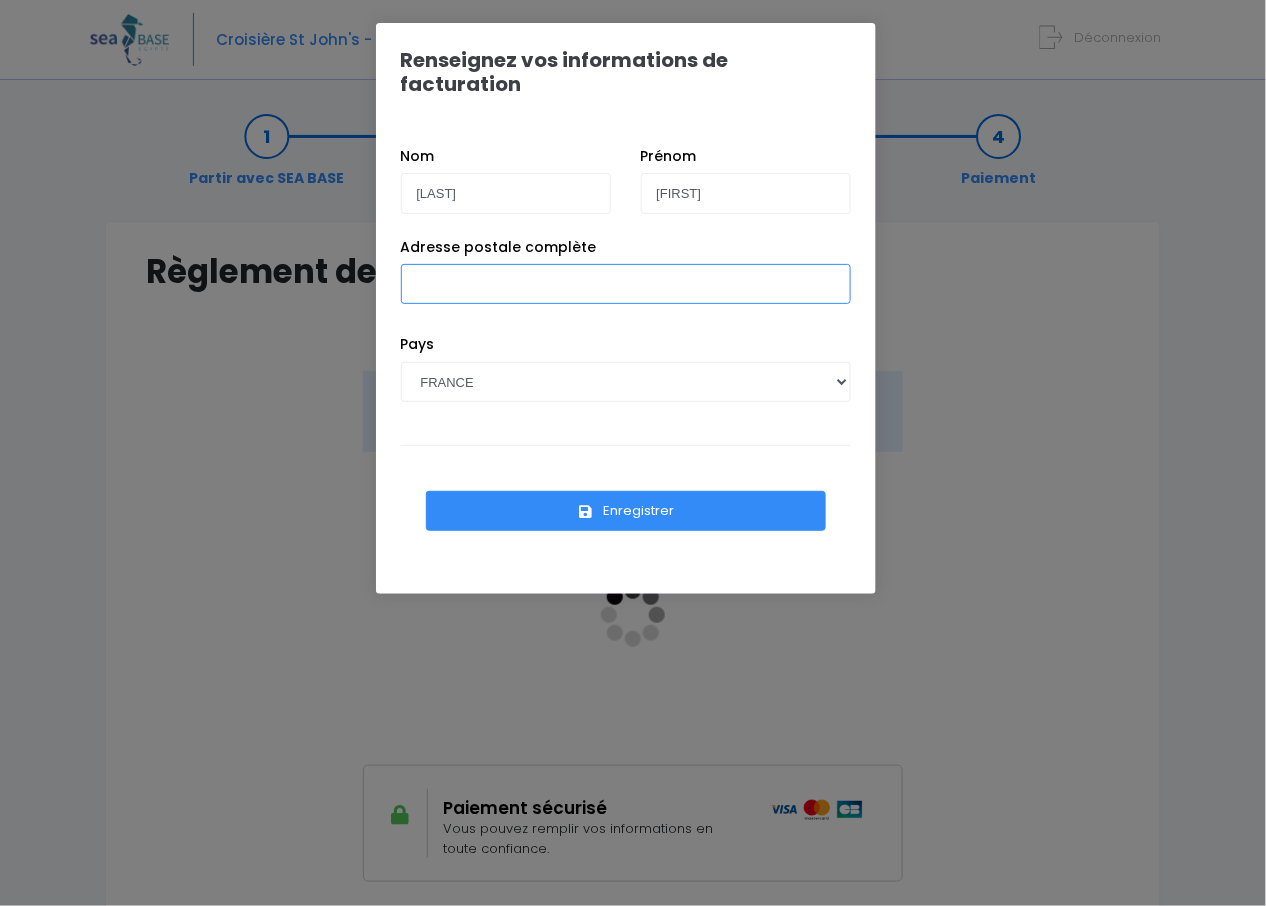 click on "Adresse postale complète" at bounding box center [626, 284] 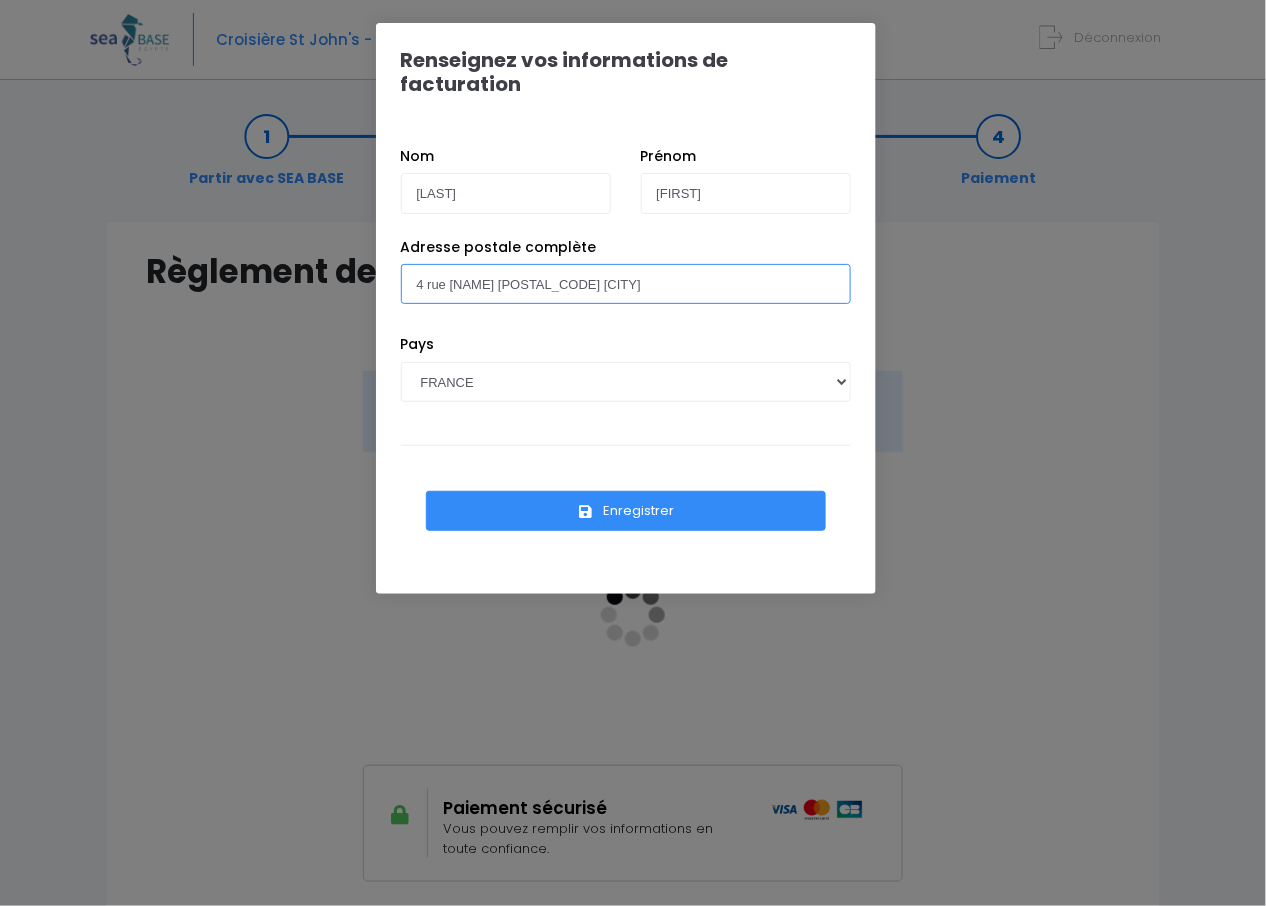 type on "4 rue [NAME] [POSTAL_CODE] [CITY]" 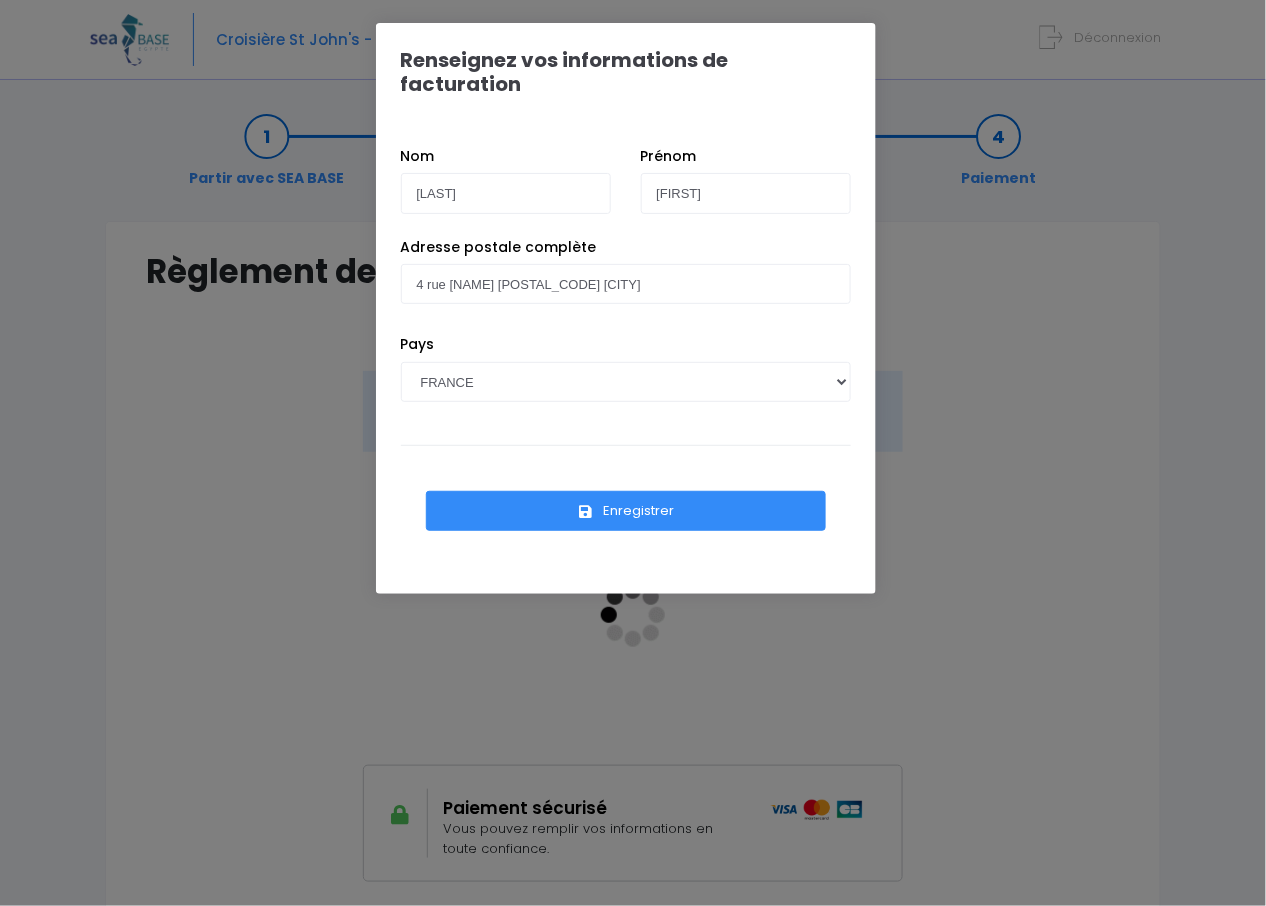 click on "Enregistrer" at bounding box center [626, 511] 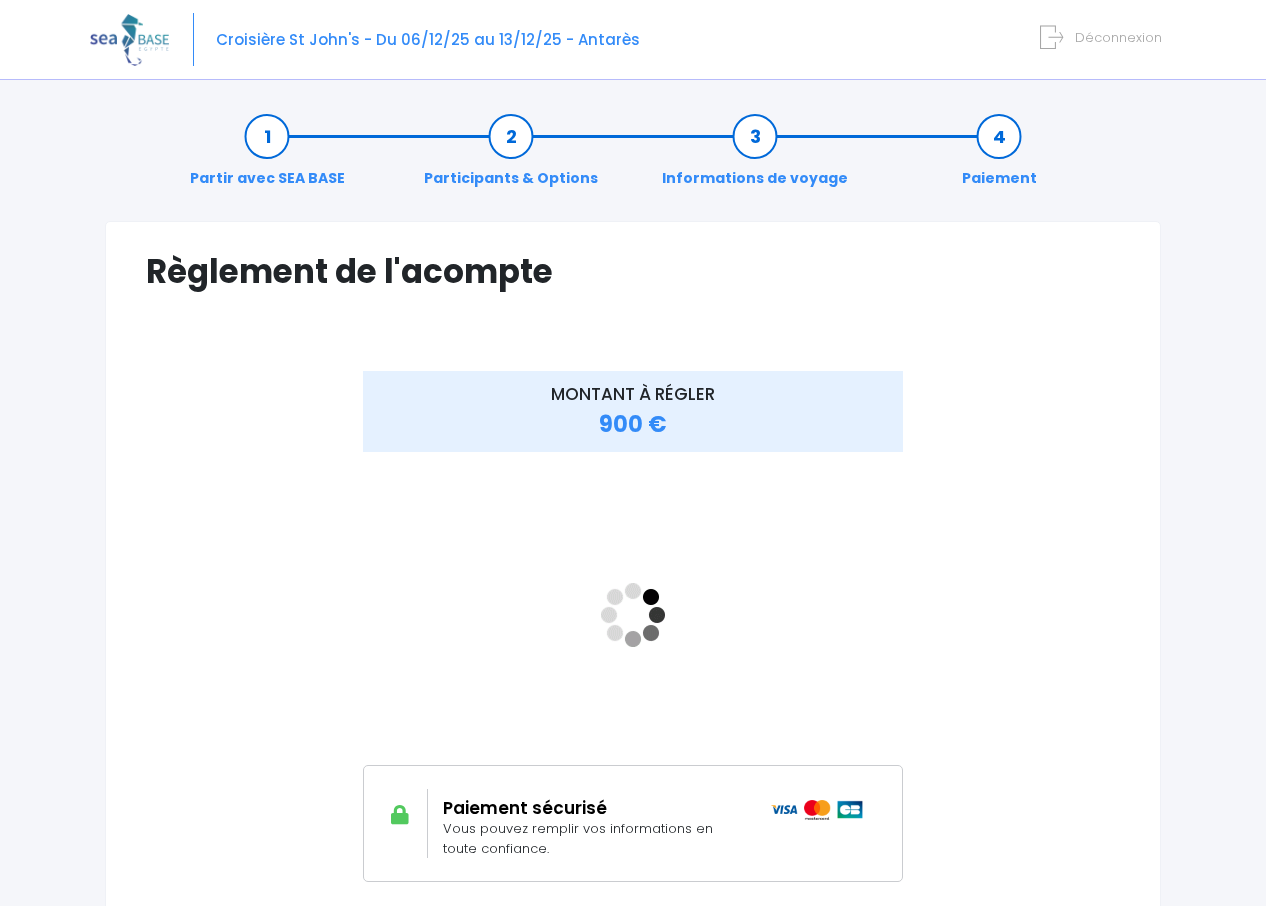scroll, scrollTop: 0, scrollLeft: 0, axis: both 